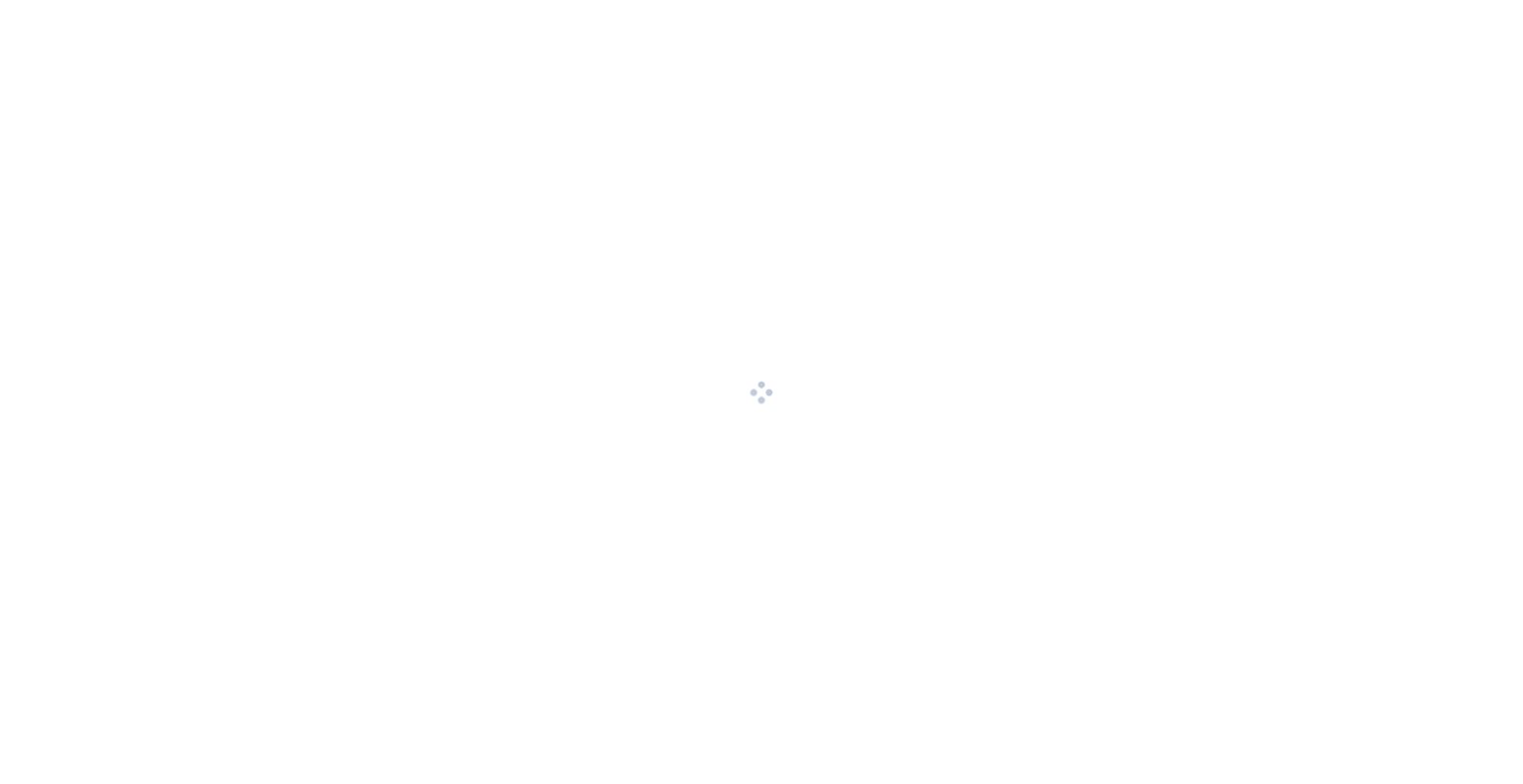 scroll, scrollTop: 0, scrollLeft: 0, axis: both 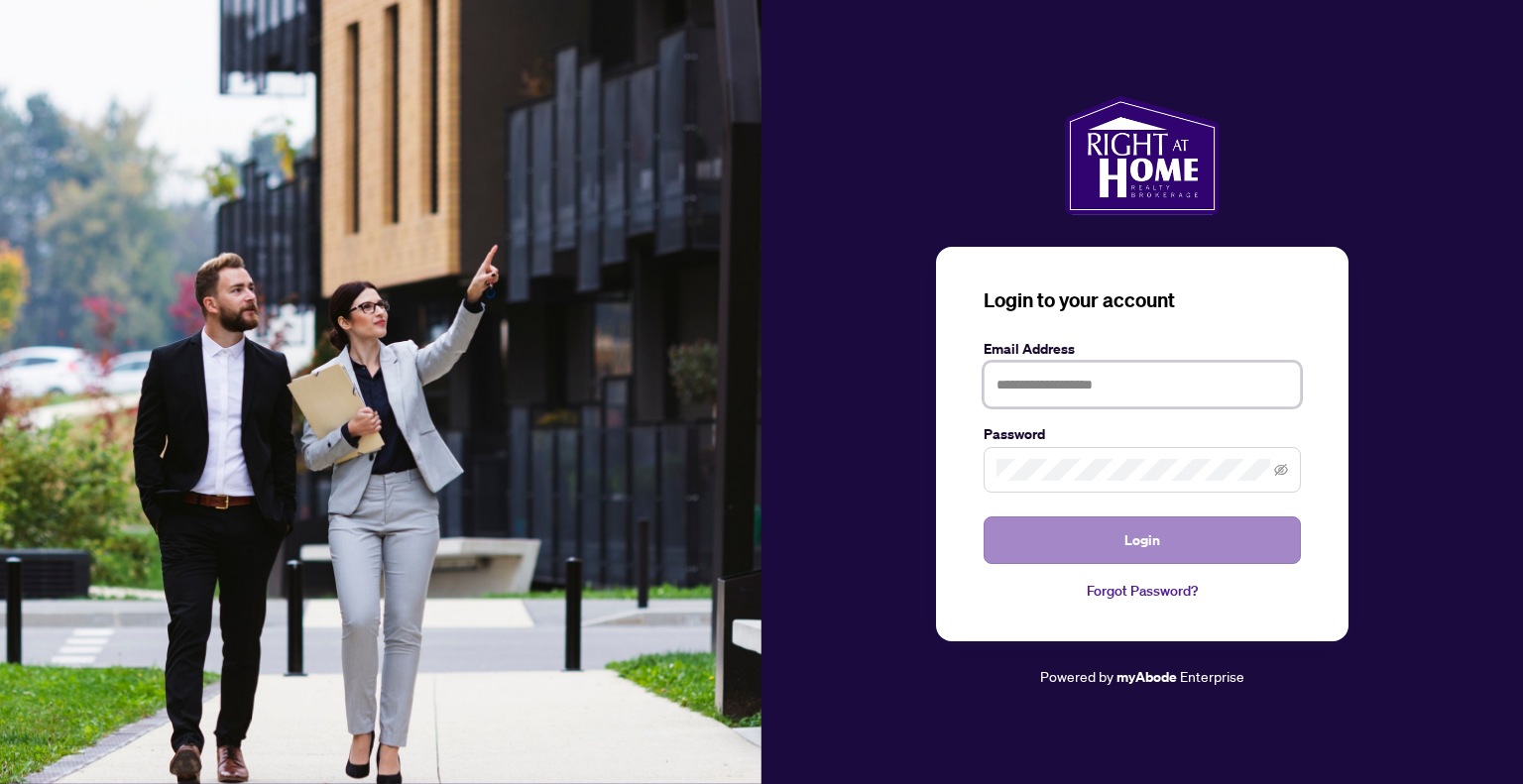 type on "**********" 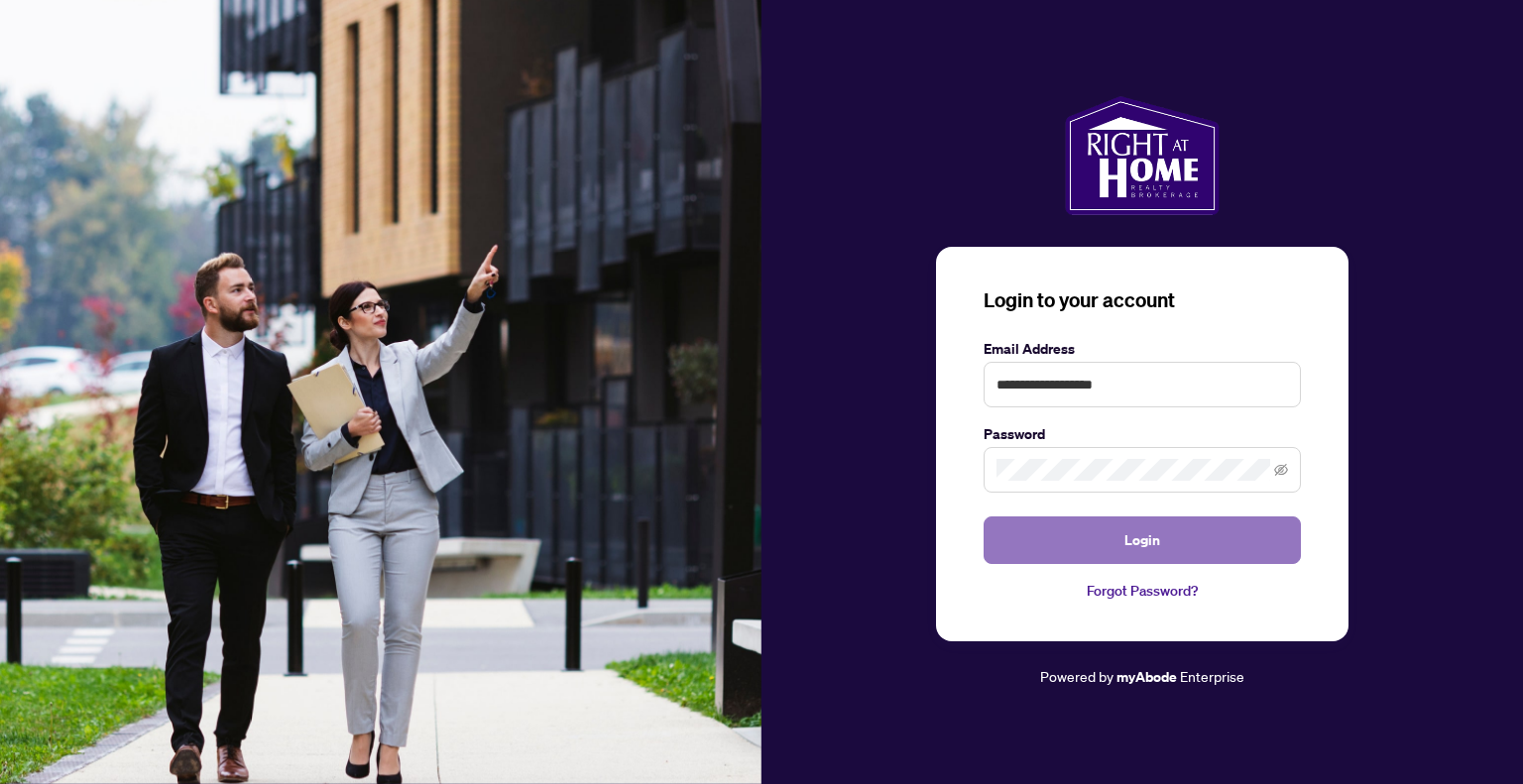 click on "Login" at bounding box center (1142, 540) 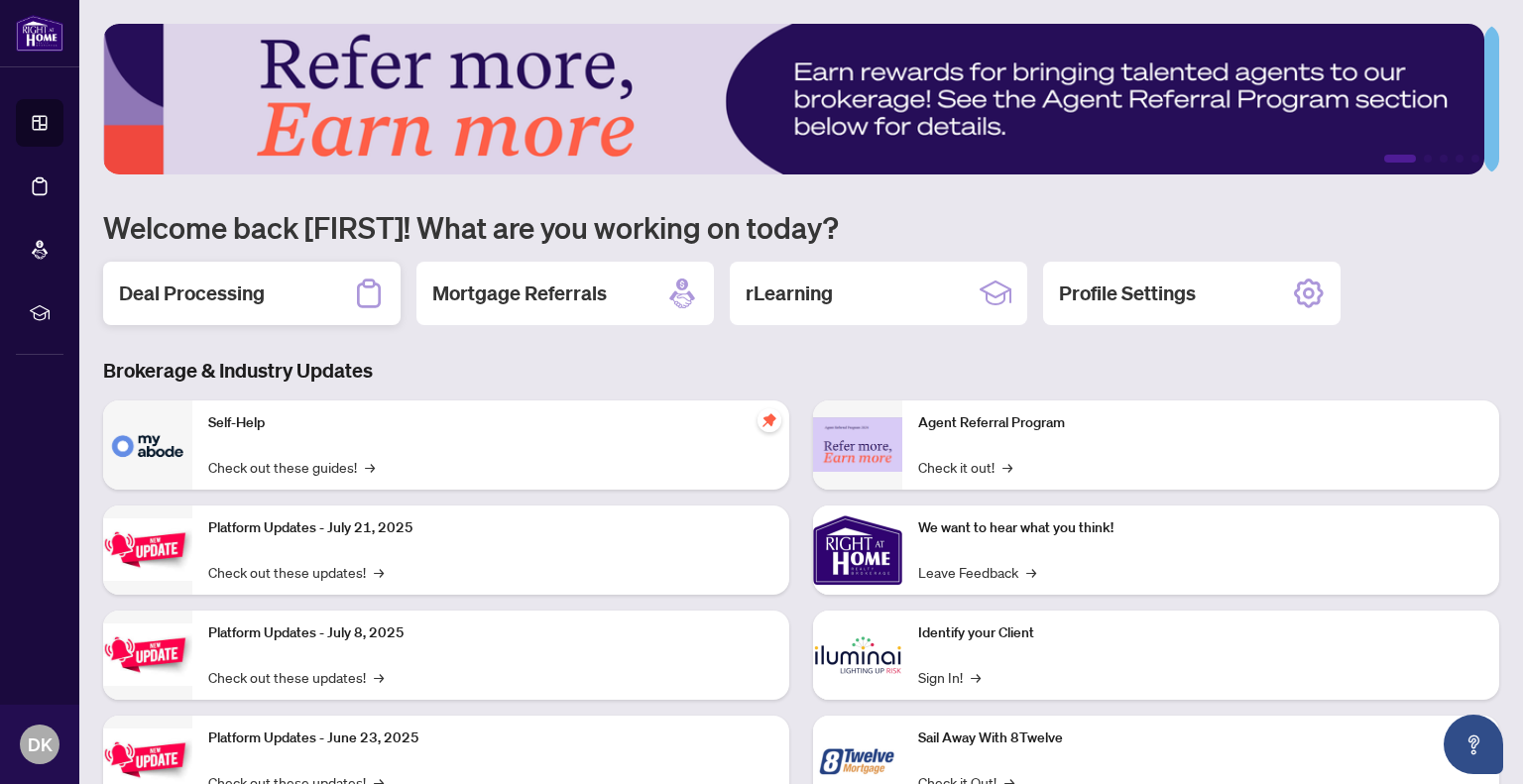 click on "Deal Processing" at bounding box center (191, 293) 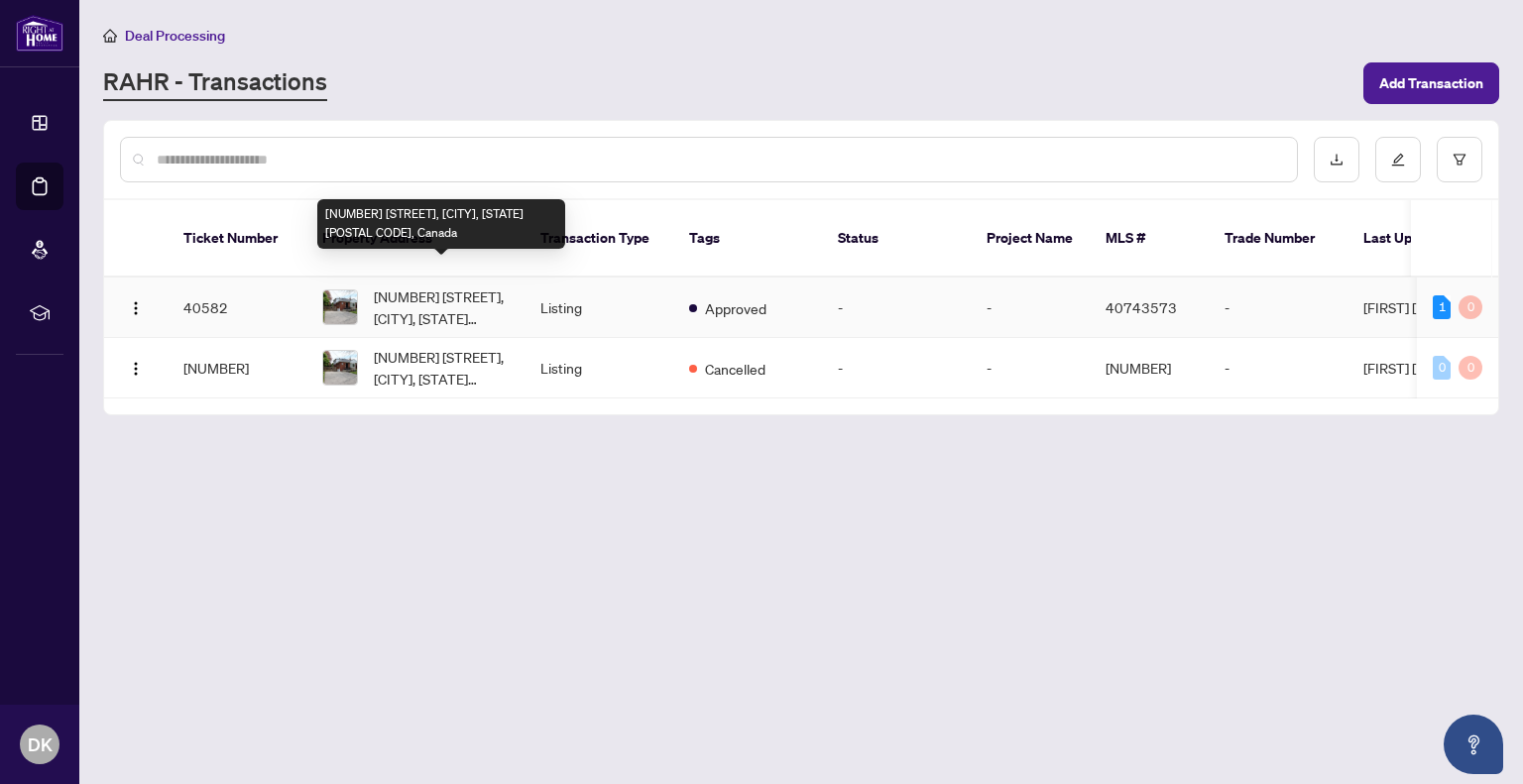 click on "[NUMBER] [STREET], [CITY], [STATE] [POSTAL_CODE], [COUNTRY]" at bounding box center [441, 307] 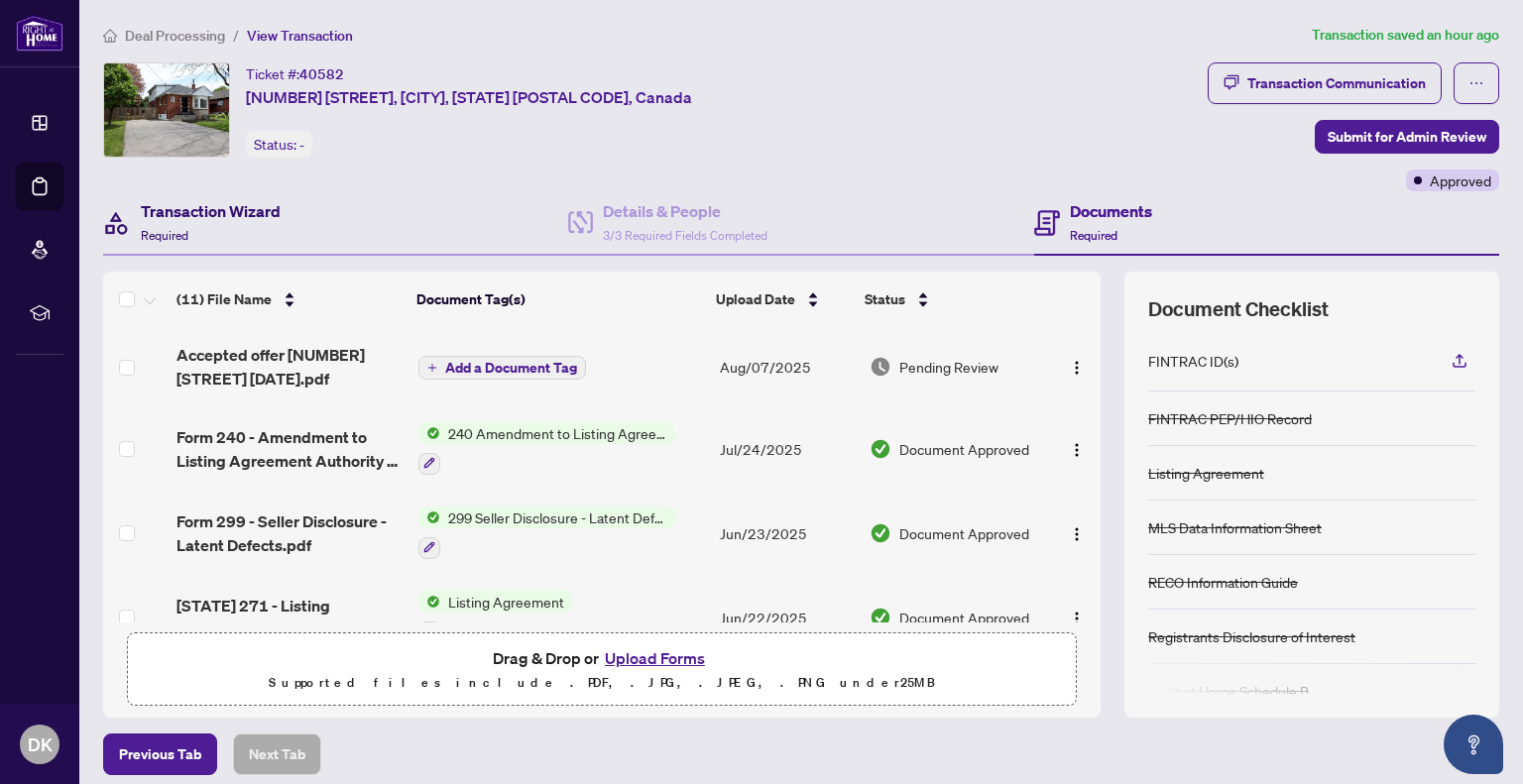 click on "Transaction Wizard" at bounding box center (210, 211) 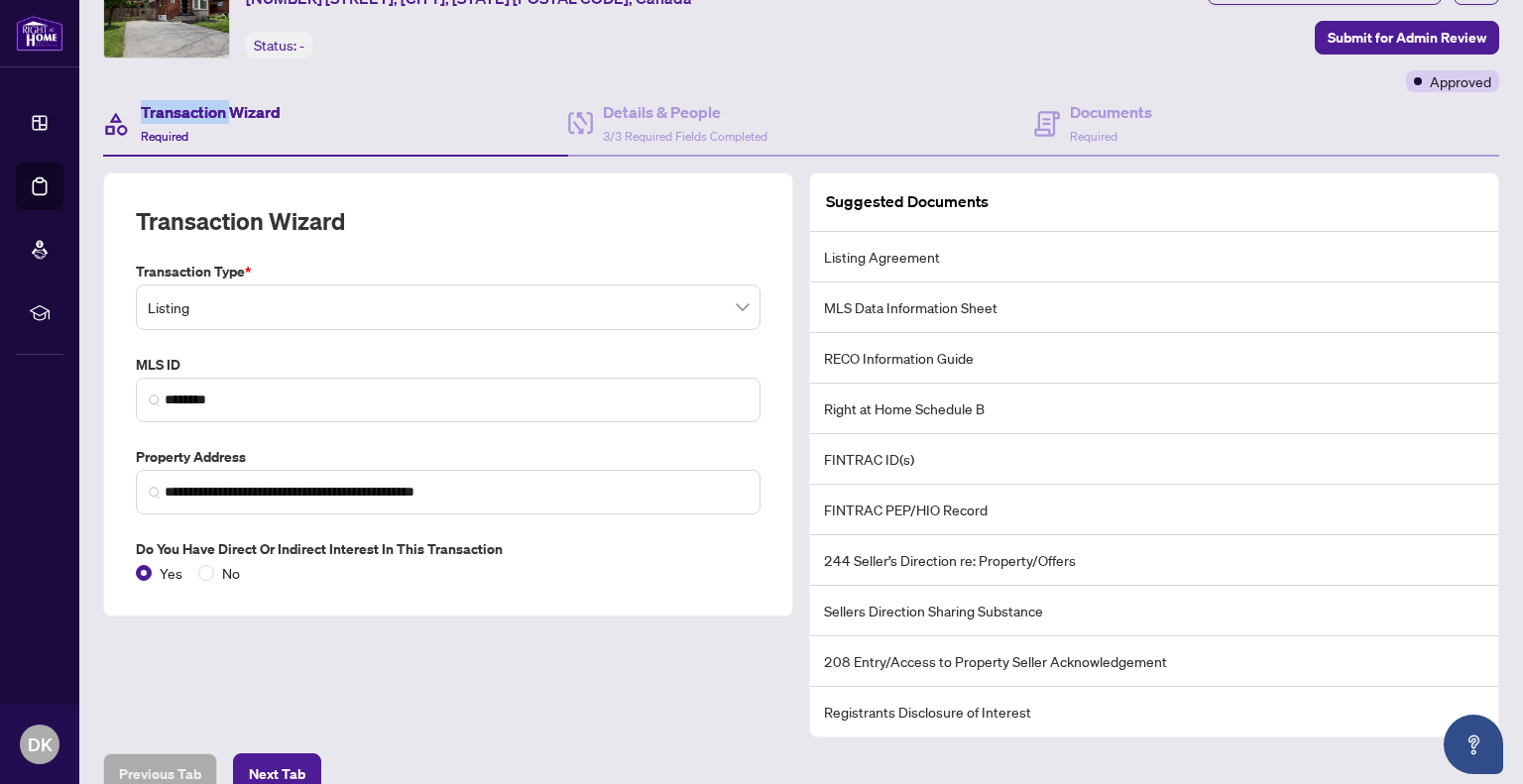 scroll, scrollTop: 0, scrollLeft: 0, axis: both 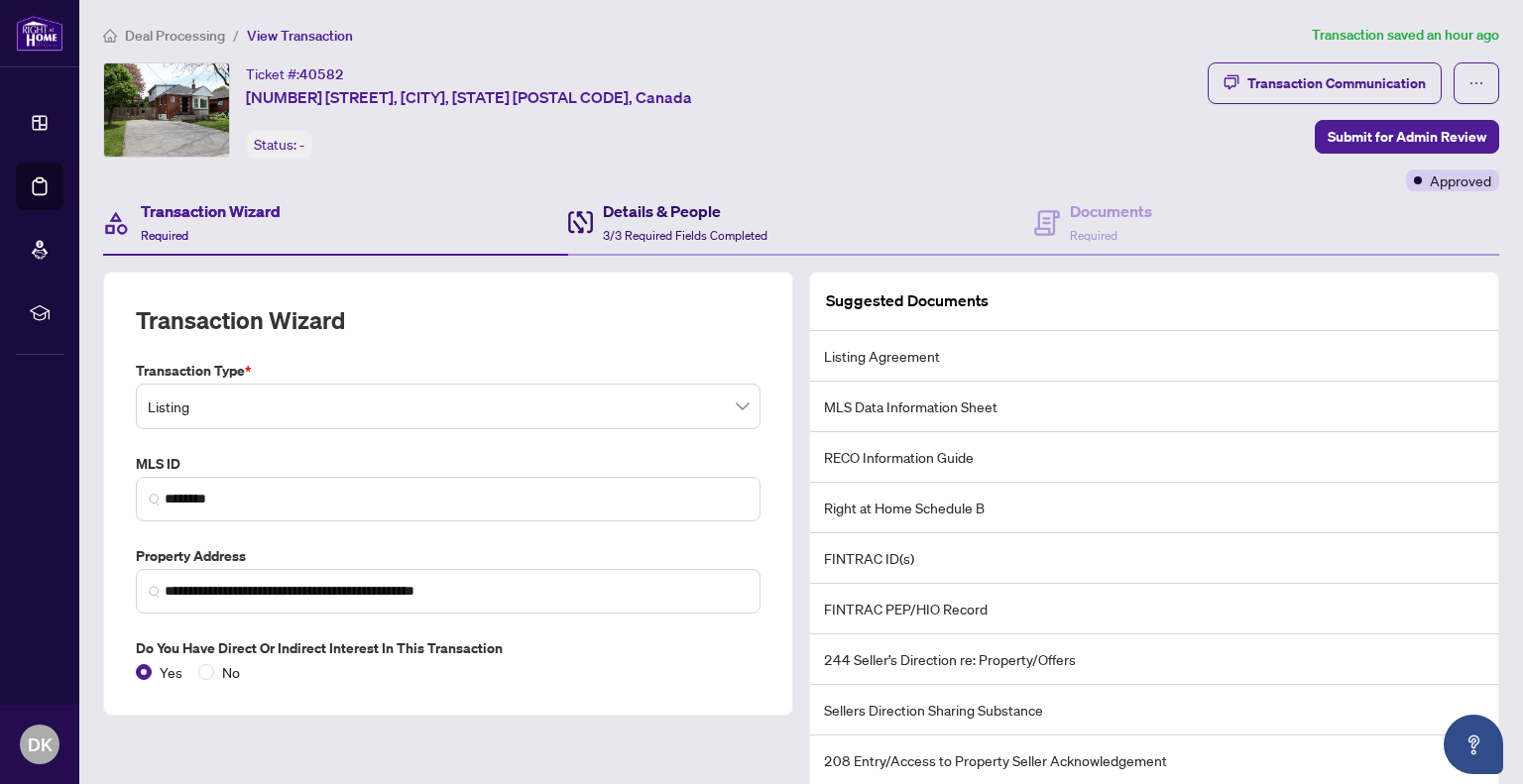 click on "Details & People" at bounding box center [685, 211] 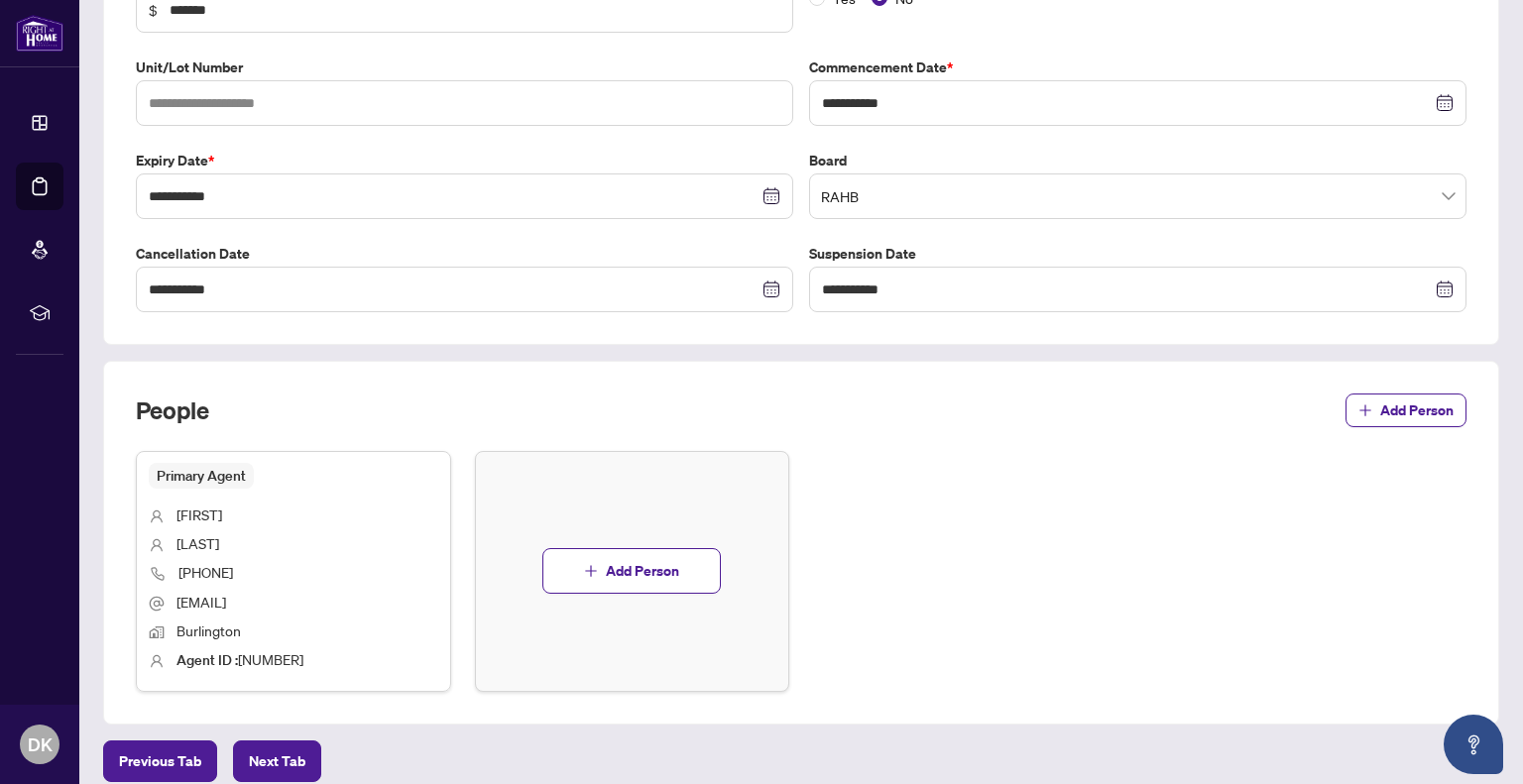 scroll, scrollTop: 480, scrollLeft: 0, axis: vertical 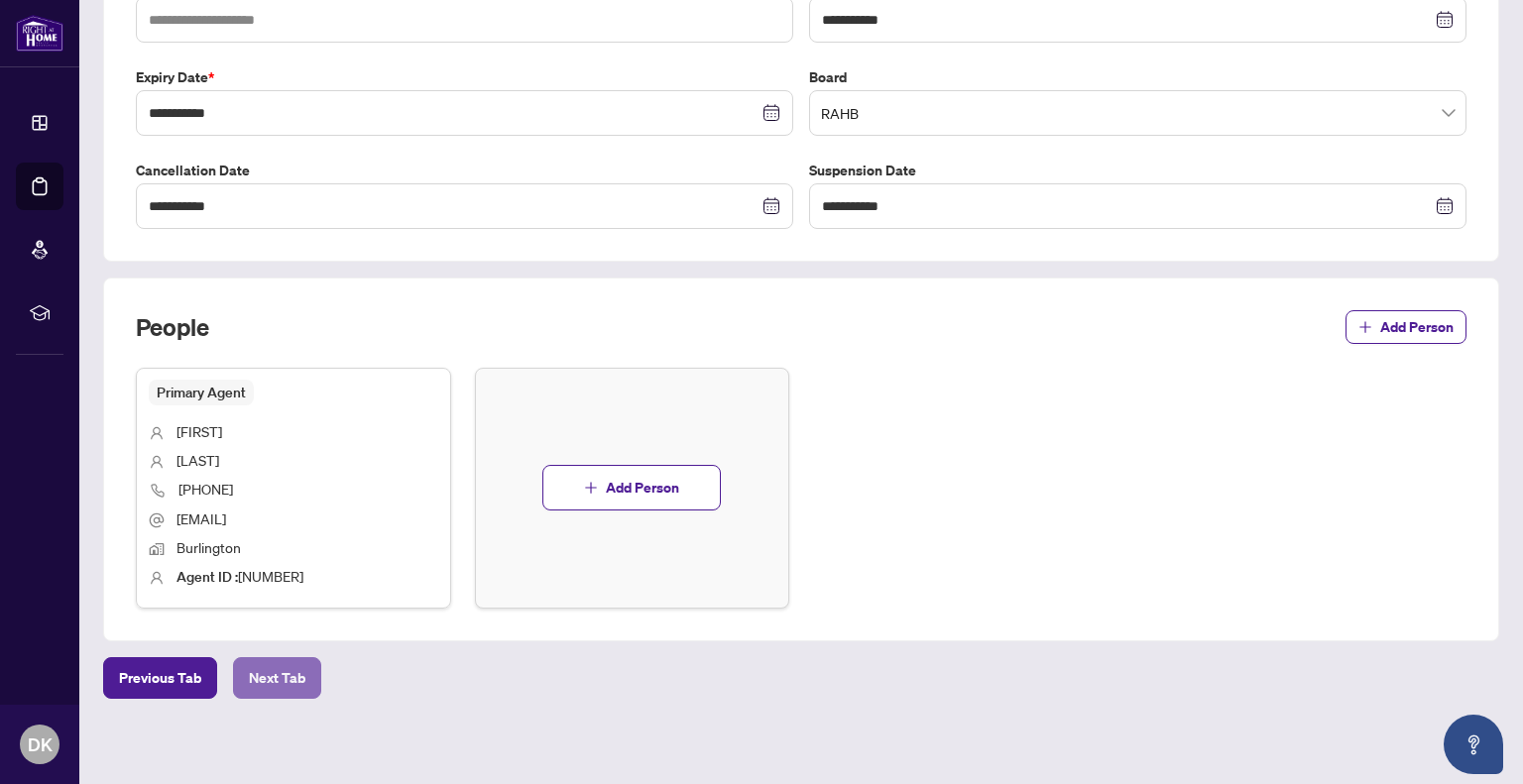 click on "Next Tab" at bounding box center [277, 678] 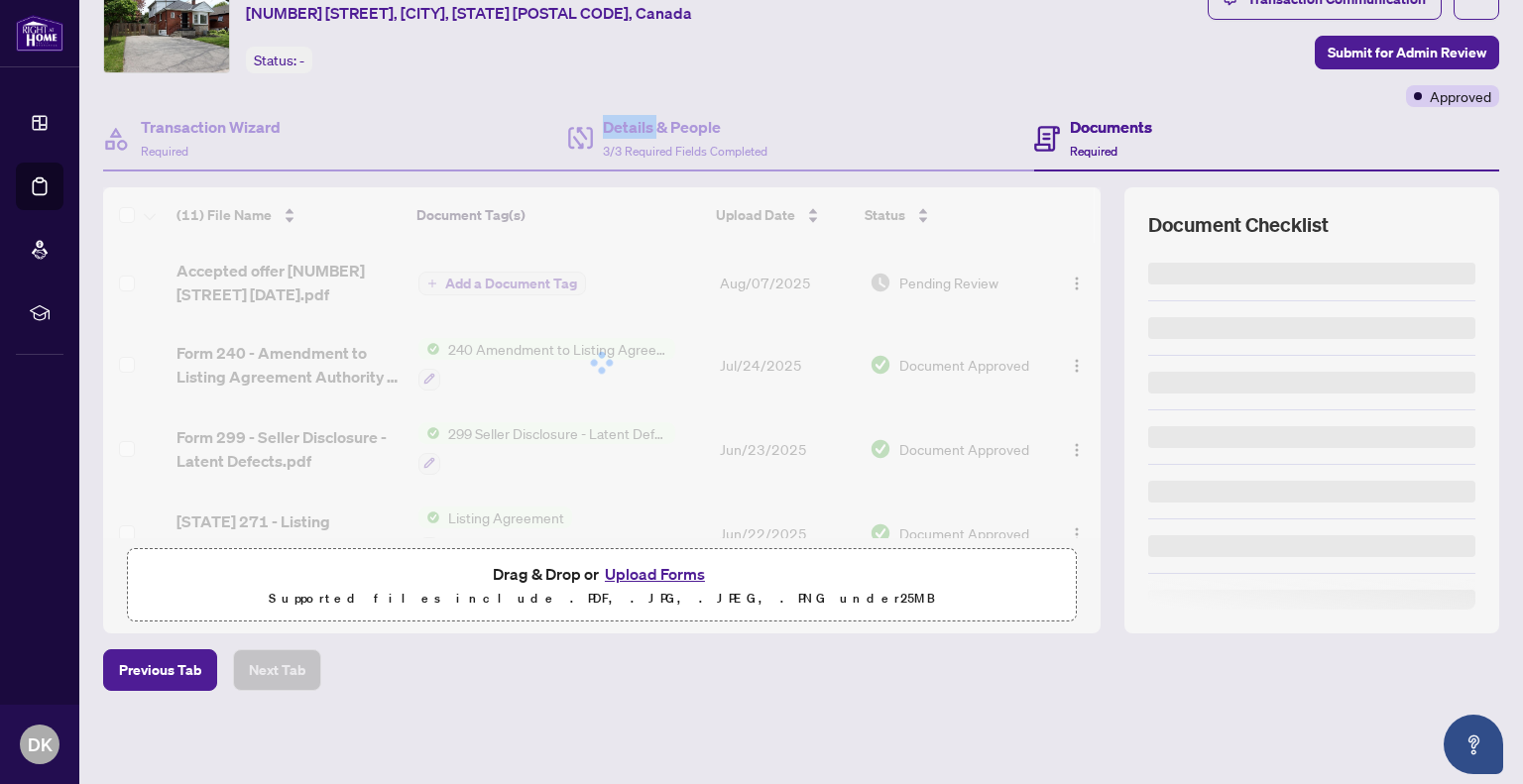 scroll, scrollTop: 0, scrollLeft: 0, axis: both 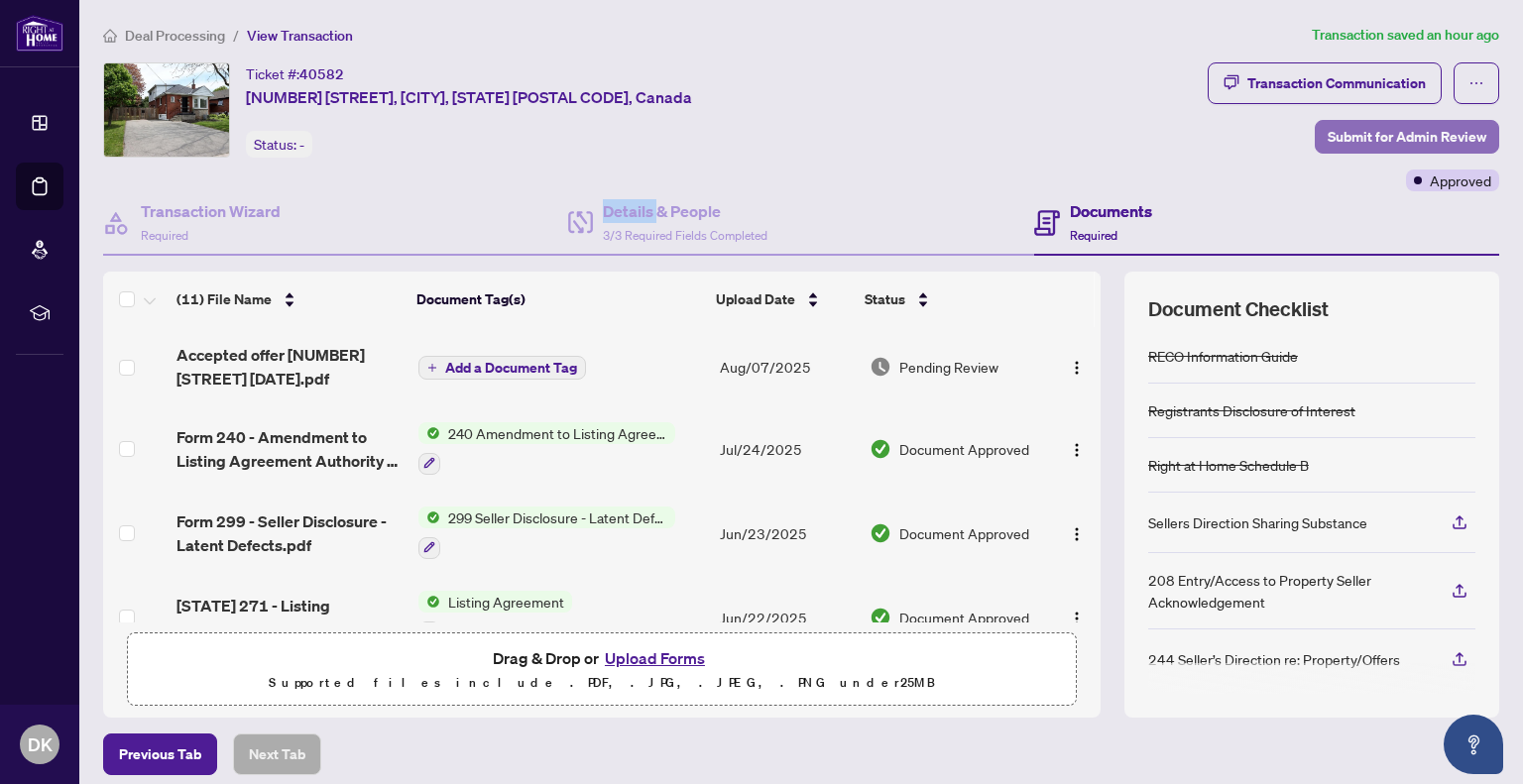 click on "Submit for Admin Review" at bounding box center [1407, 137] 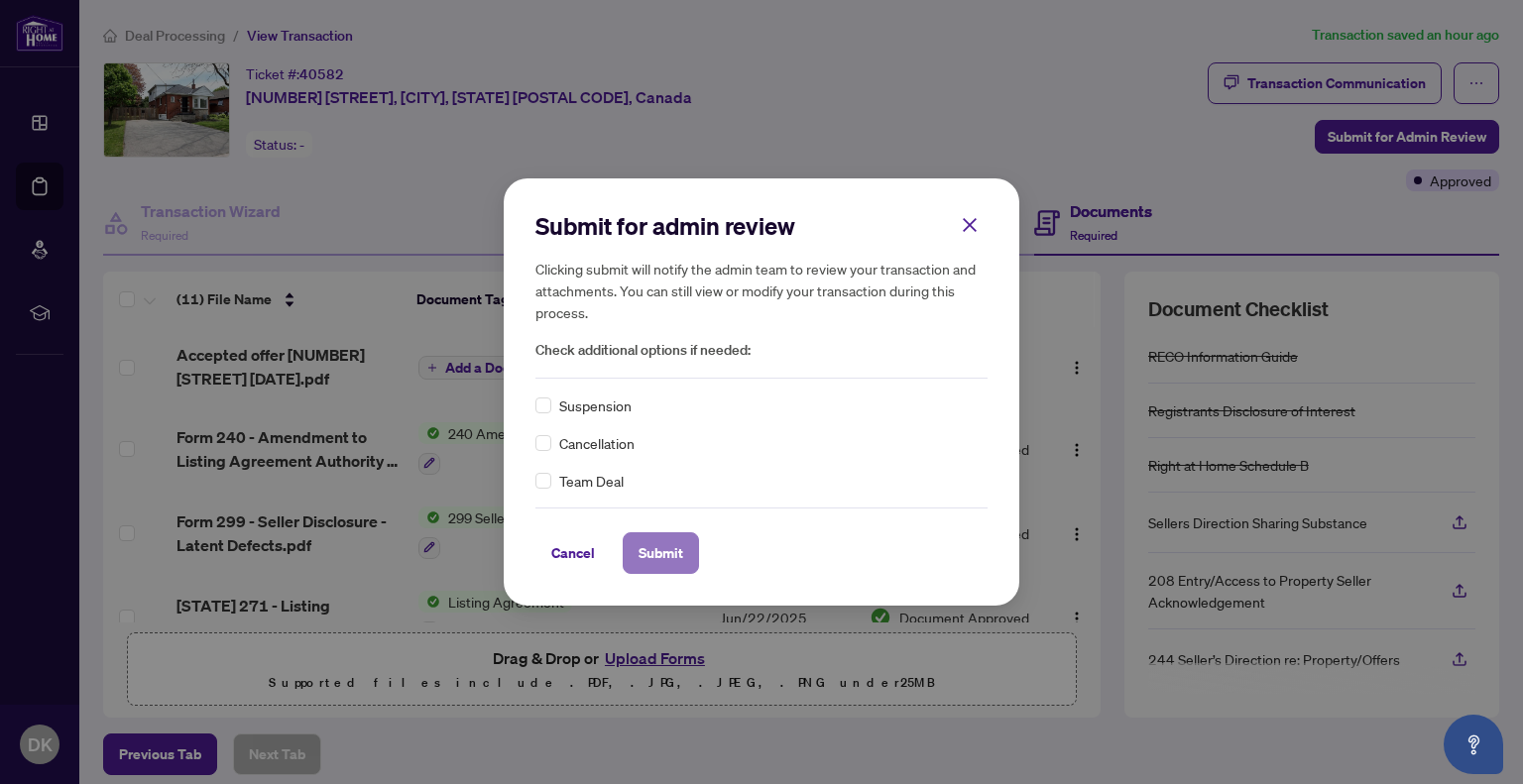 click on "Submit" at bounding box center [660, 553] 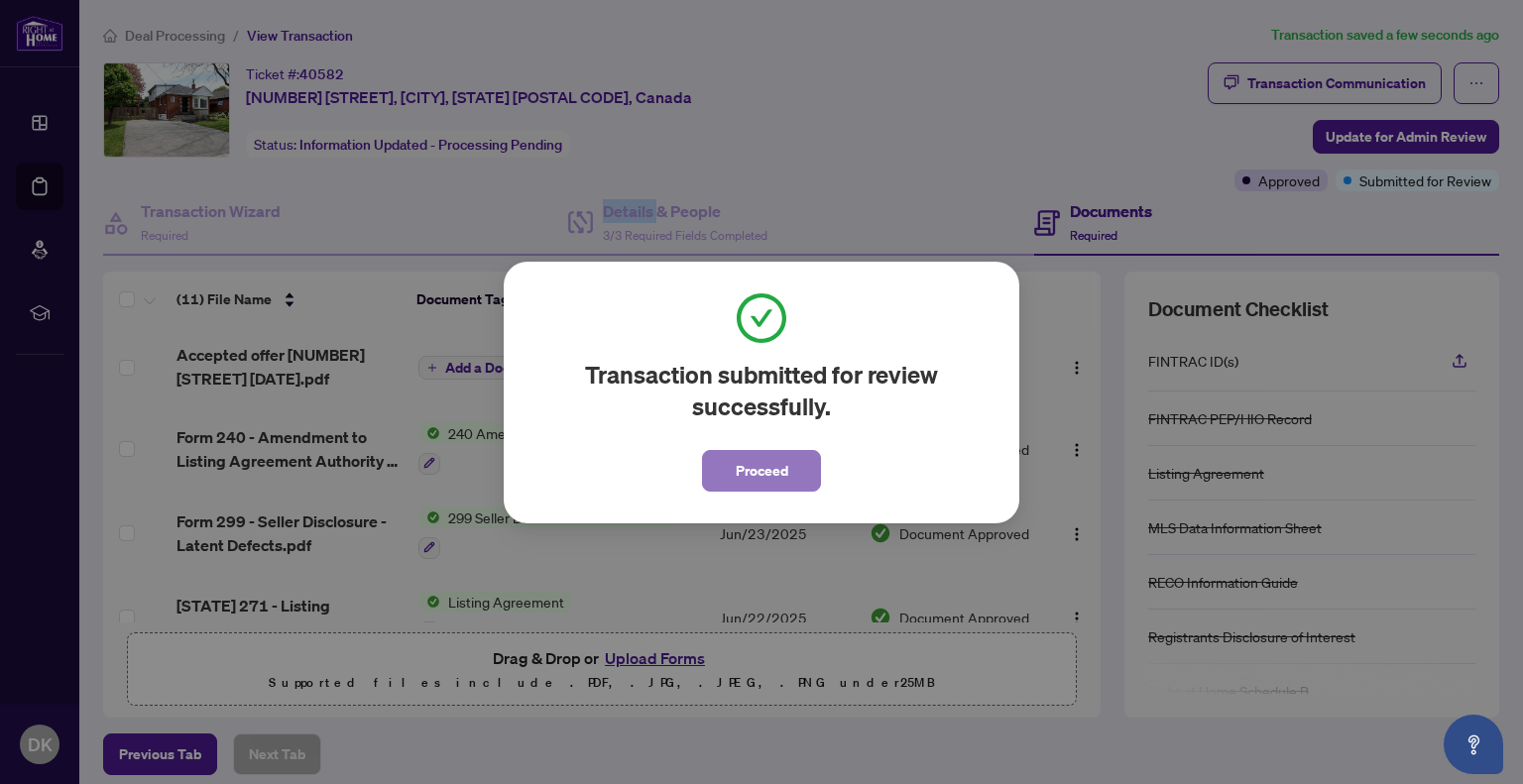 click on "Proceed" at bounding box center (762, 471) 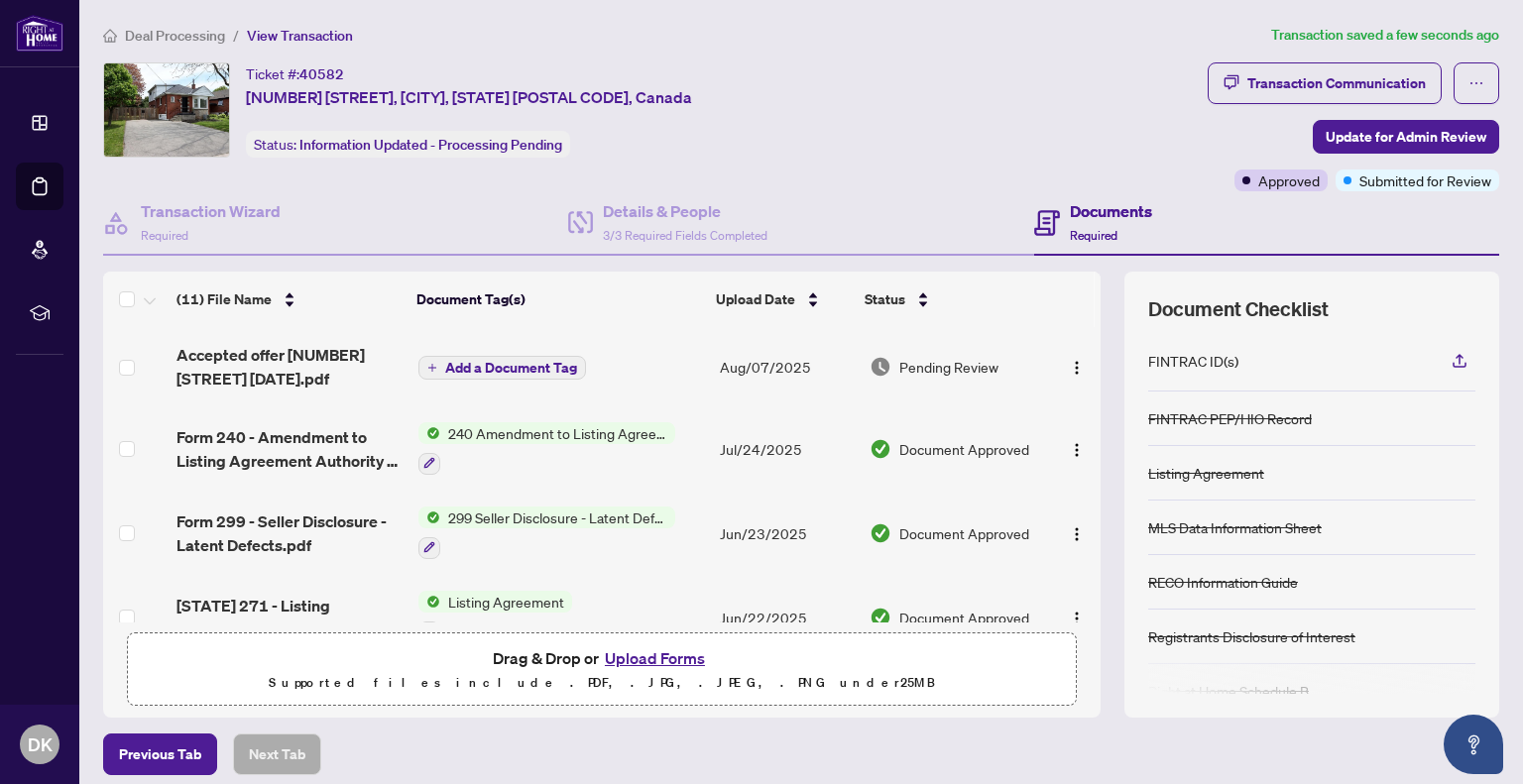 click on "Ticket #:  40582 255 East 11th Street, Hamilton, ON L9A 3T8, Canada Status:   Information Updated - Processing Pending" at bounding box center (651, 127) 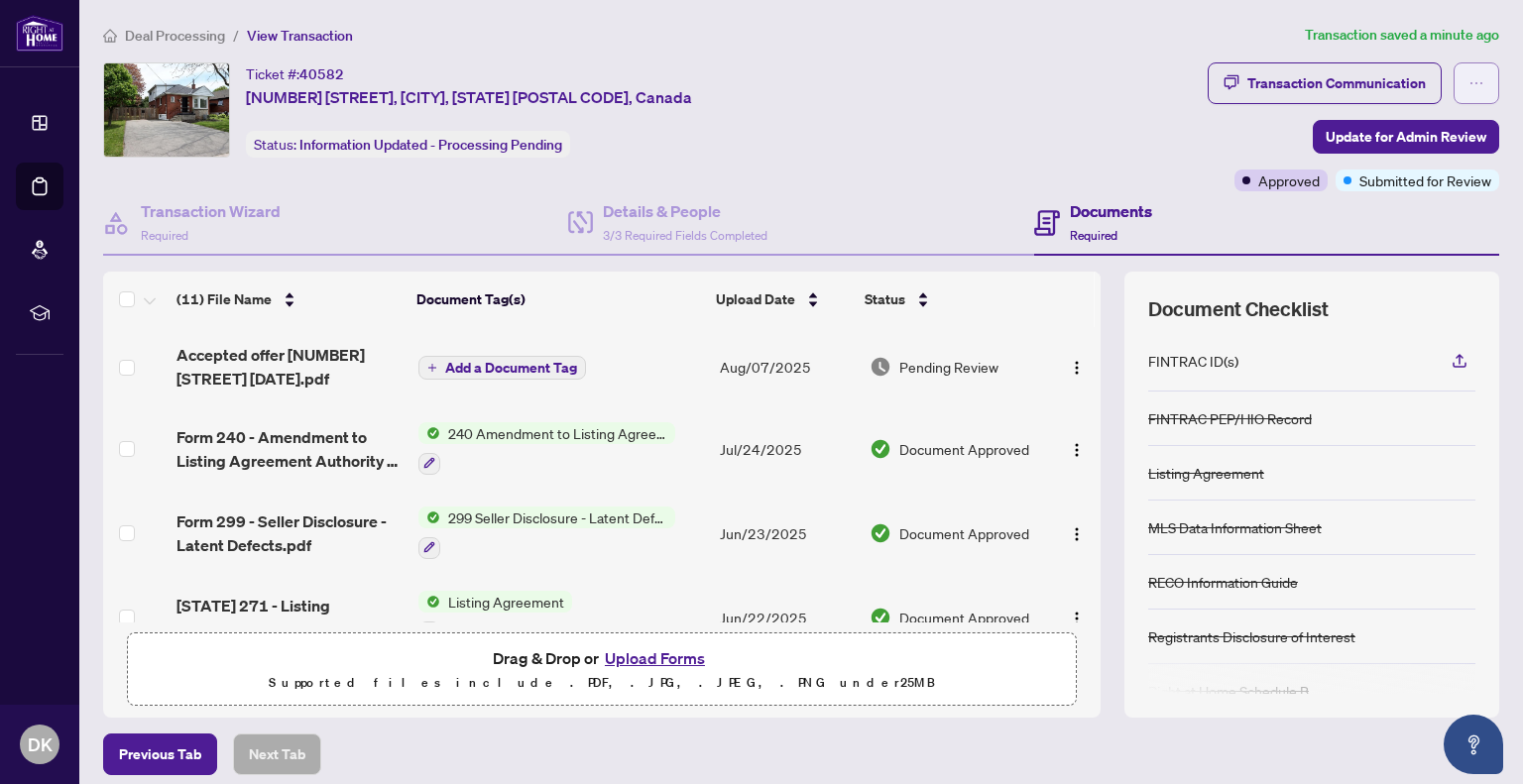 click 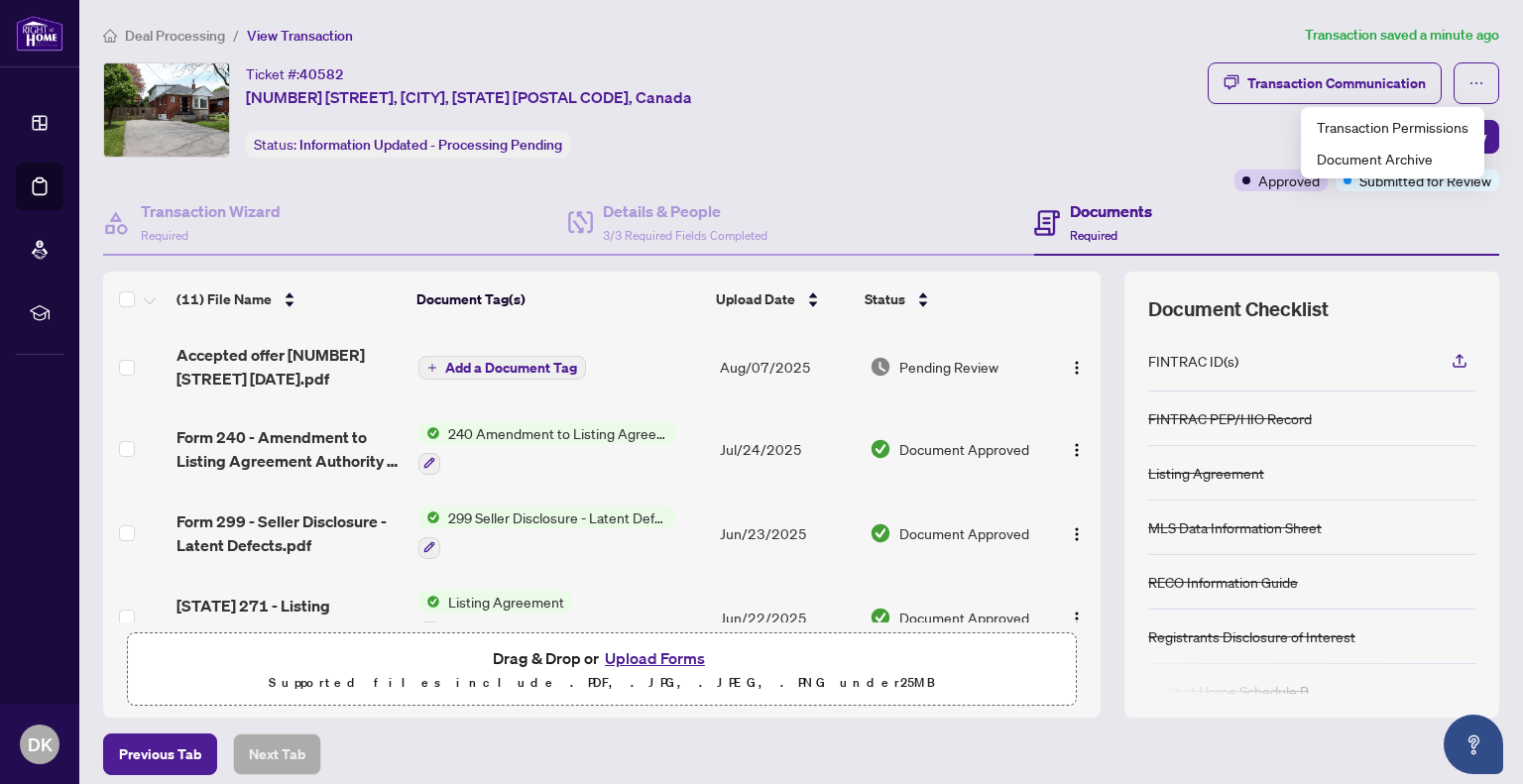 click on "Ticket #:  40582 255 East 11th Street, Hamilton, ON L9A 3T8, Canada Status:   Information Updated - Processing Pending" at bounding box center (651, 110) 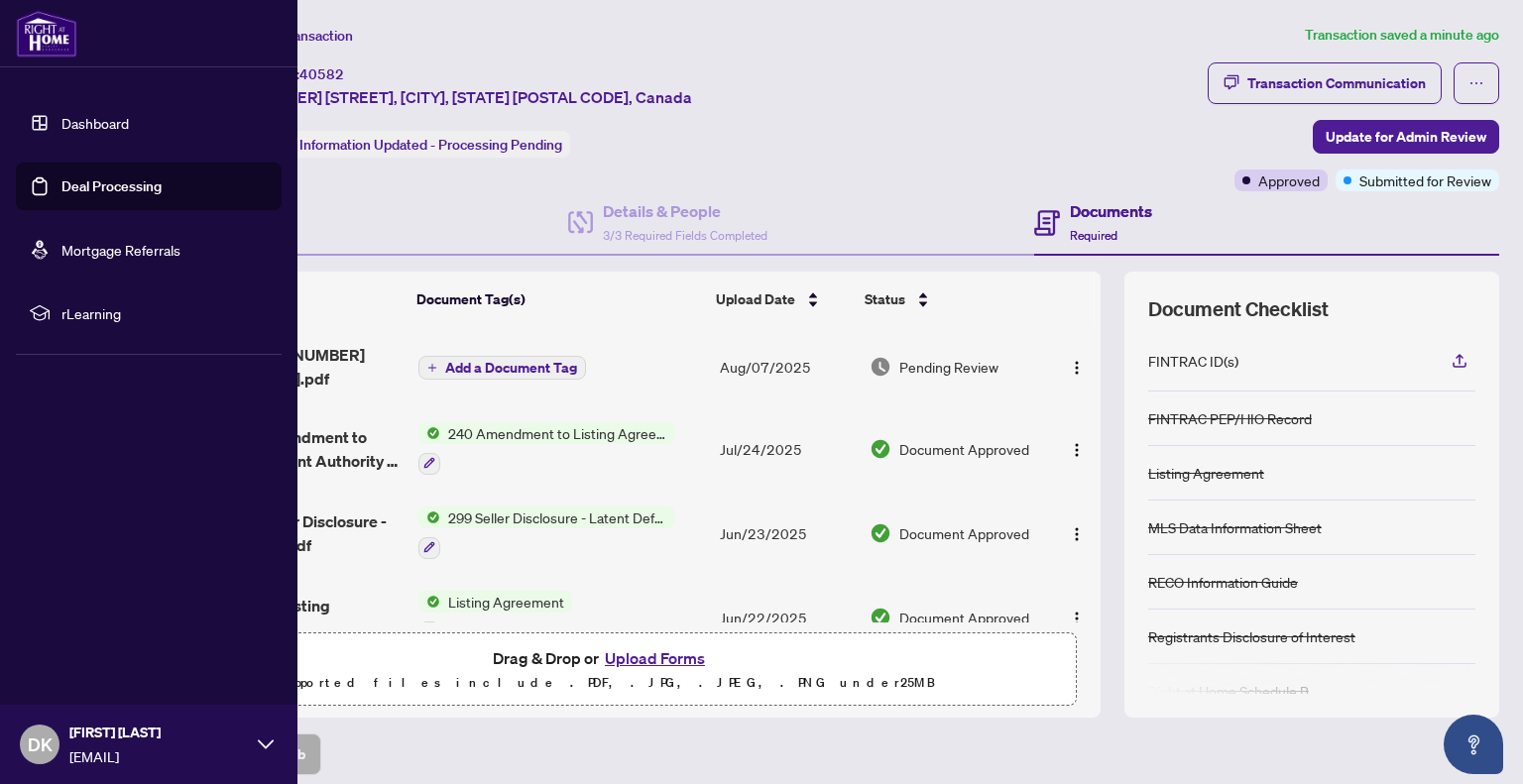 click on "Dashboard" at bounding box center [95, 123] 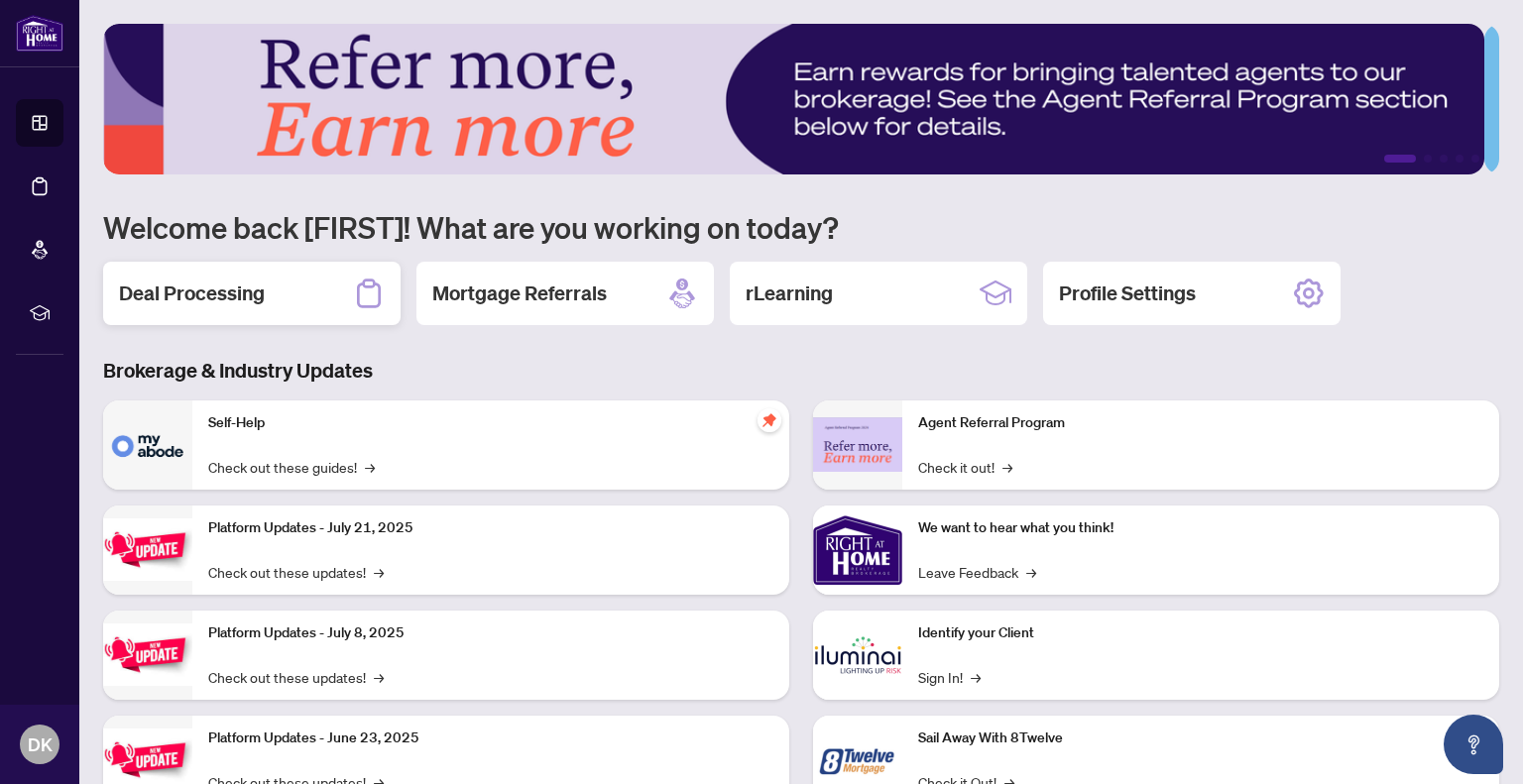click on "Deal Processing" at bounding box center [191, 293] 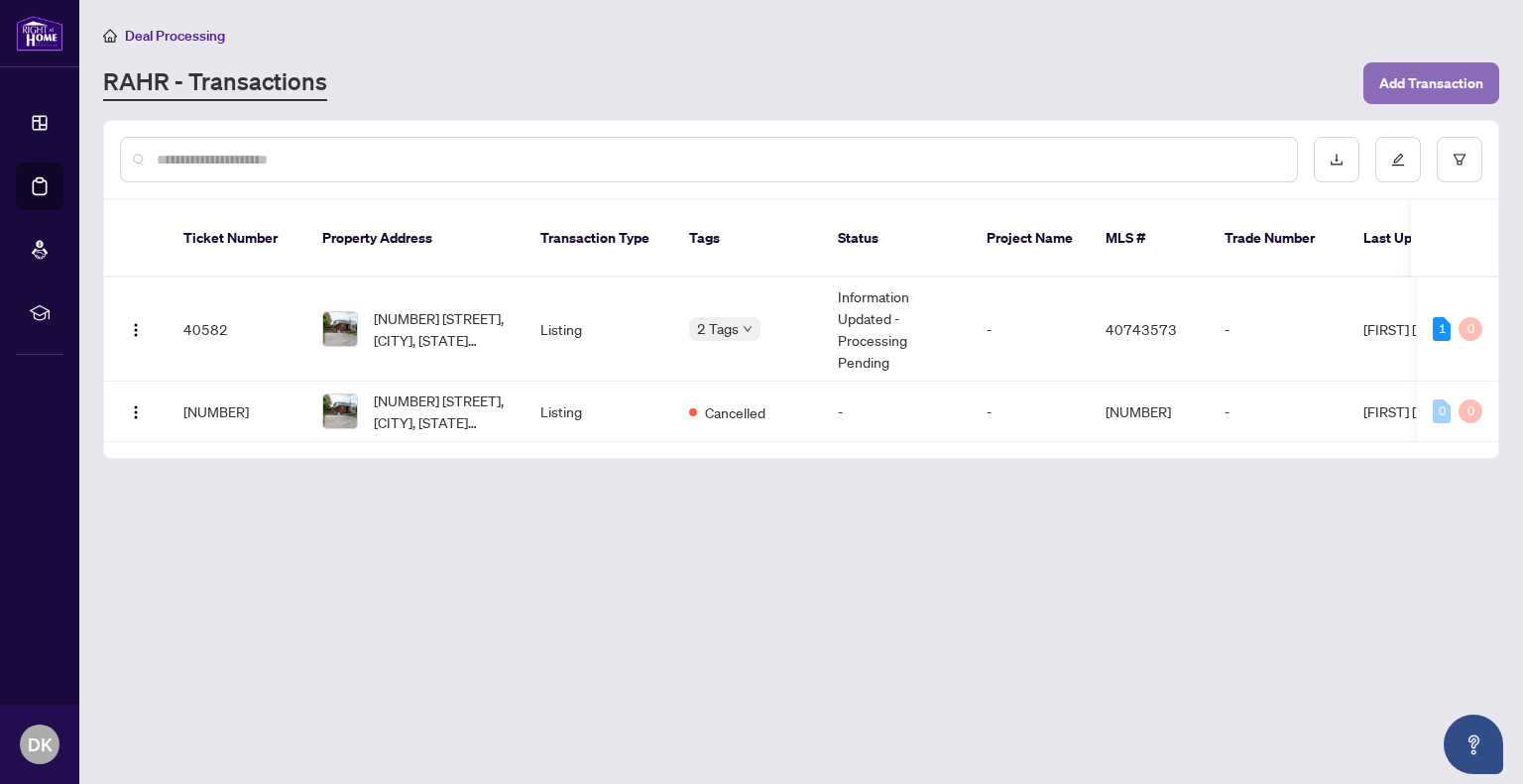 click on "Add Transaction" at bounding box center (1431, 83) 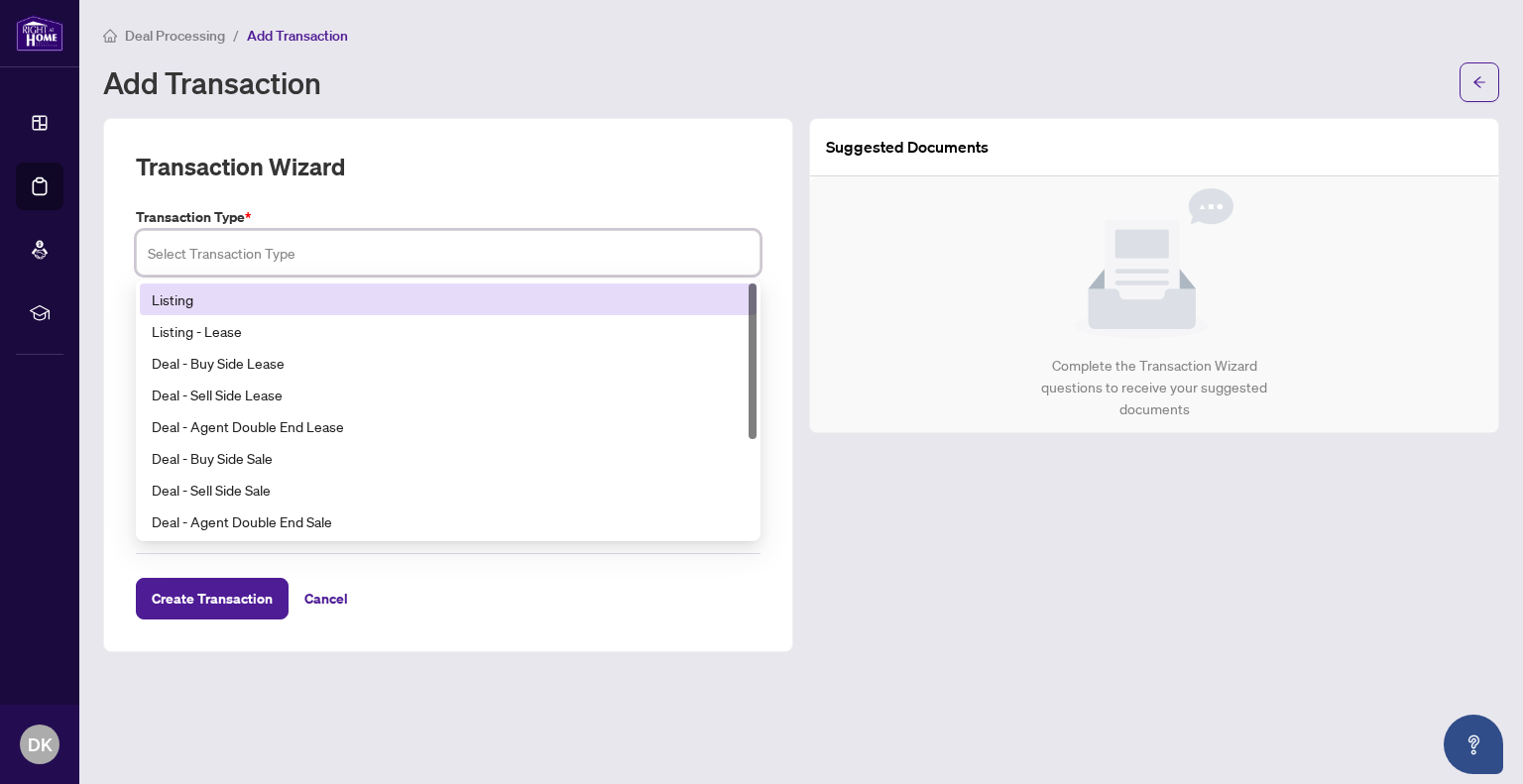 click at bounding box center (448, 253) 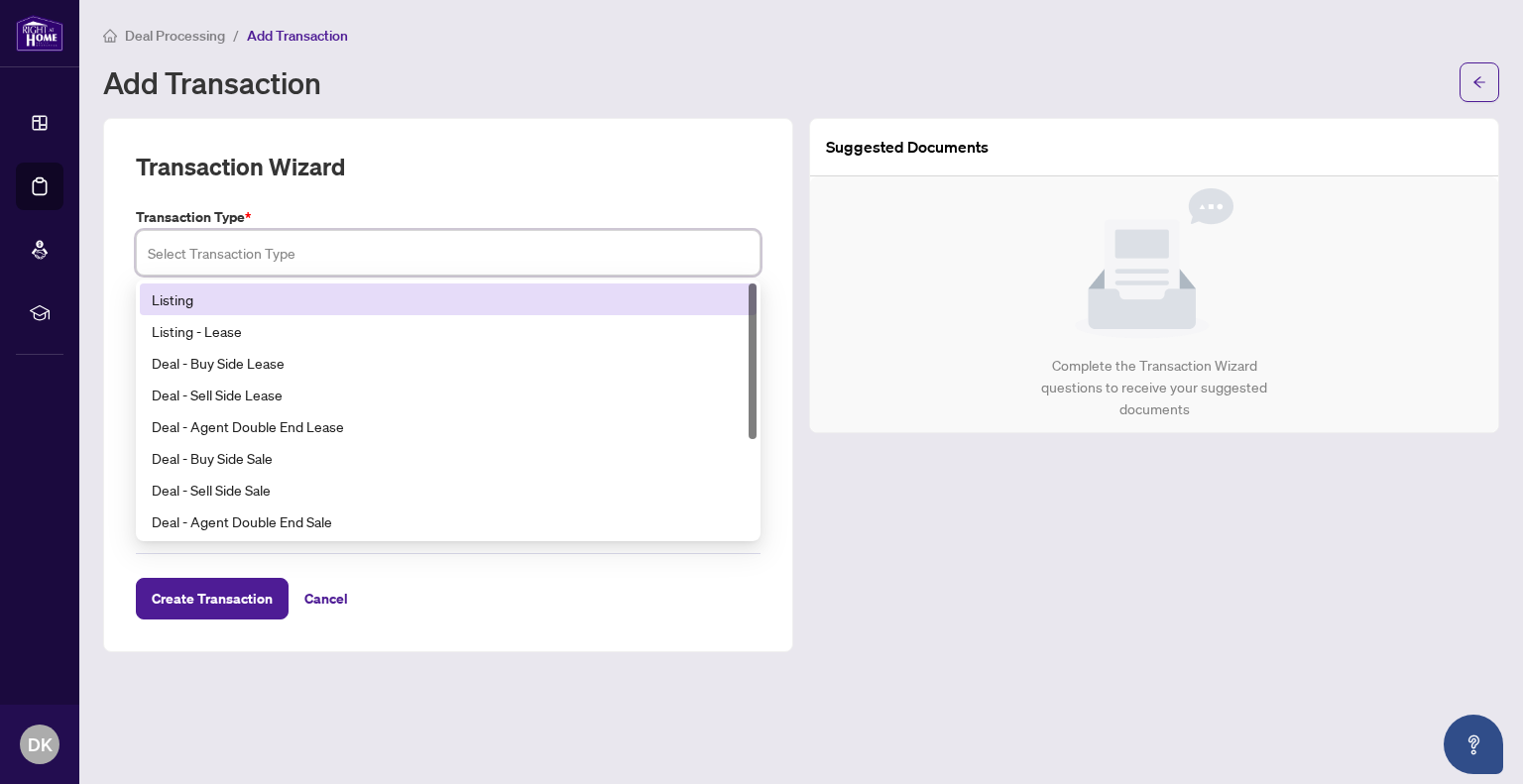 click on "Listing" at bounding box center (448, 299) 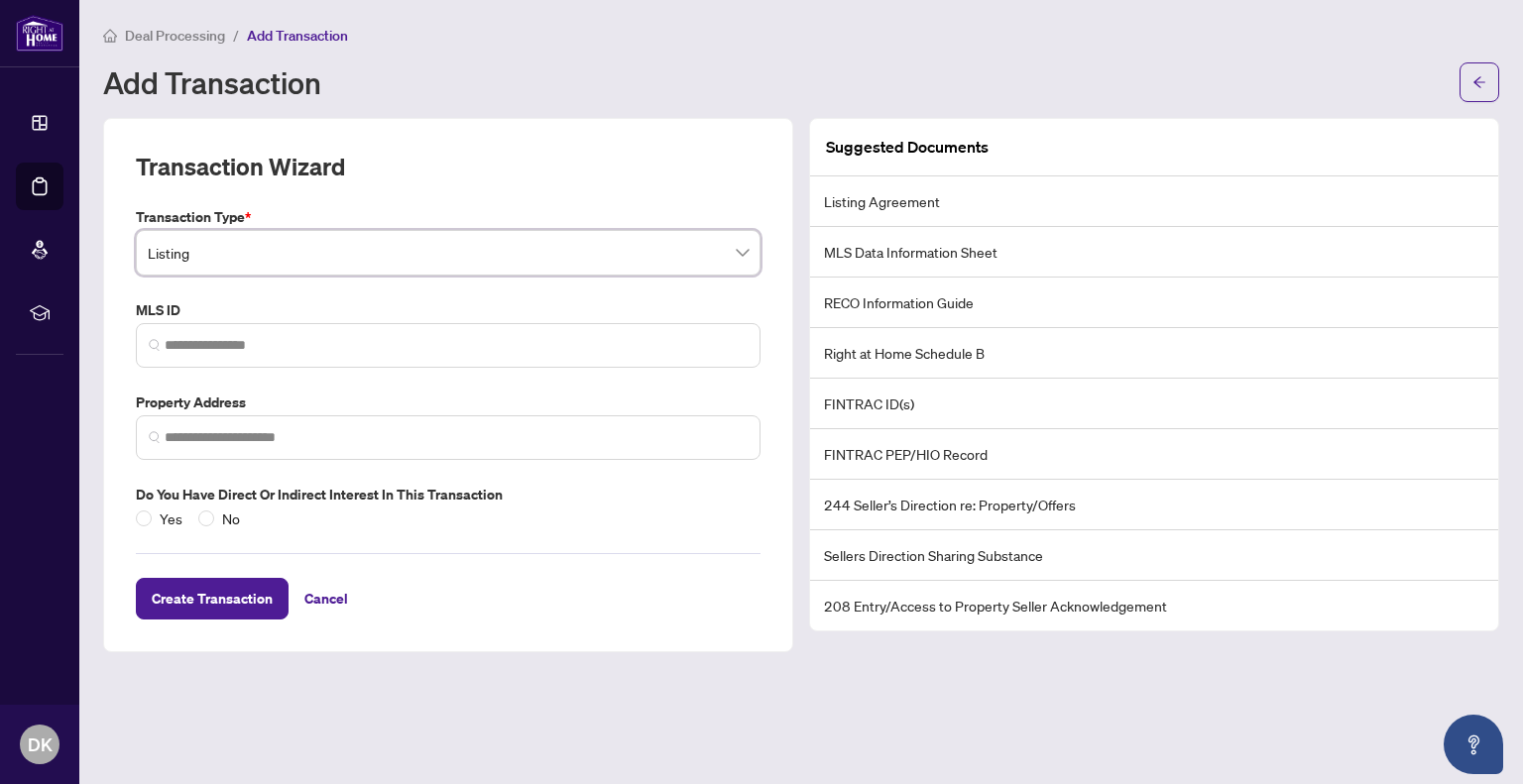 click at bounding box center [448, 437] 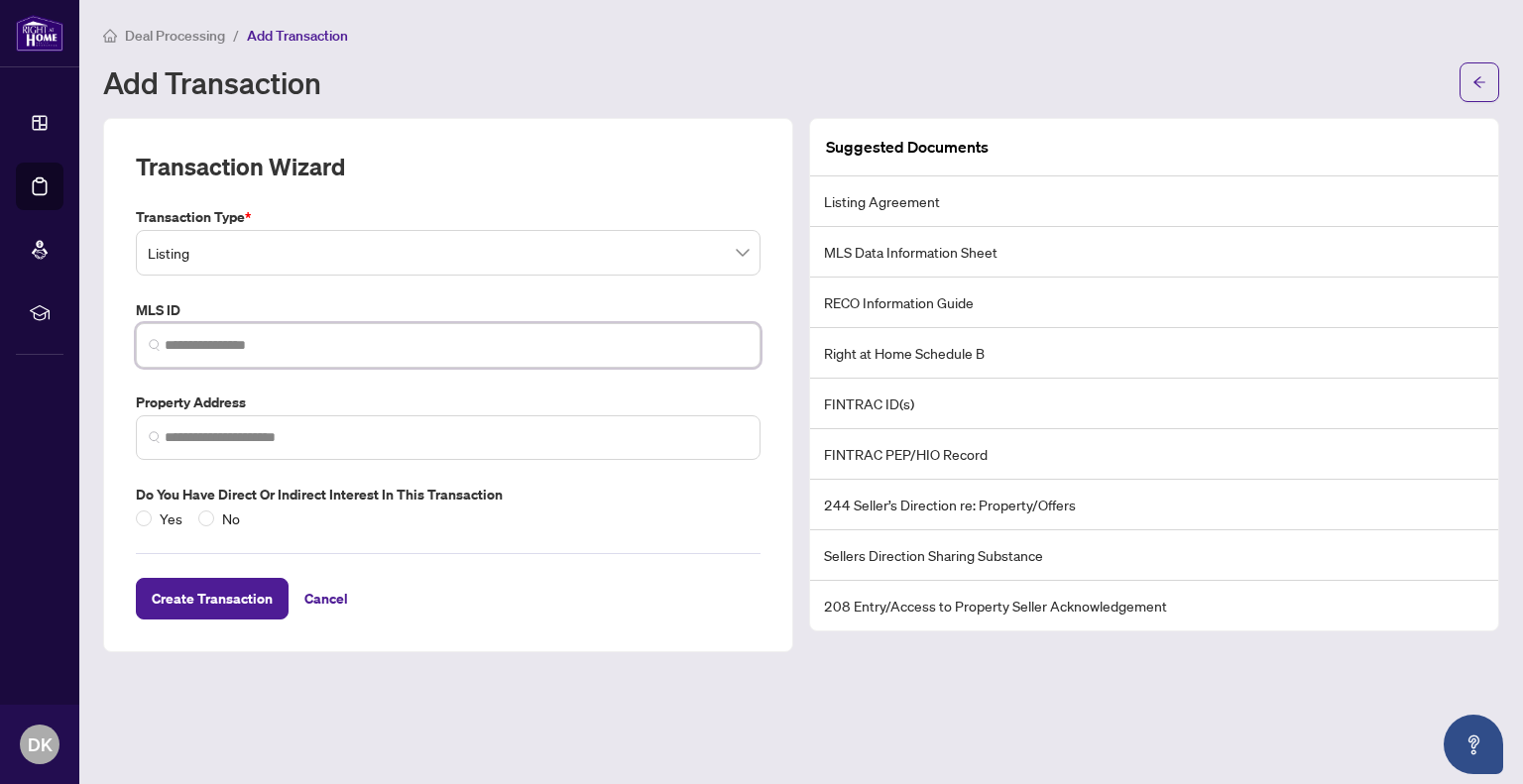 click at bounding box center (456, 345) 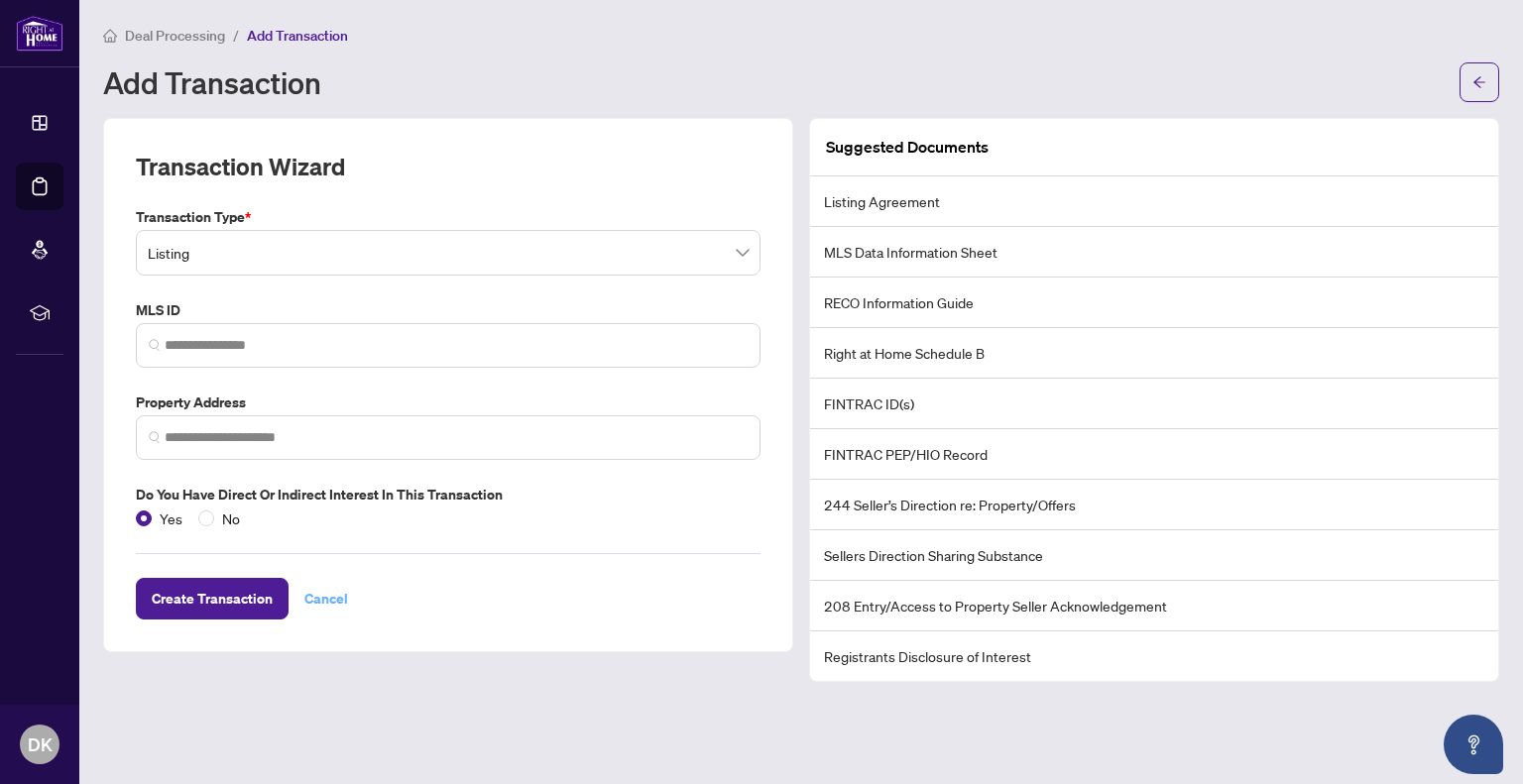 click on "Cancel" at bounding box center (326, 599) 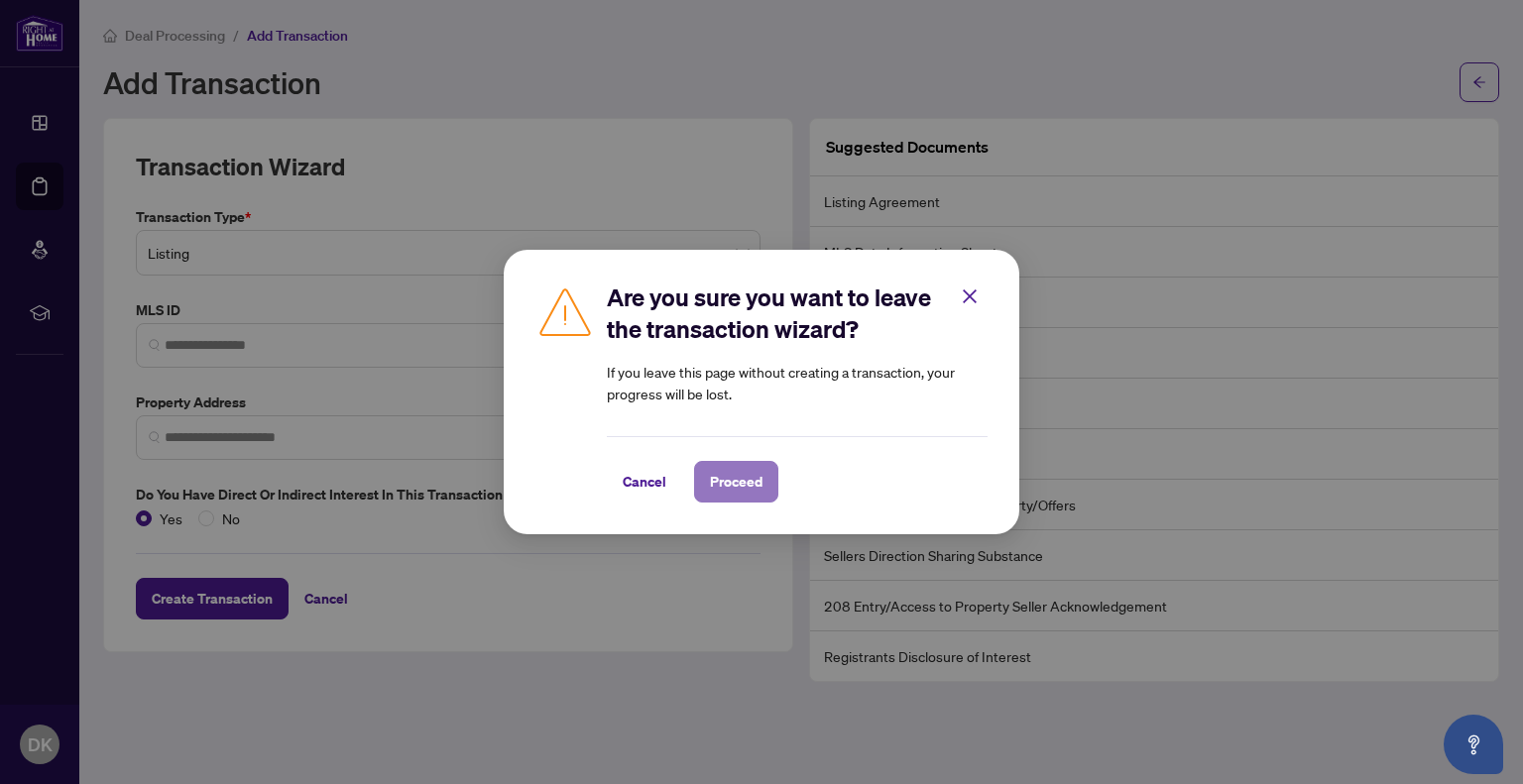 click on "Proceed" at bounding box center [736, 482] 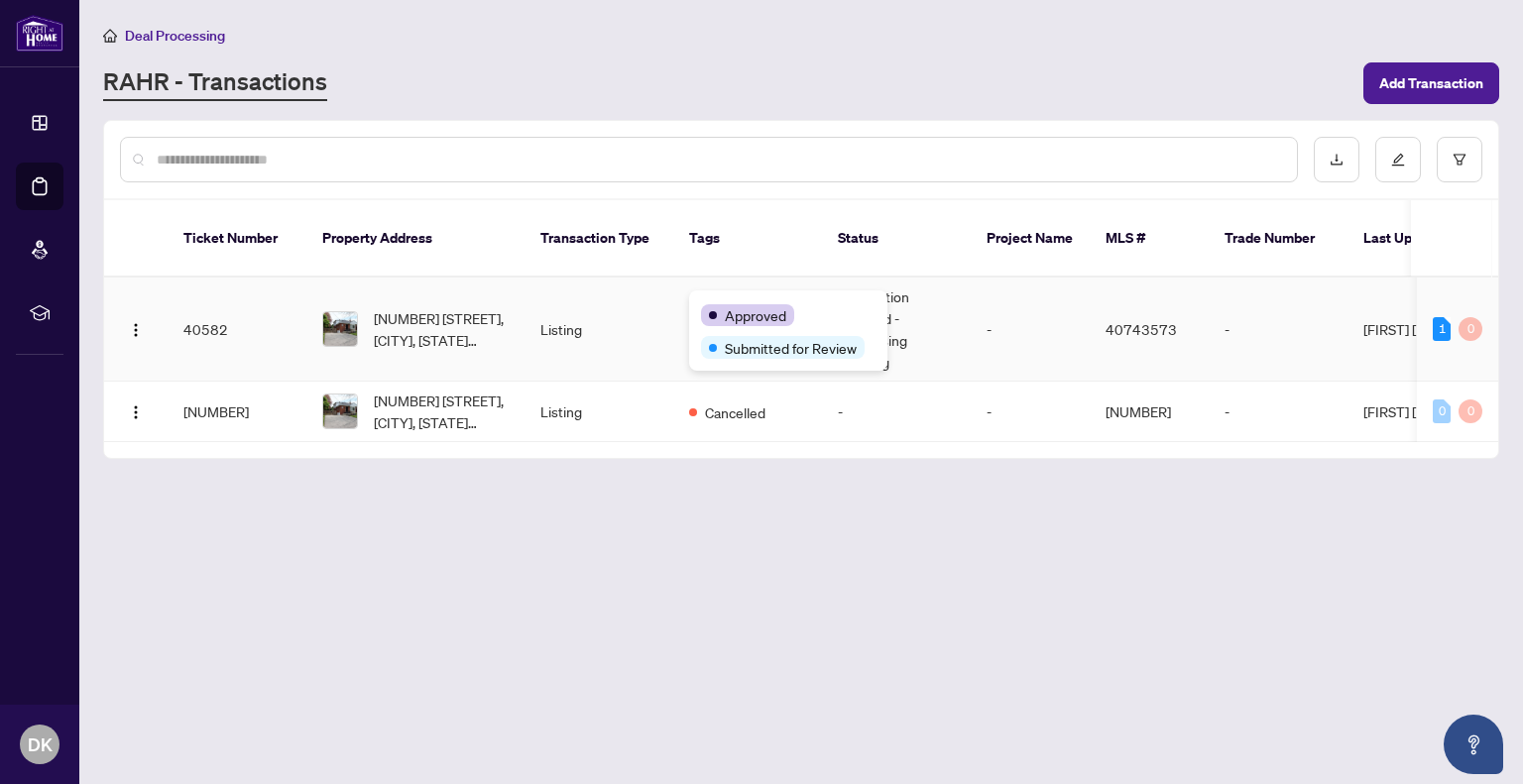 click on "Approved" at bounding box center (756, 315) 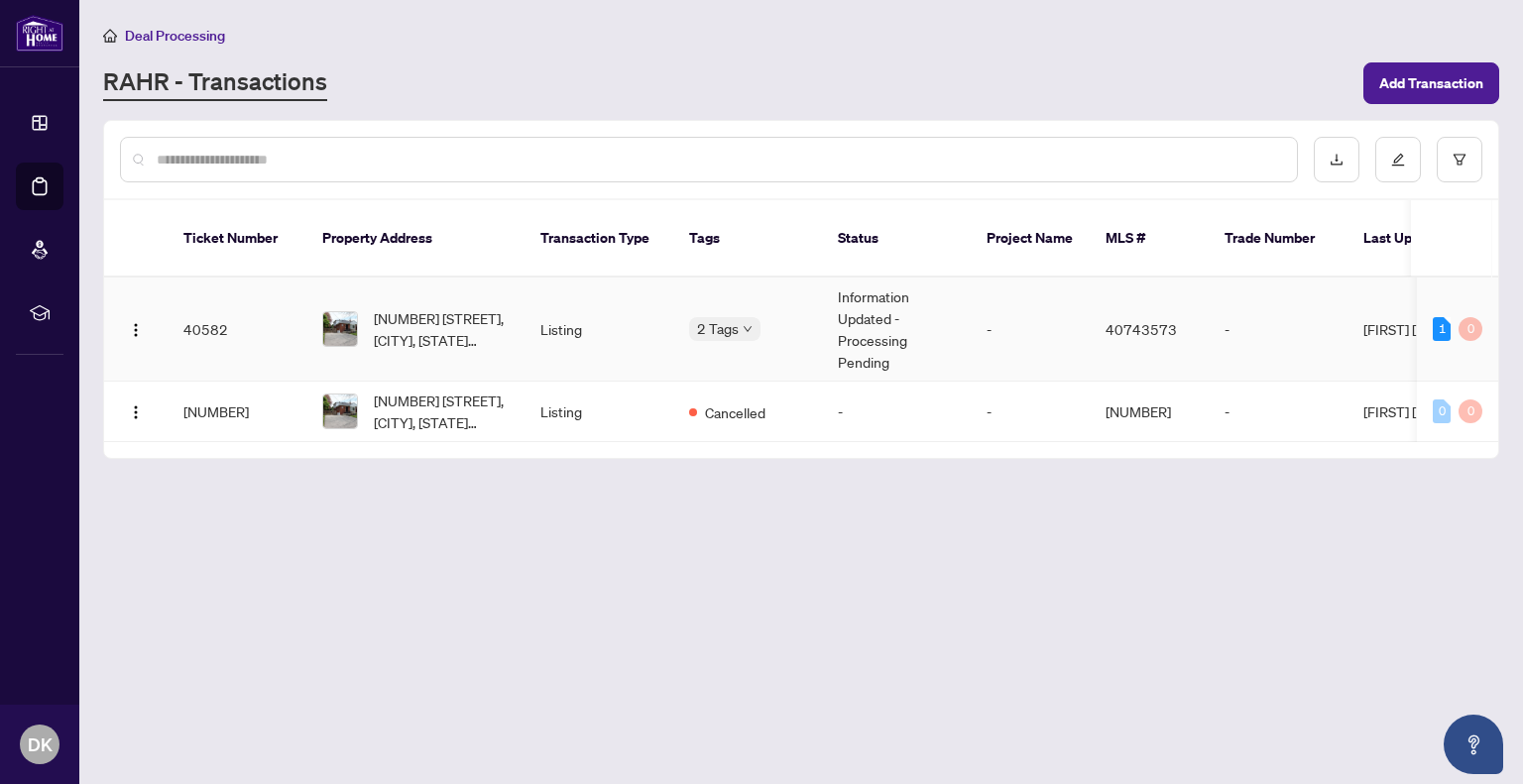 click on "40582" at bounding box center [237, 329] 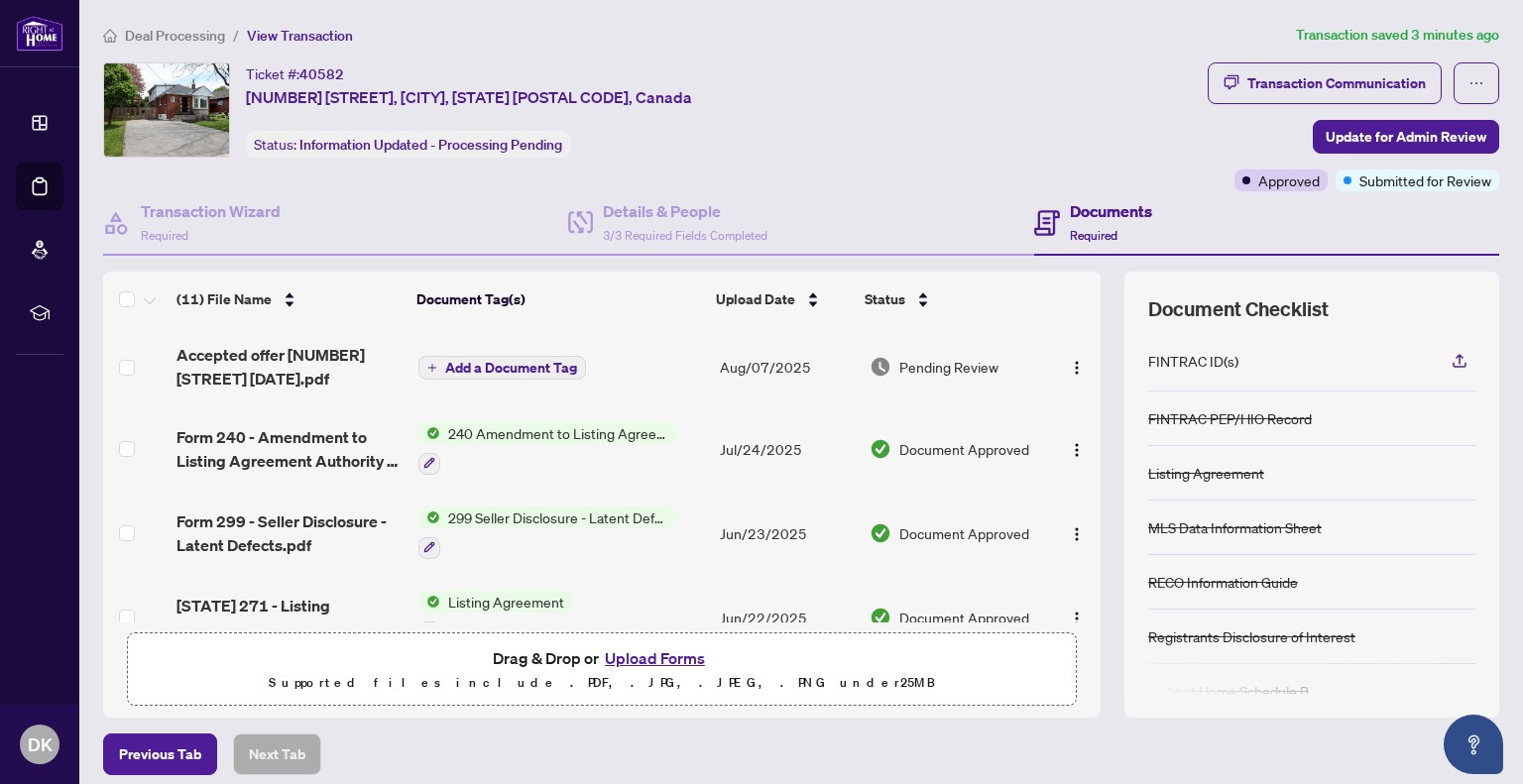 scroll, scrollTop: 99, scrollLeft: 0, axis: vertical 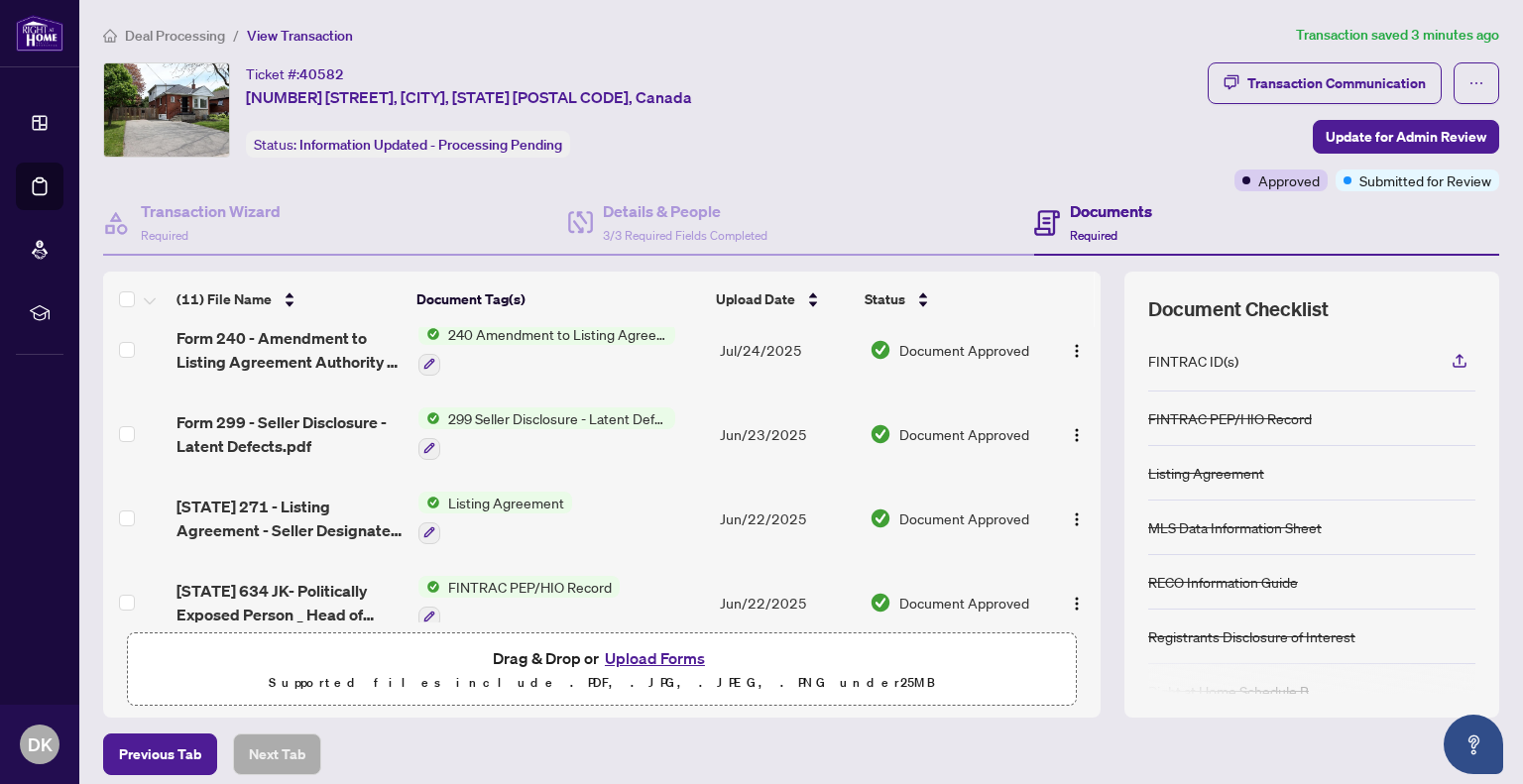 click on "Upload Forms" at bounding box center (654, 658) 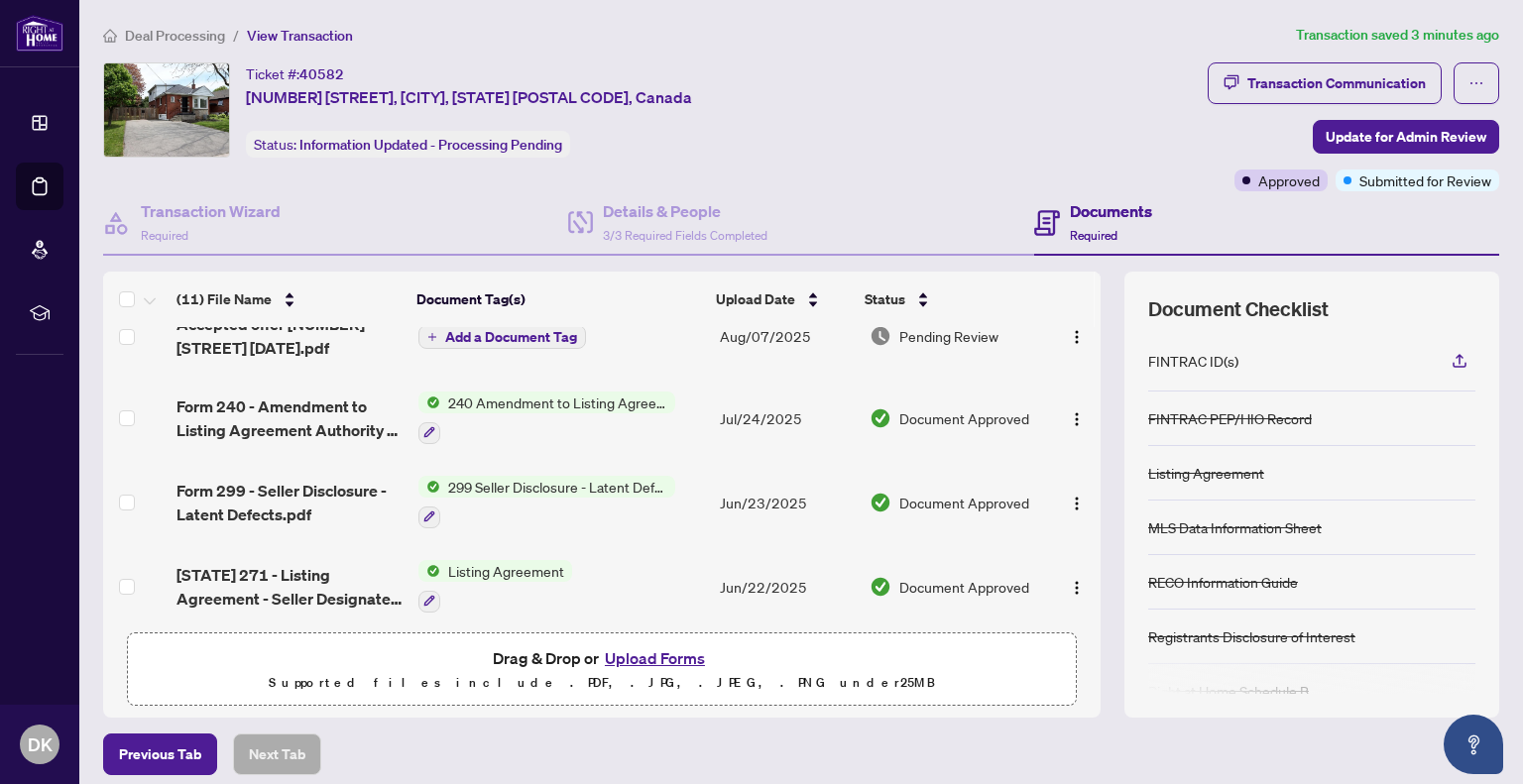 scroll, scrollTop: 0, scrollLeft: 0, axis: both 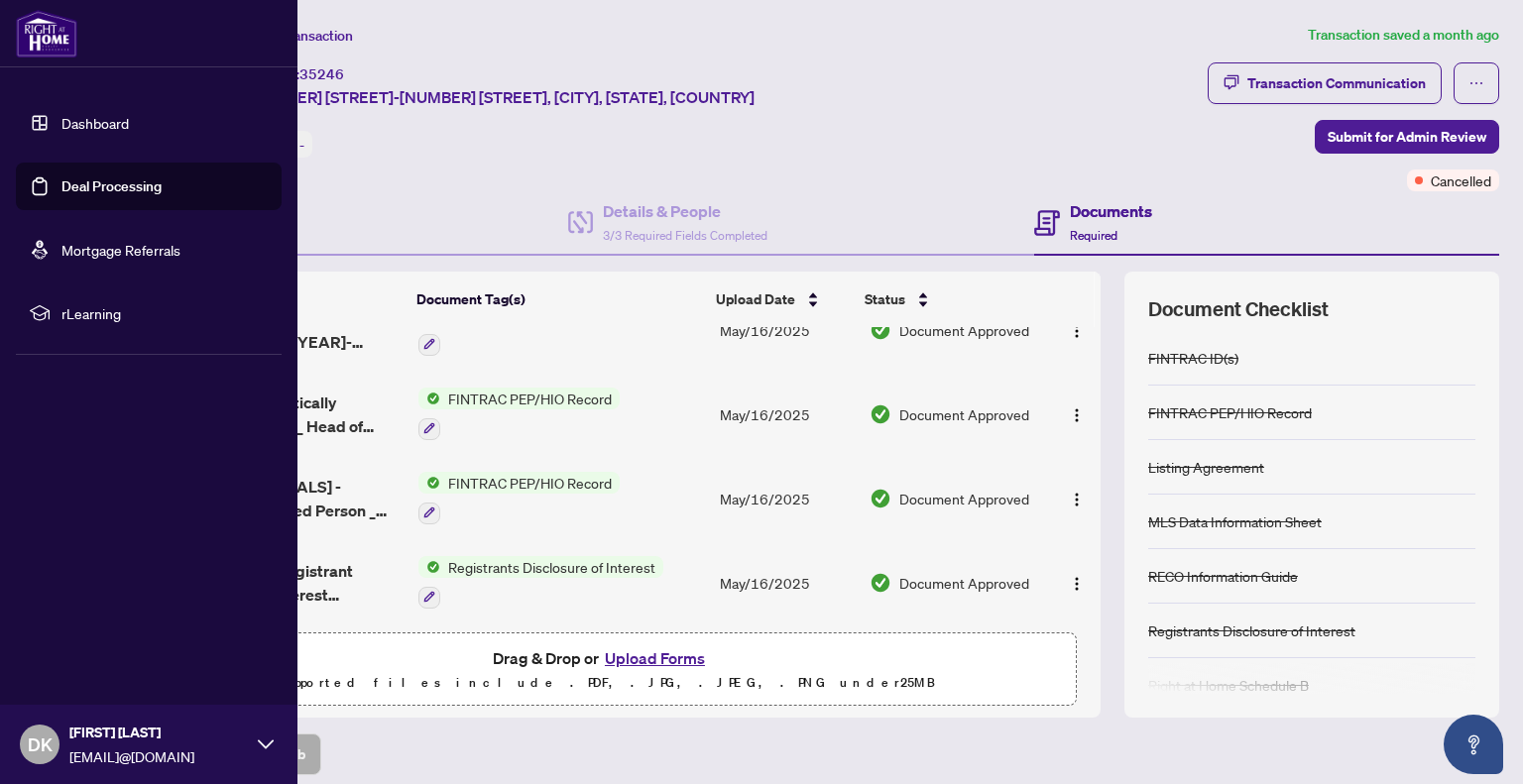click on "Deal Processing" at bounding box center (111, 186) 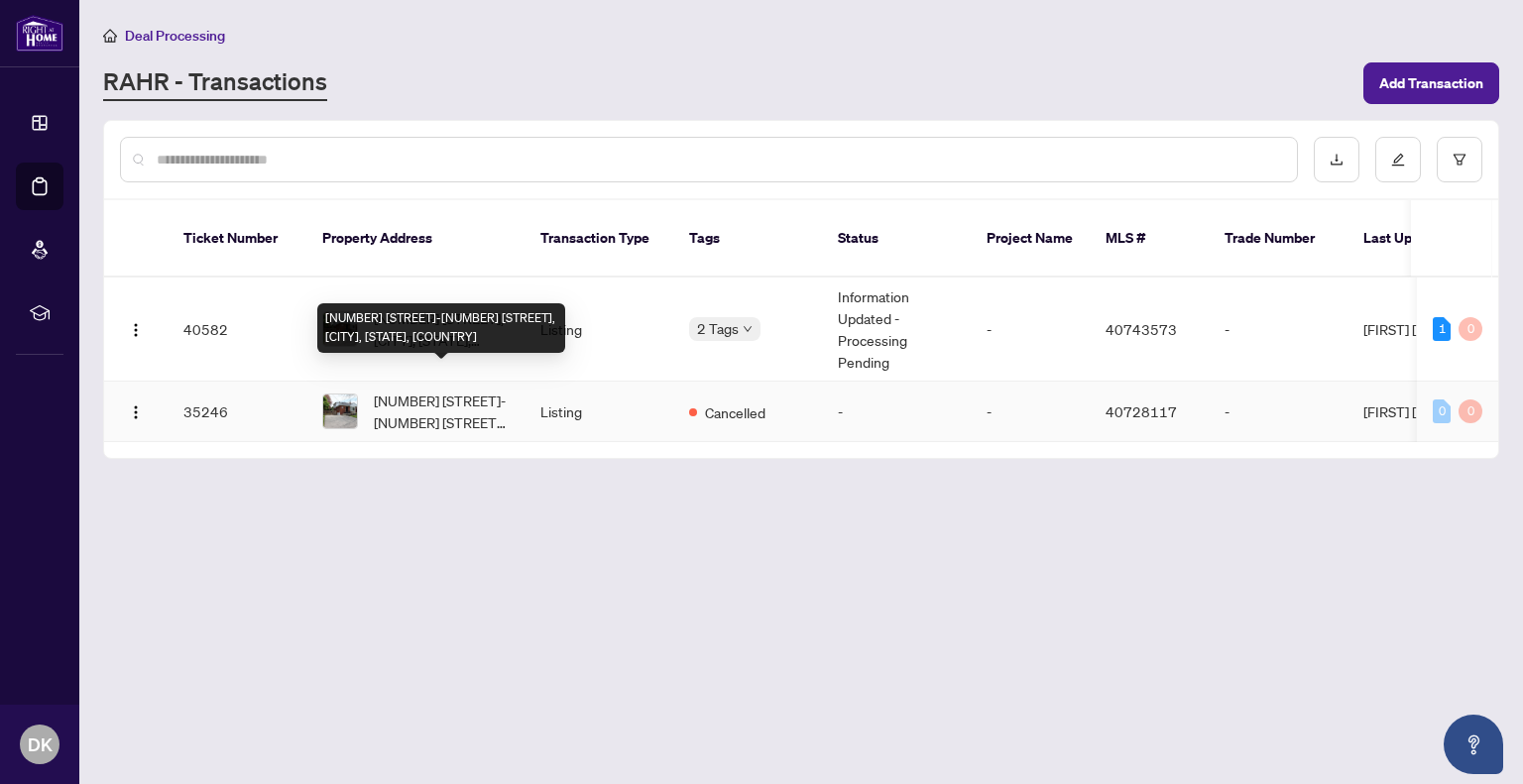 click on "[NUMBER] [STREET]-[NUMBER] [STREET], [CITY], [STATE], [COUNTRY]" at bounding box center (441, 328) 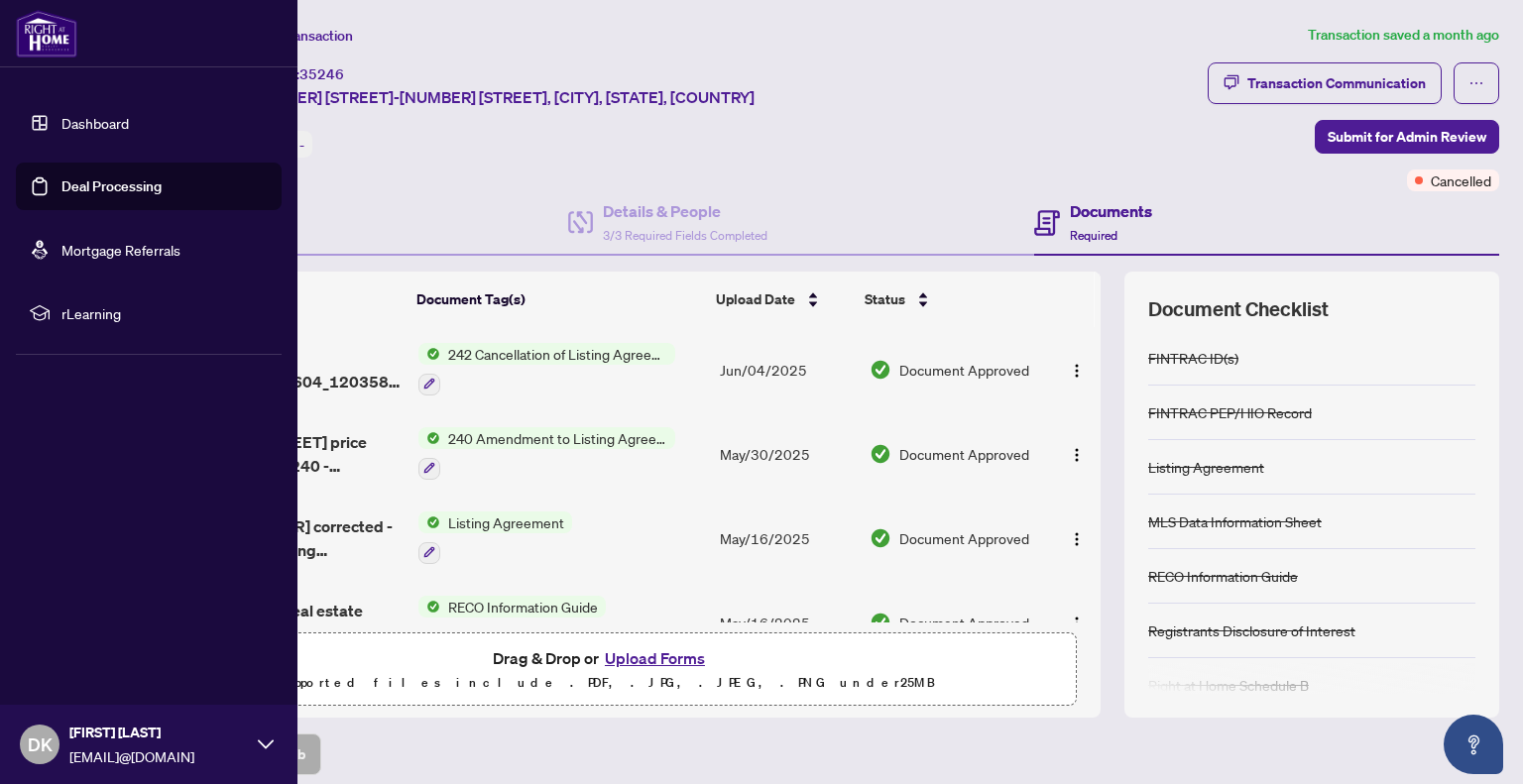 click on "Deal Processing" at bounding box center [111, 186] 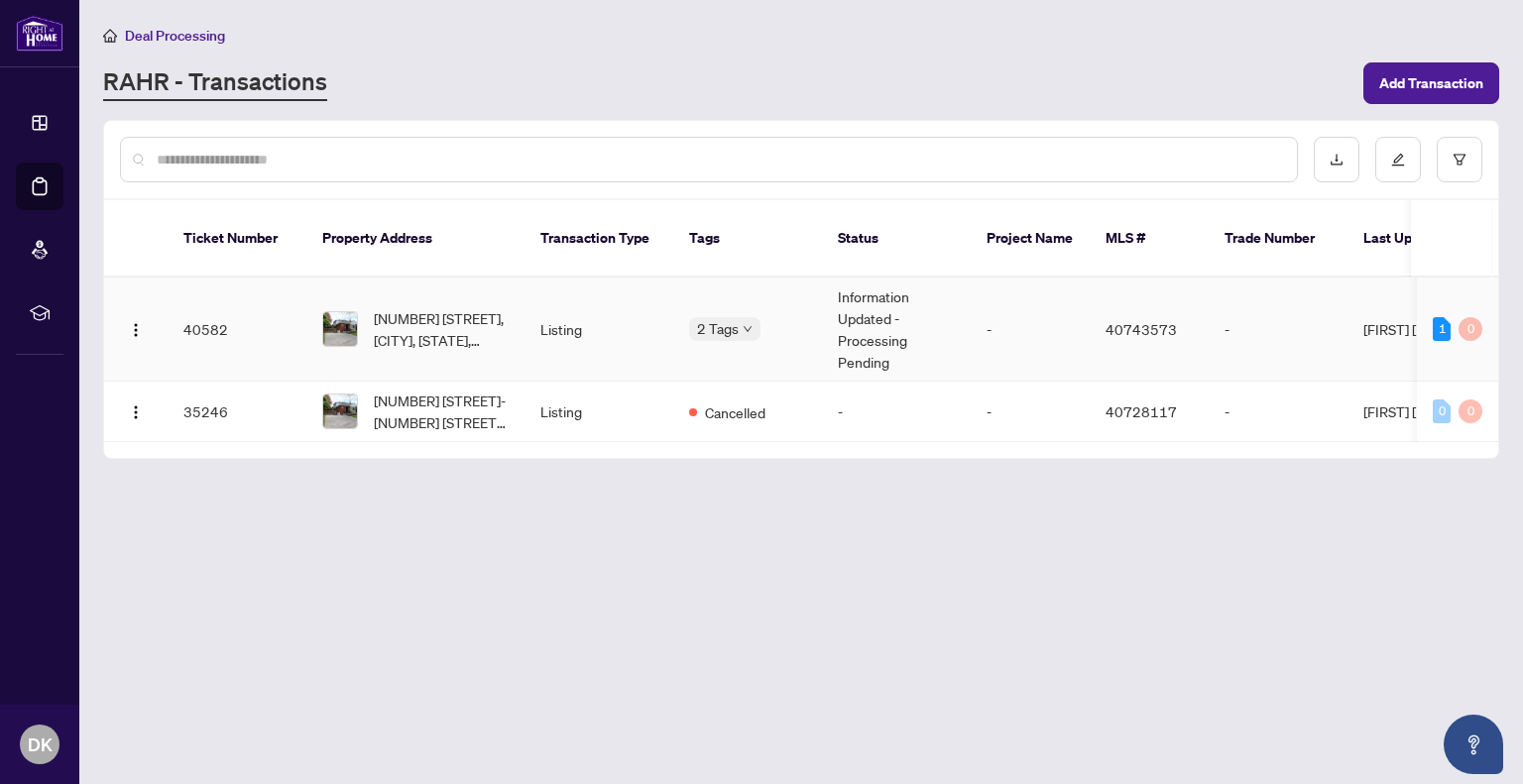 click on "40582" at bounding box center (237, 329) 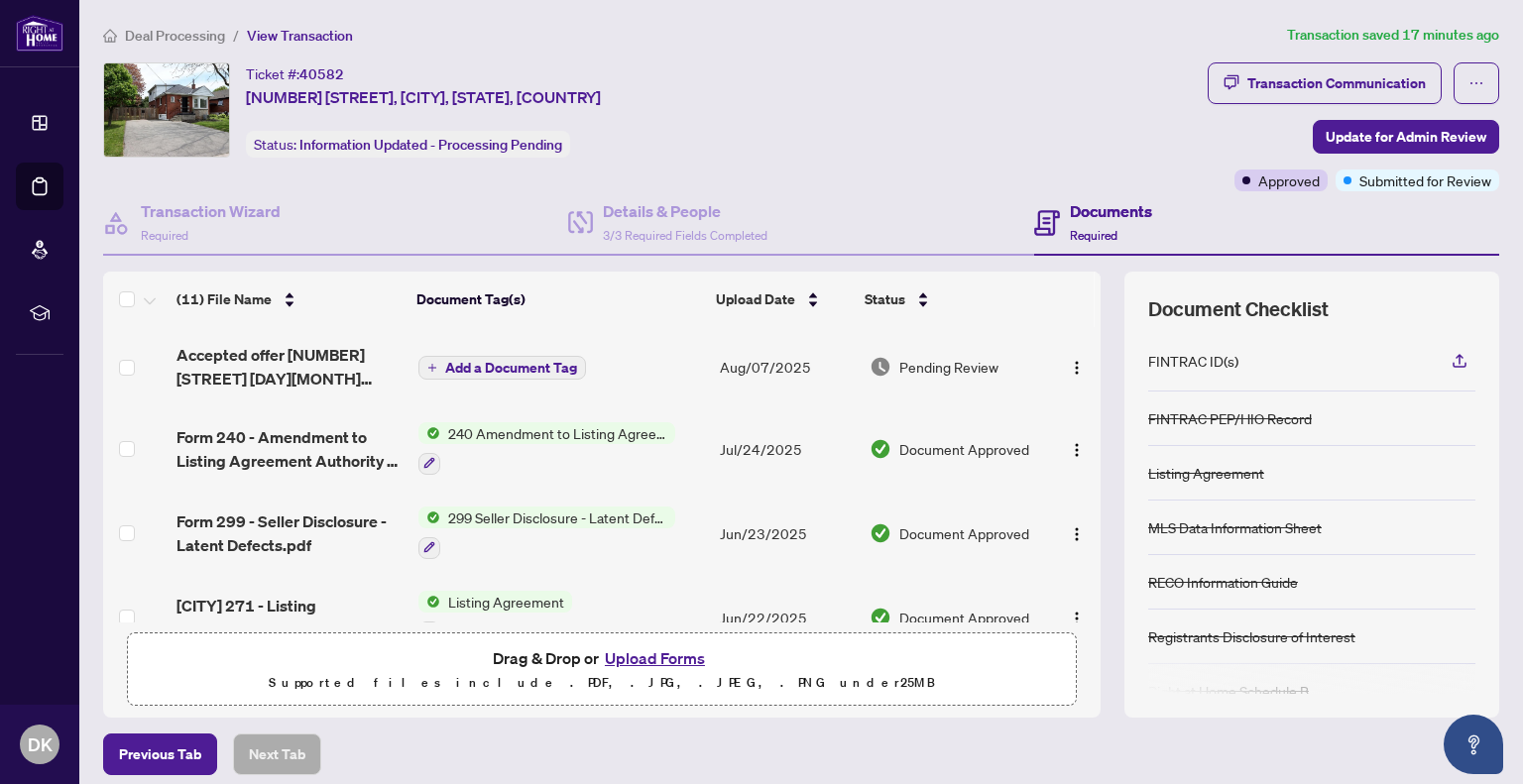 click on "Upload Forms" at bounding box center [654, 658] 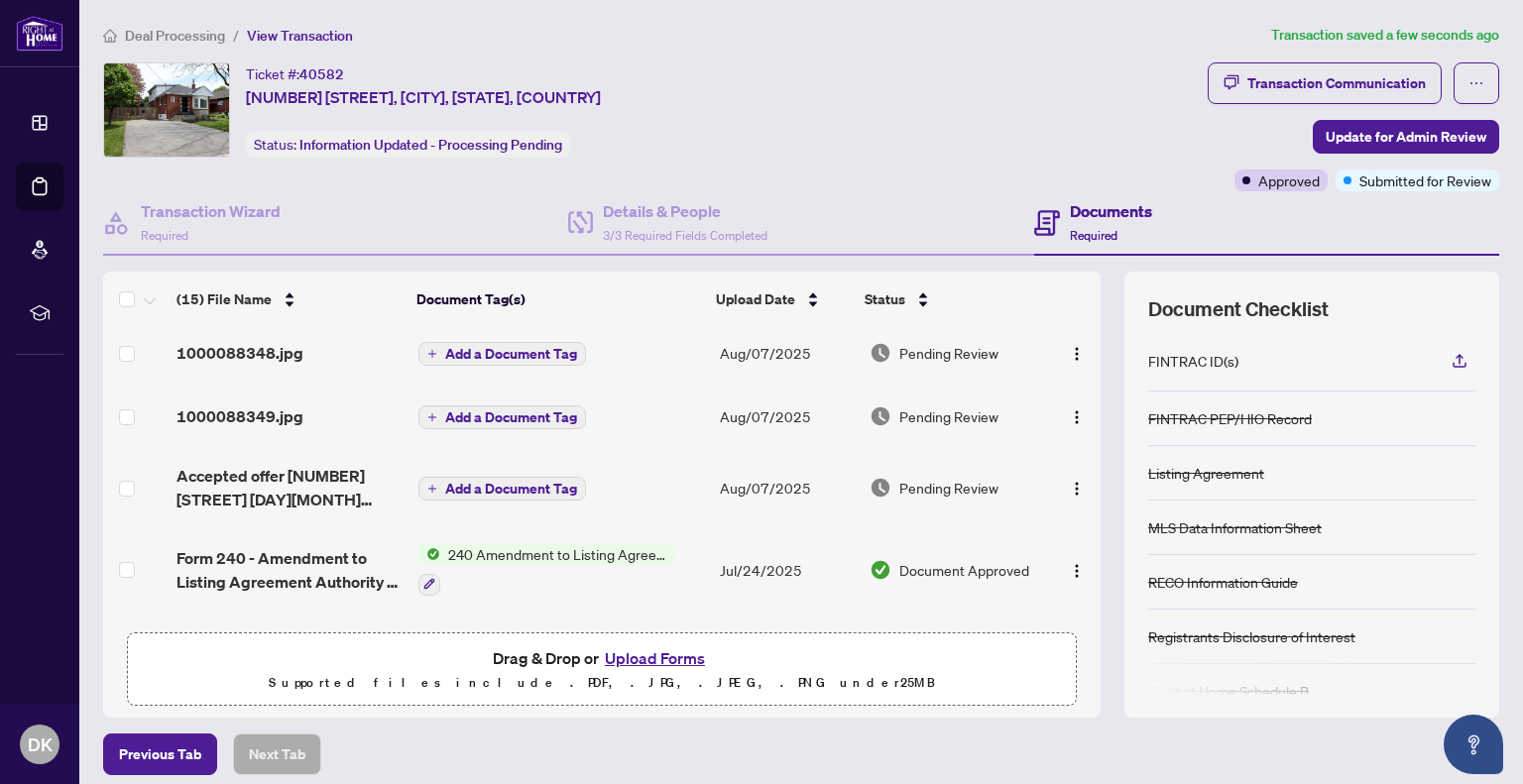 scroll, scrollTop: 99, scrollLeft: 0, axis: vertical 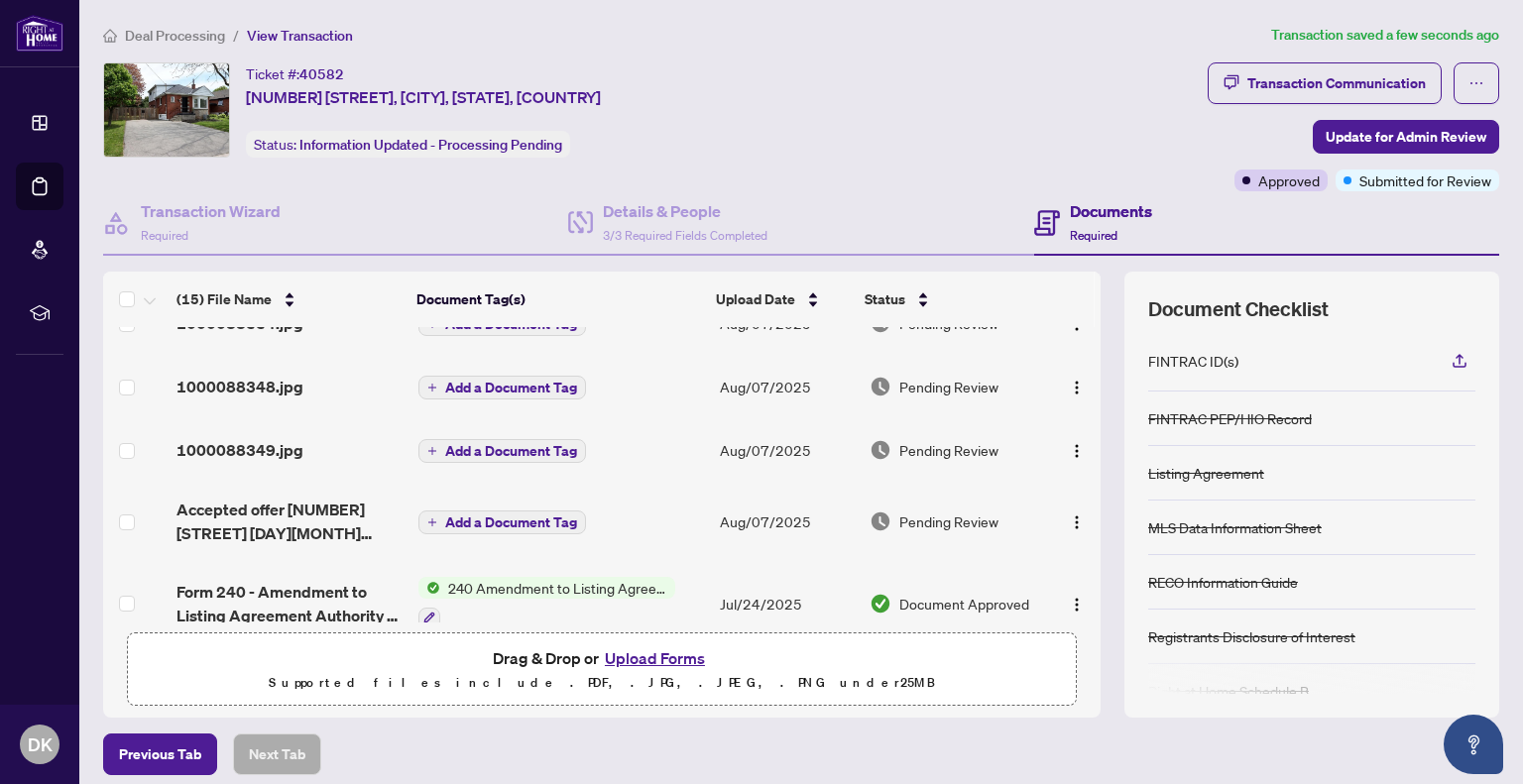 click on "Add a Document Tag" at bounding box center [511, 451] 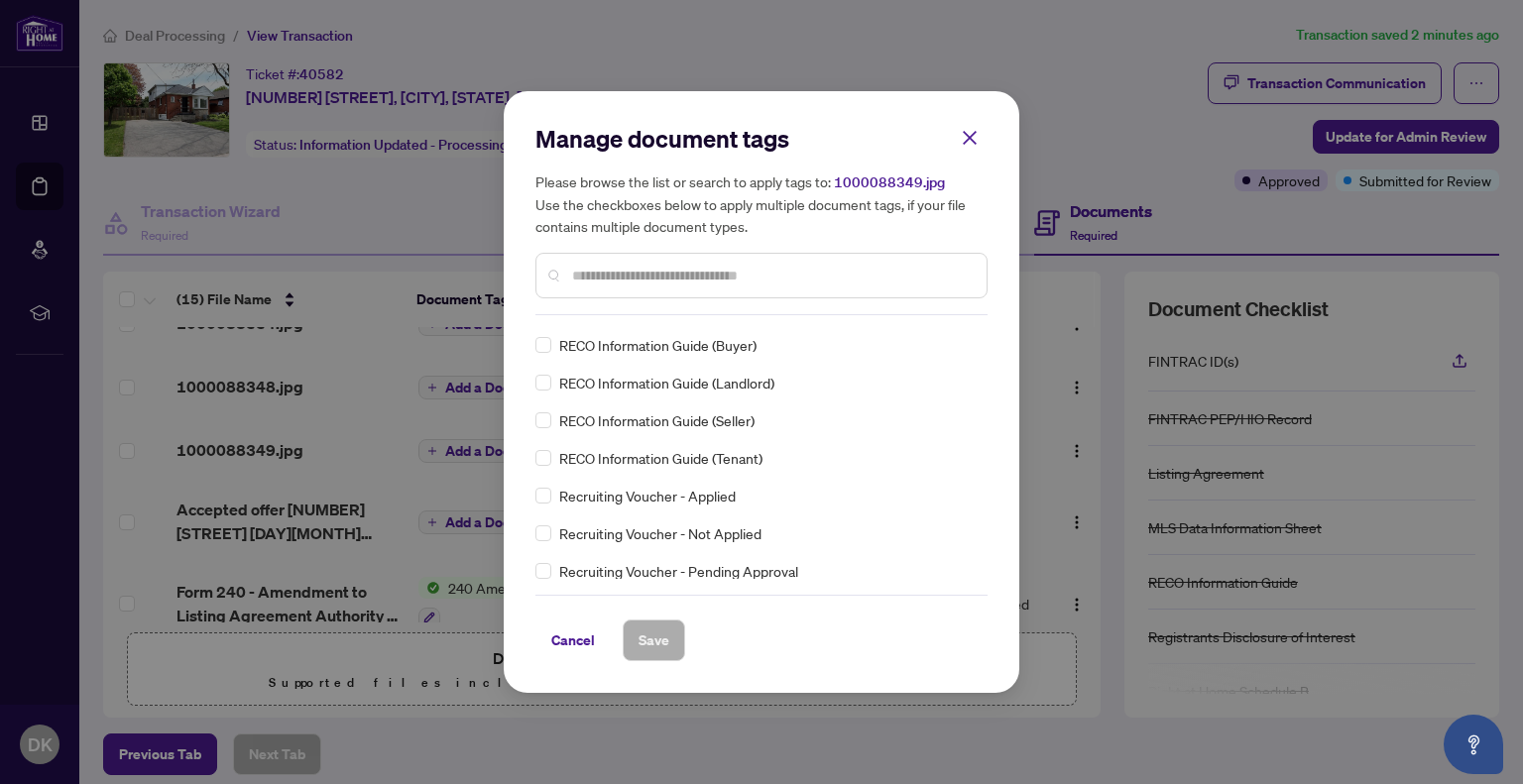 scroll, scrollTop: 3766, scrollLeft: 0, axis: vertical 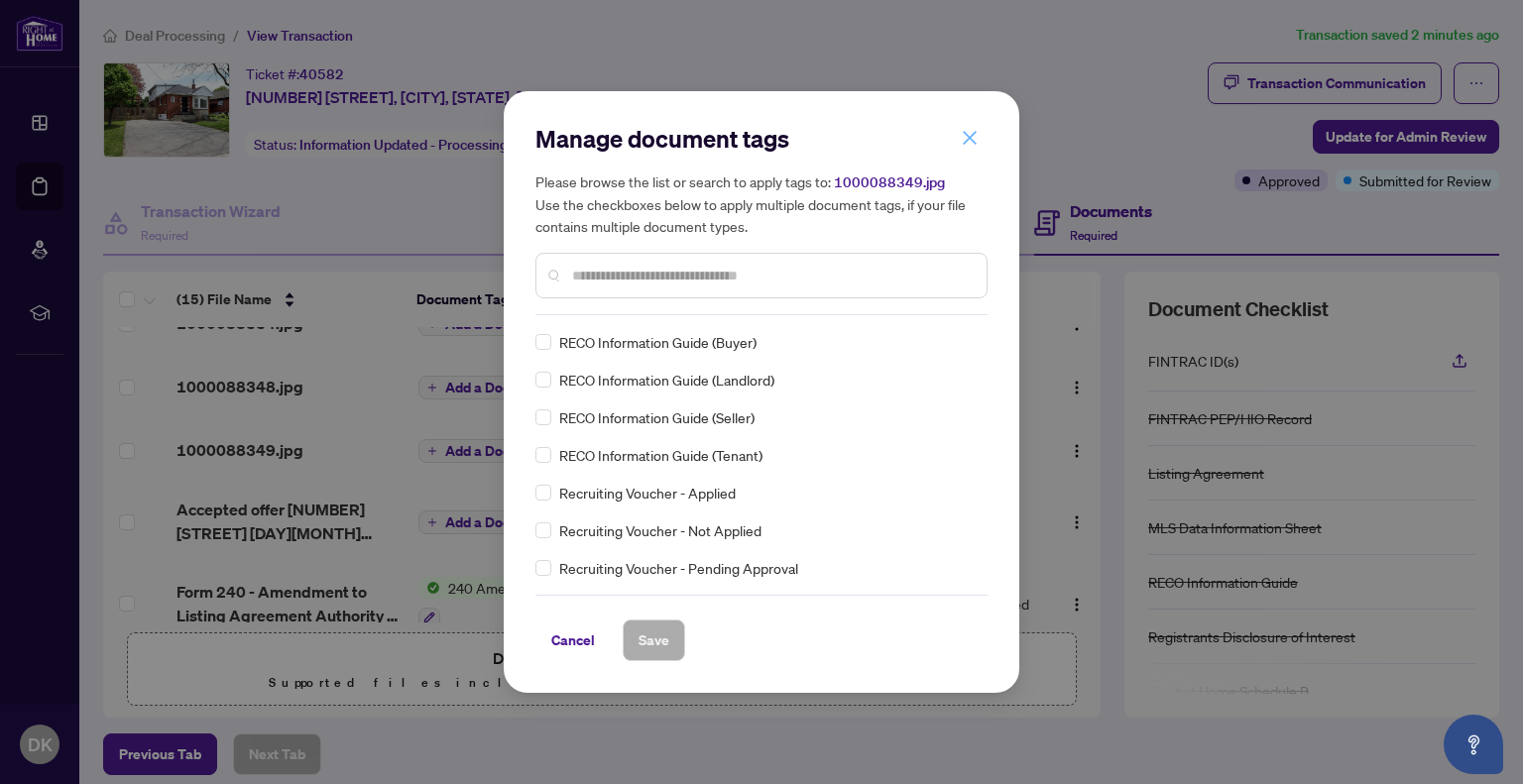click 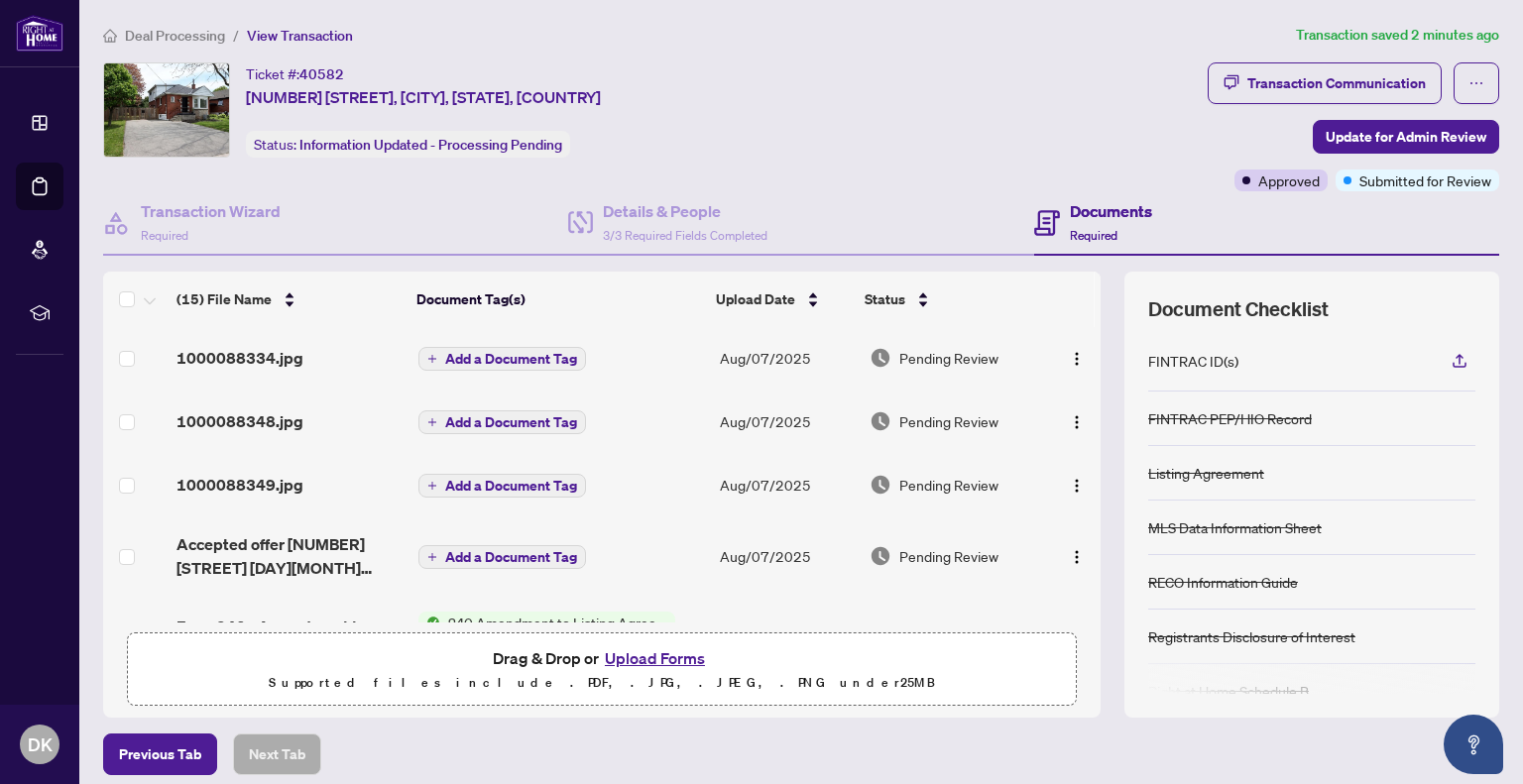 scroll, scrollTop: 99, scrollLeft: 0, axis: vertical 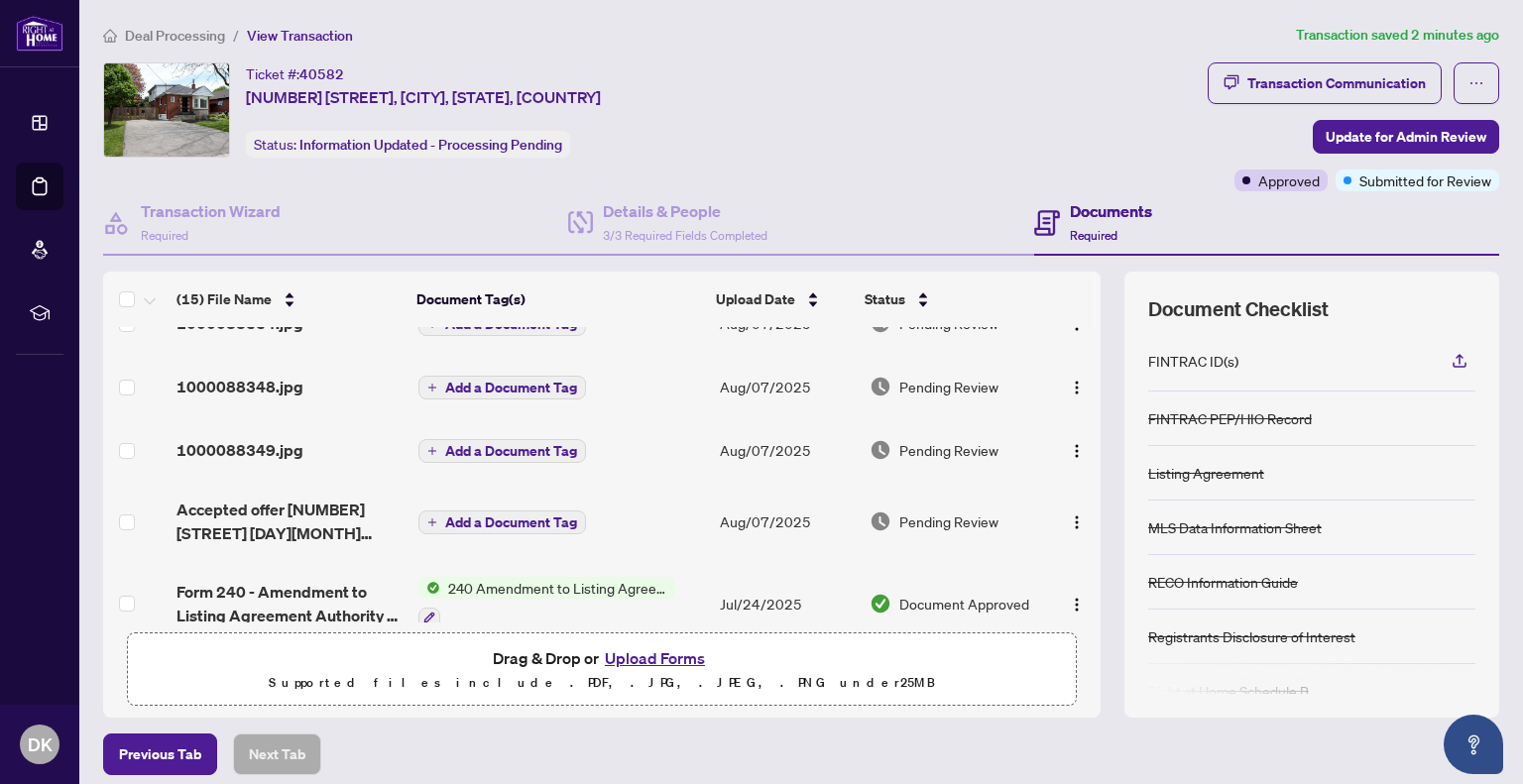 click on "Ticket #:  40582 255 East 11th Street, Hamilton, ON L9A 3T8, Canada Status:   Information Updated - Processing Pending" at bounding box center [651, 110] 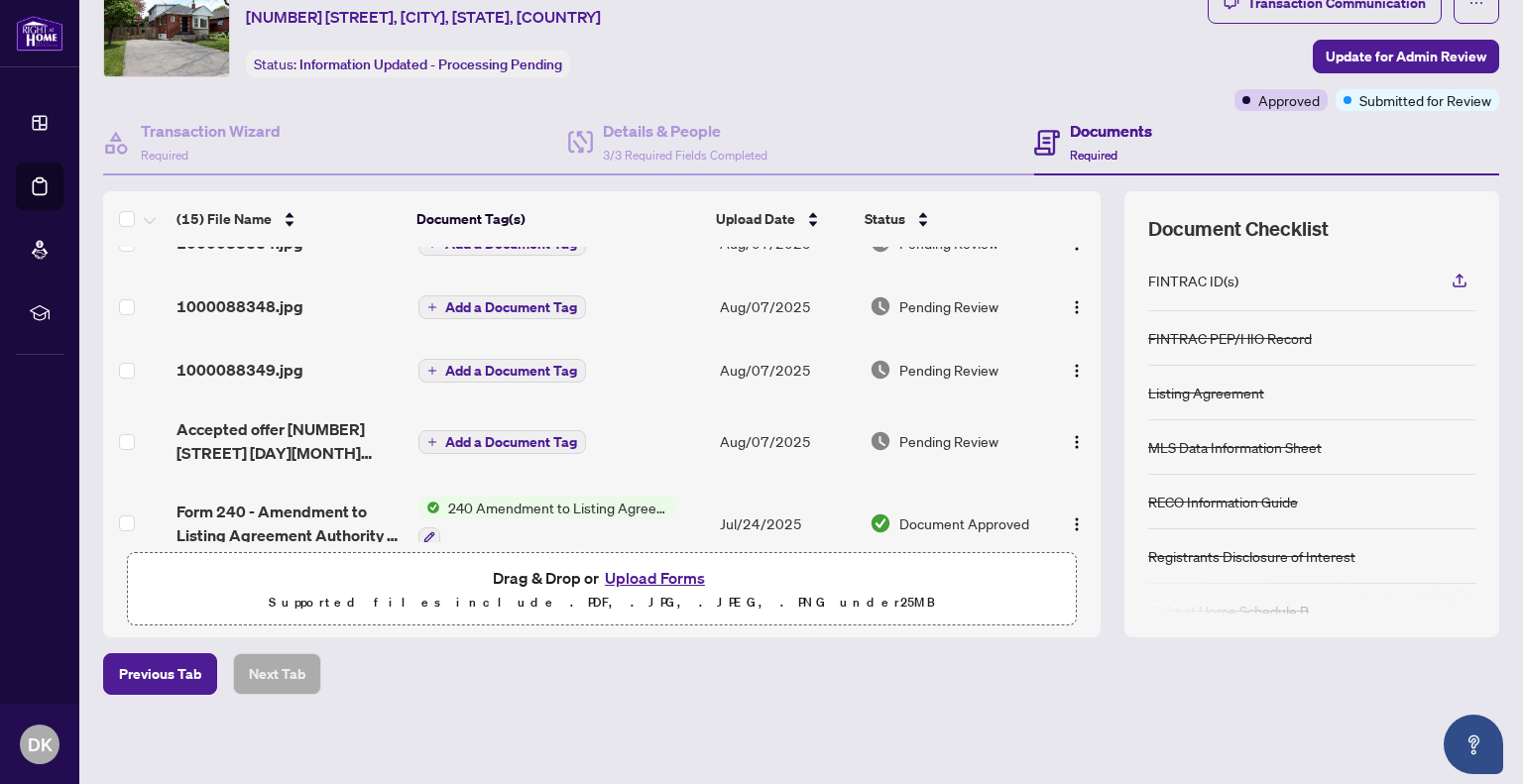 scroll, scrollTop: 0, scrollLeft: 0, axis: both 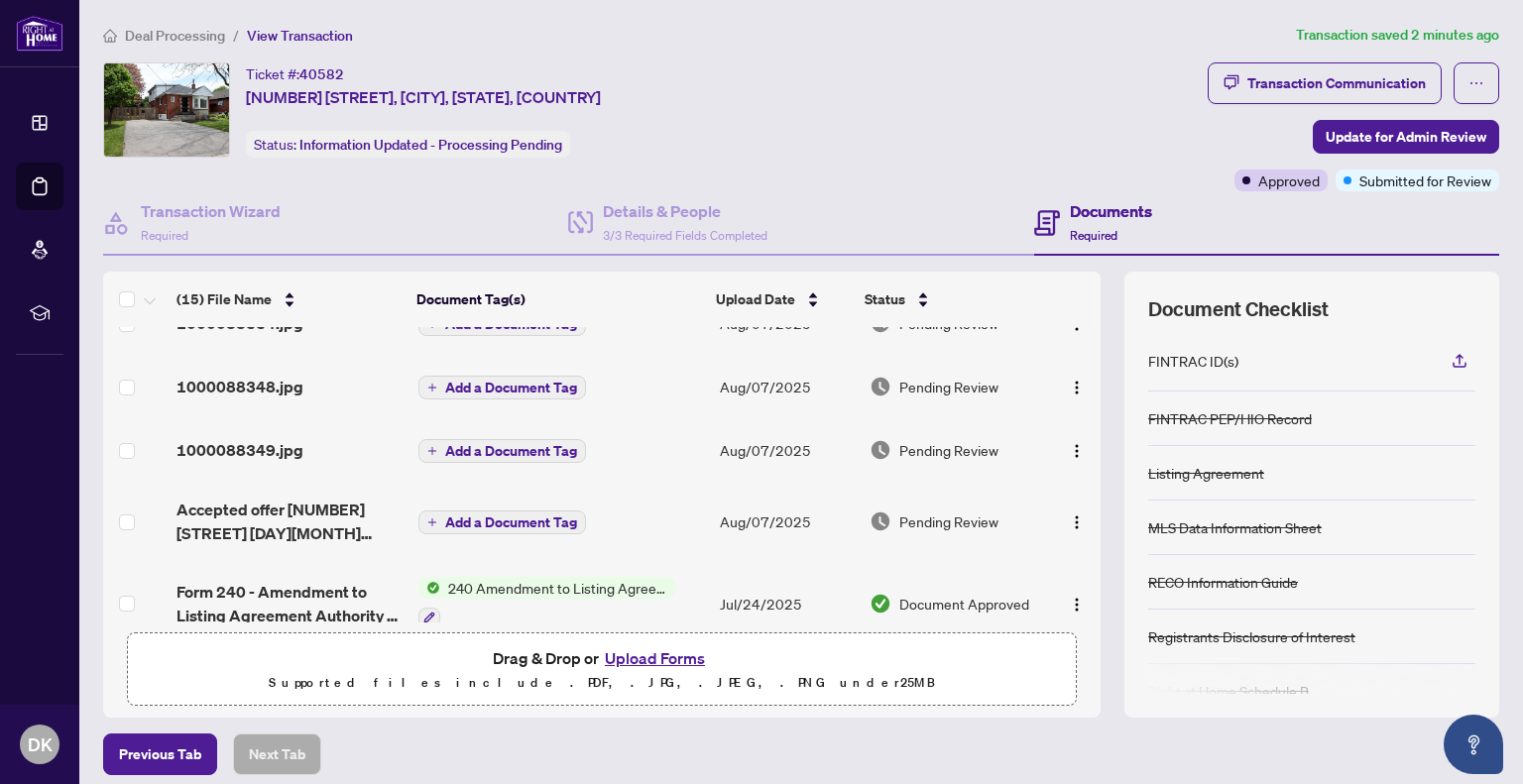 click on "Deal Processing / View Transaction Transaction saved   2 minutes ago Ticket #:  40582 255 East 11th Street, Hamilton, ON L9A 3T8, Canada Status:   Information Updated - Processing Pending Transaction Communication Update for Admin Review Approved Submitted for Review Transaction Wizard Required Details & People 3/3 Required Fields Completed Documents Required (15) File Name Document Tag(s) Upload Date Status             1000088333.jpg Add a Document Tag Aug/07/2025 Pending Review 1000088334.jpg Add a Document Tag Aug/07/2025 Pending Review 1000088348.jpg Add a Document Tag Aug/07/2025 Pending Review 1000088349.jpg Add a Document Tag Aug/07/2025 Pending Review Accepted offer 255East 11th Street 5August2025.pdf Add a Document Tag Aug/07/2025 Pending Review Form 240 - Amendment to Listing Agreement  Authority to Offer for Sale  Price Change 255 East 11th 2025-07-23.pdf 240 Amendment to Listing Agreement - Authority to Offer for Sale
Price Change/Extension/Amendment(s) Jul/24/2025 Document Approved     25" at bounding box center (801, 434) 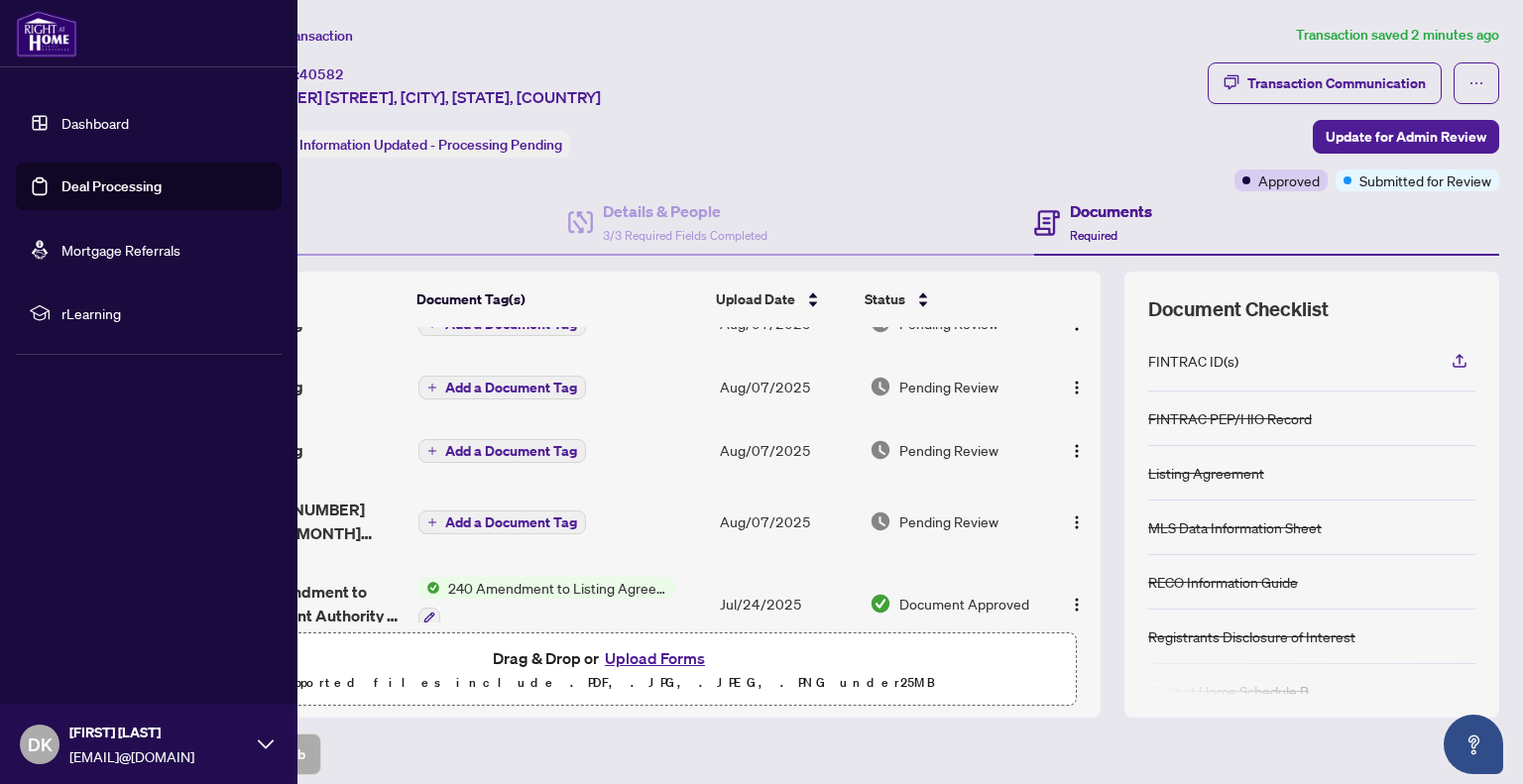 click on "Deal Processing" at bounding box center (111, 186) 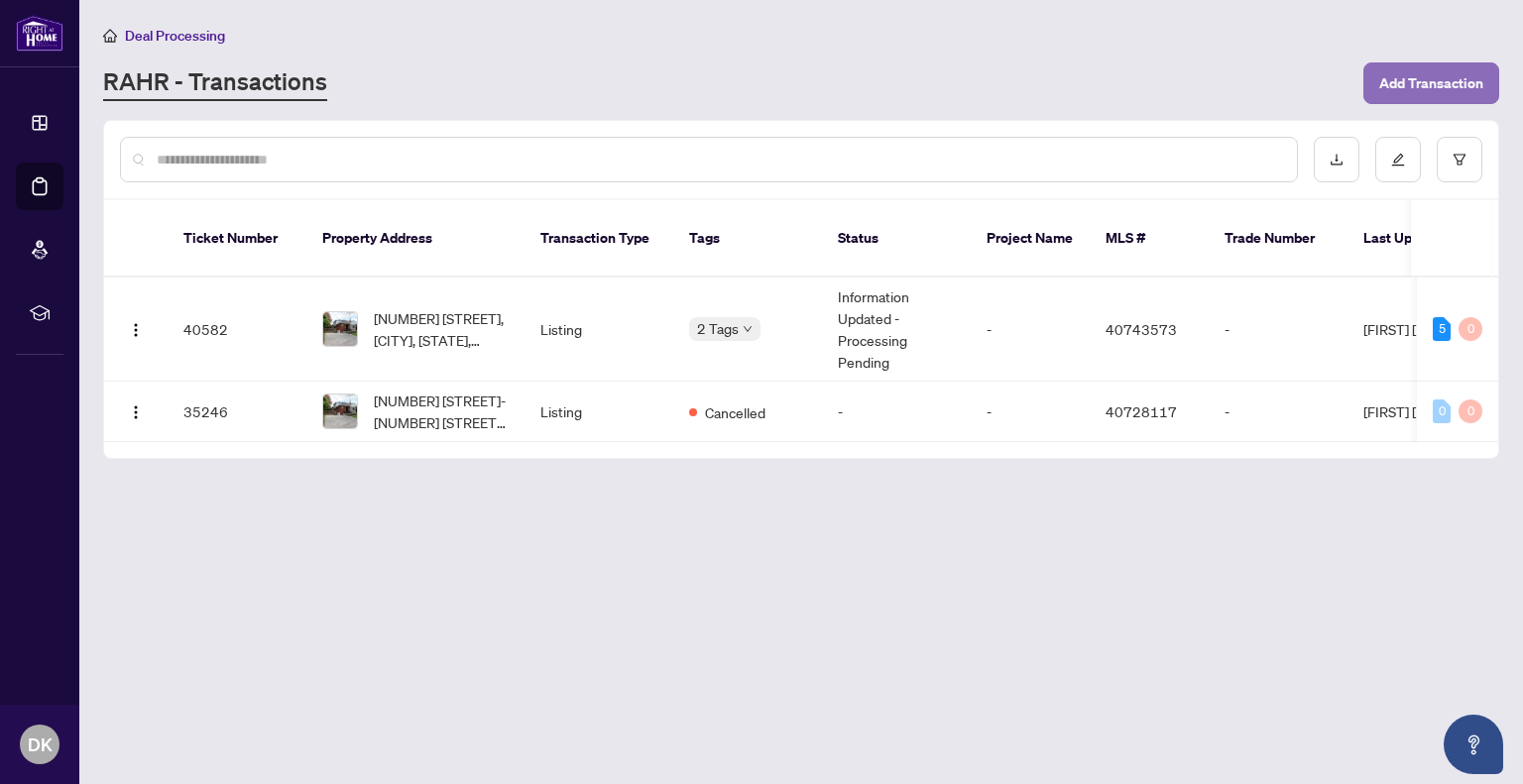 click on "Add Transaction" at bounding box center [1431, 83] 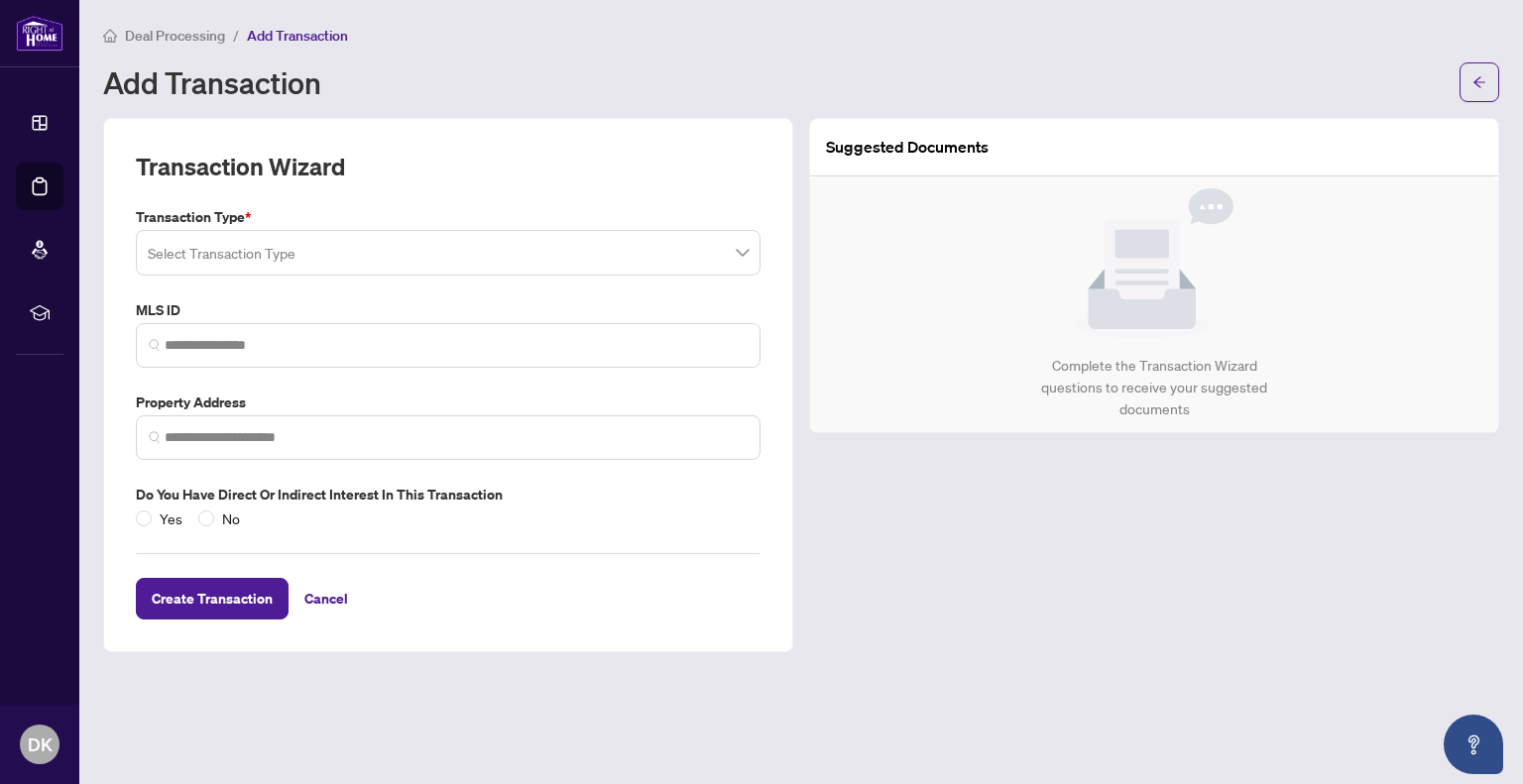 click at bounding box center (448, 253) 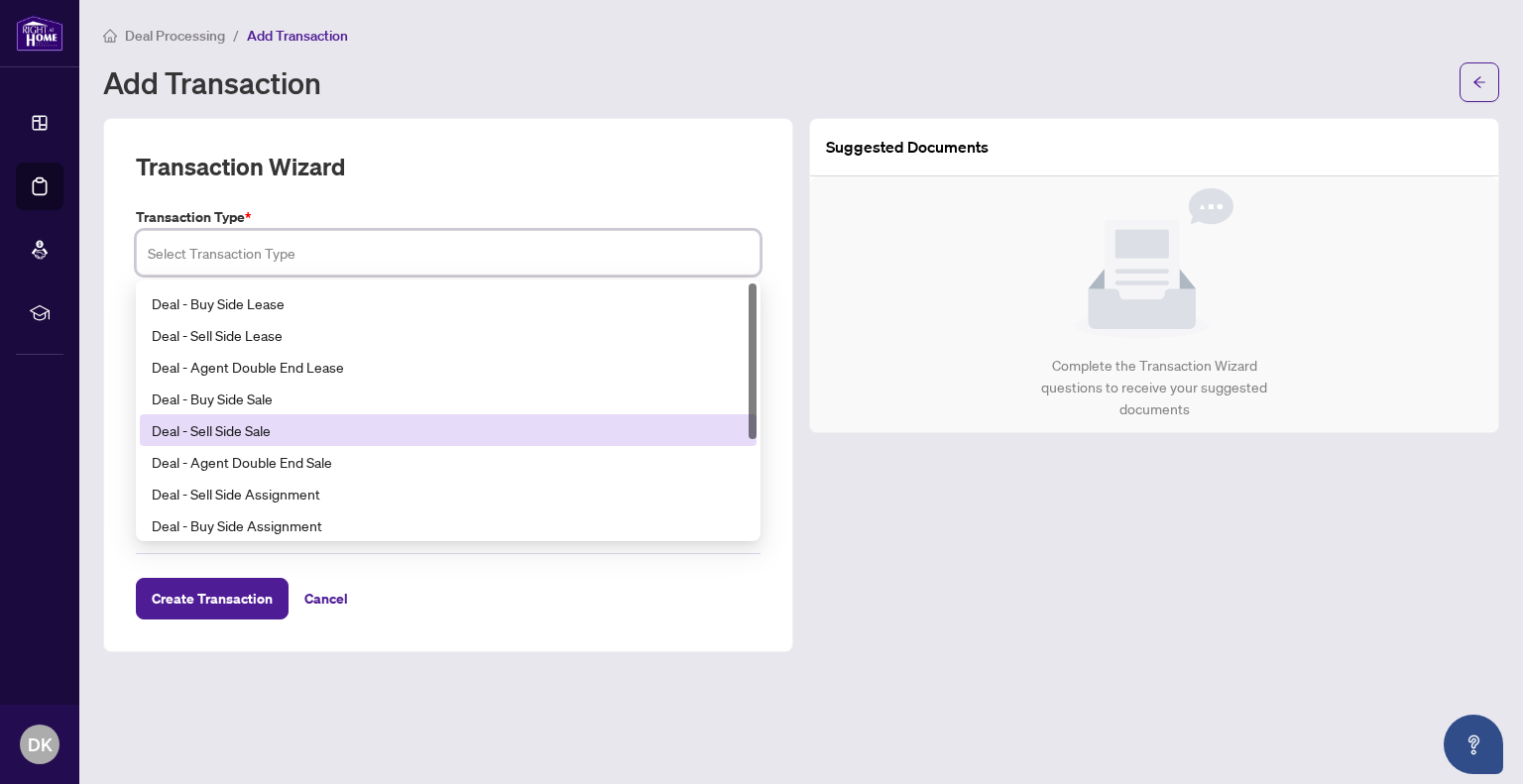 scroll, scrollTop: 0, scrollLeft: 0, axis: both 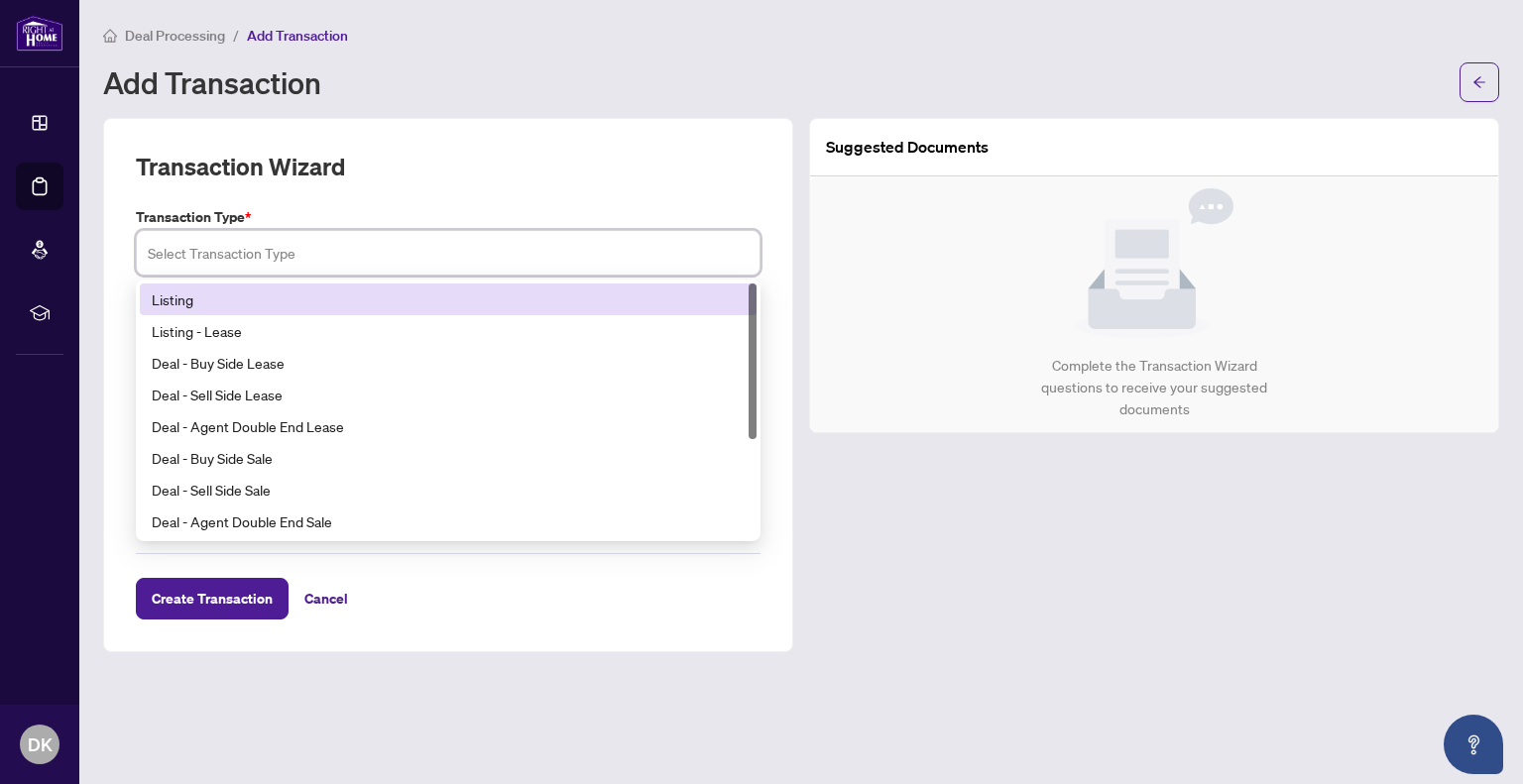 click on "Listing" at bounding box center (448, 299) 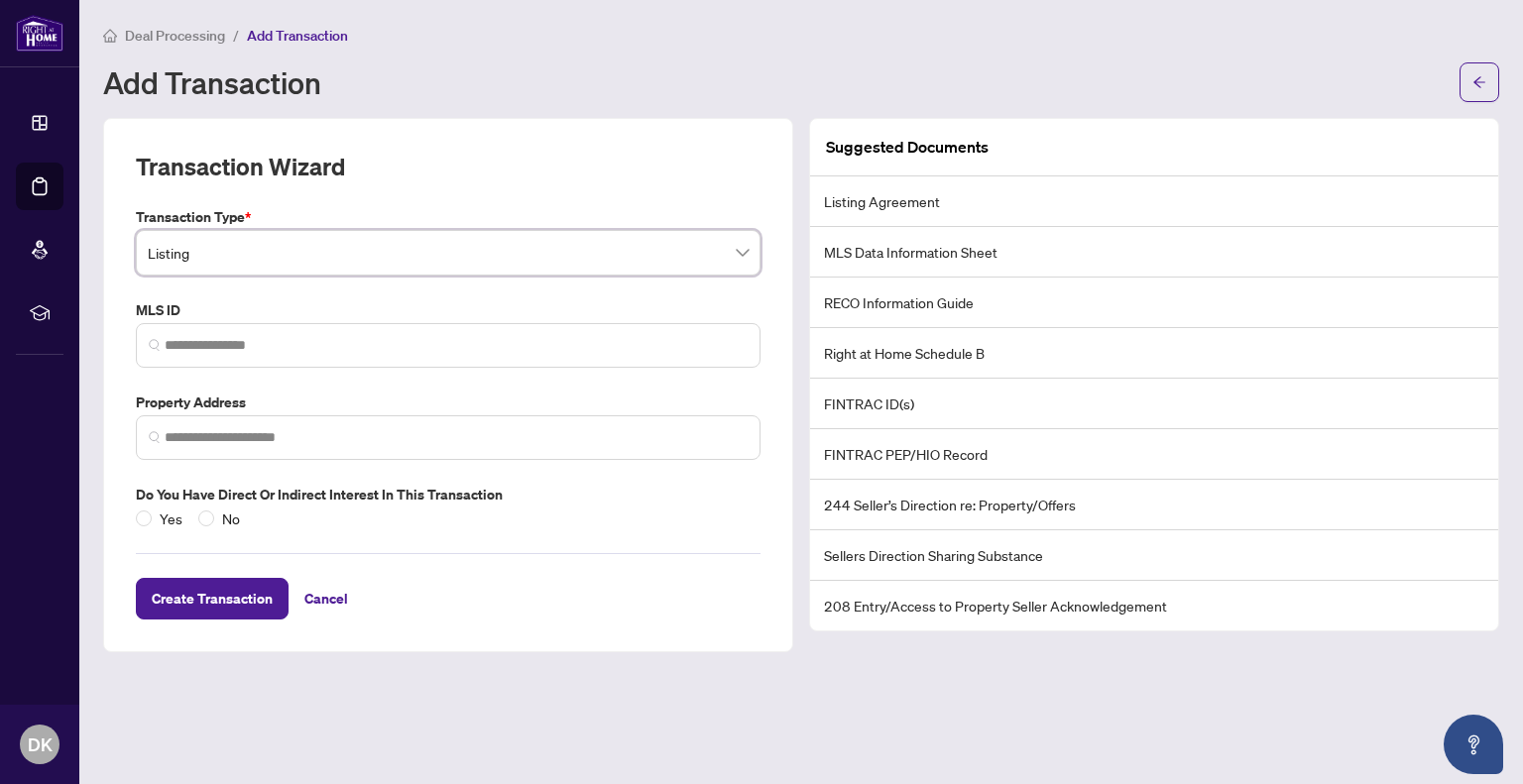click on "Deal Processing / Add Transaction" at bounding box center [801, 35] 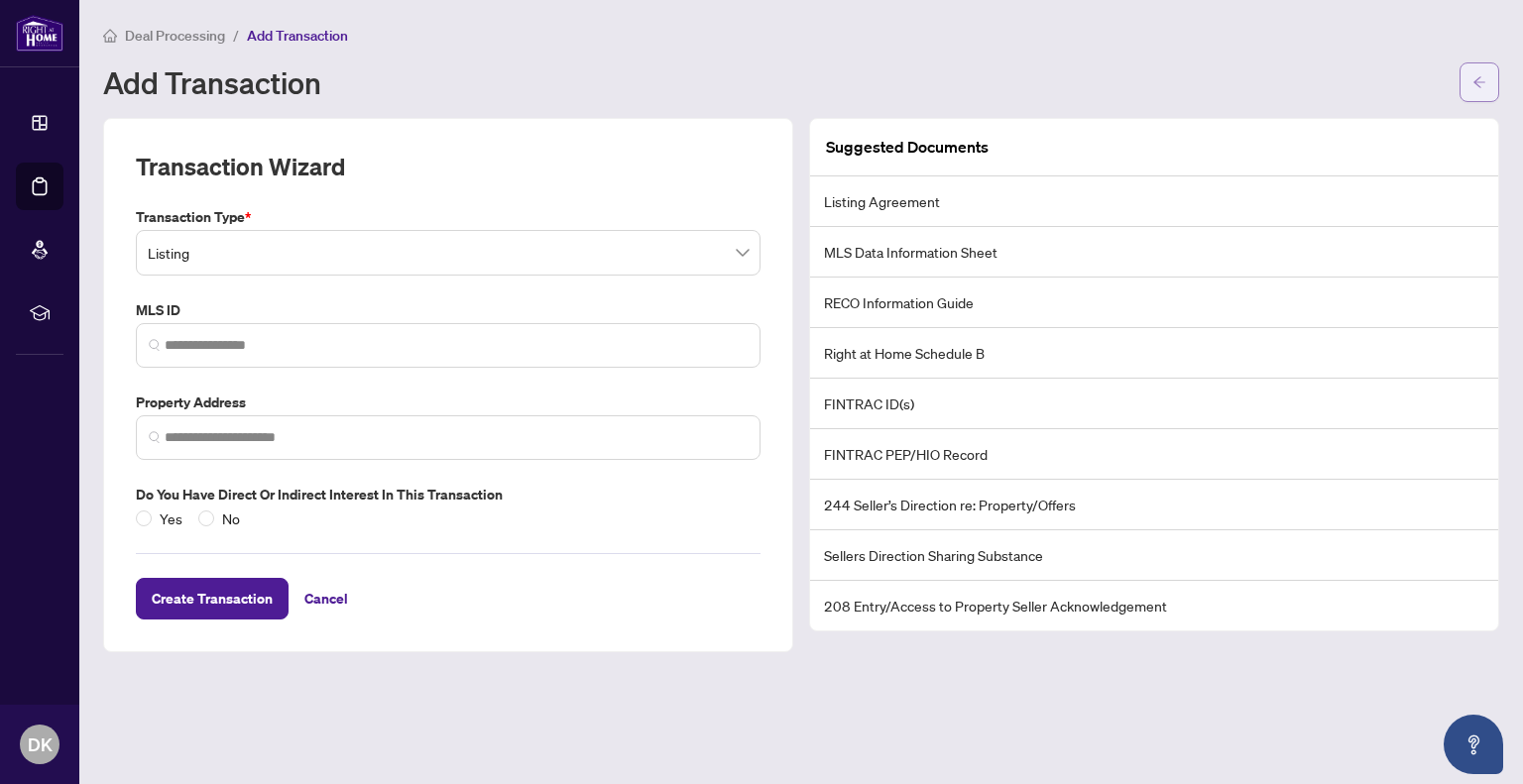click at bounding box center (1479, 82) 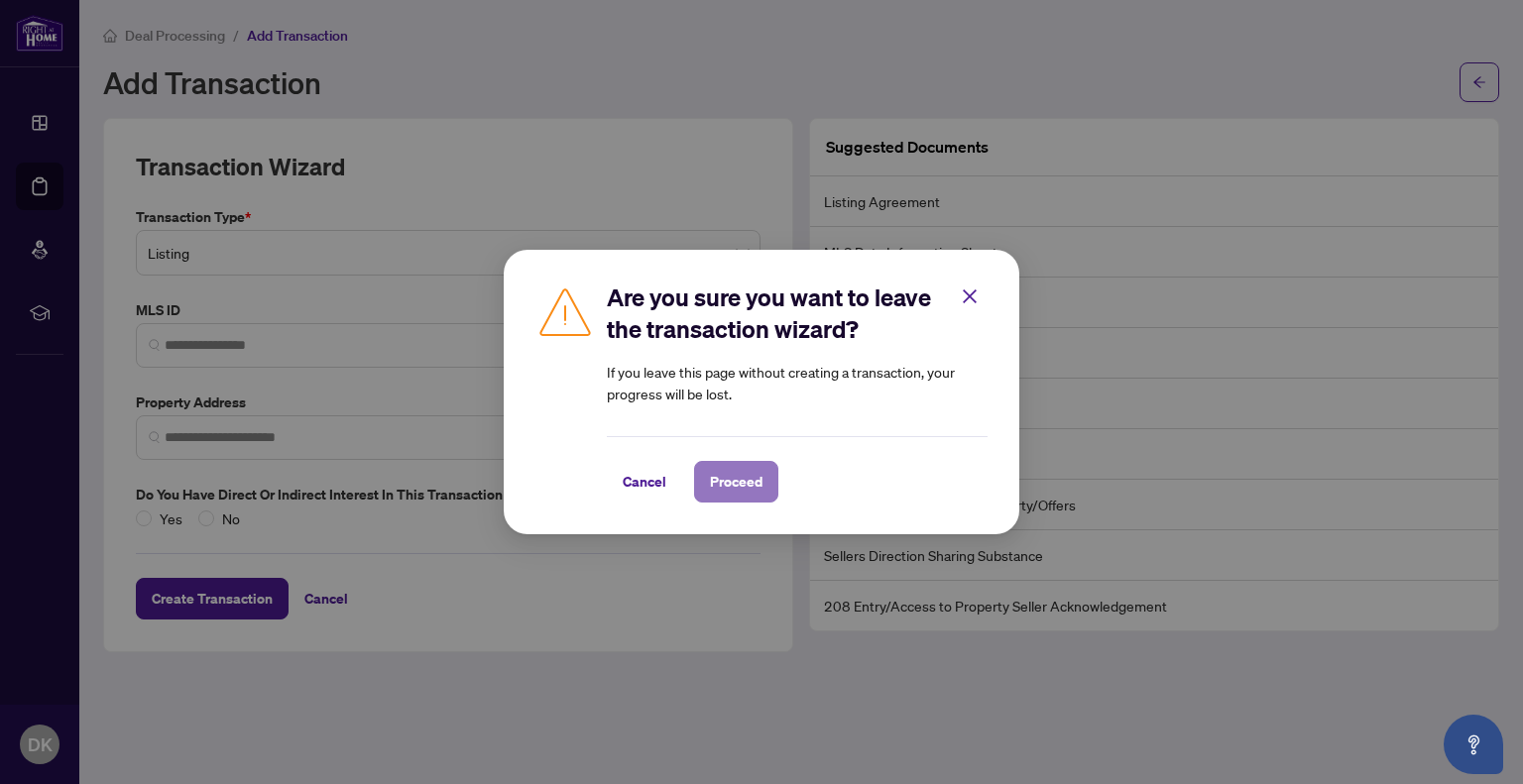 click on "Proceed" at bounding box center [736, 482] 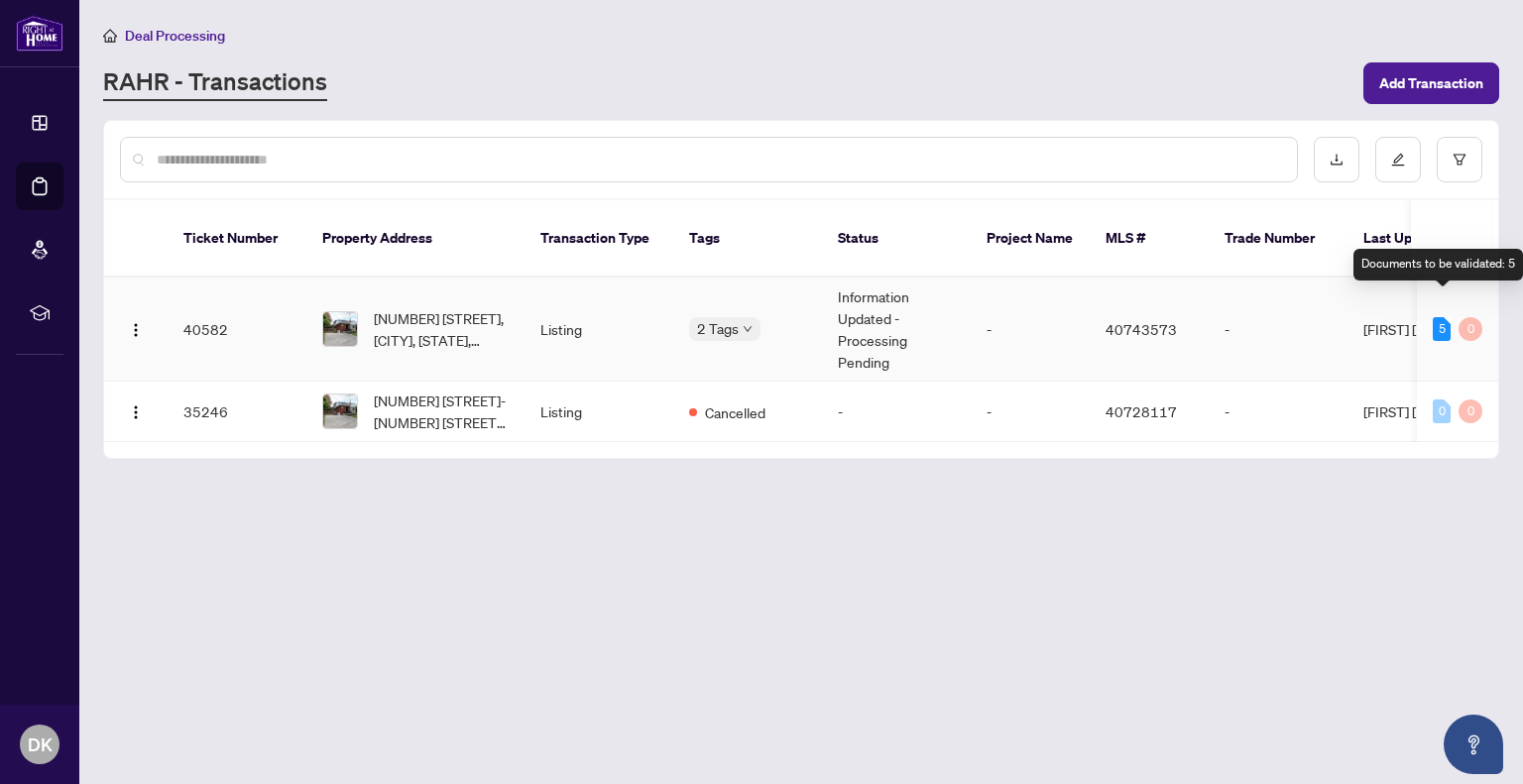 click on "5" at bounding box center (1442, 329) 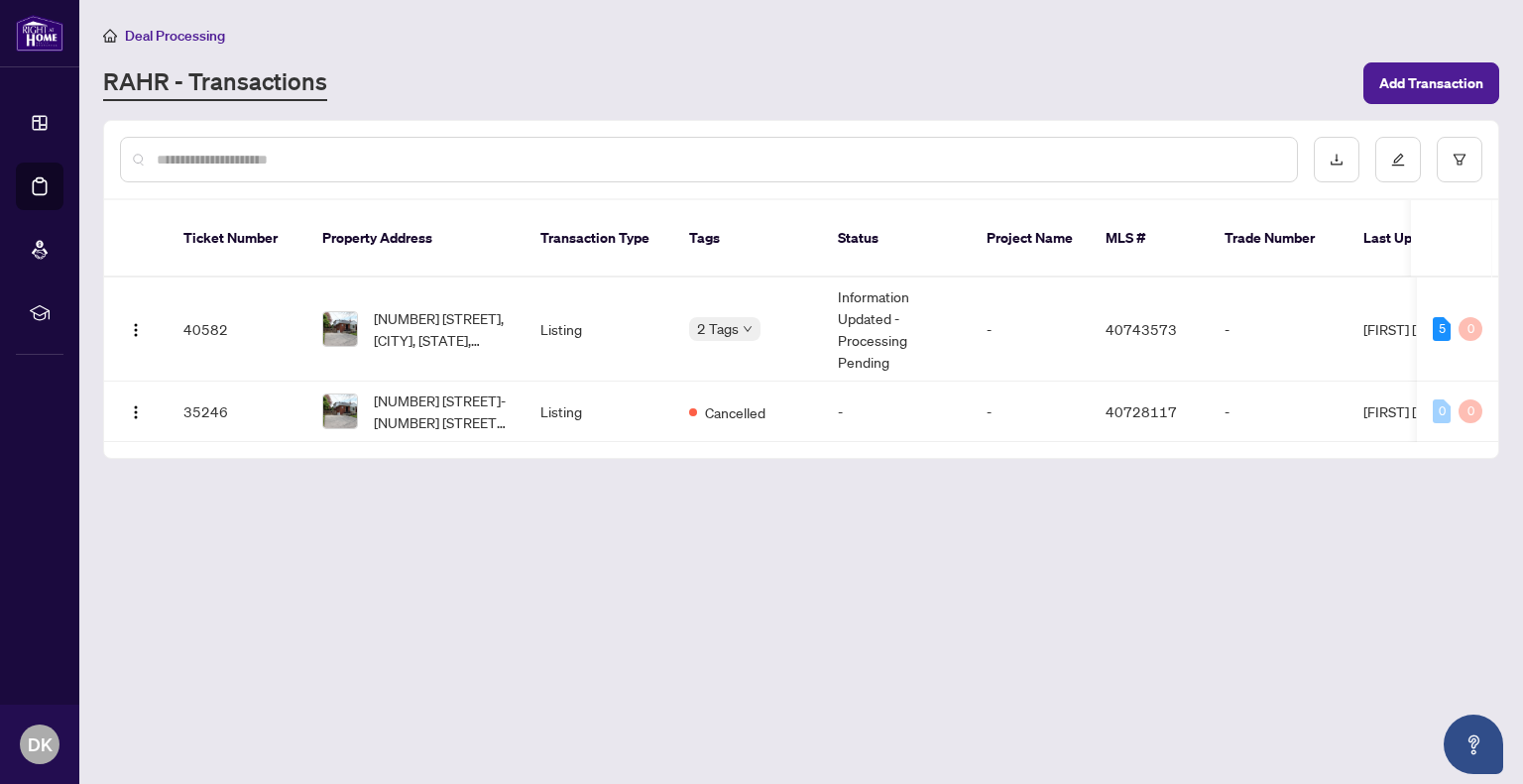 click on "Deal Processing RAHR - Transactions Add Transaction Ticket Number Property Address Transaction Type Tags Status Project Name MLS # Trade Number Last Updated By Last Modified Date Created By Created Date                             40582 255 East 11th Street, Hamilton, ON L9A 3T8, Canada Listing 2 Tags Information Updated - Processing Pending - 40743573 - Darius Kukta Aug/07/2025 Darius Kukta Jun/22/2025 5 0 35246 255 East 11th Street-255 East 11th Street, Hamilton, ON L9A 3T8, Canada Listing Cancelled - - 40728117 - Darius Kukta Jun/23/2025 Darius Kukta May/16/2025 0 0" at bounding box center (801, 392) 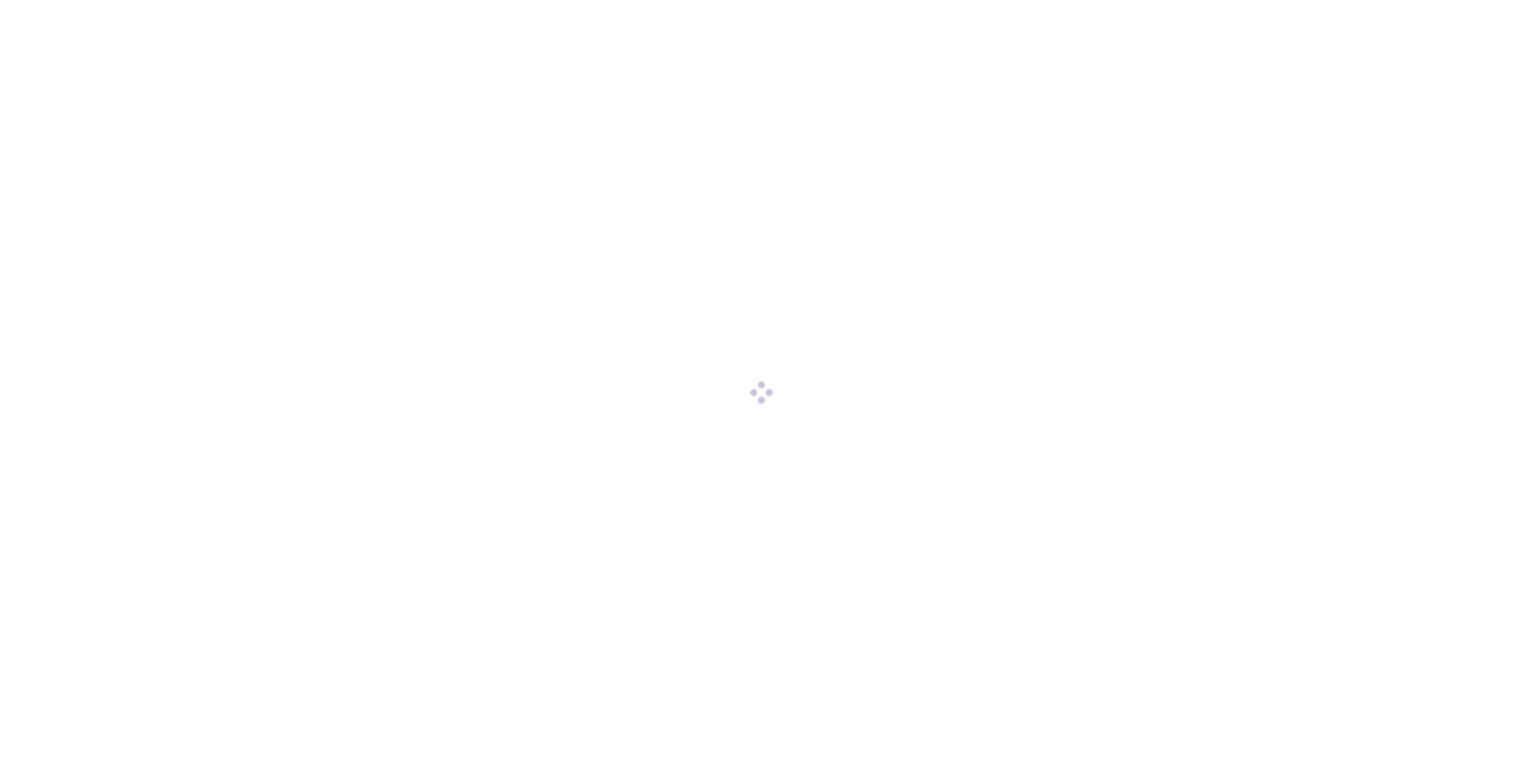 scroll, scrollTop: 0, scrollLeft: 0, axis: both 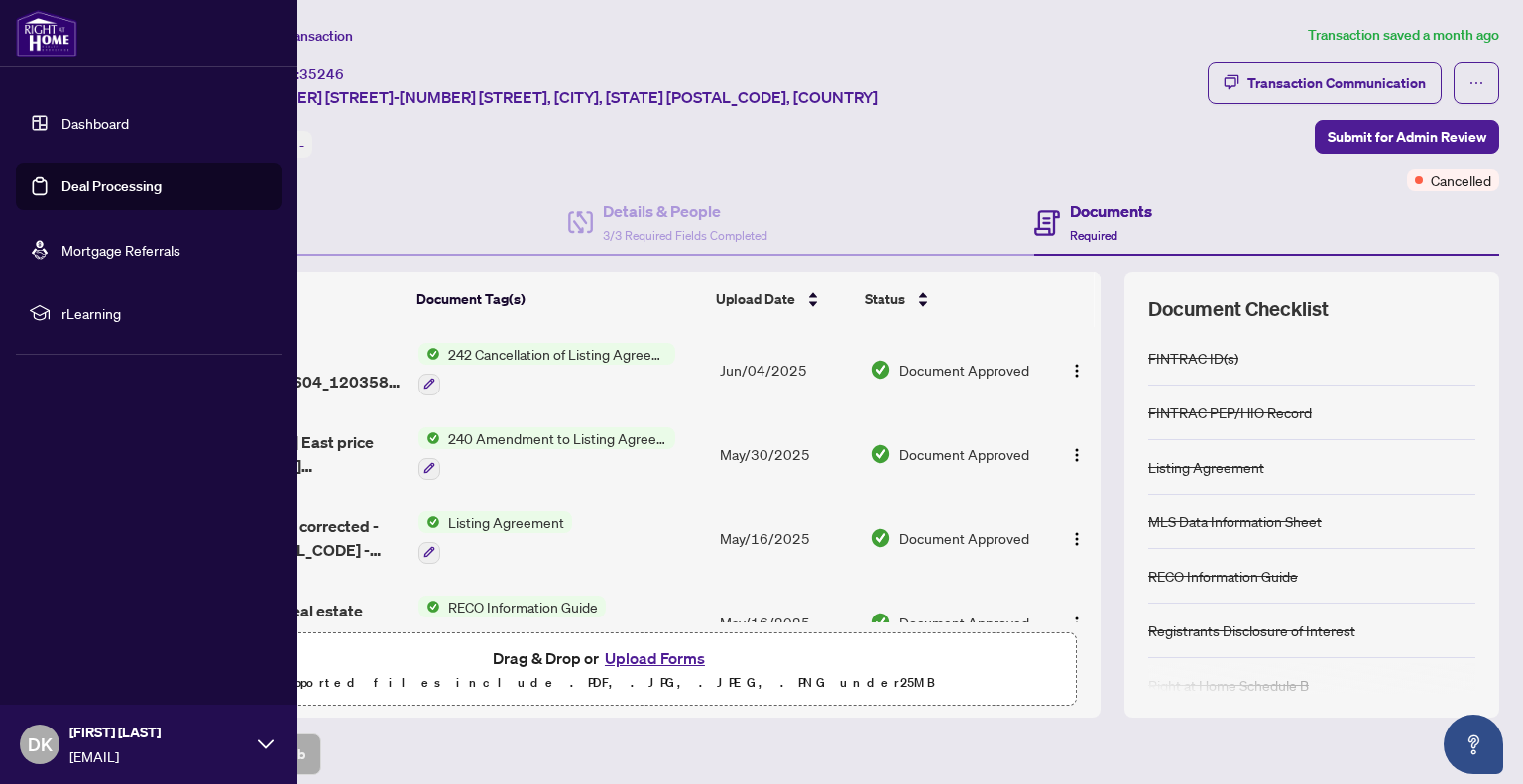 click on "Deal Processing" at bounding box center (111, 186) 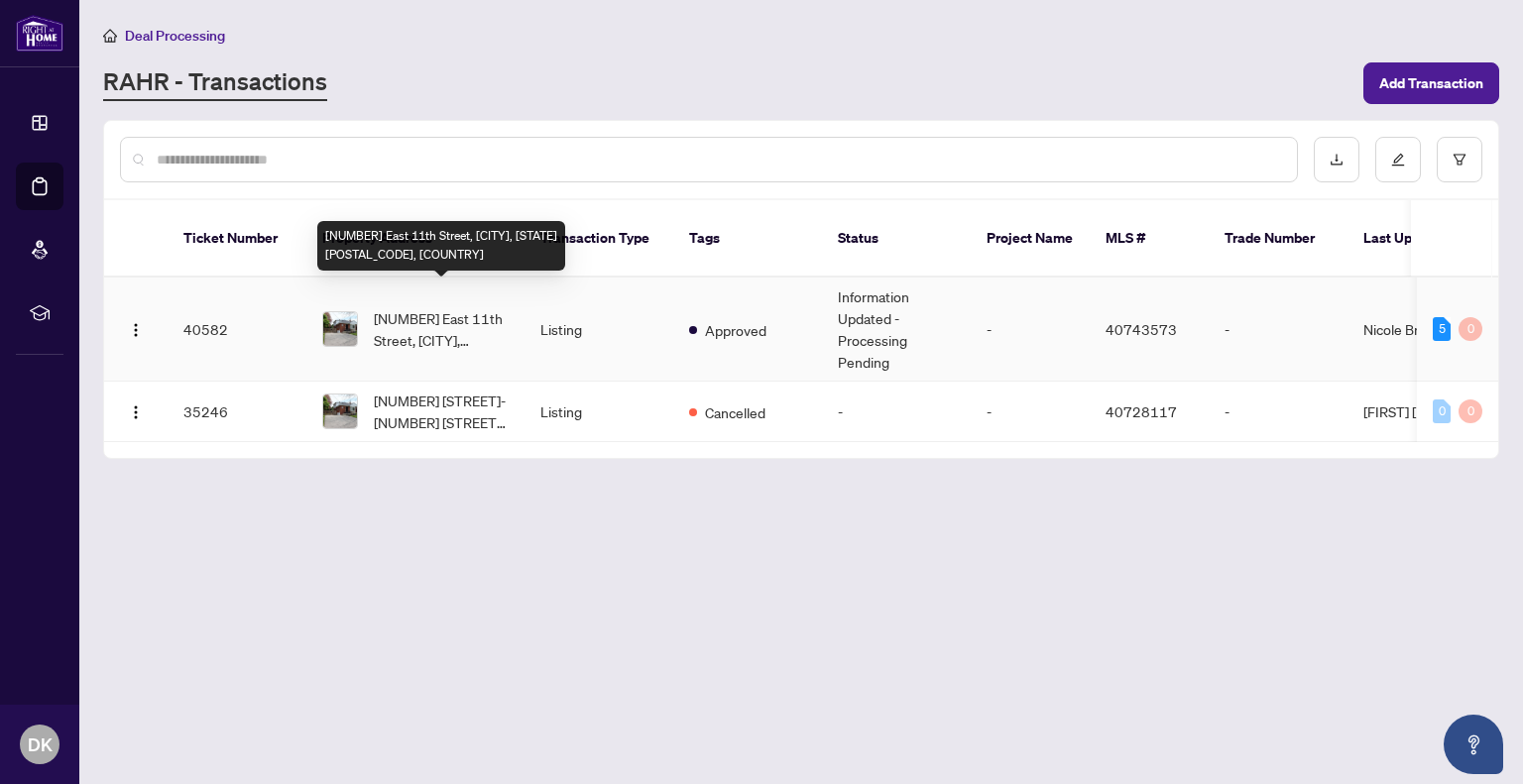 click on "[NUMBER] [STREET], [CITY], [STATE], [COUNTRY]" at bounding box center [441, 329] 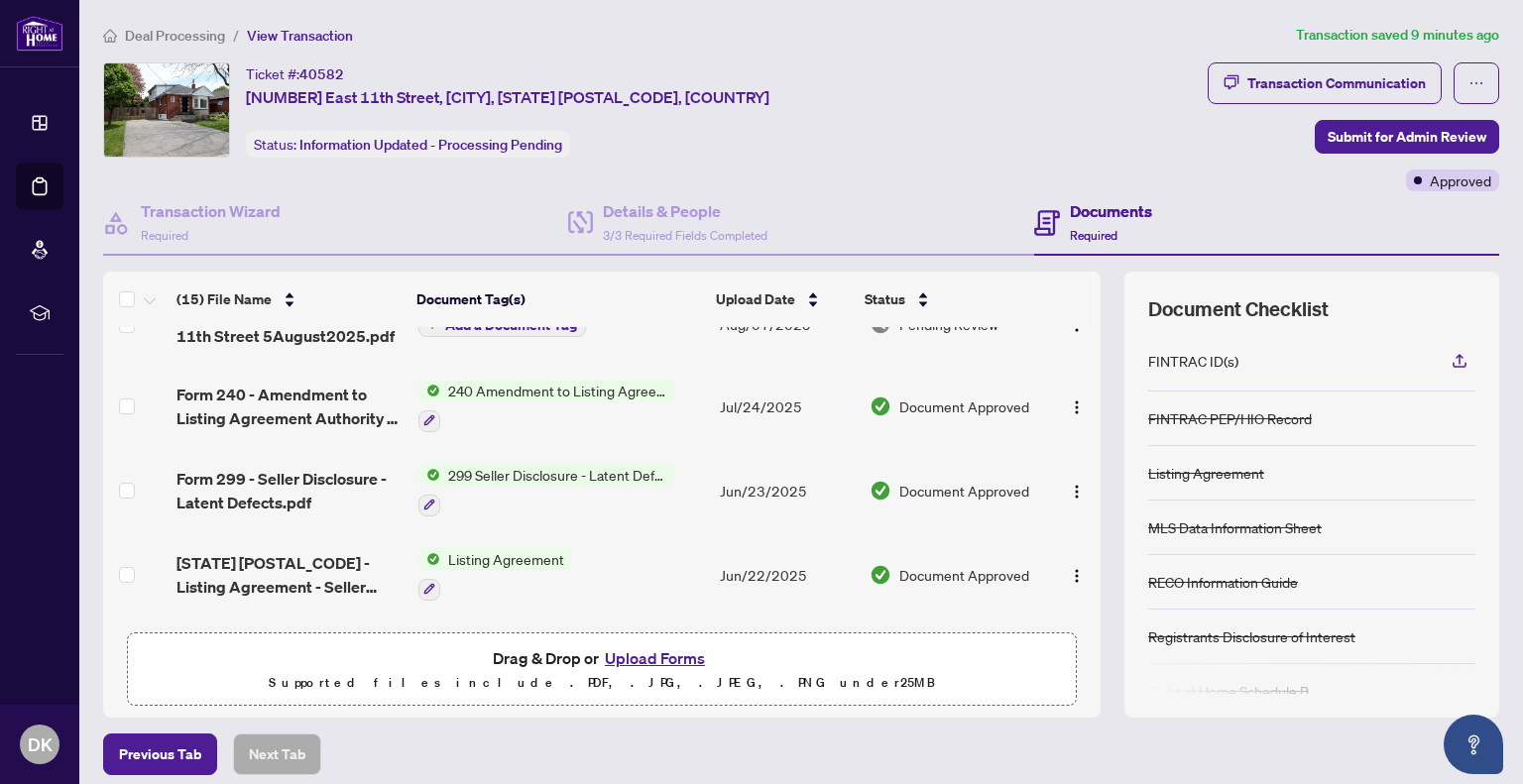 scroll, scrollTop: 297, scrollLeft: 0, axis: vertical 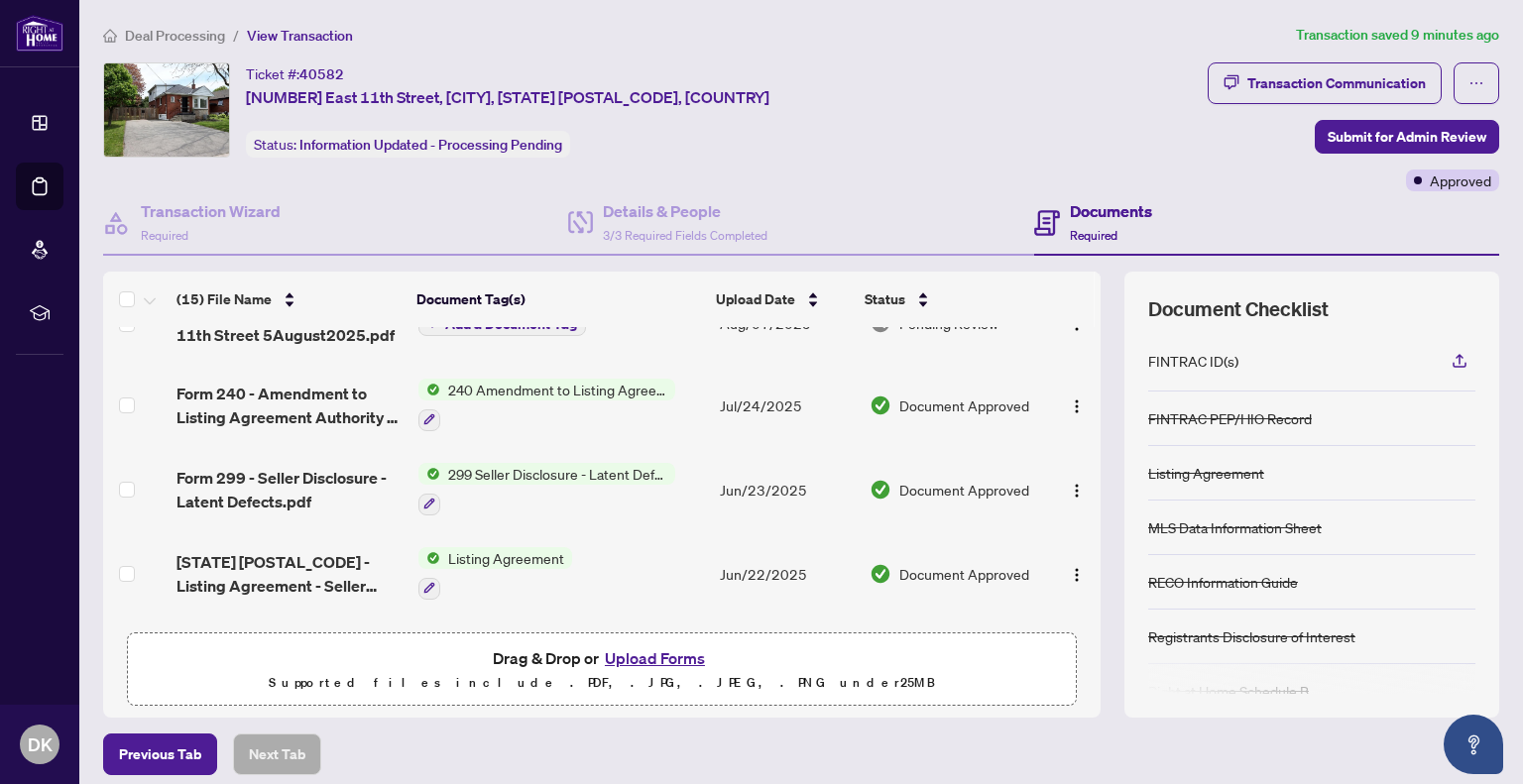 click on "Ticket #:  40582 [NUMBER] [STREET], [CITY], [STATE], [COUNTRY] Status:   Information Updated - Processing Pending" at bounding box center [651, 110] 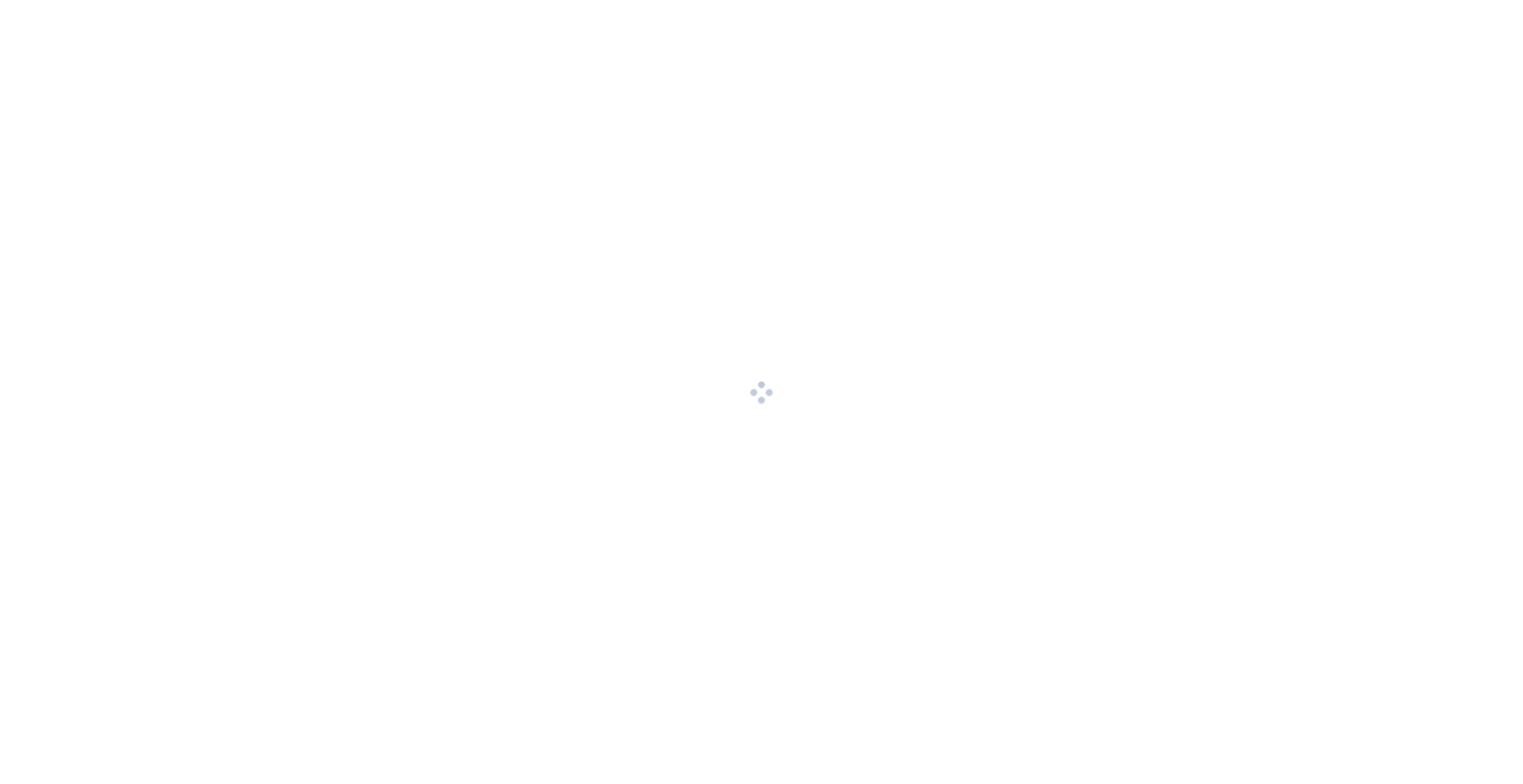 scroll, scrollTop: 0, scrollLeft: 0, axis: both 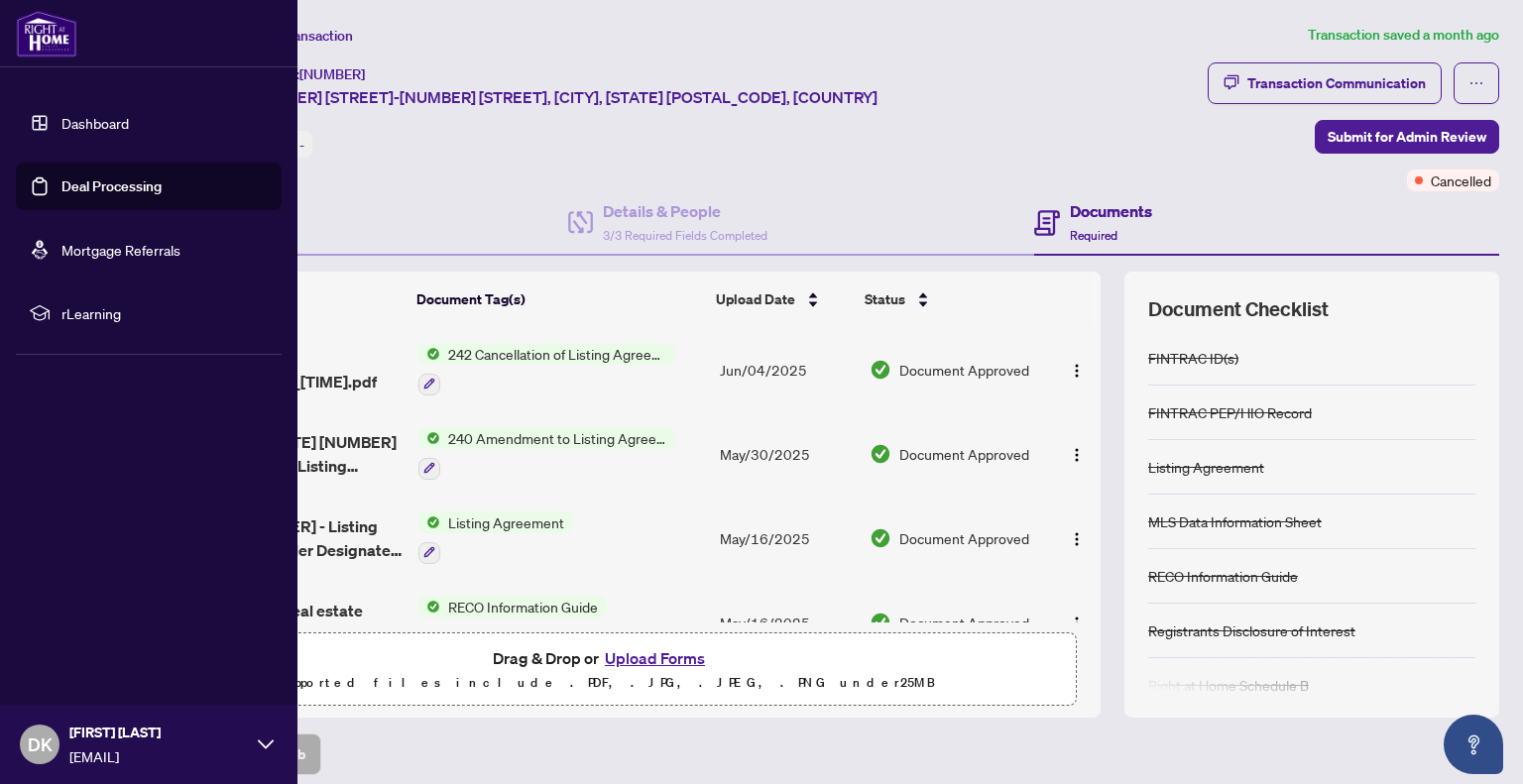 click on "Deal Processing" at bounding box center (111, 186) 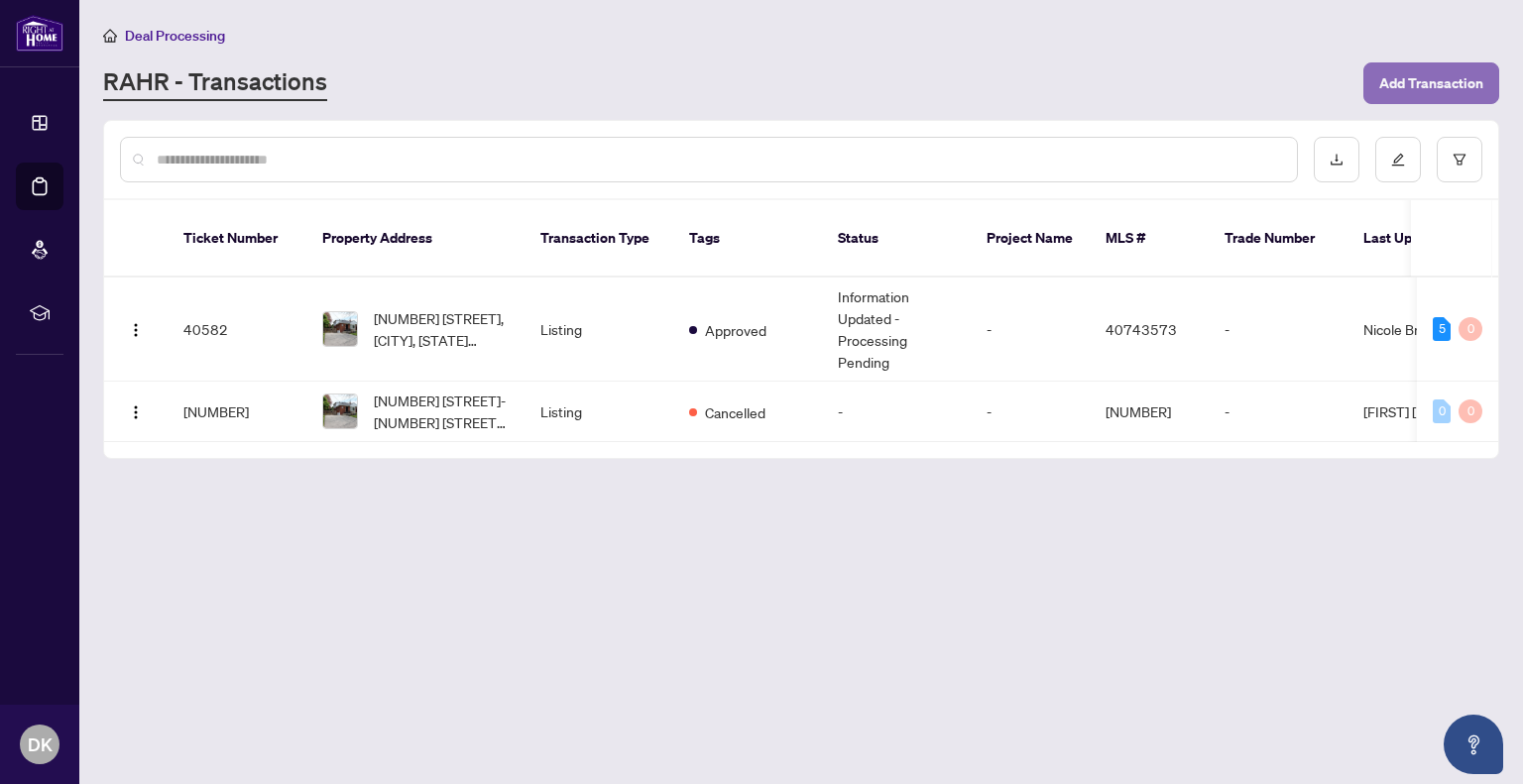 click on "Add Transaction" at bounding box center [1431, 83] 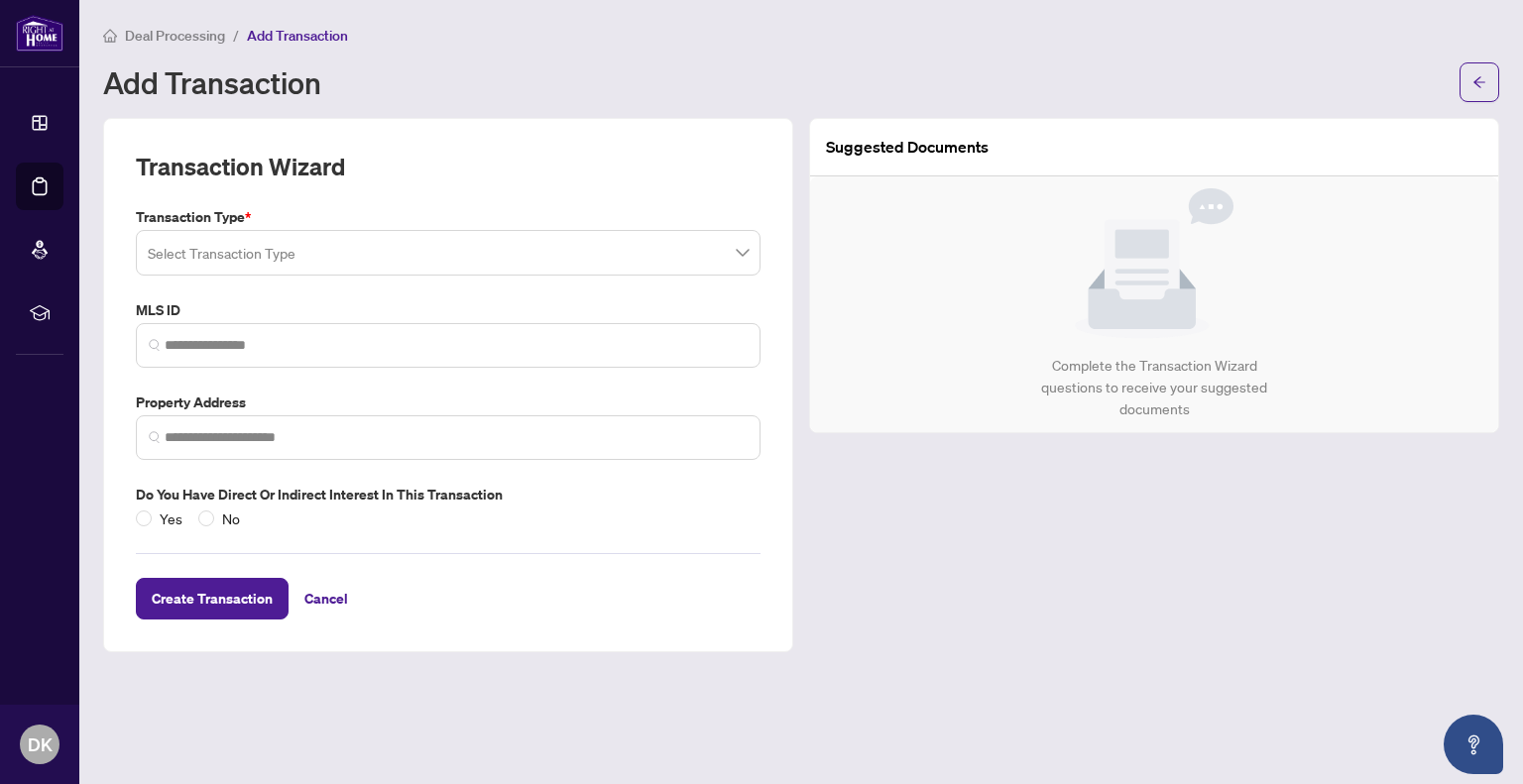 click at bounding box center [448, 253] 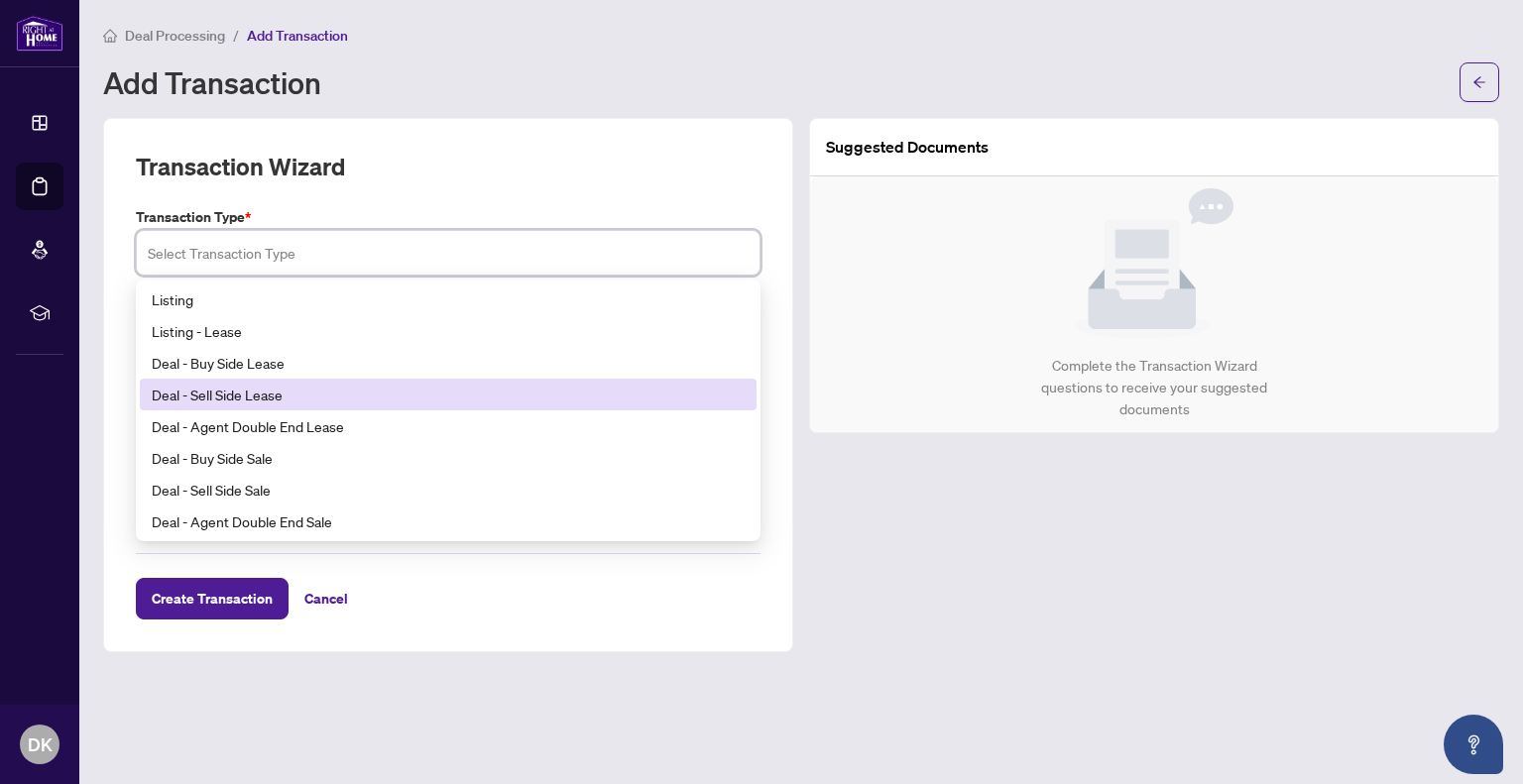click on "Deal - Sell Side Lease" at bounding box center [448, 394] 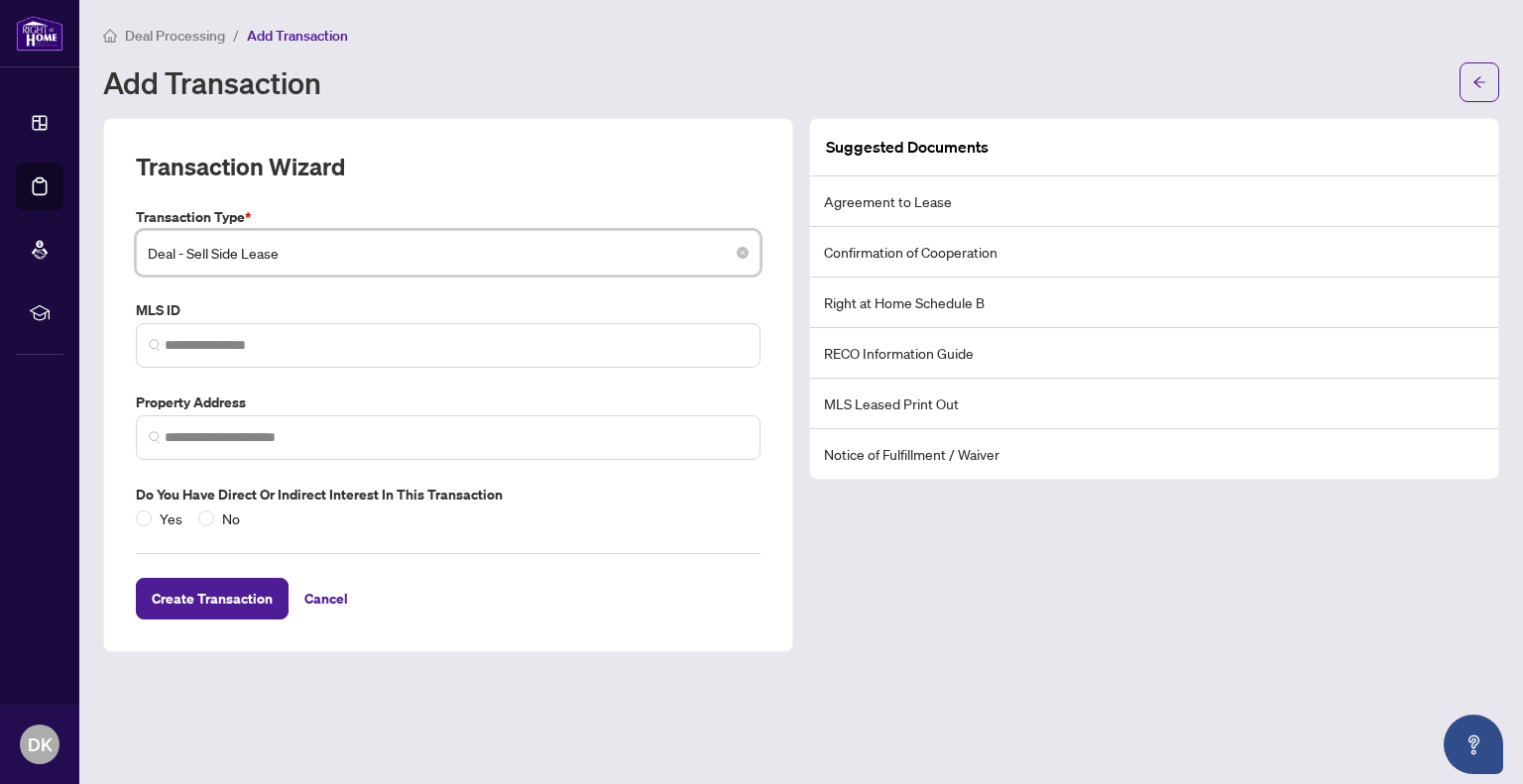 click on "Deal - Sell Side Lease" at bounding box center (448, 253) 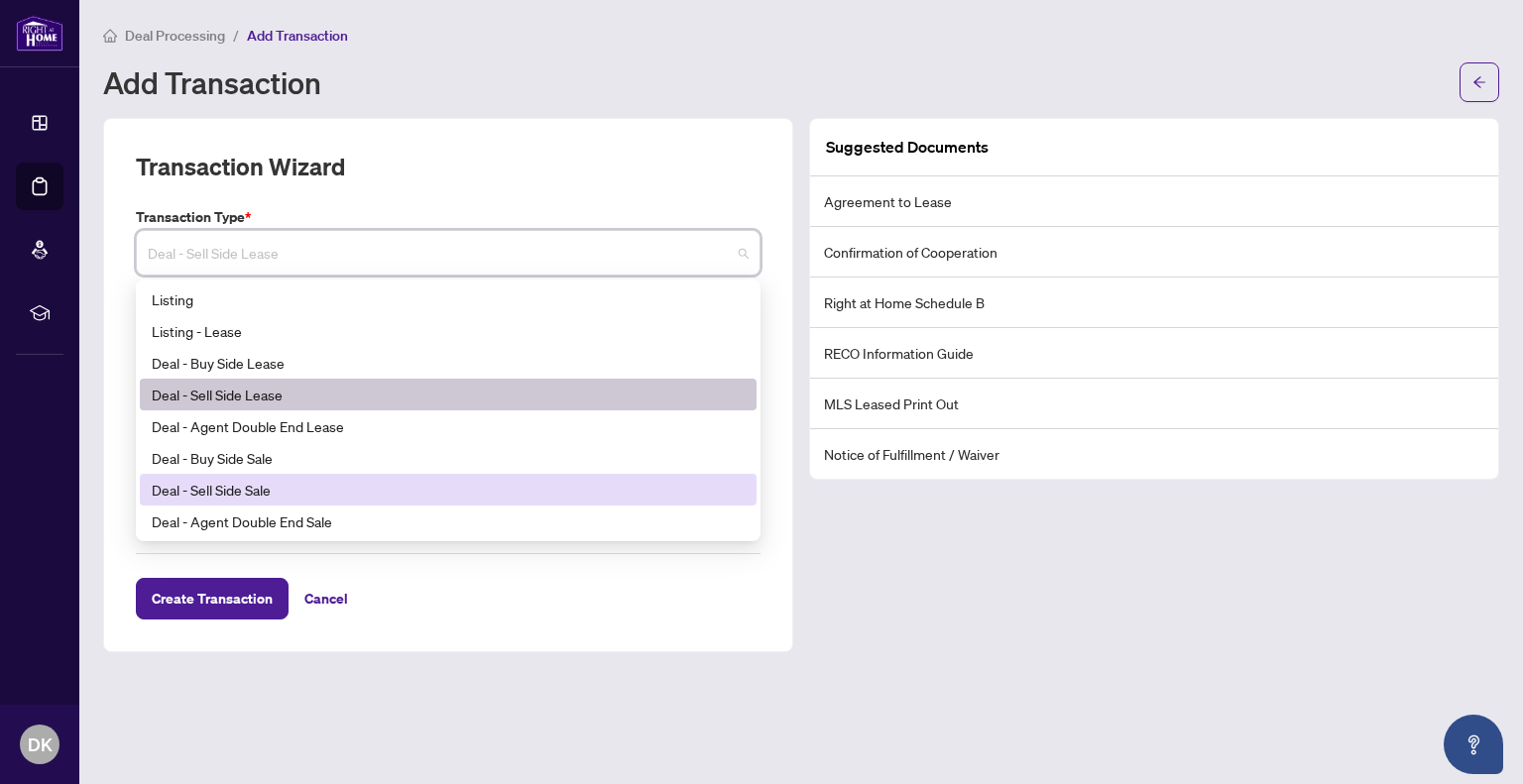 click on "Deal - Sell Side Sale" at bounding box center [448, 490] 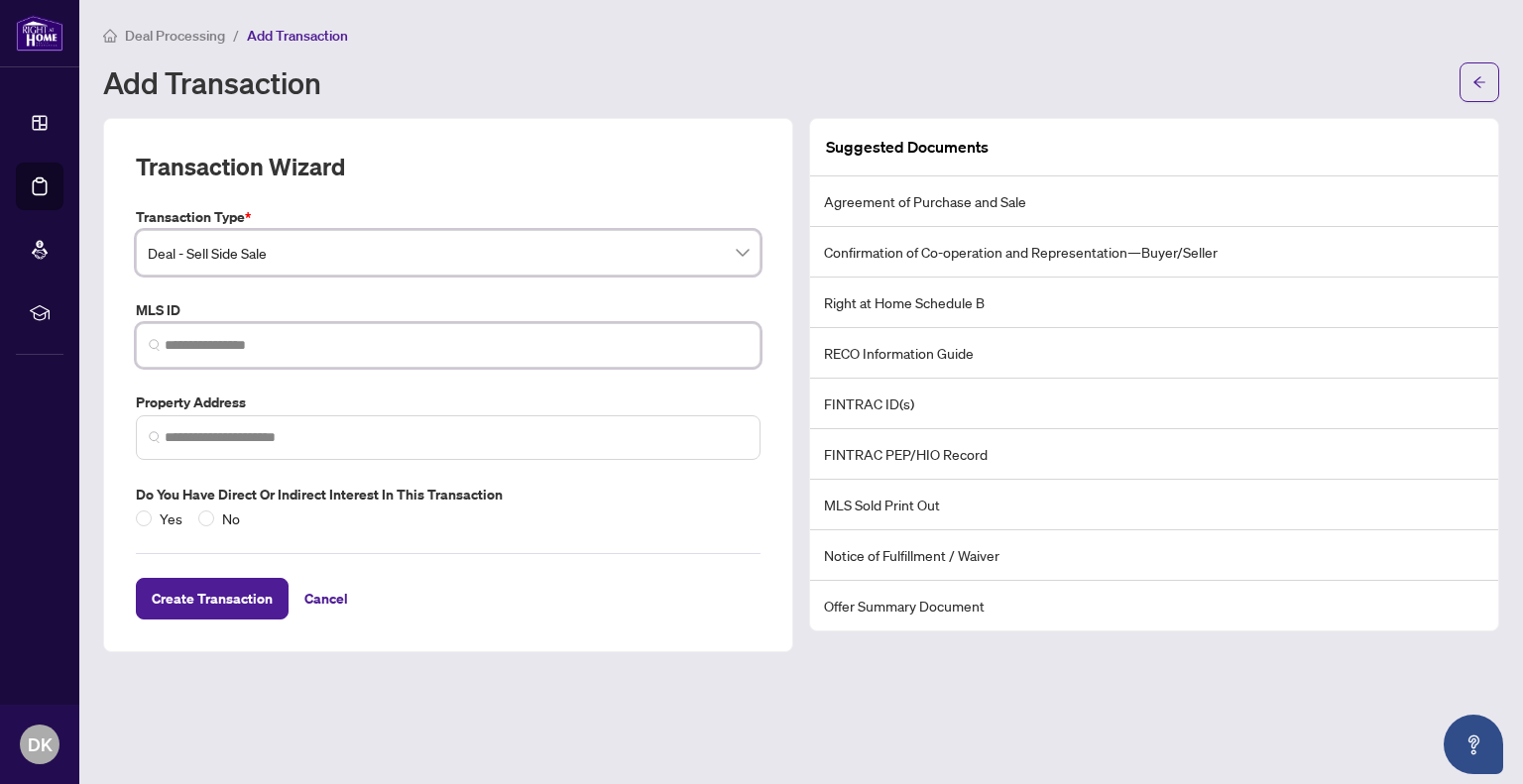 click at bounding box center [456, 345] 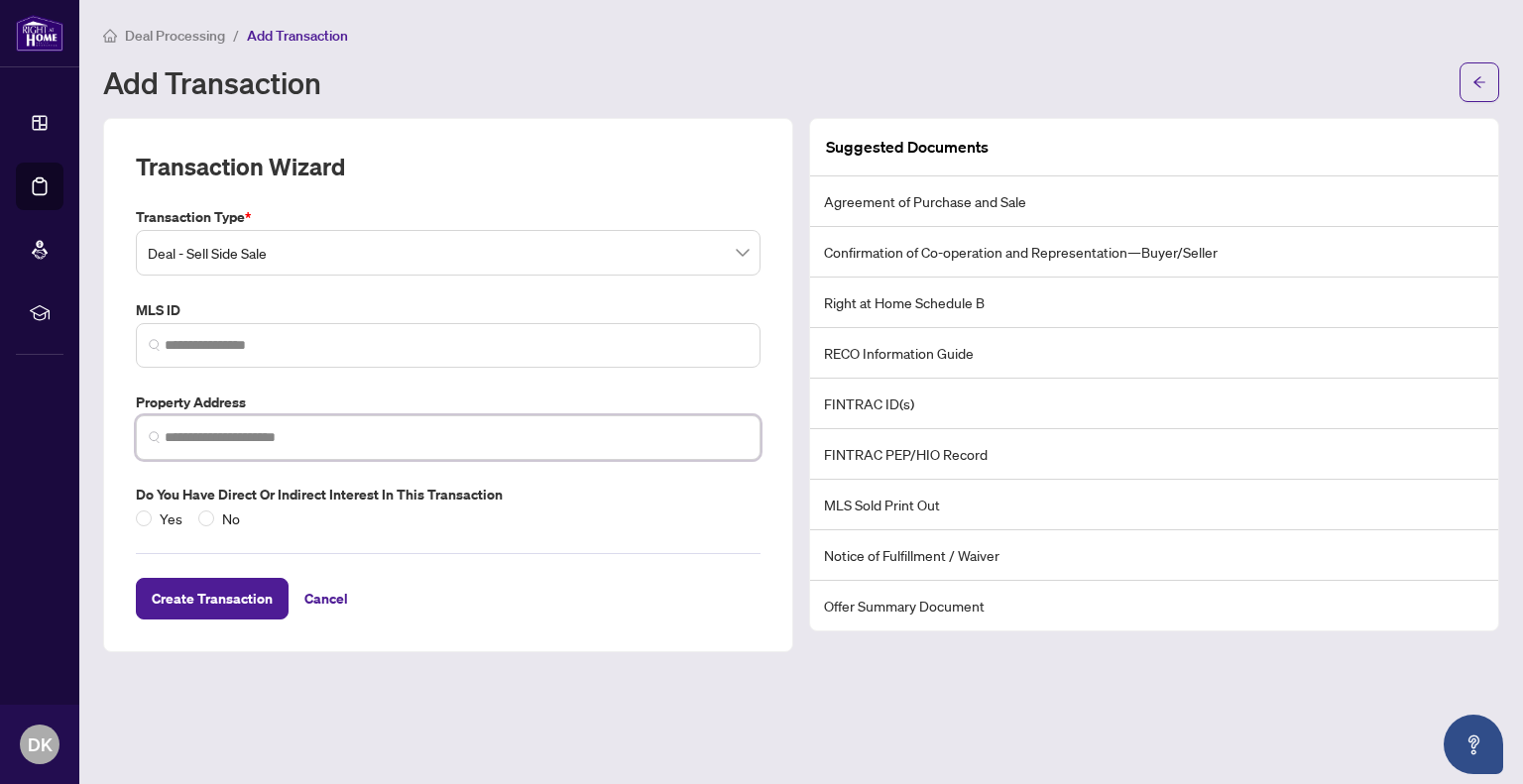 click at bounding box center (456, 437) 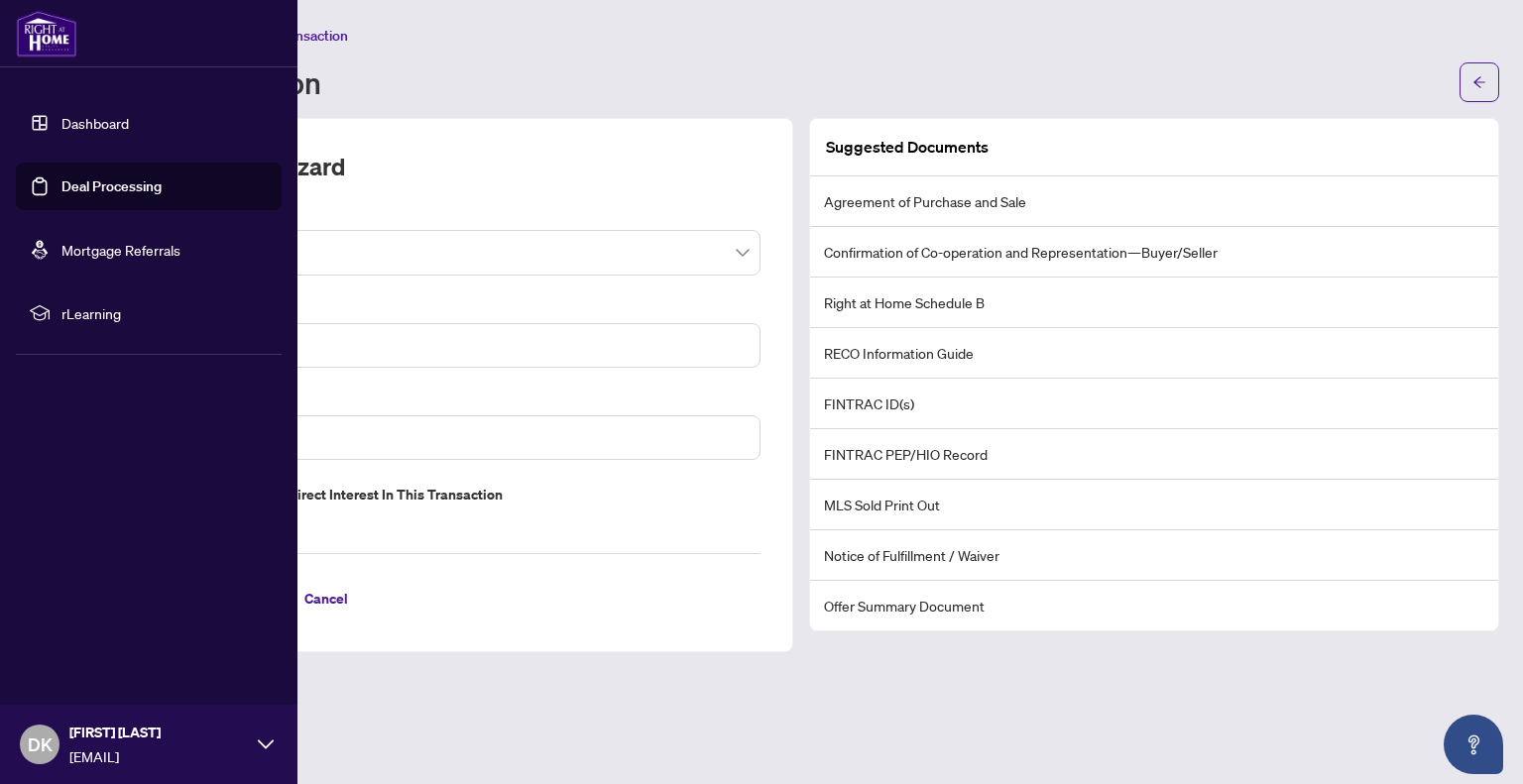 click on "Dashboard" at bounding box center (95, 123) 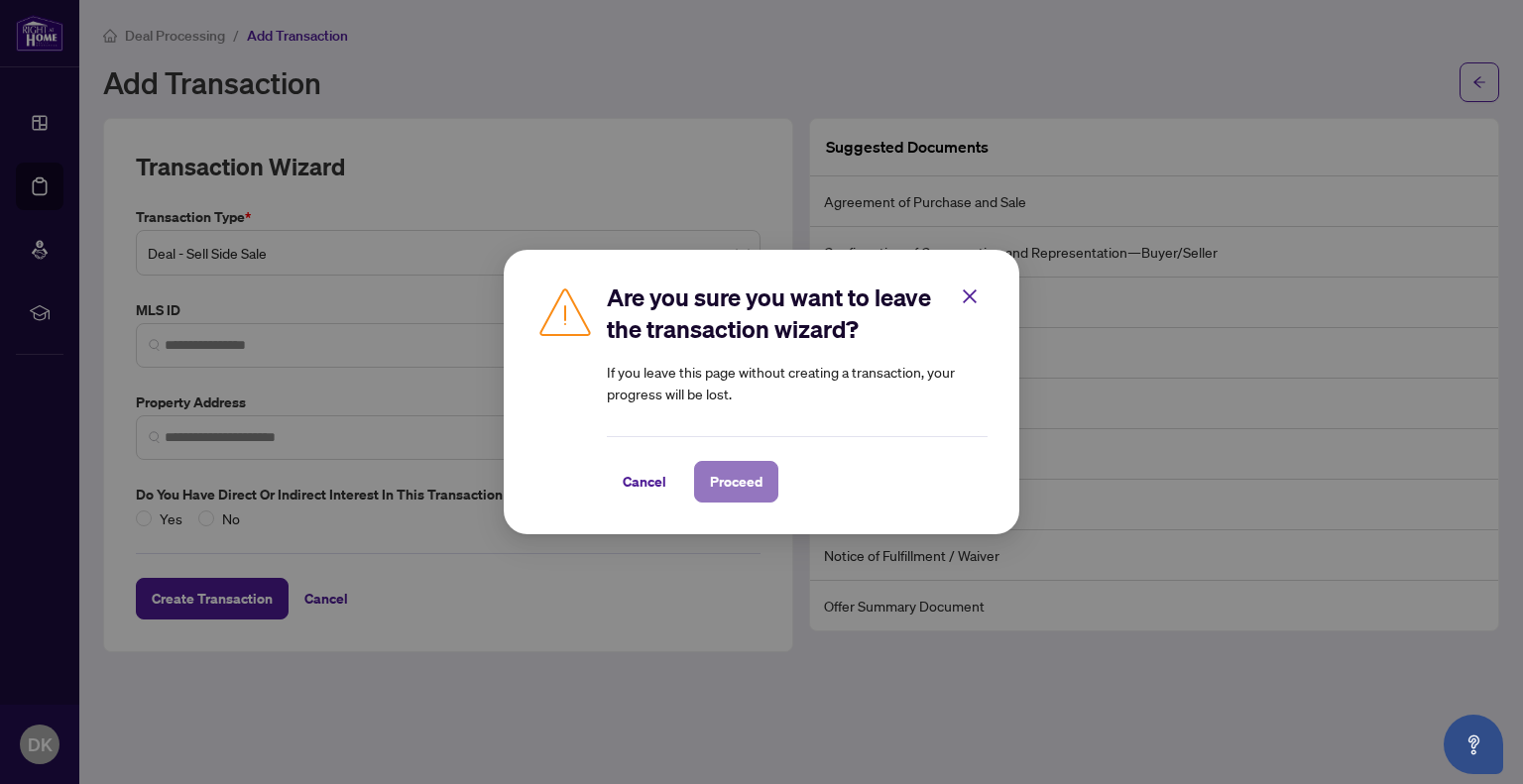 click on "Proceed" at bounding box center [736, 482] 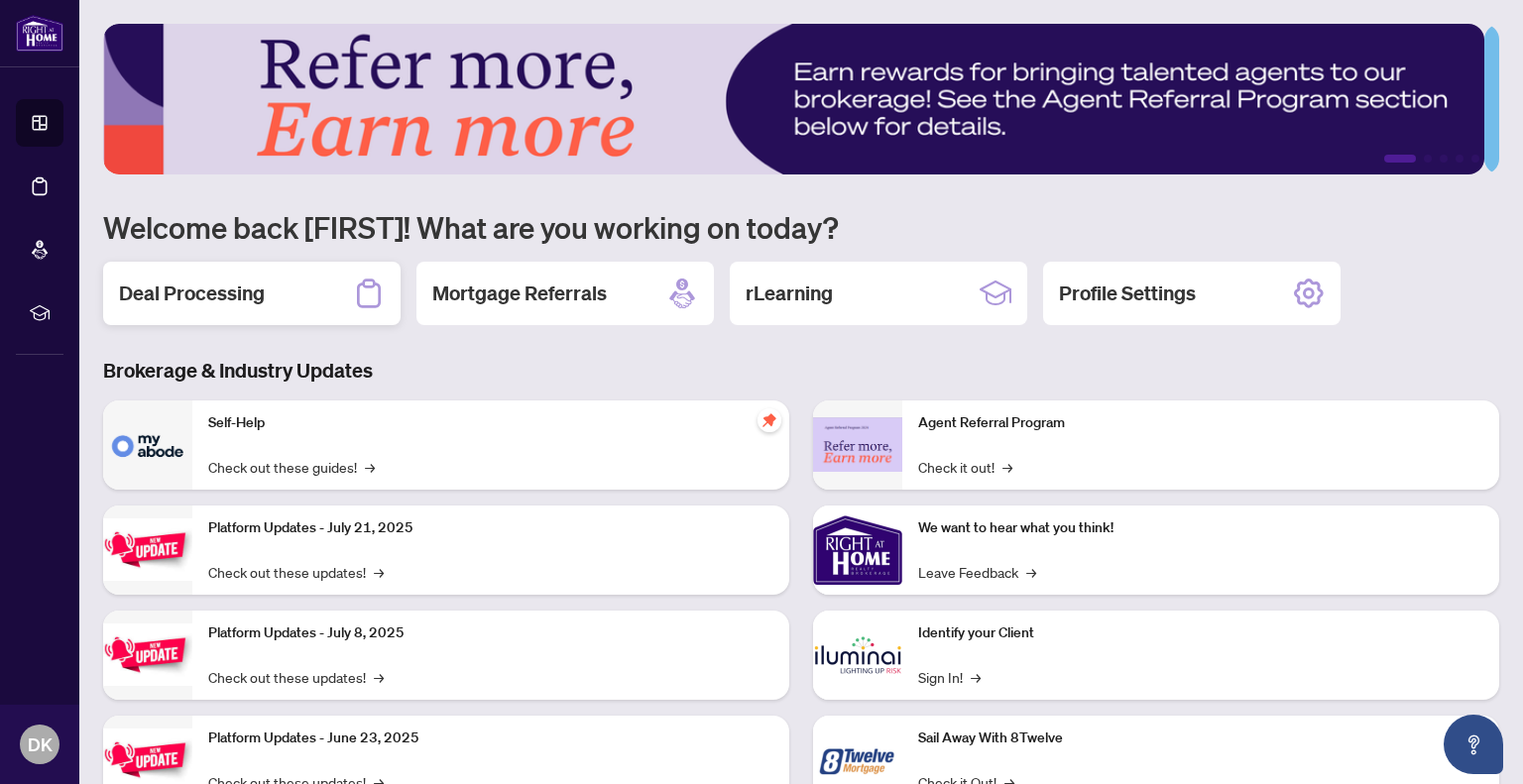 click on "Deal Processing" at bounding box center [191, 293] 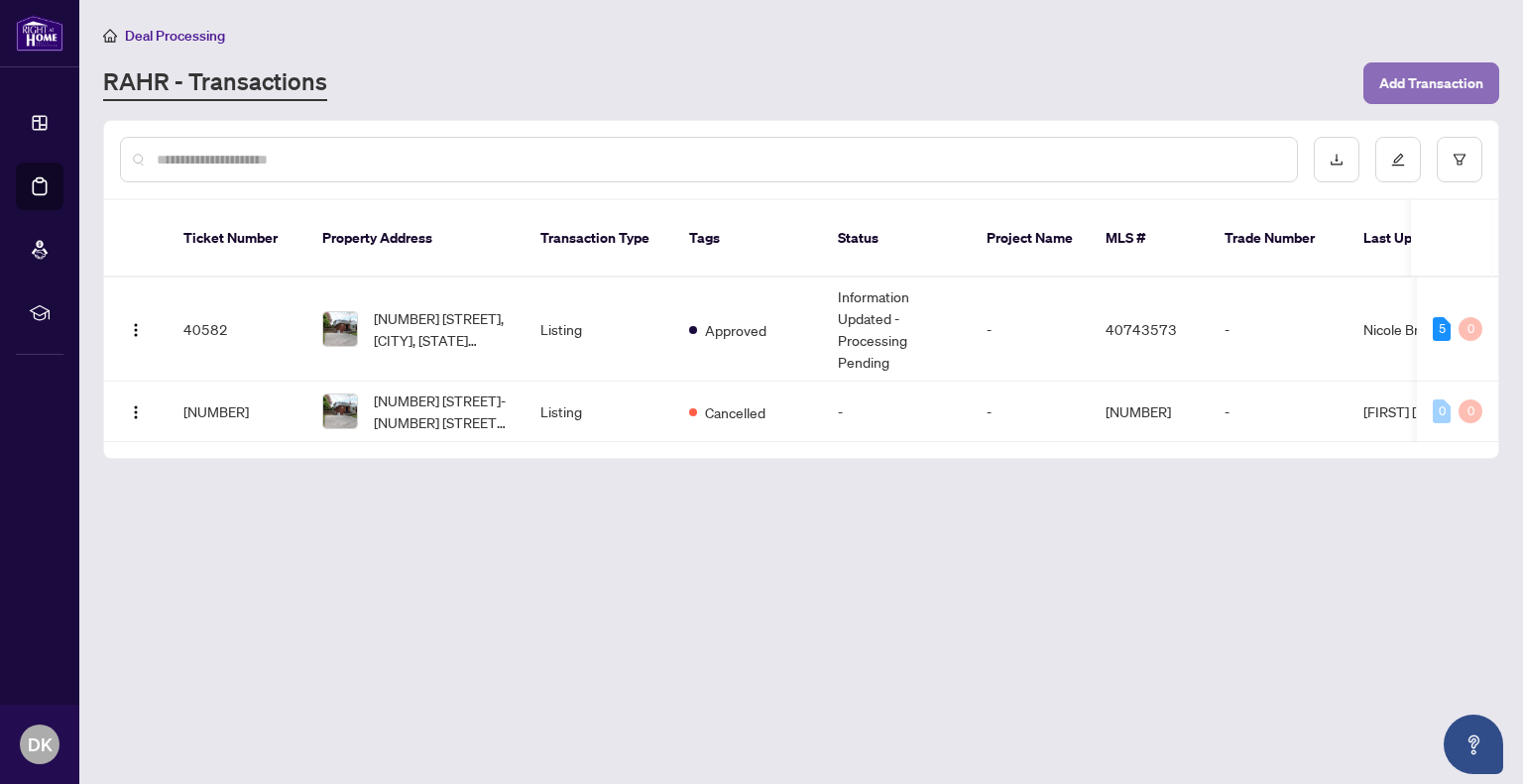 click on "Add Transaction" at bounding box center [1431, 83] 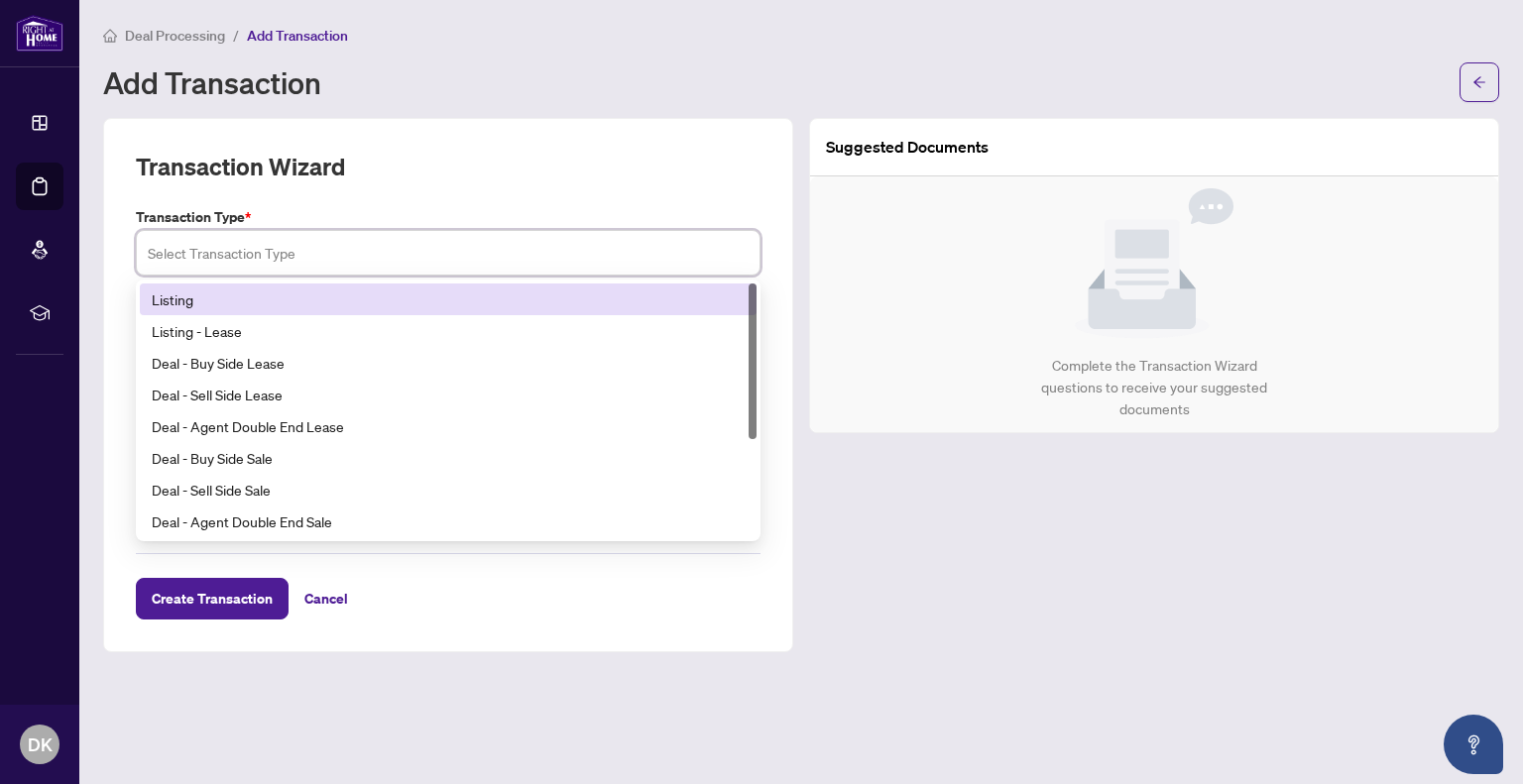 click at bounding box center (448, 253) 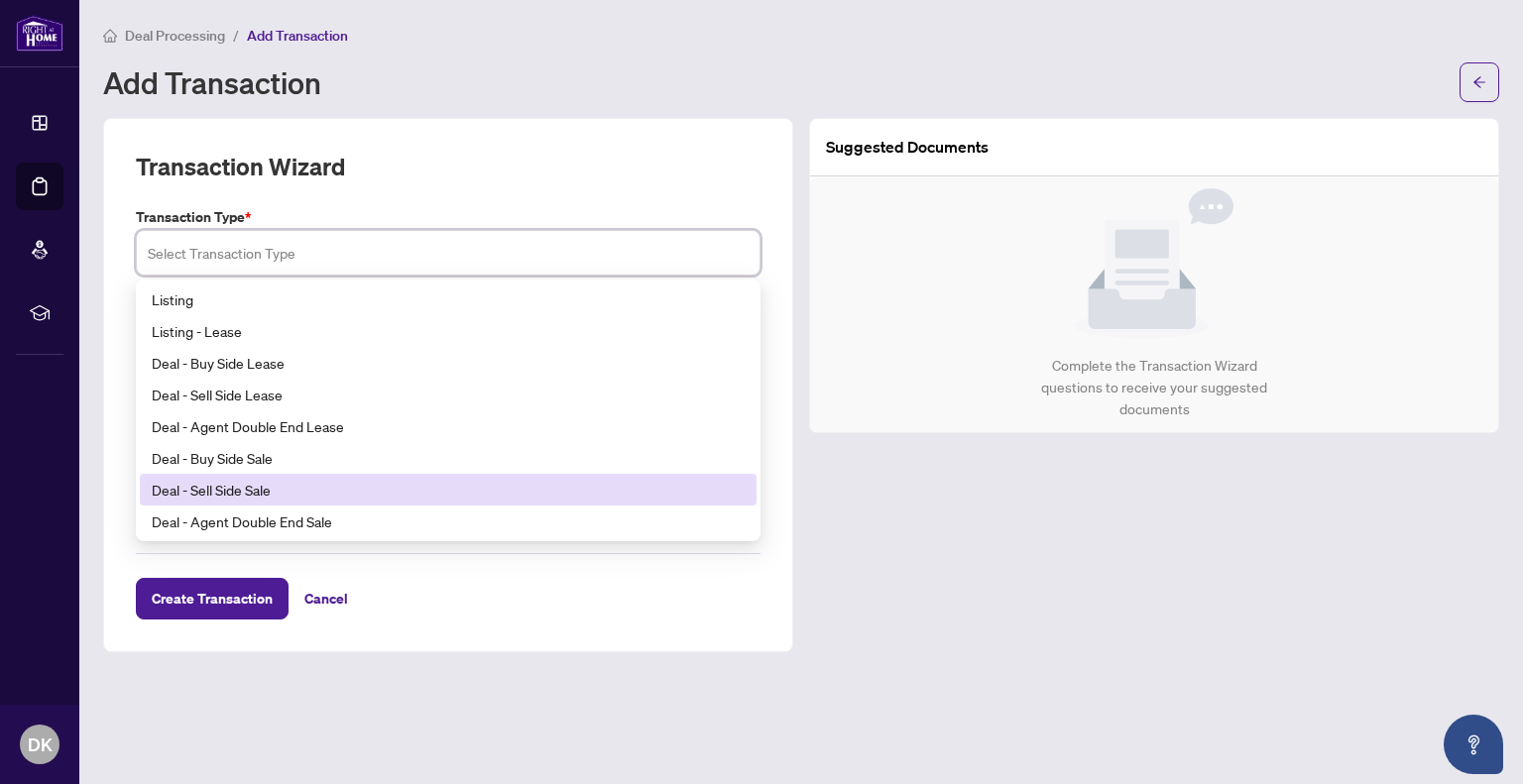 click on "Deal - Sell Side Sale" at bounding box center [448, 490] 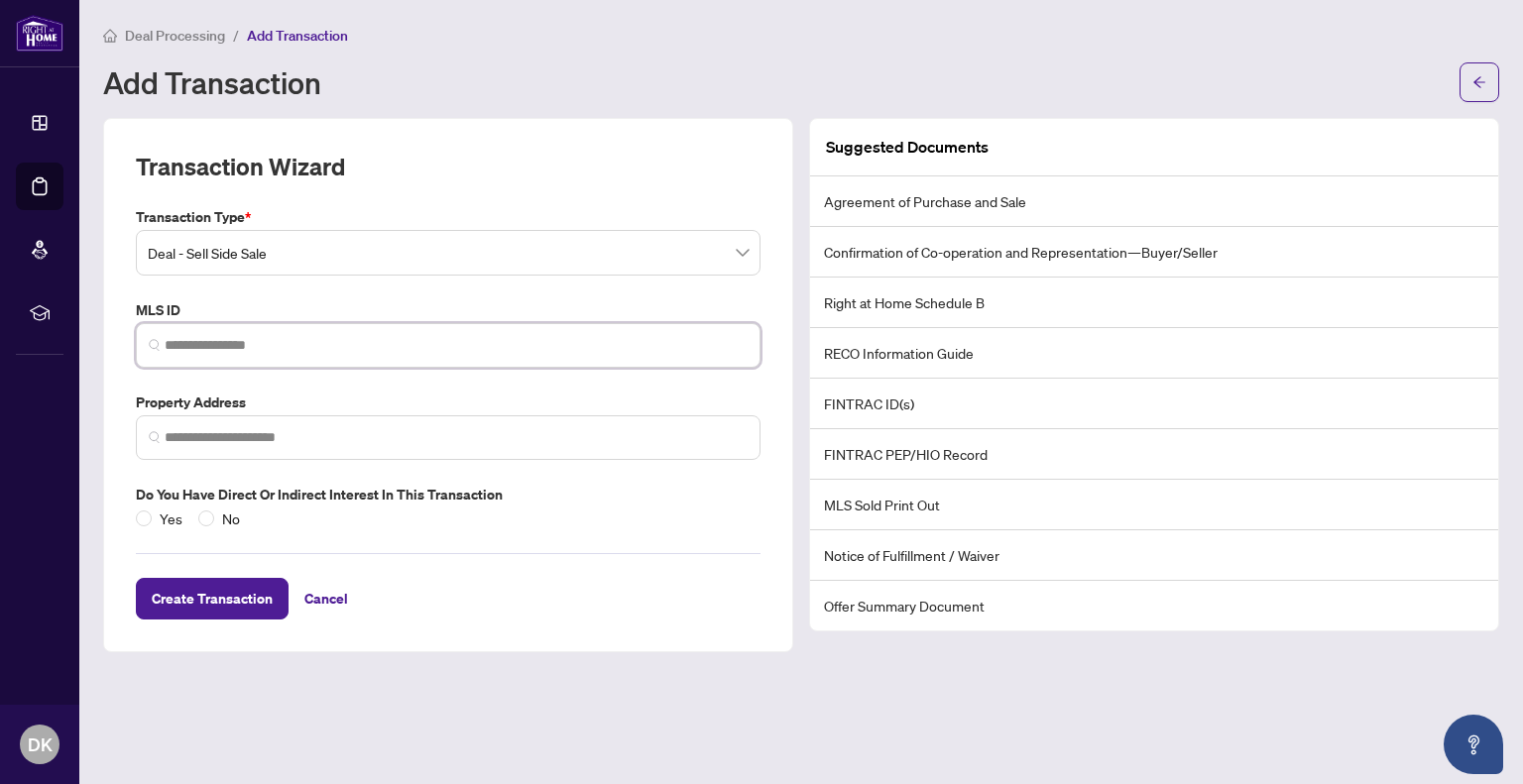 click at bounding box center [456, 345] 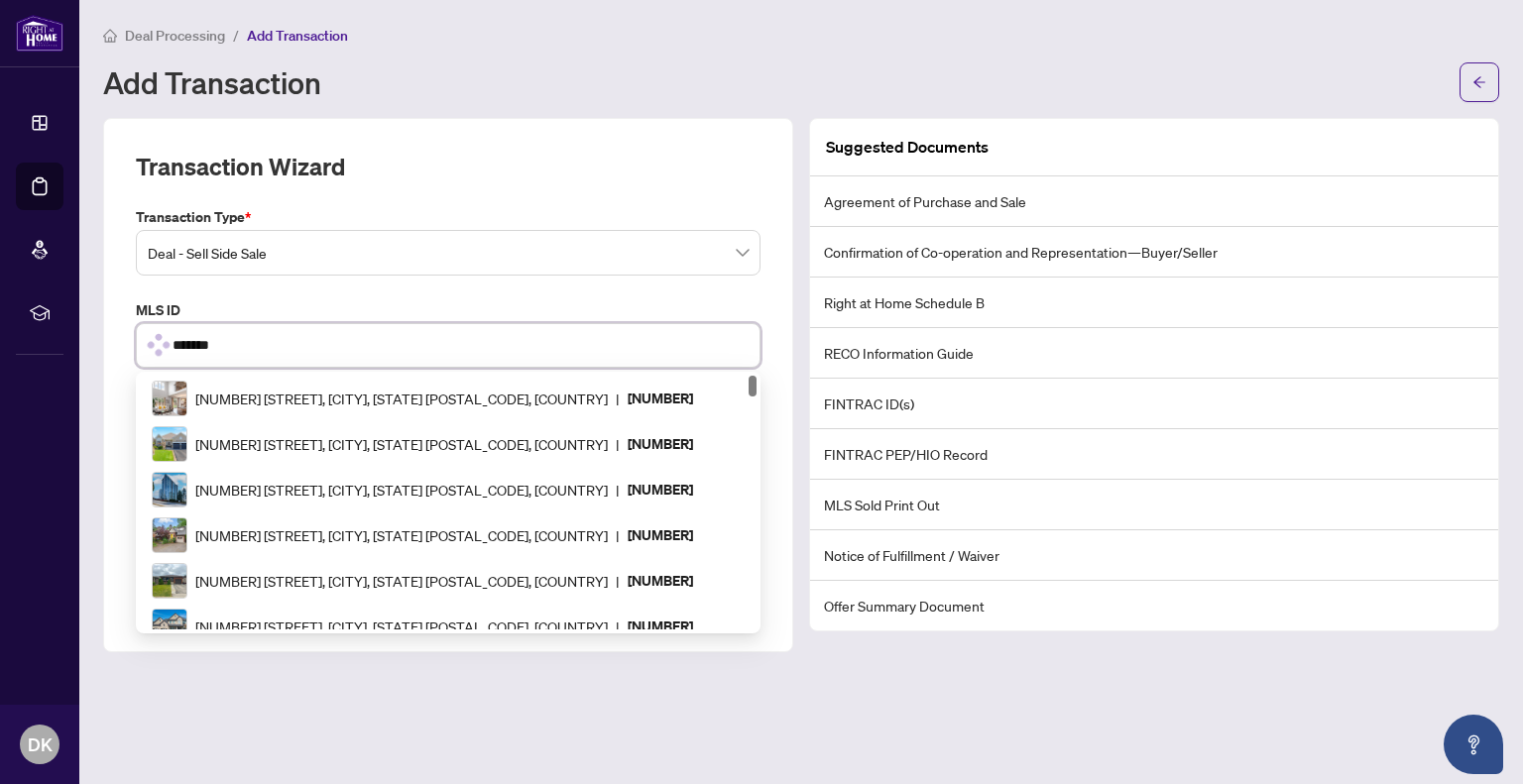type on "********" 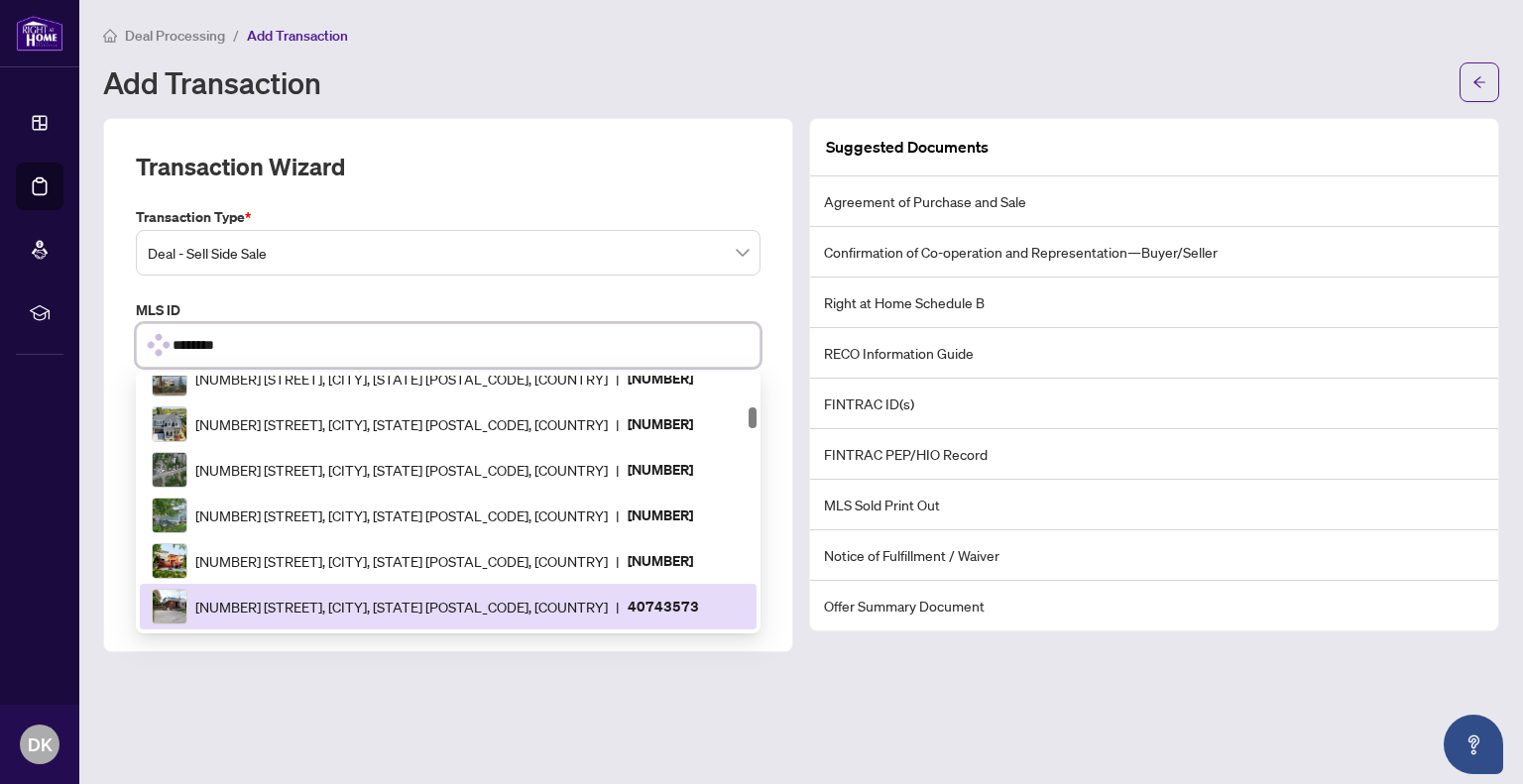 scroll, scrollTop: 0, scrollLeft: 0, axis: both 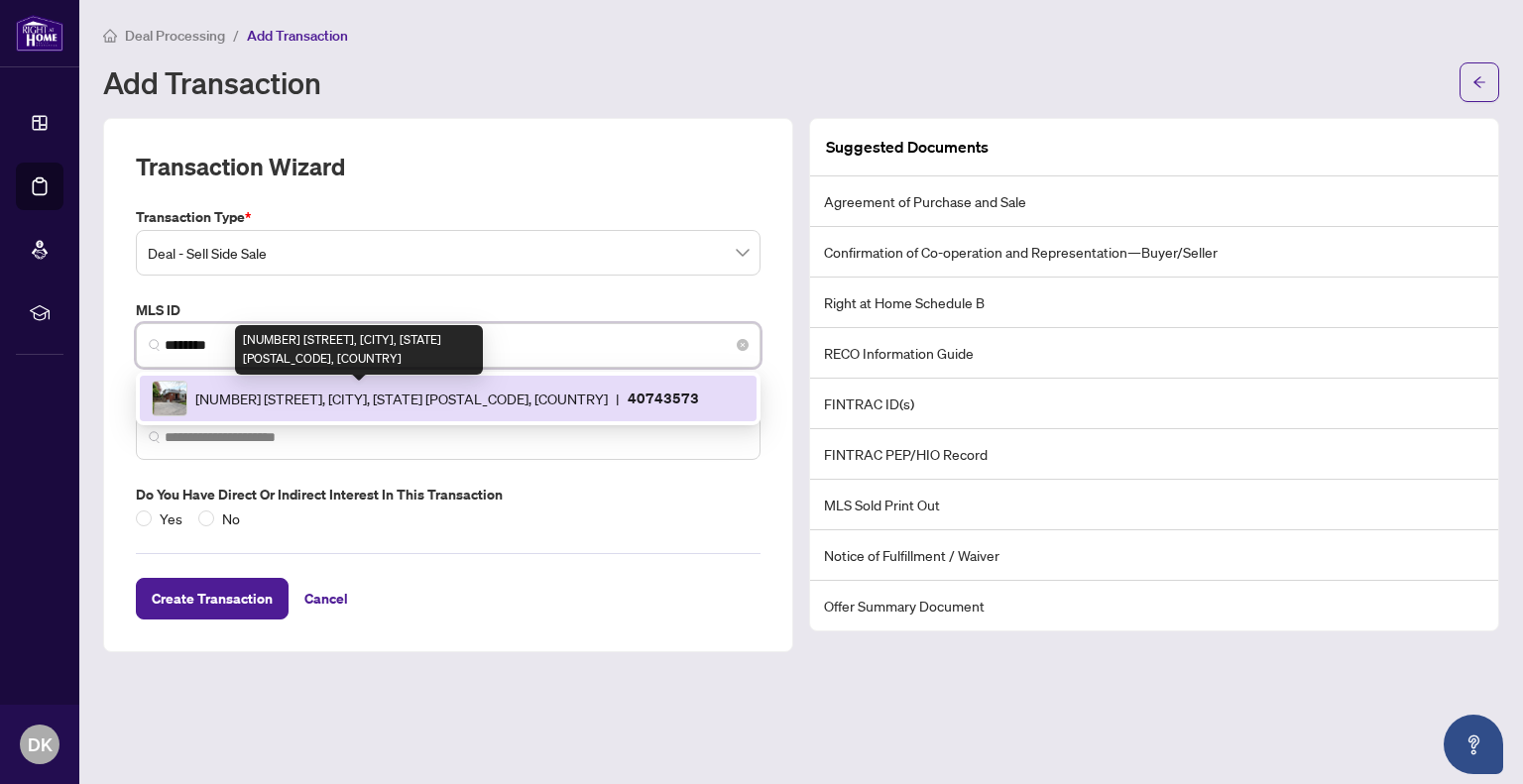click on "[NUMBER] [STREET], [CITY], [STATE] [POSTAL_CODE], [COUNTRY]" at bounding box center (402, 398) 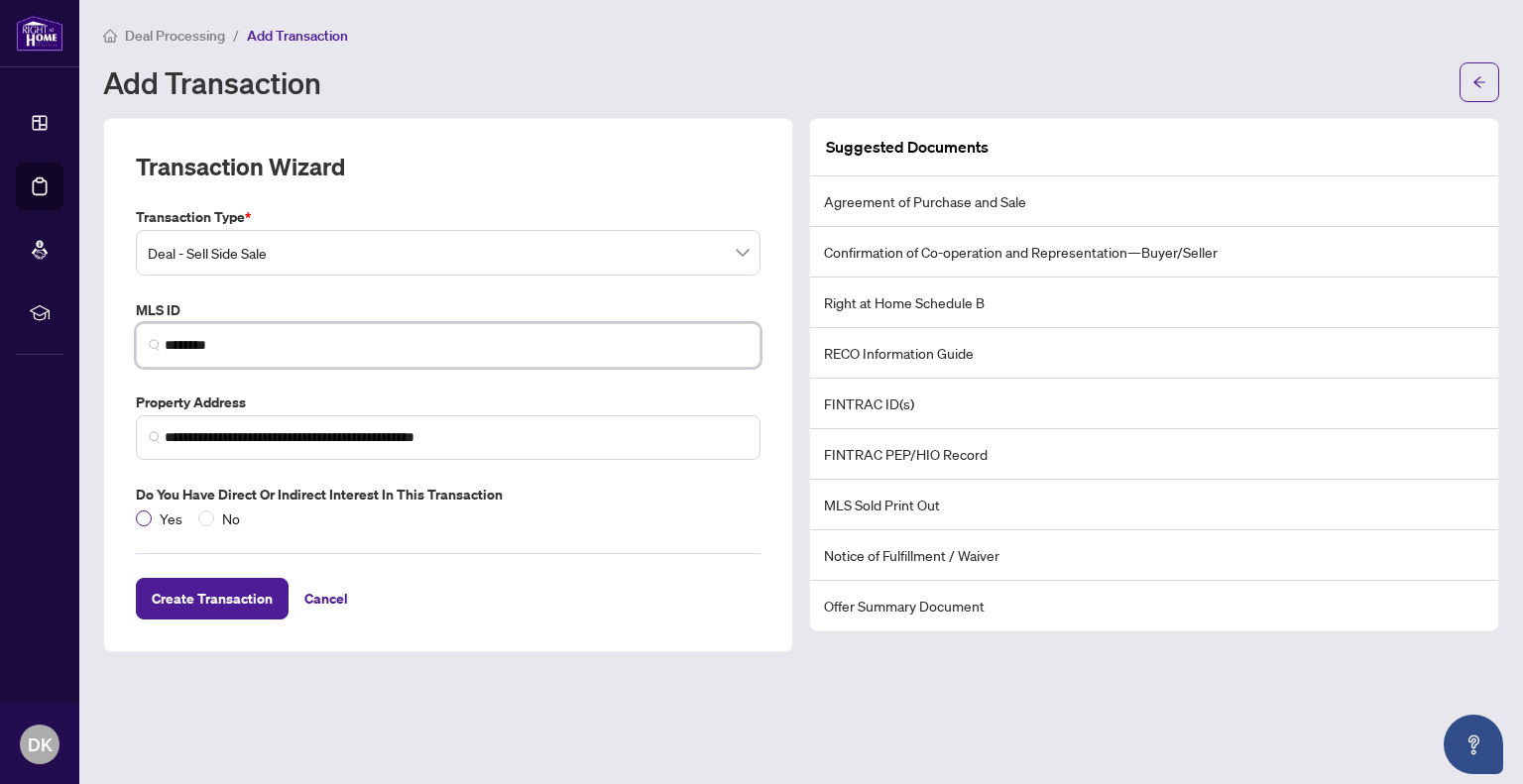 type on "********" 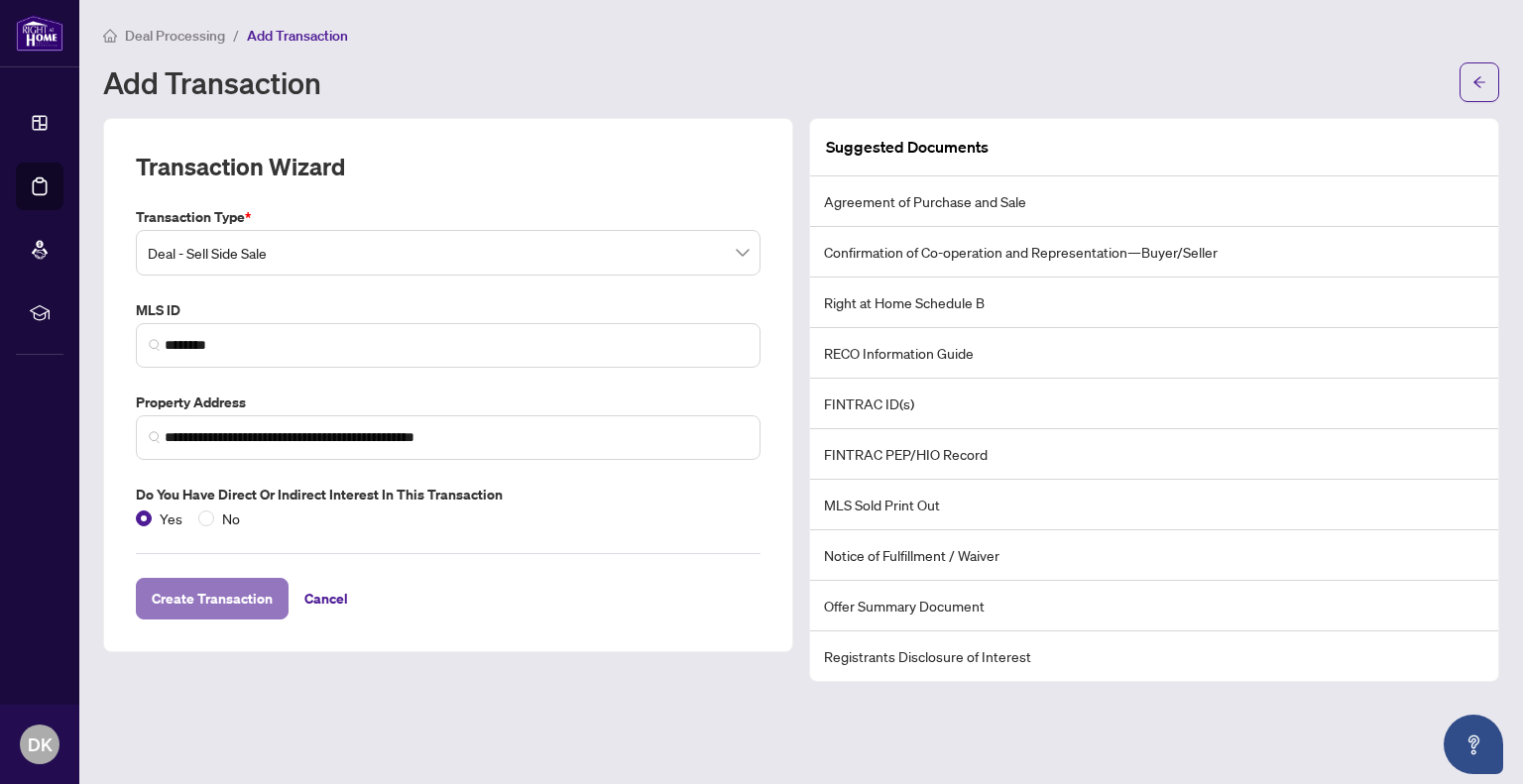 click on "Create Transaction" at bounding box center [212, 599] 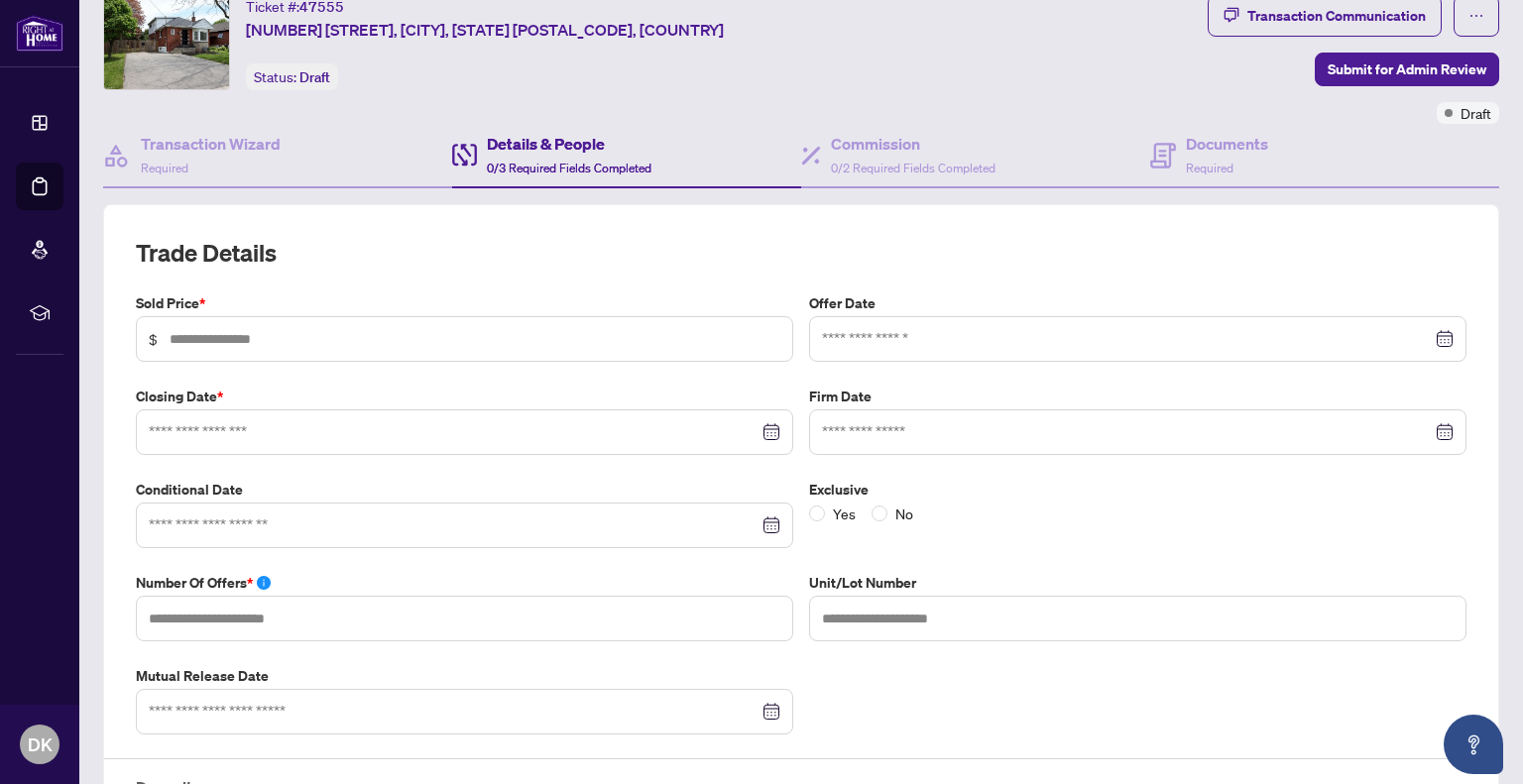 scroll, scrollTop: 99, scrollLeft: 0, axis: vertical 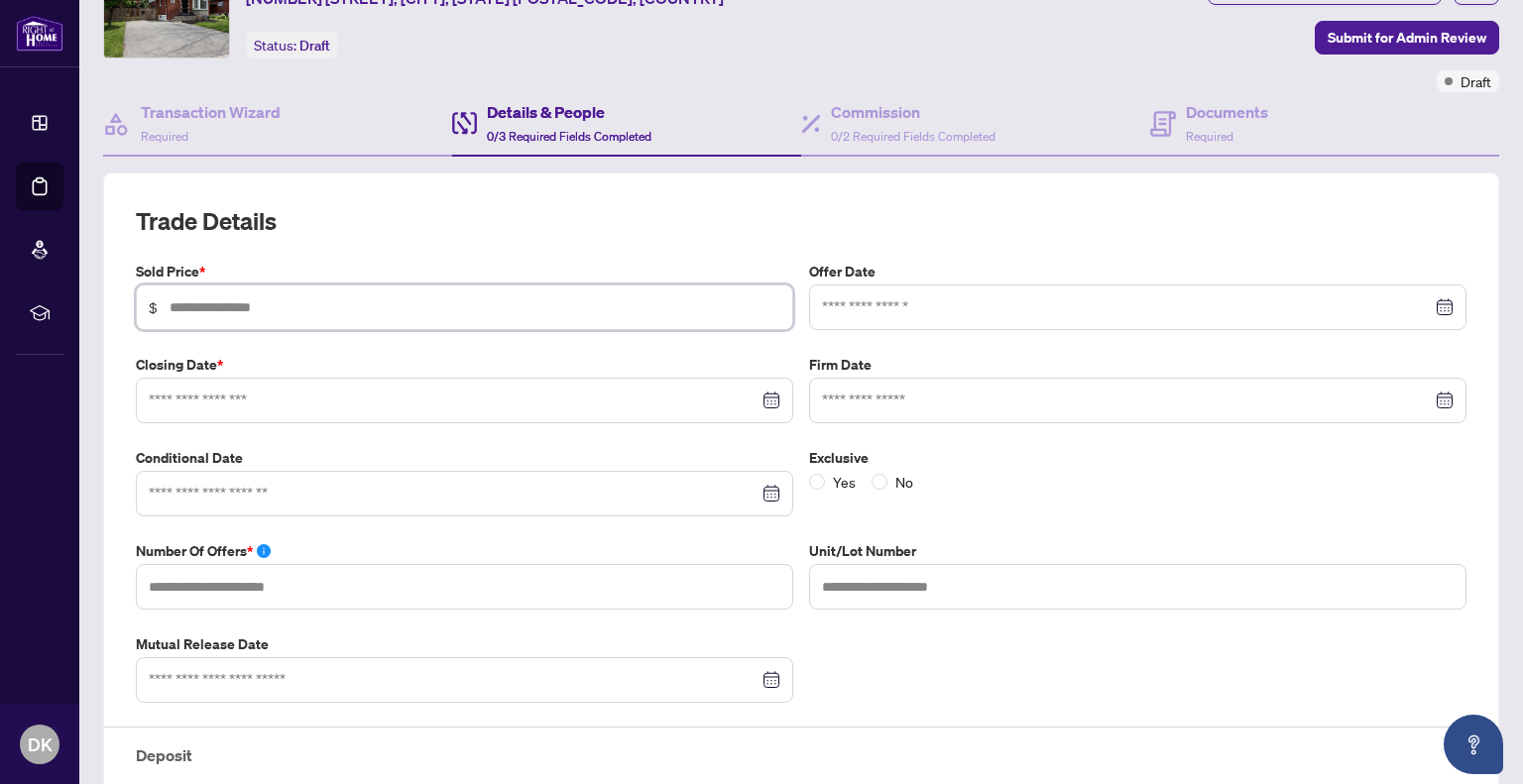 click at bounding box center (475, 307) 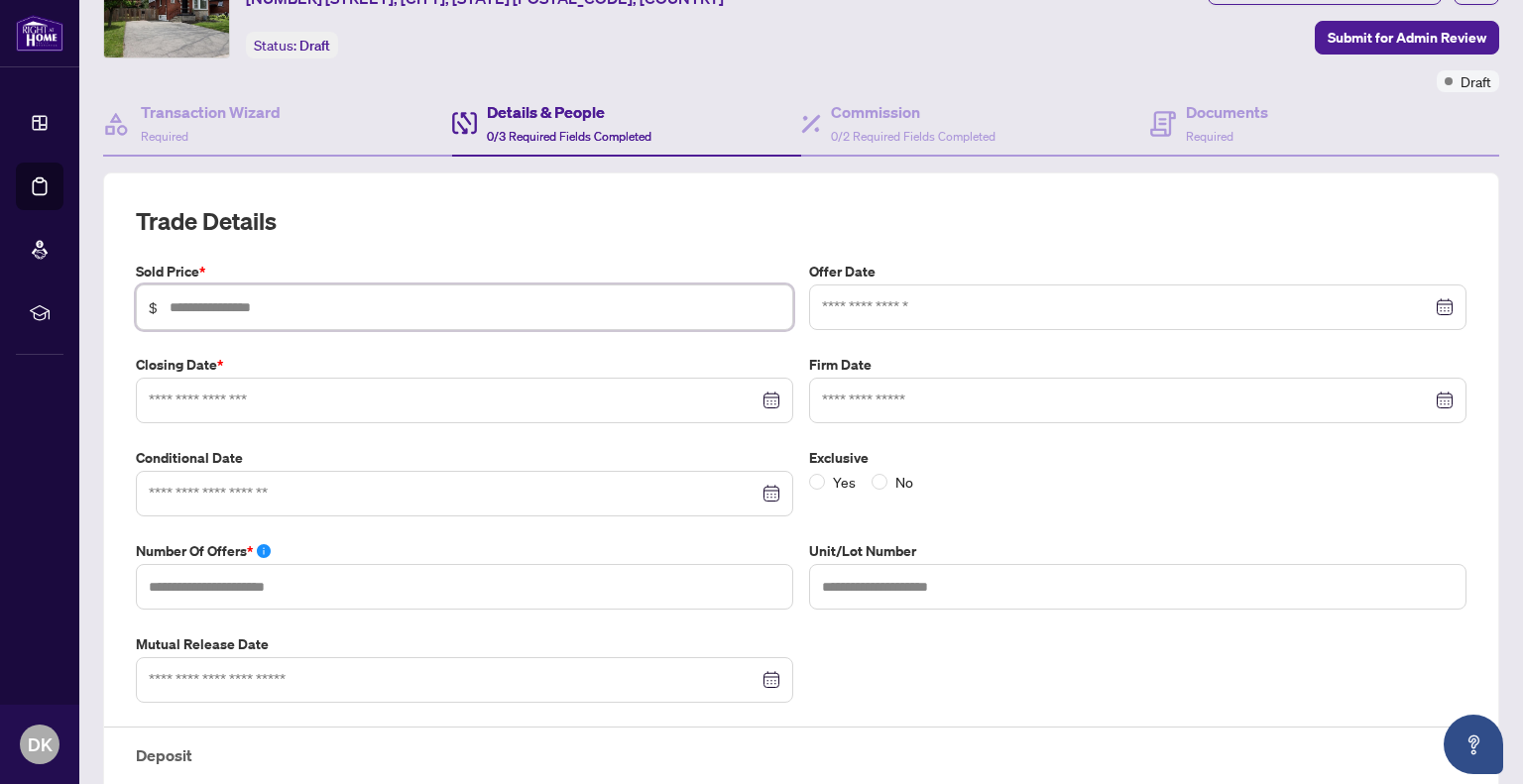 click at bounding box center [475, 307] 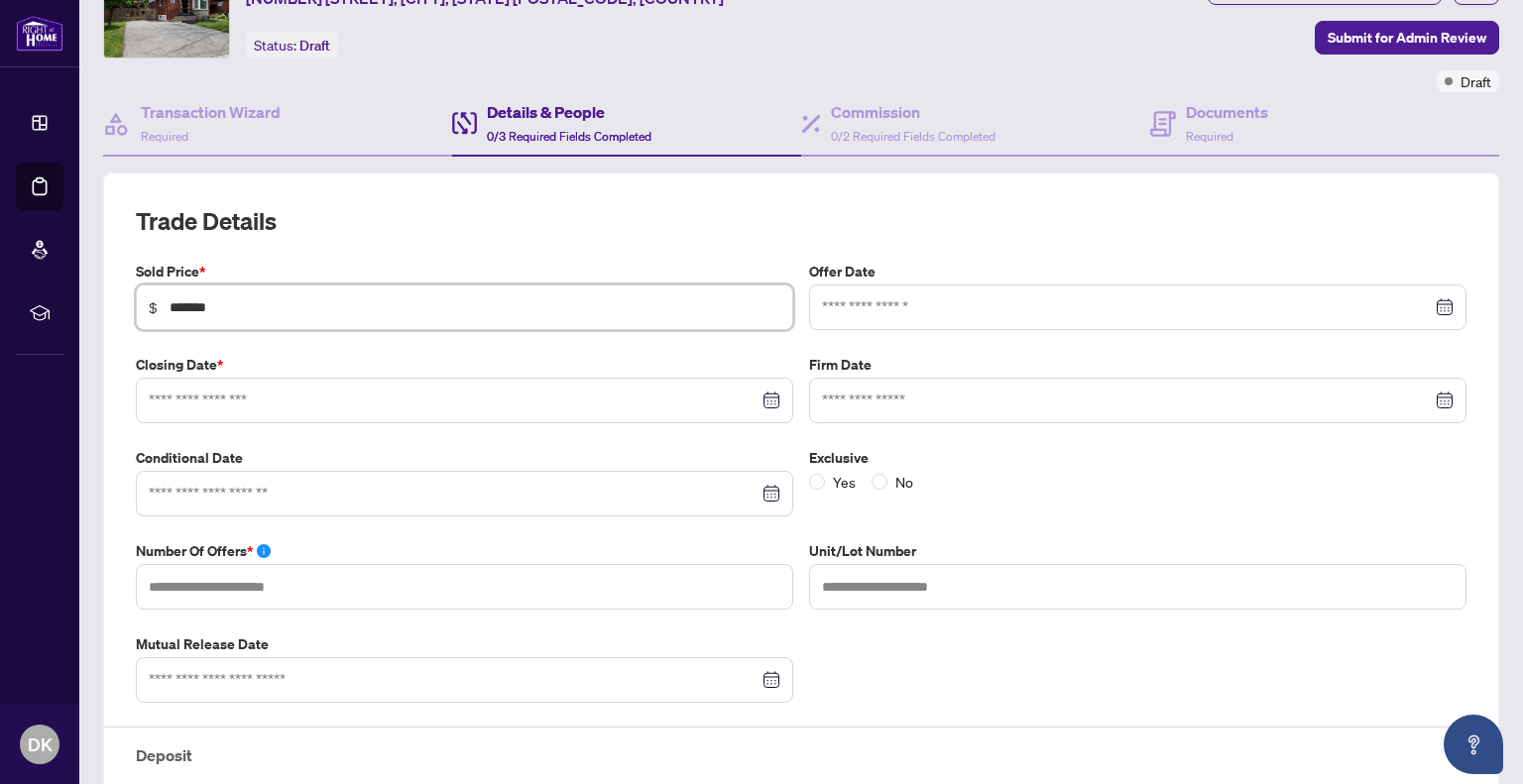 type on "*******" 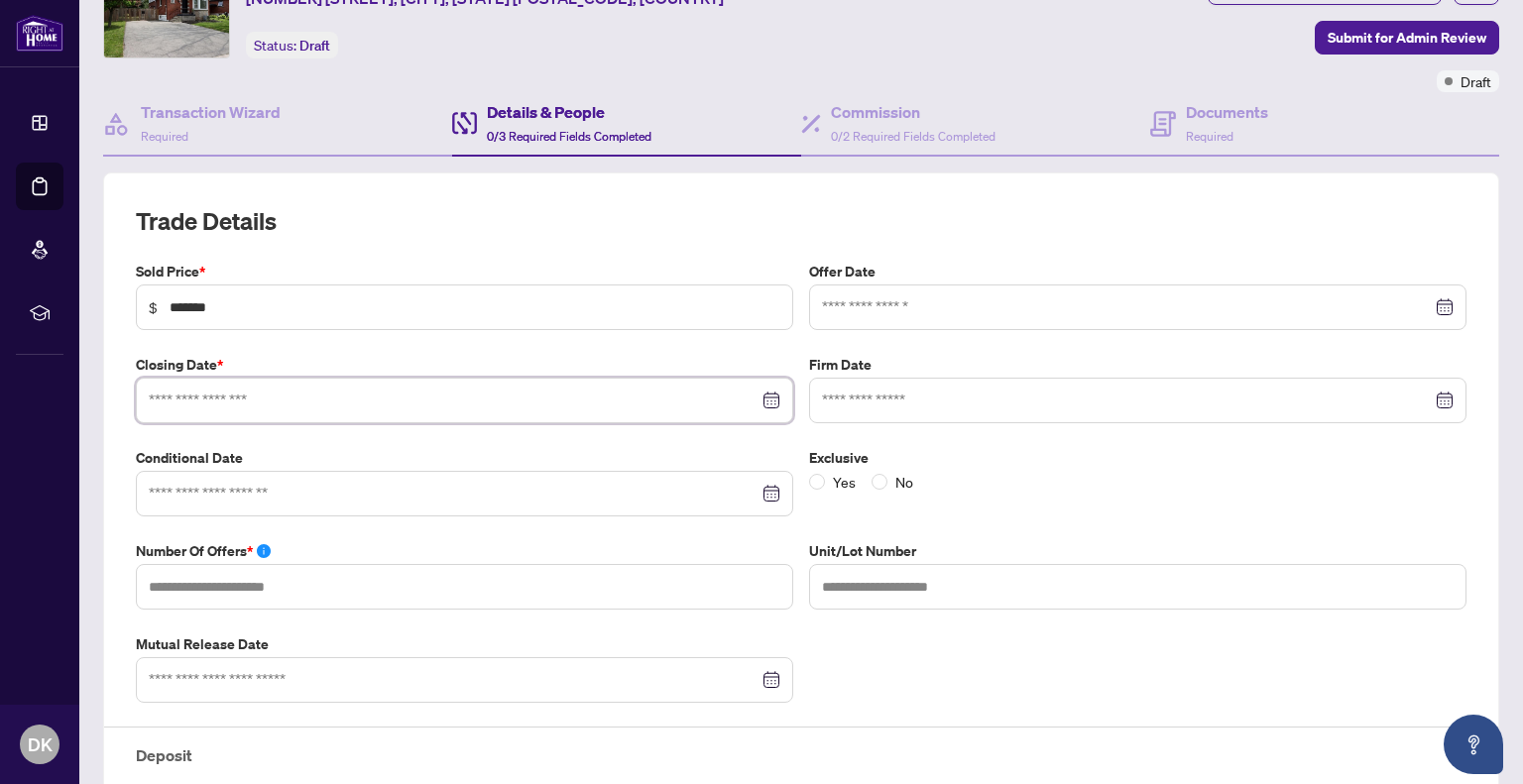 click at bounding box center (453, 400) 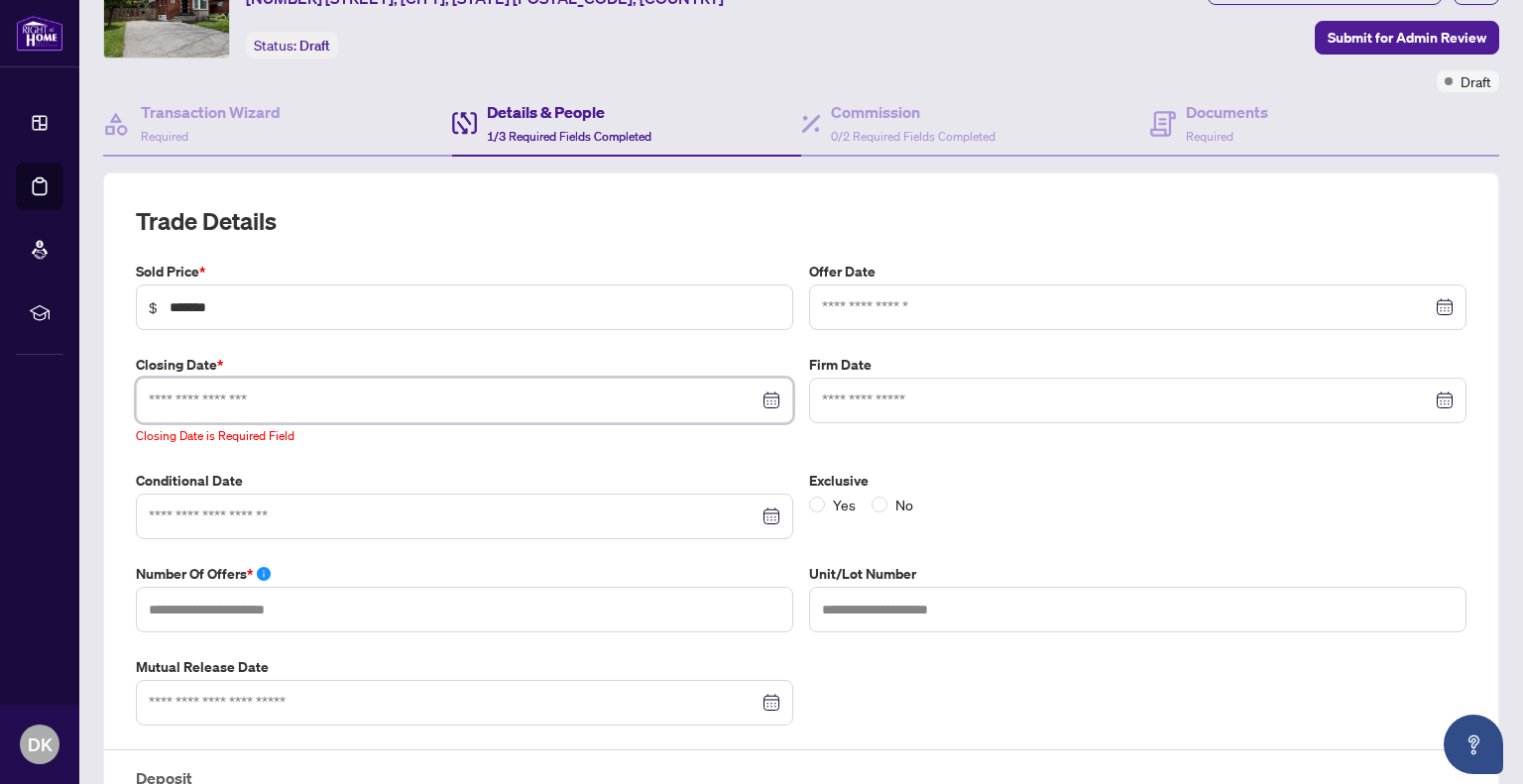 click at bounding box center (453, 400) 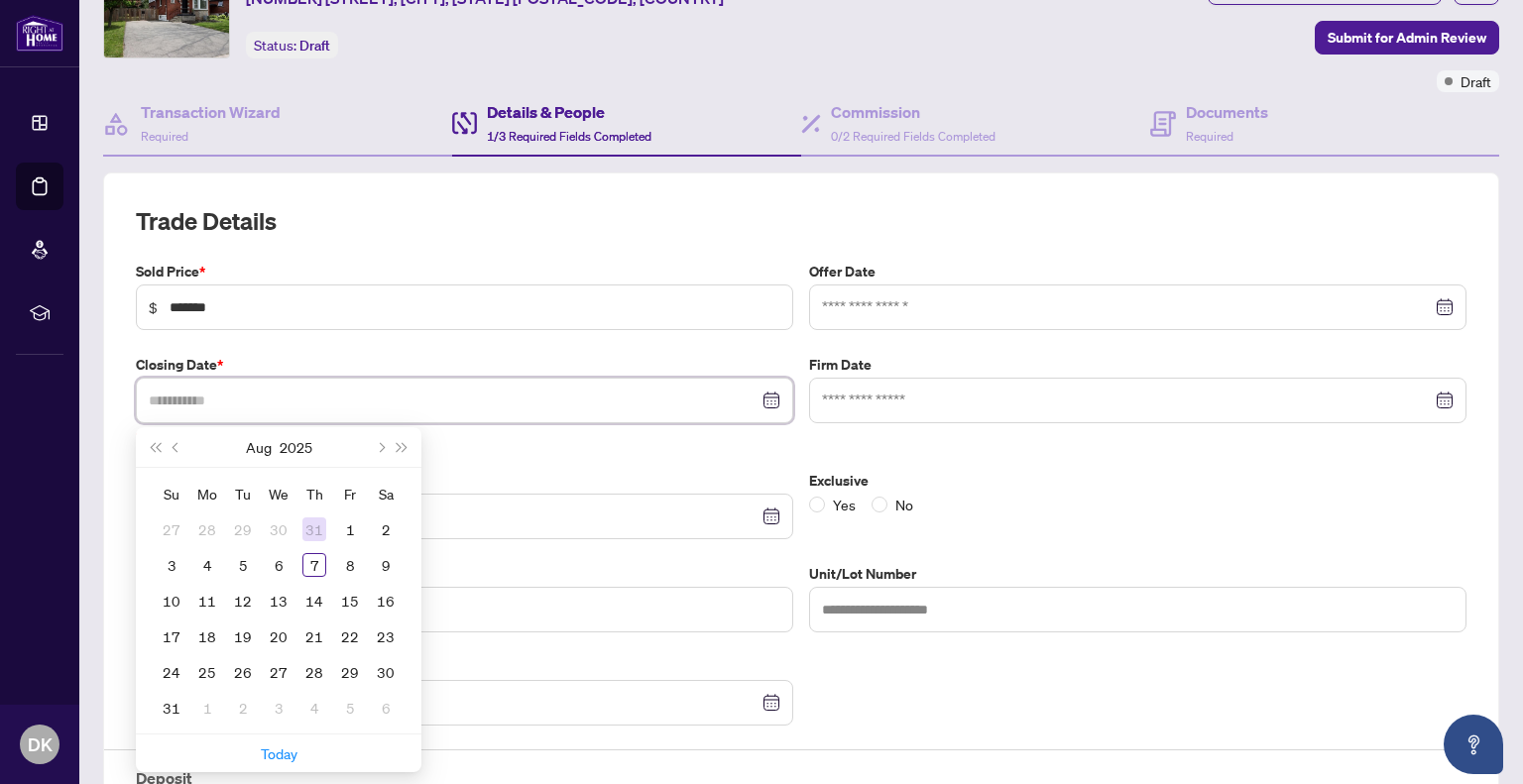 type on "**********" 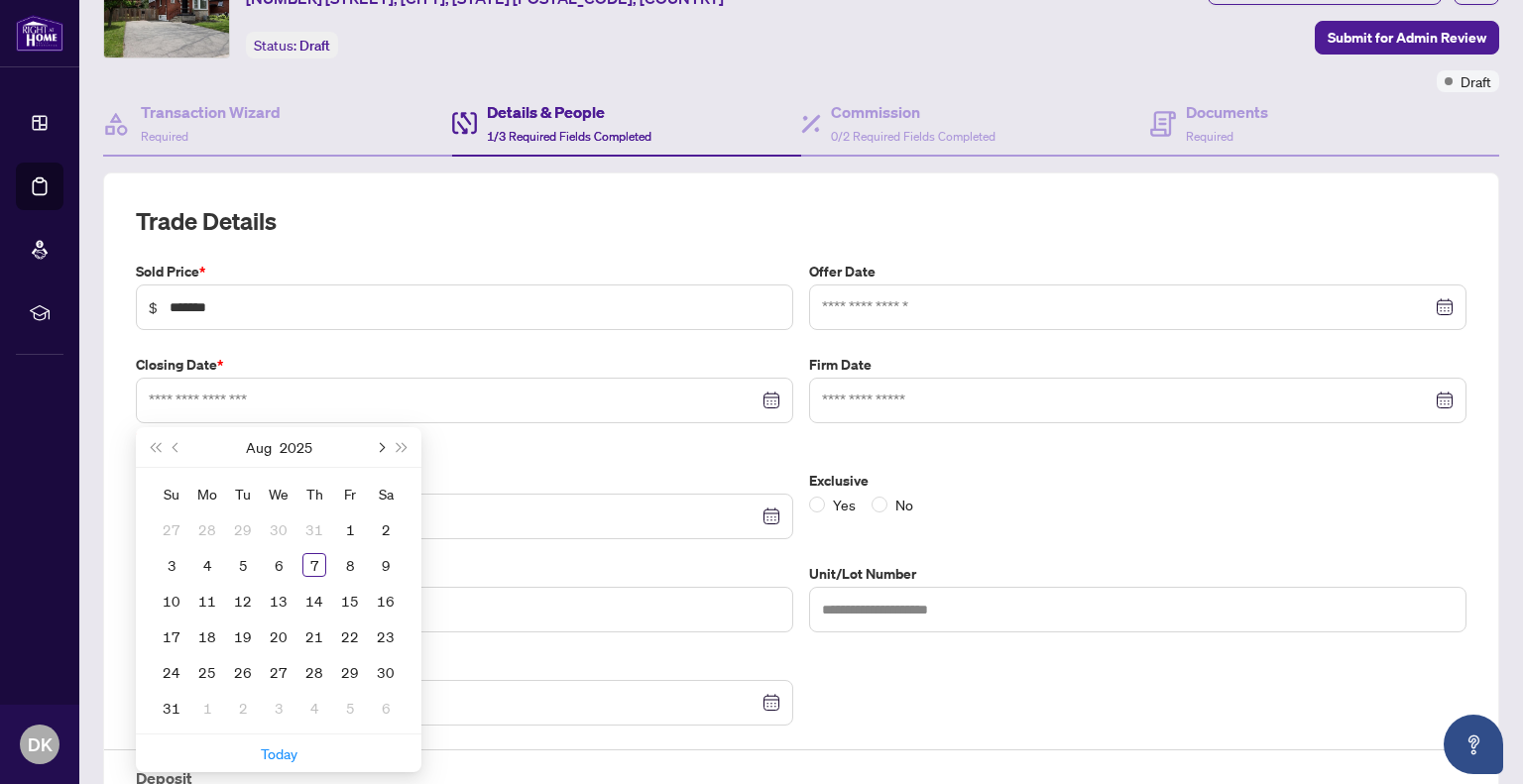 click at bounding box center [380, 447] 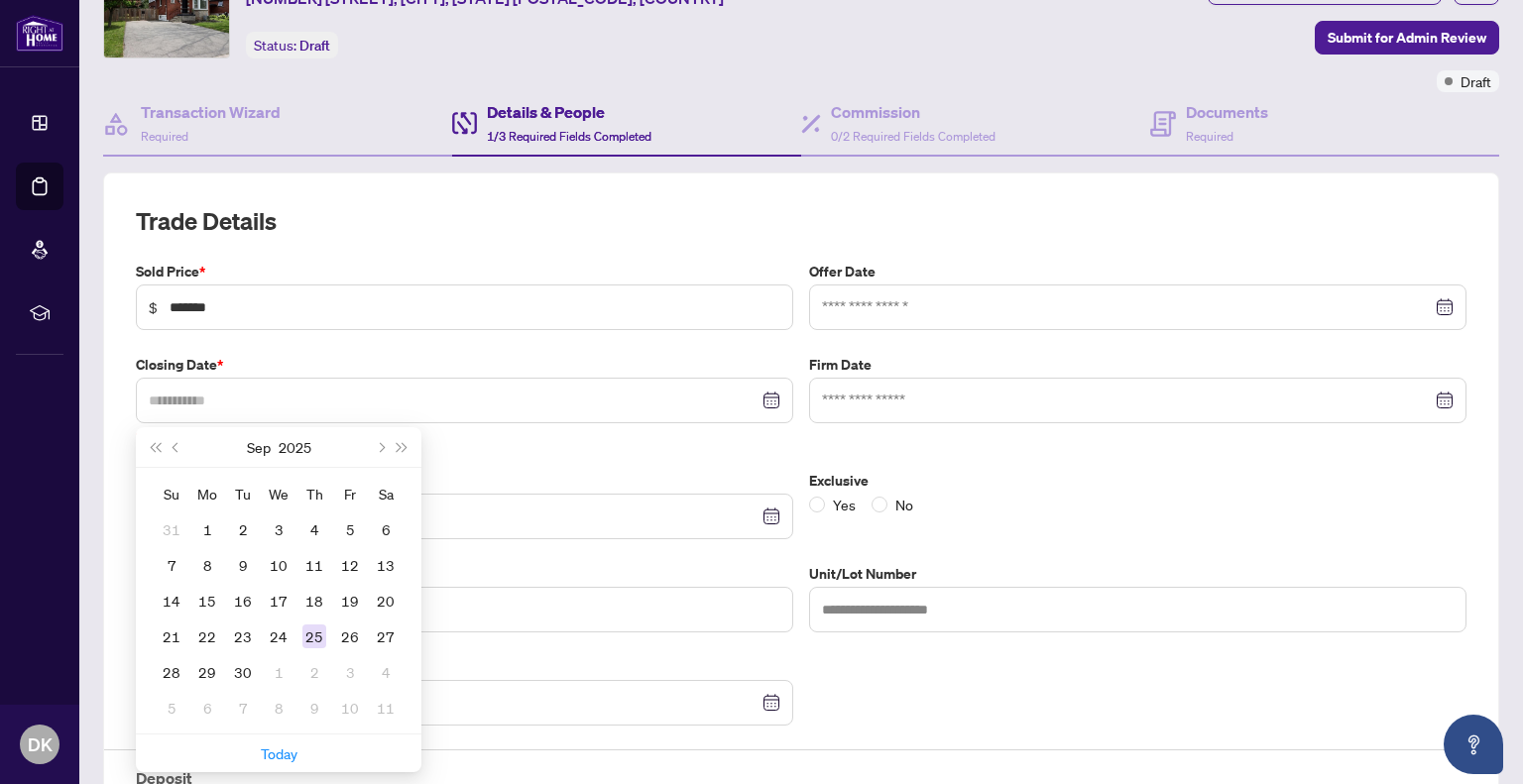 type on "**********" 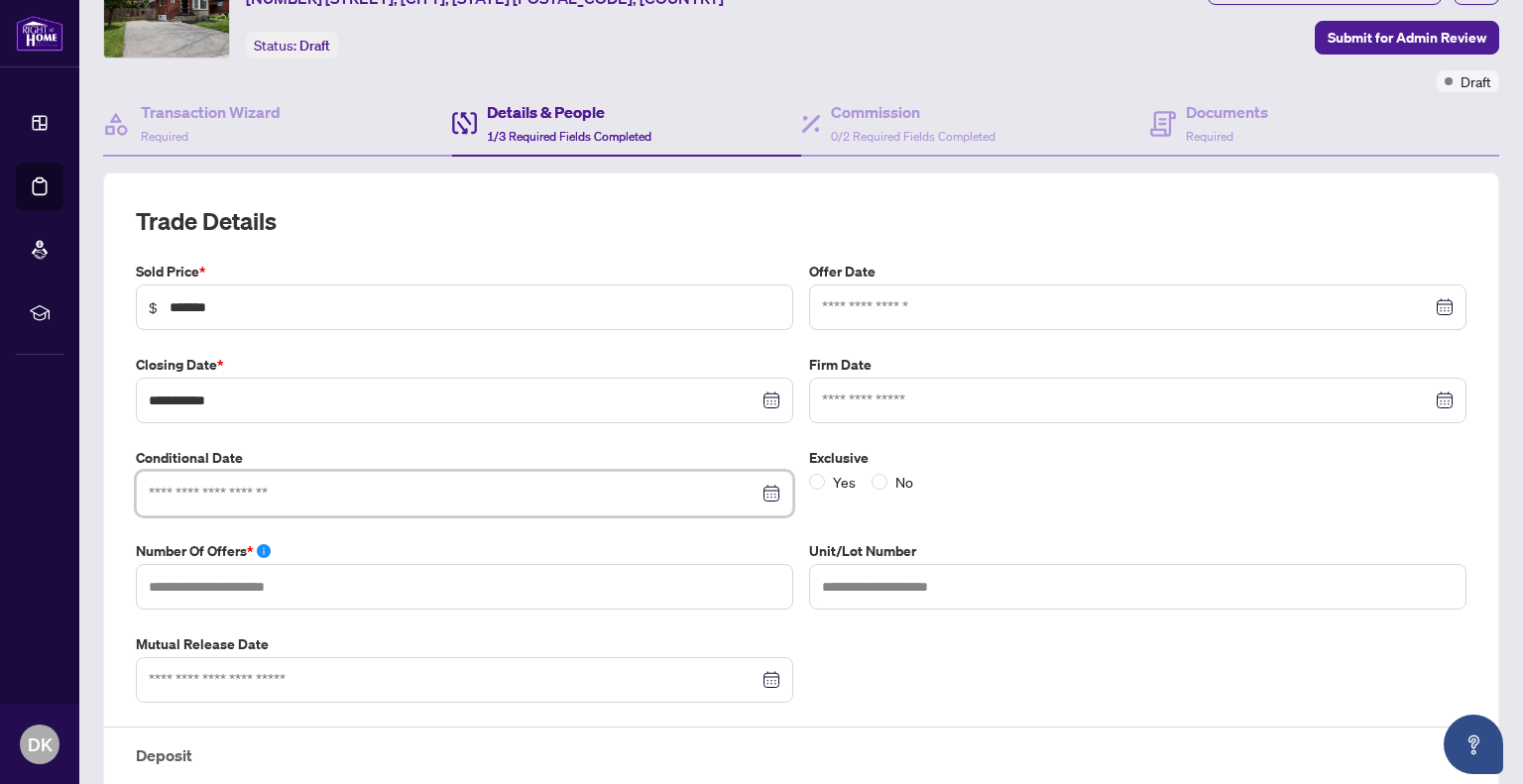 click at bounding box center (453, 494) 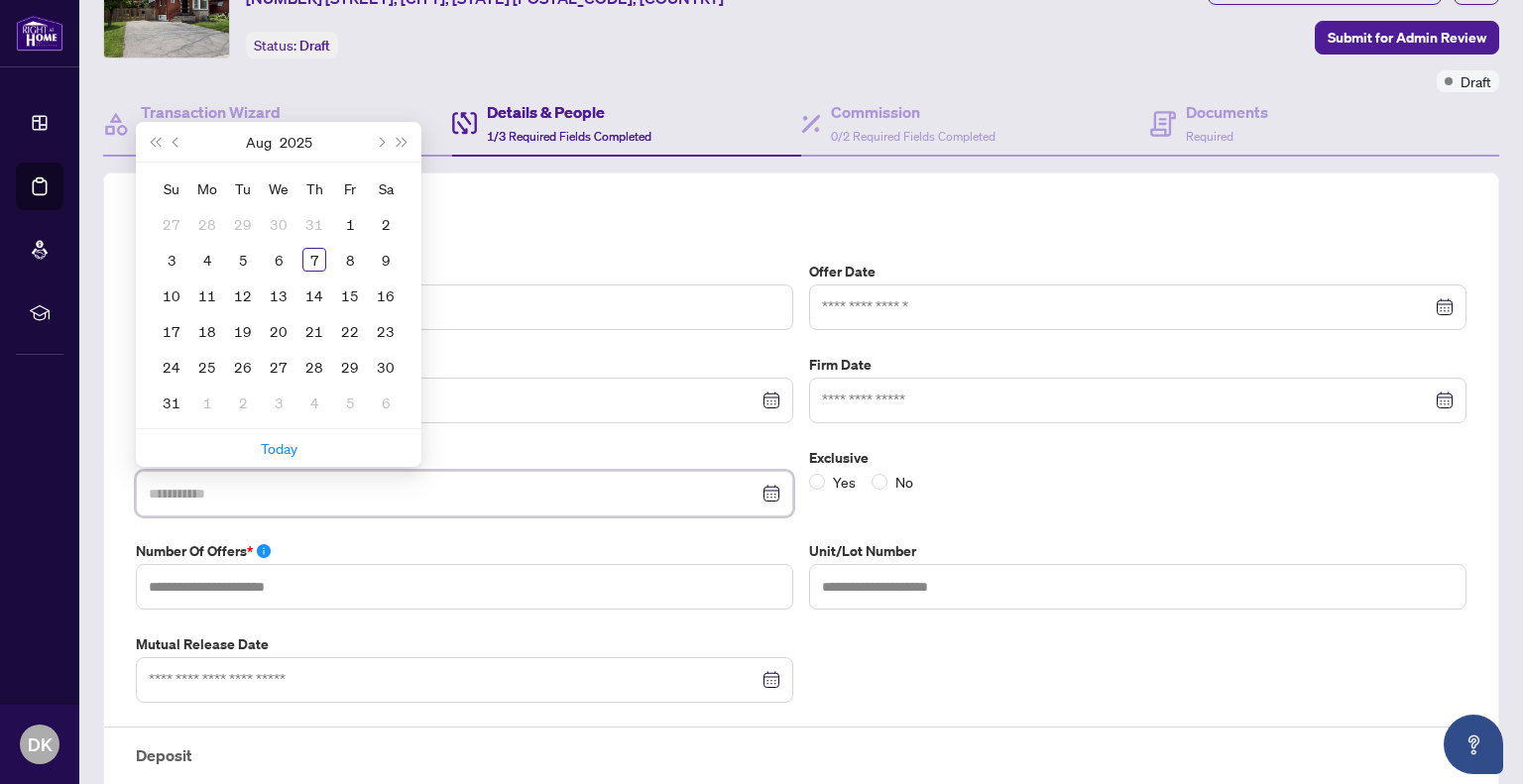 type on "**********" 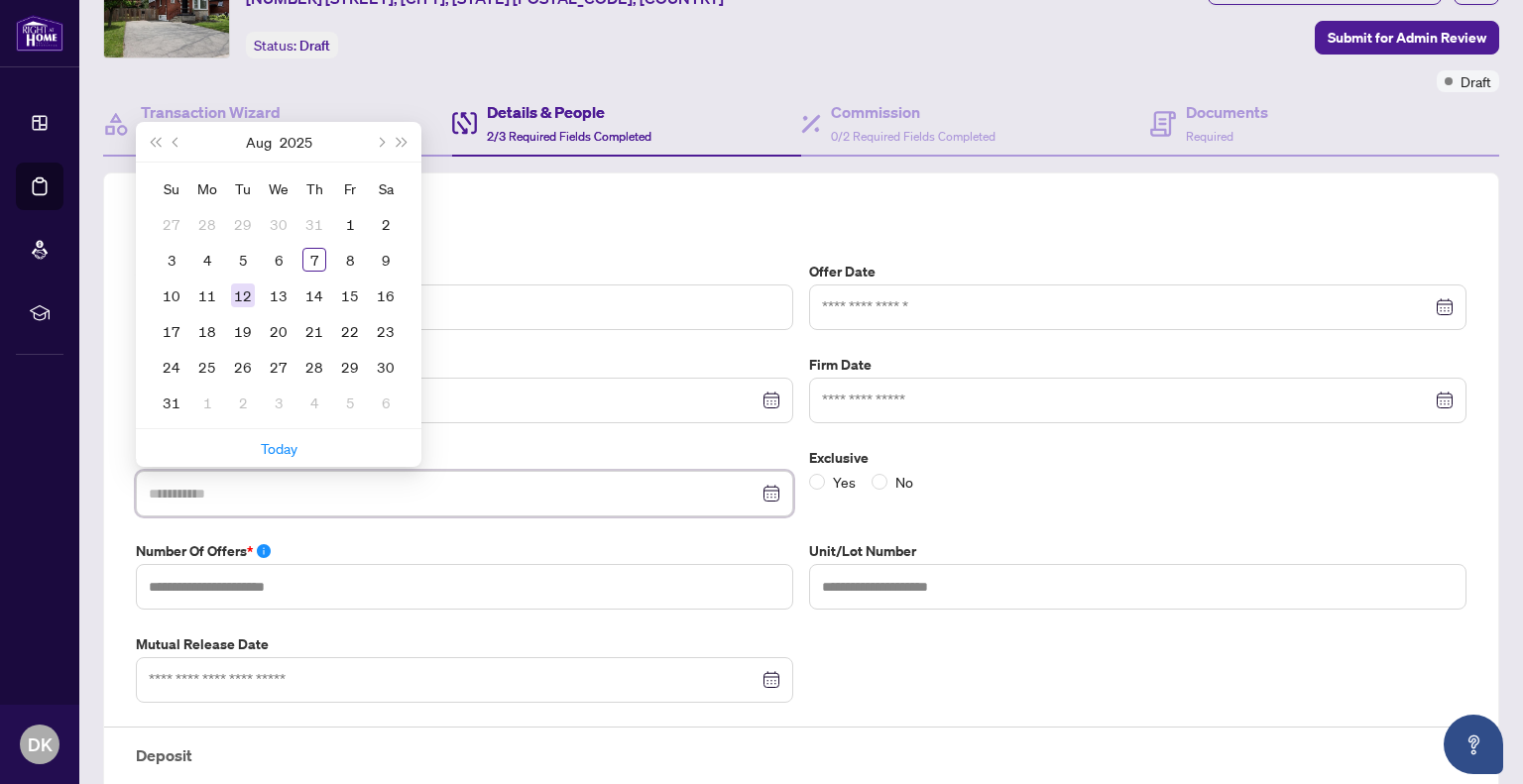 type on "**********" 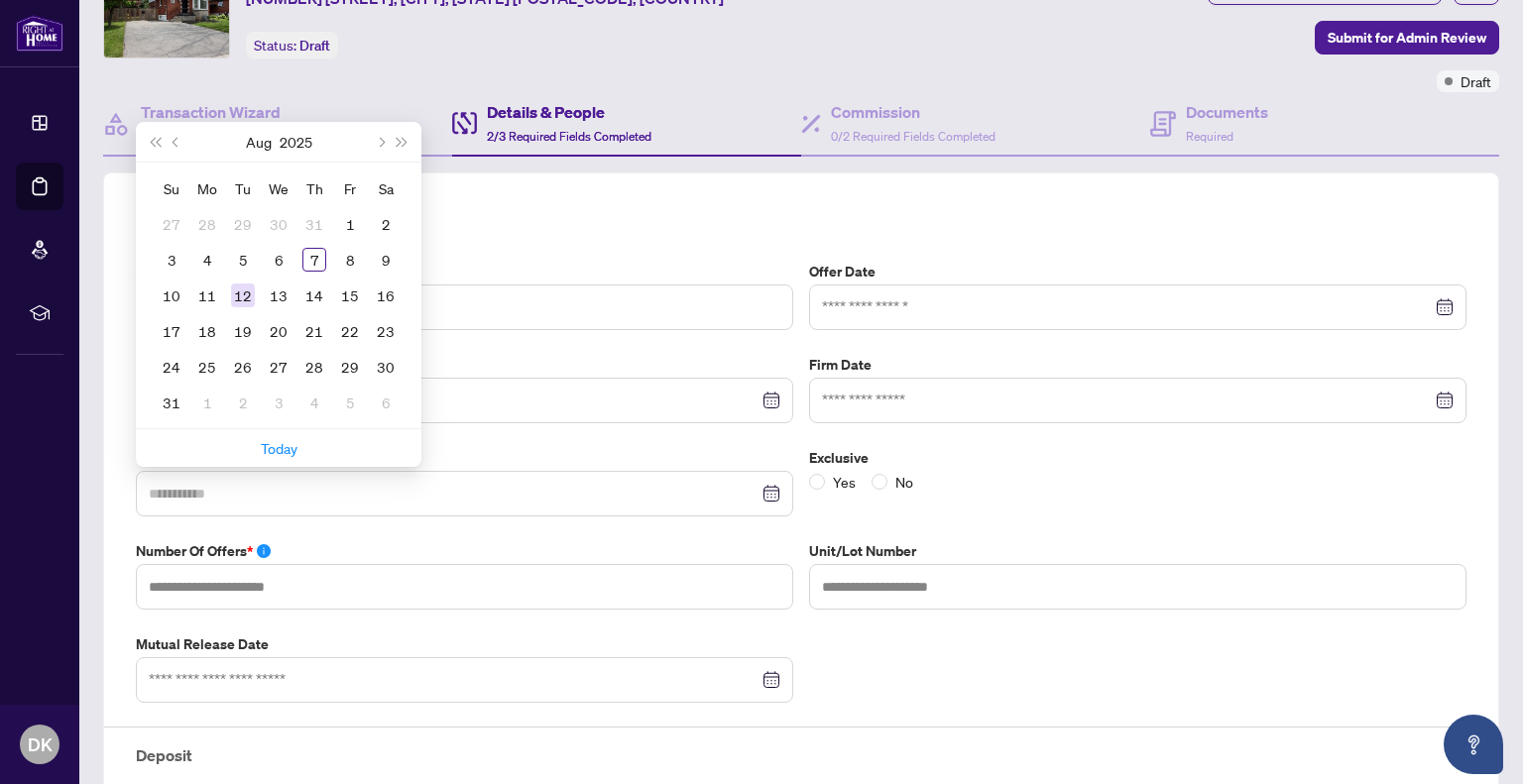 click on "12" at bounding box center (243, 295) 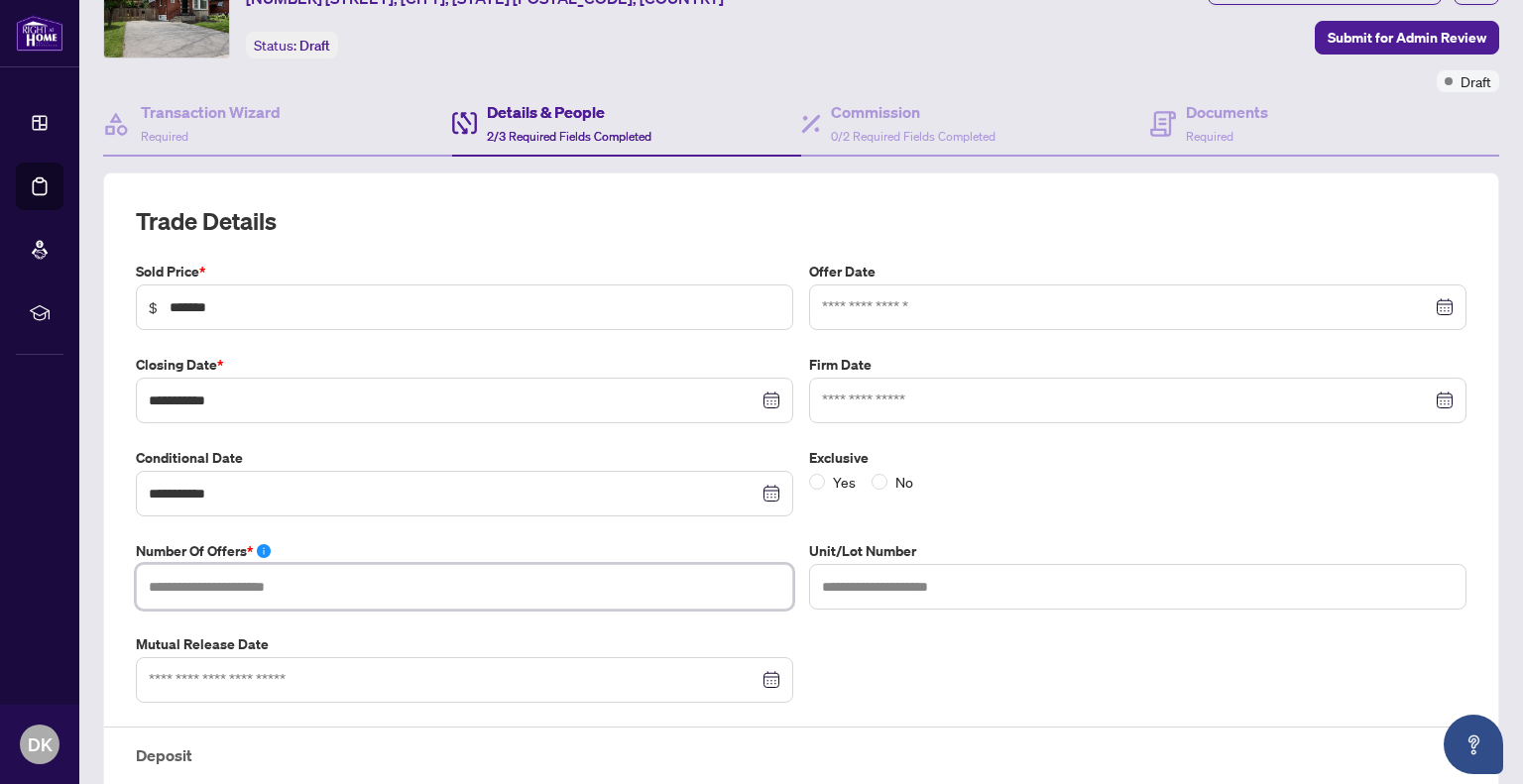 click at bounding box center [464, 587] 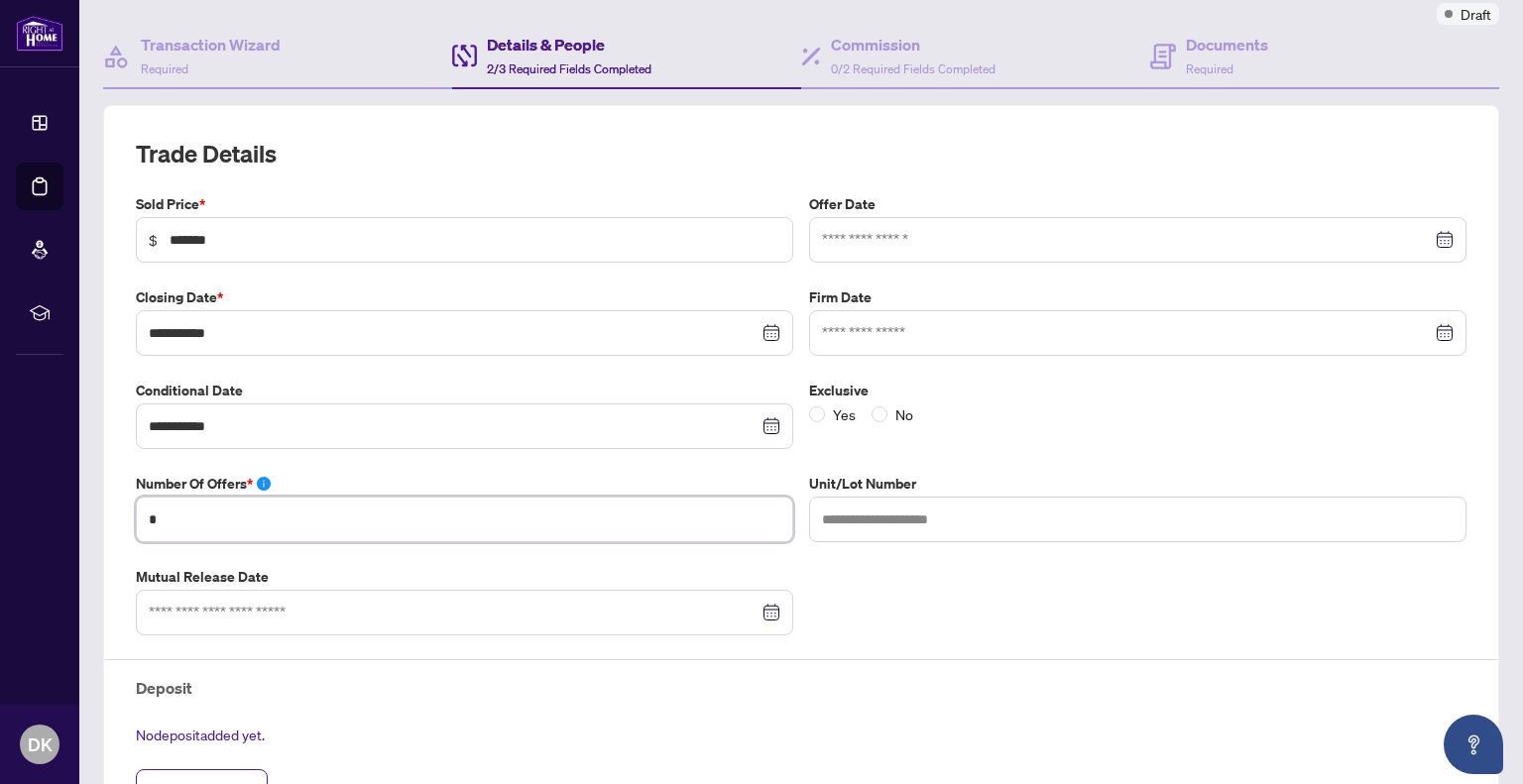 scroll, scrollTop: 198, scrollLeft: 0, axis: vertical 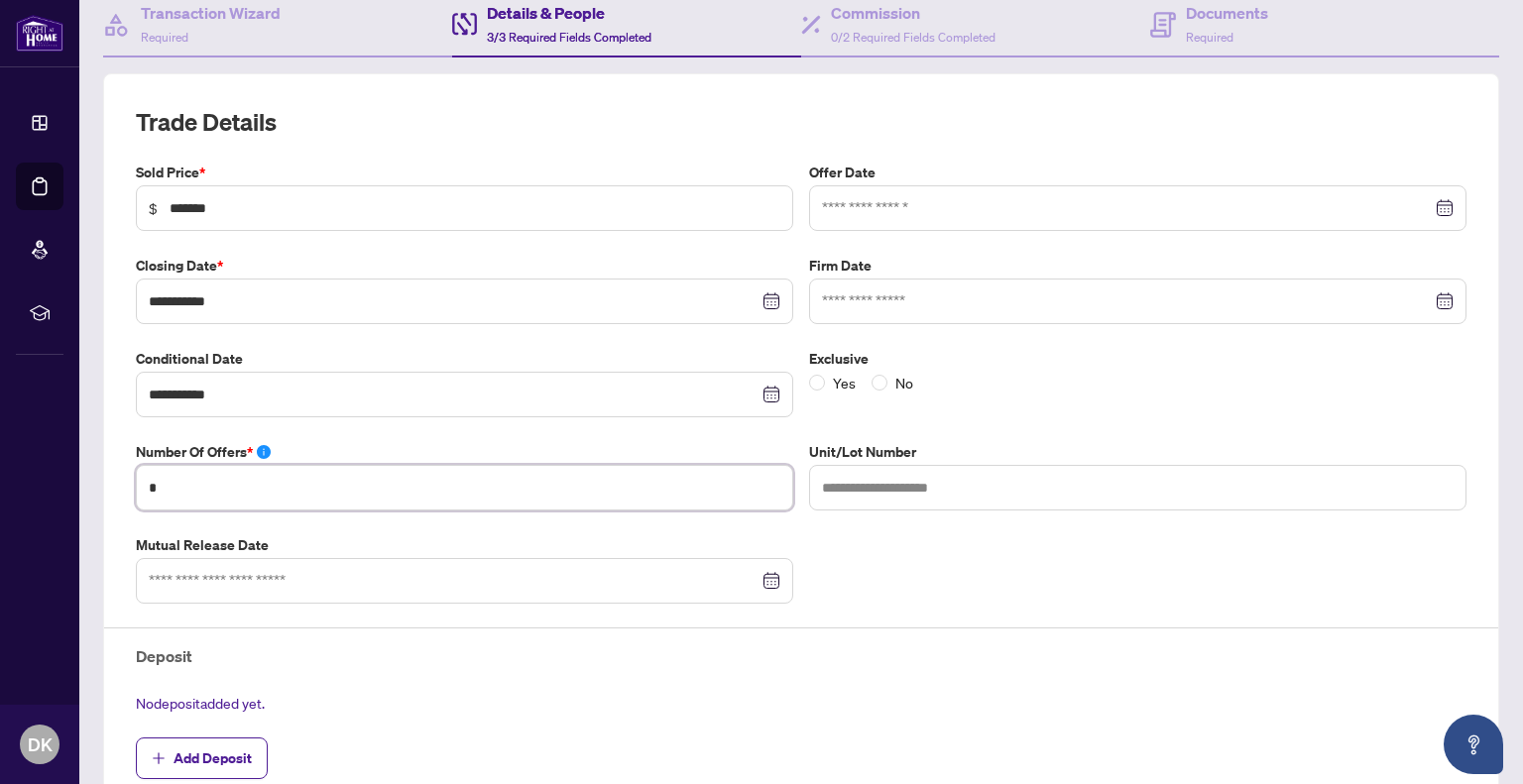 type on "*" 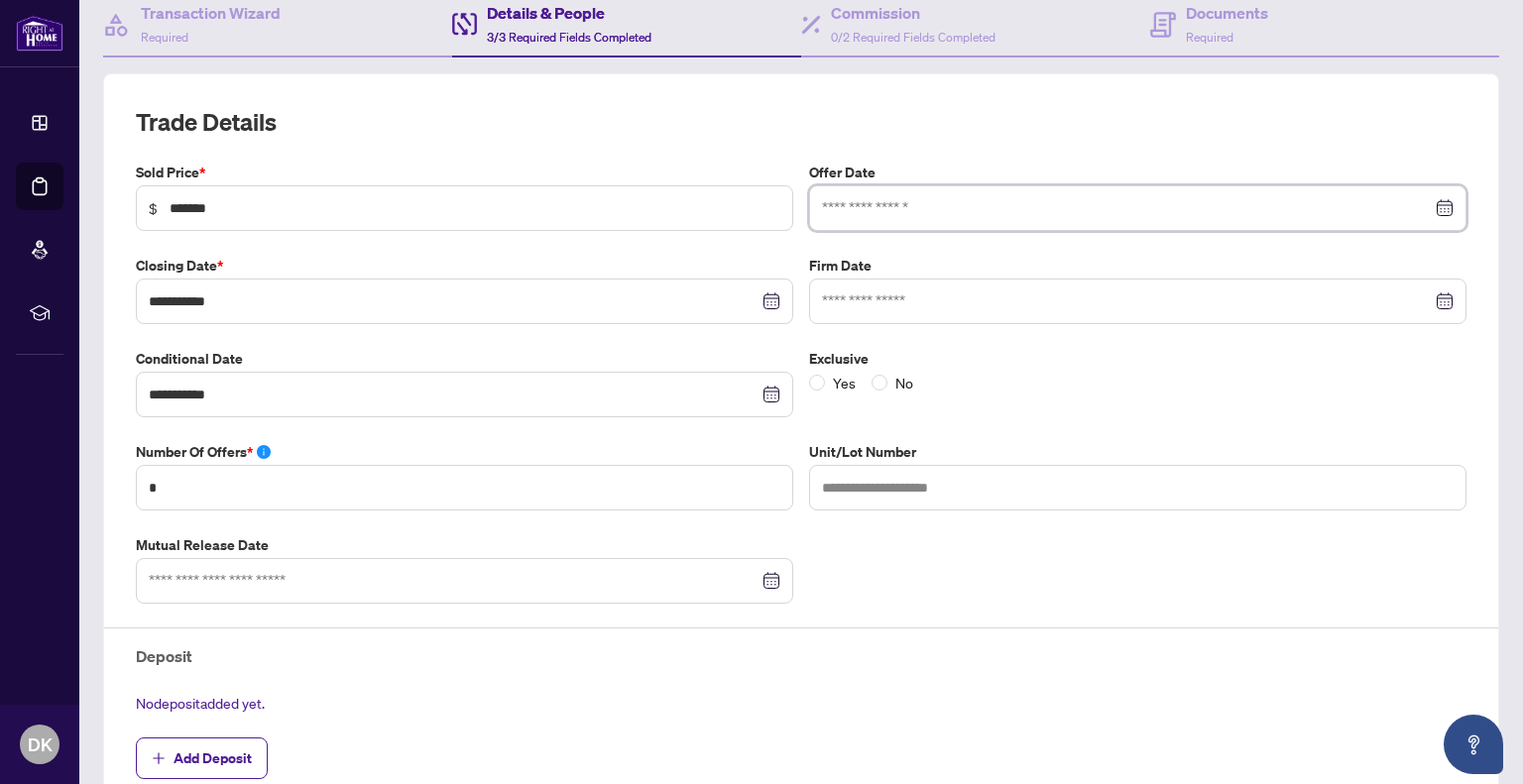click at bounding box center [1126, 208] 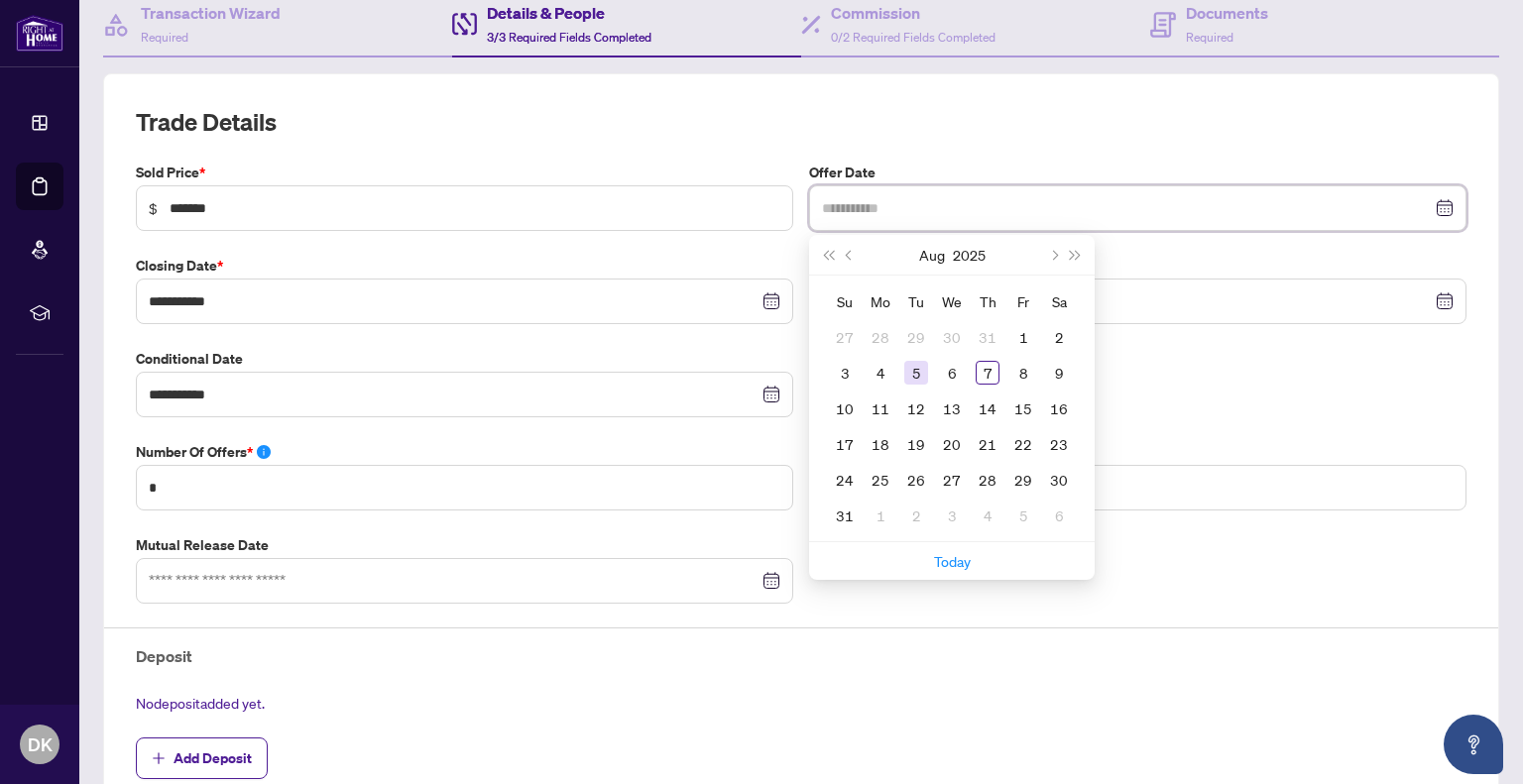 type on "**********" 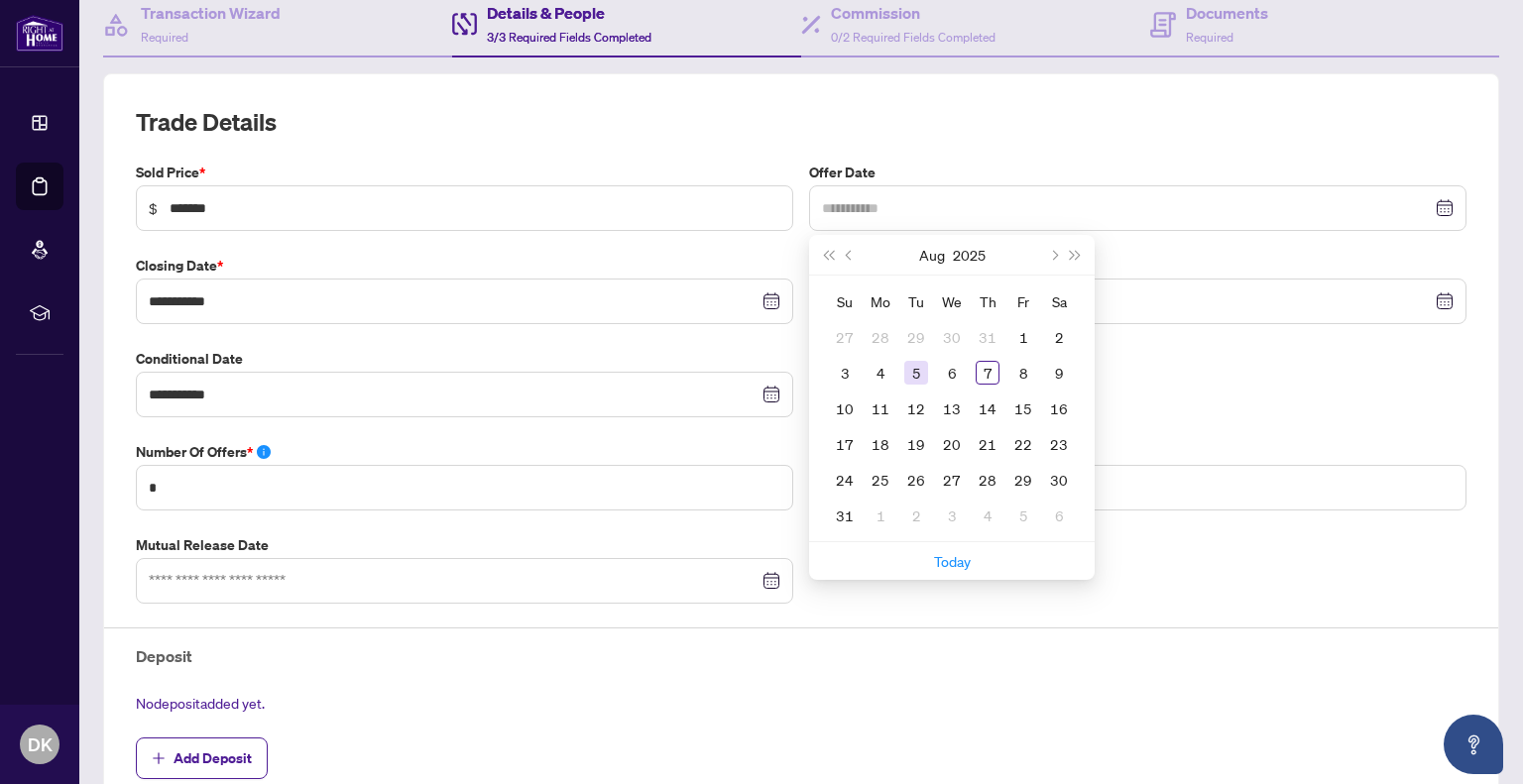 click on "5" at bounding box center (916, 373) 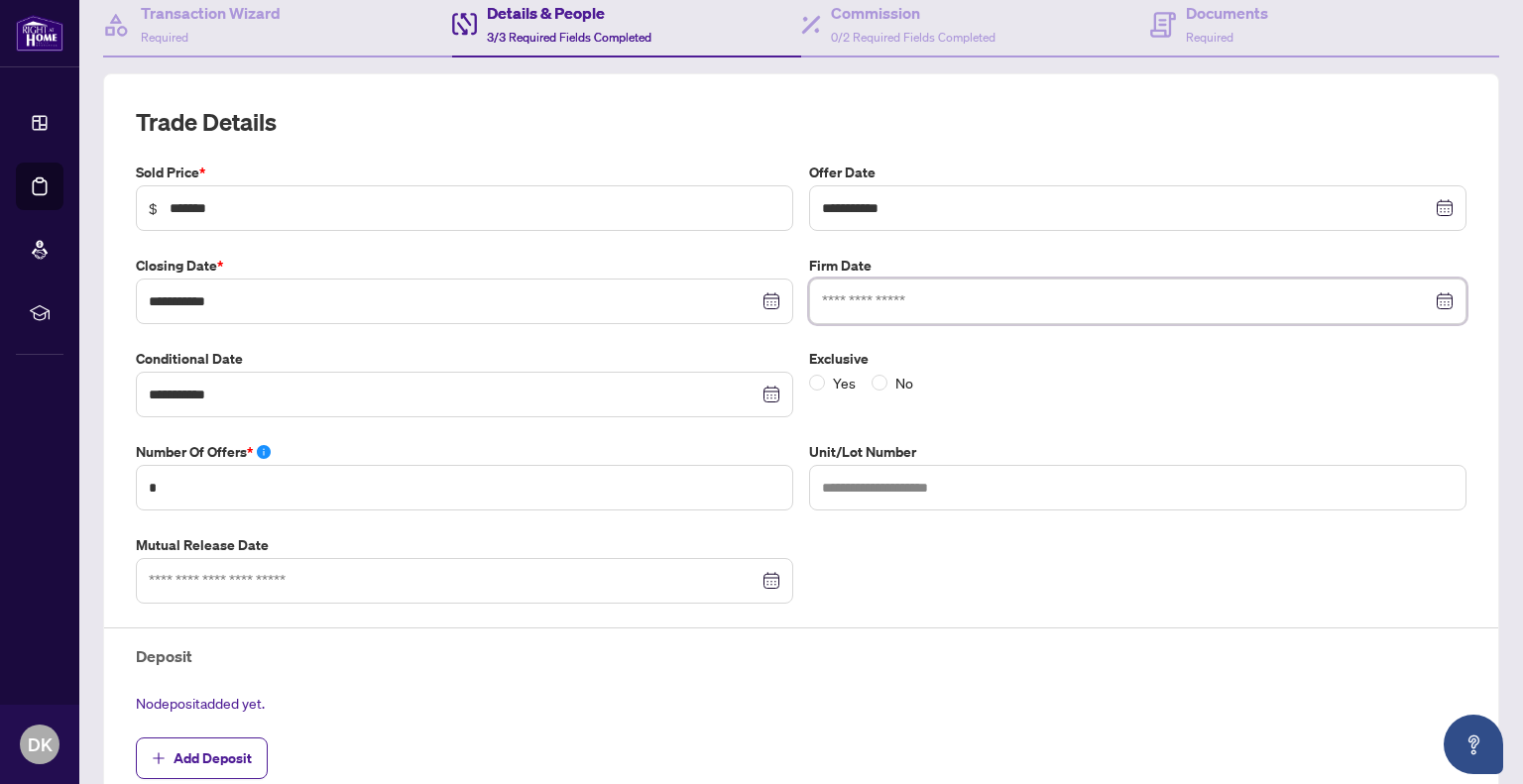 click at bounding box center (1126, 301) 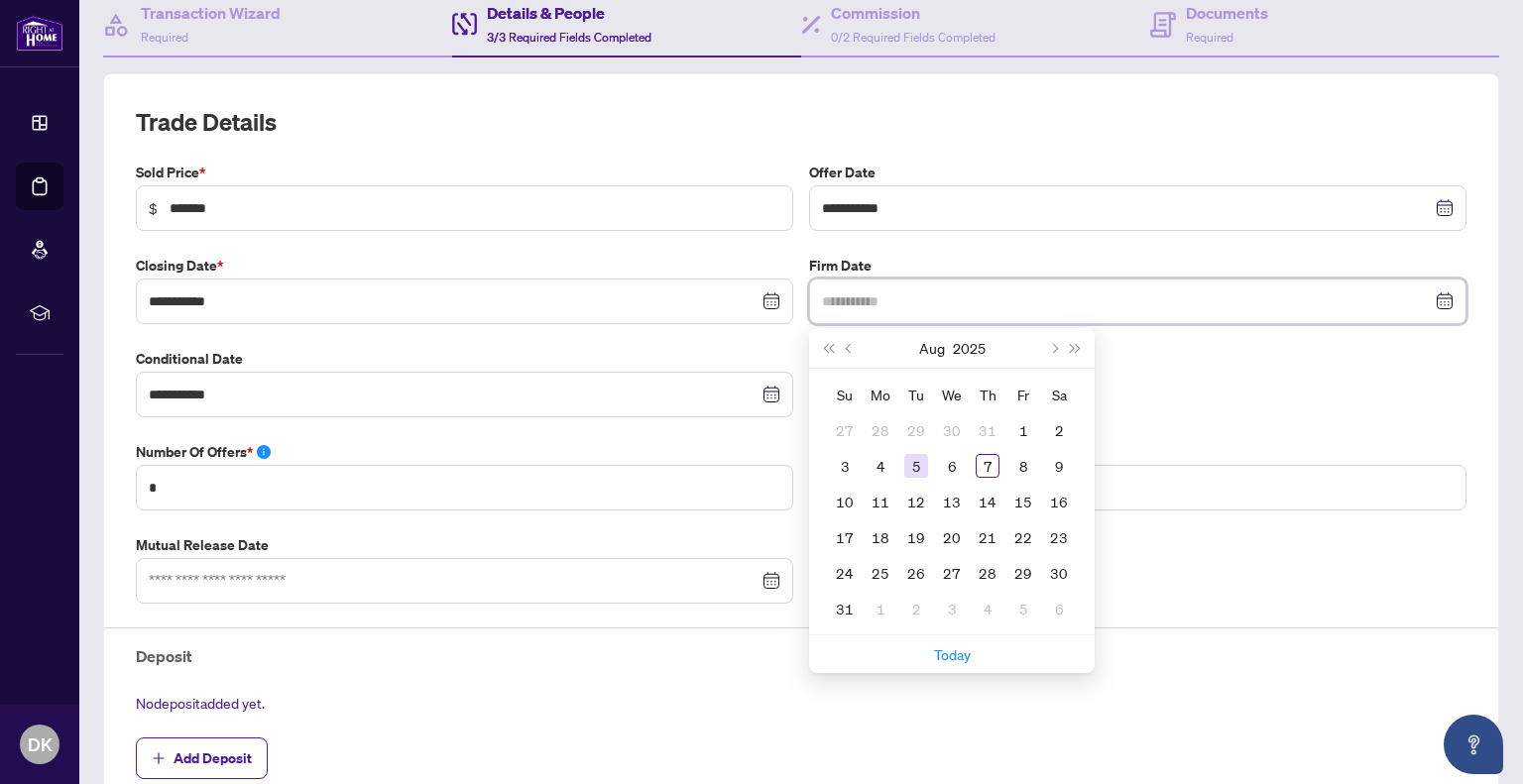 type on "**********" 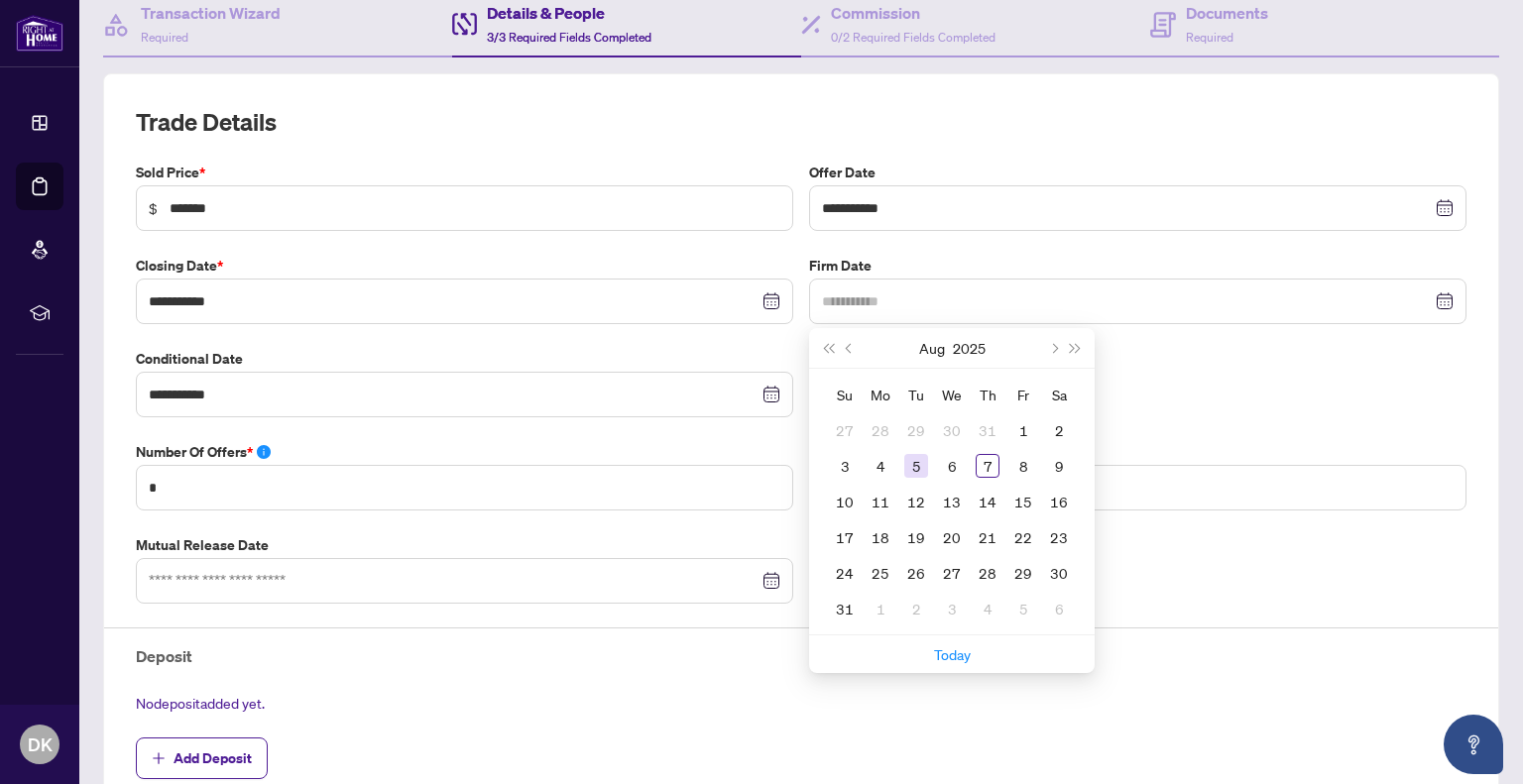 click on "5" at bounding box center [916, 466] 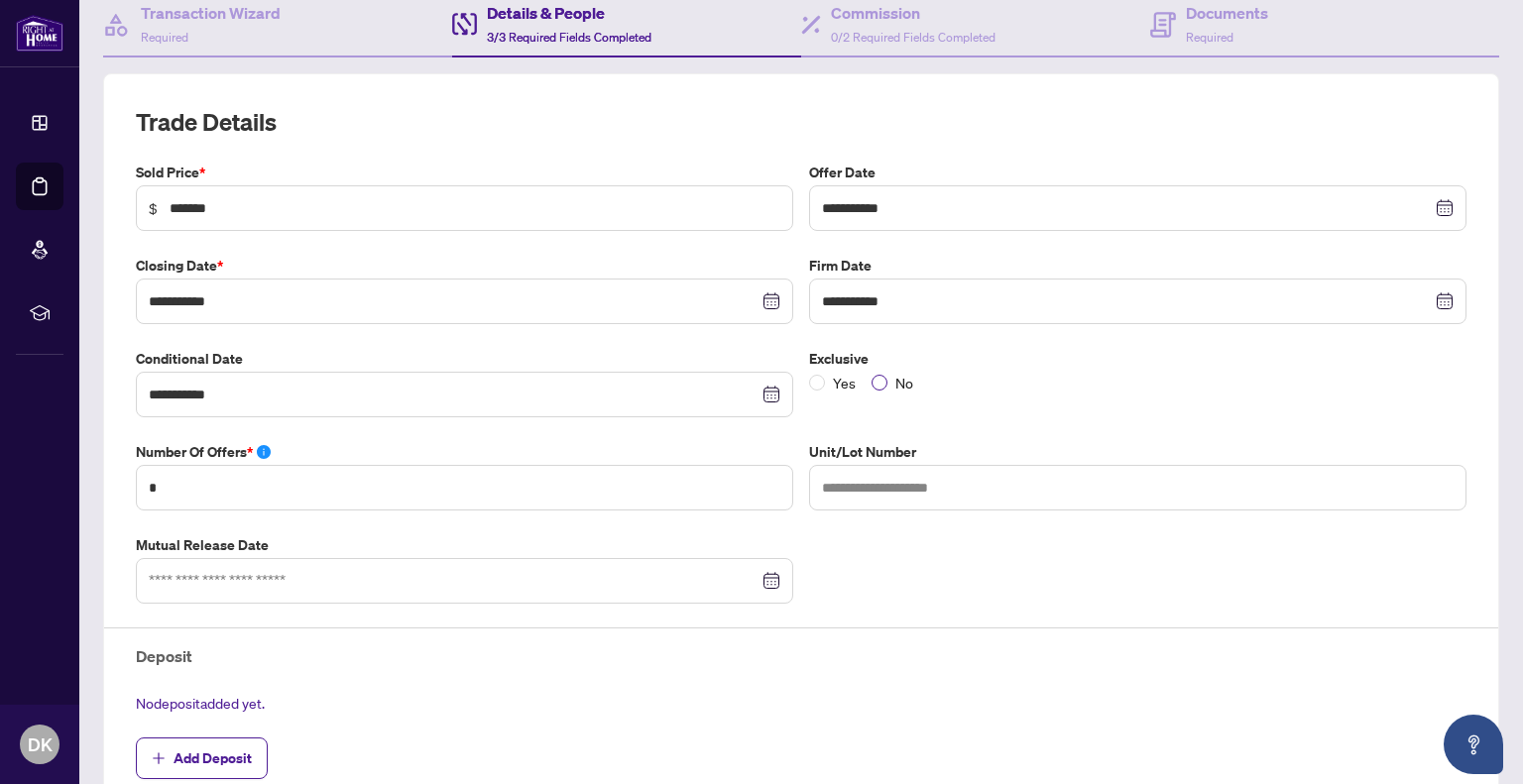 click on "No" at bounding box center (904, 383) 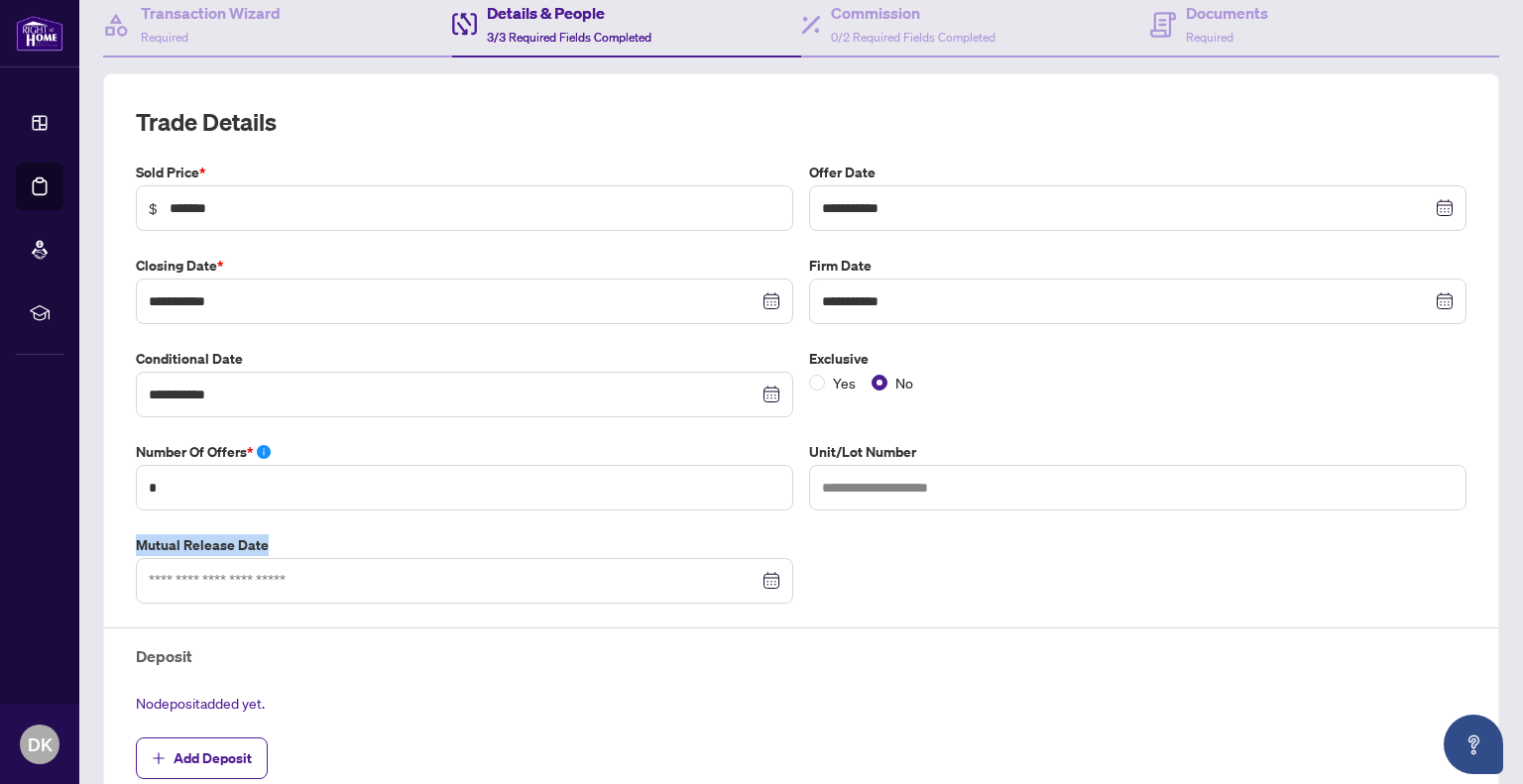 drag, startPoint x: 278, startPoint y: 539, endPoint x: 115, endPoint y: 540, distance: 163.00307 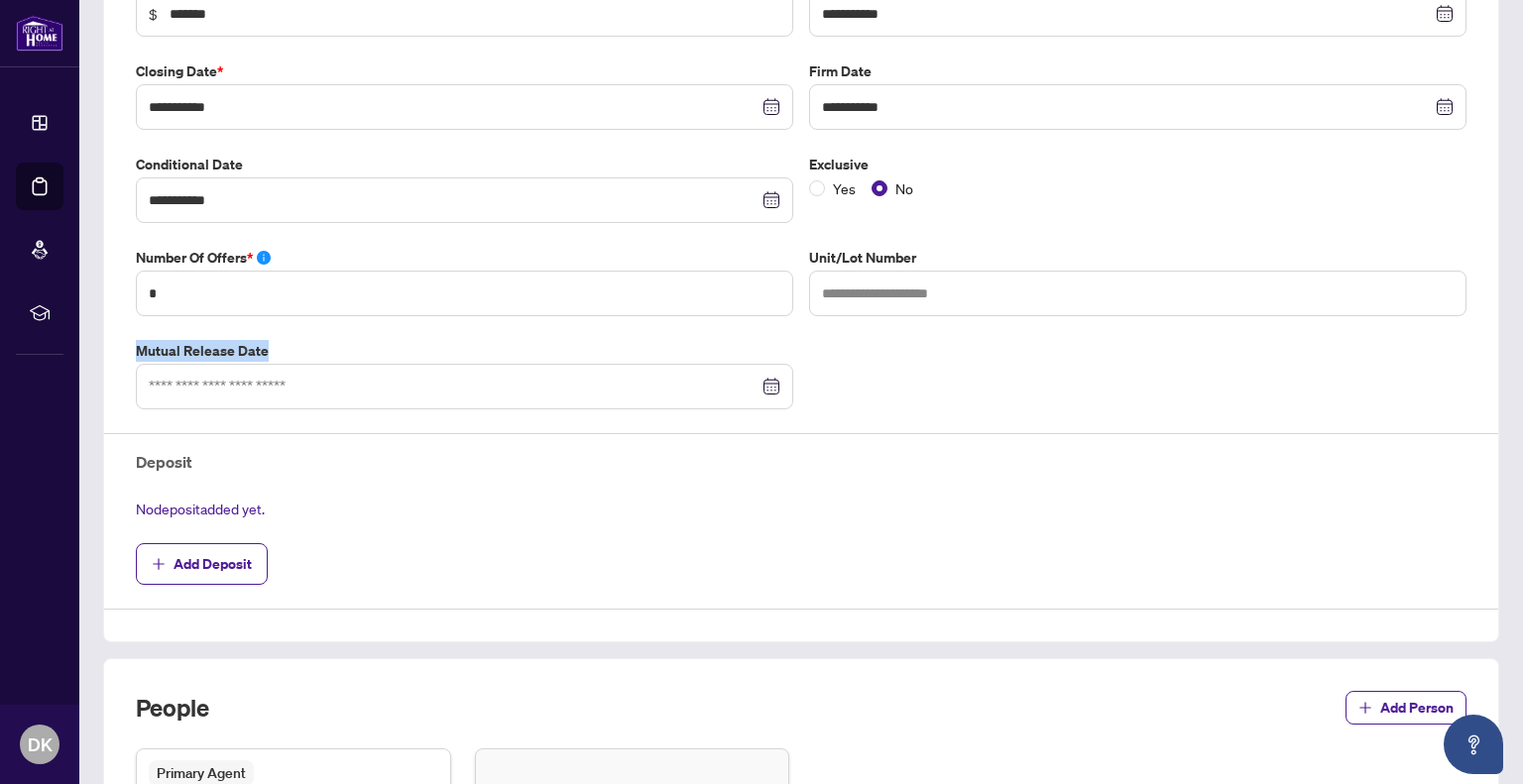 scroll, scrollTop: 396, scrollLeft: 0, axis: vertical 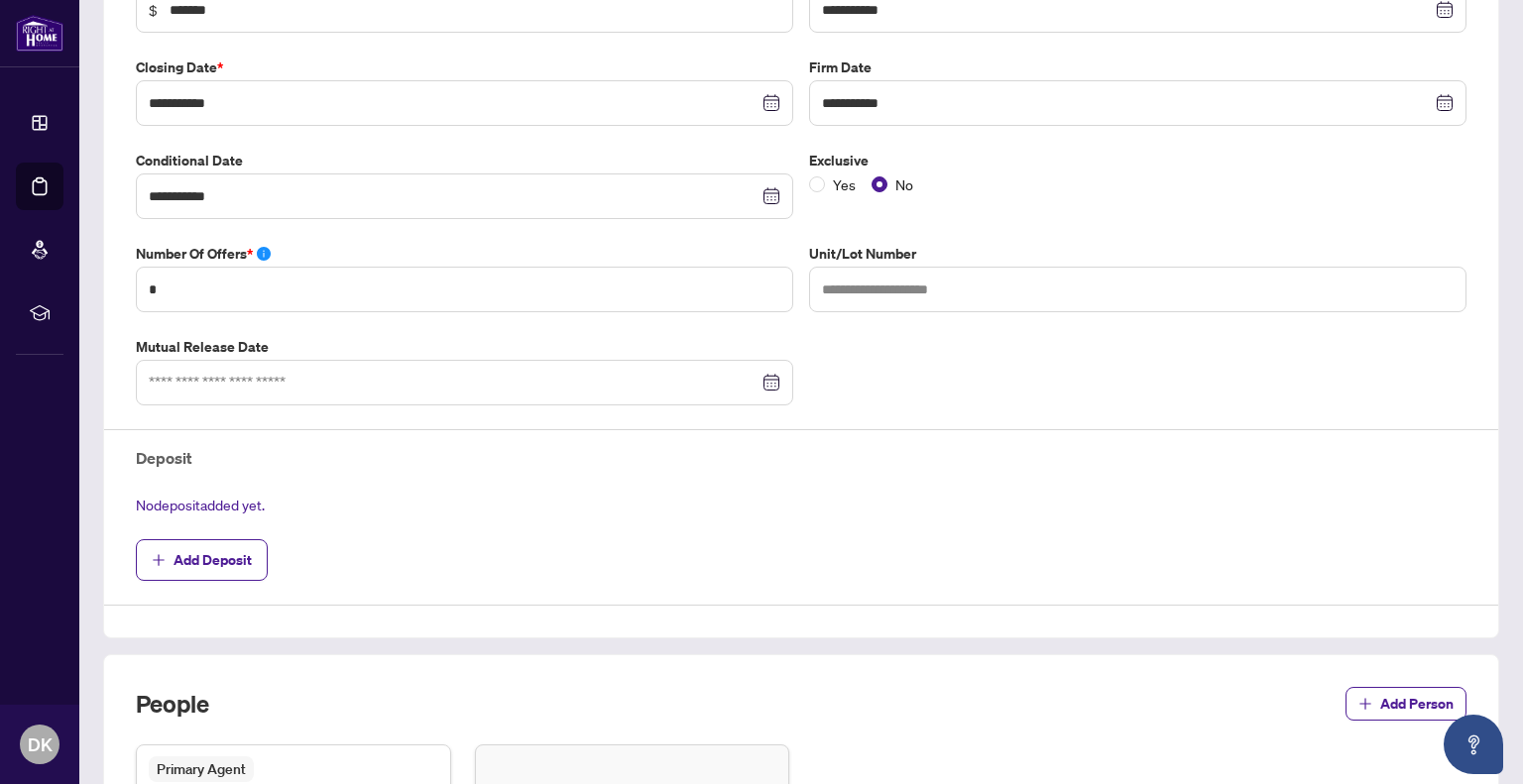 click on "**********" at bounding box center (801, 284) 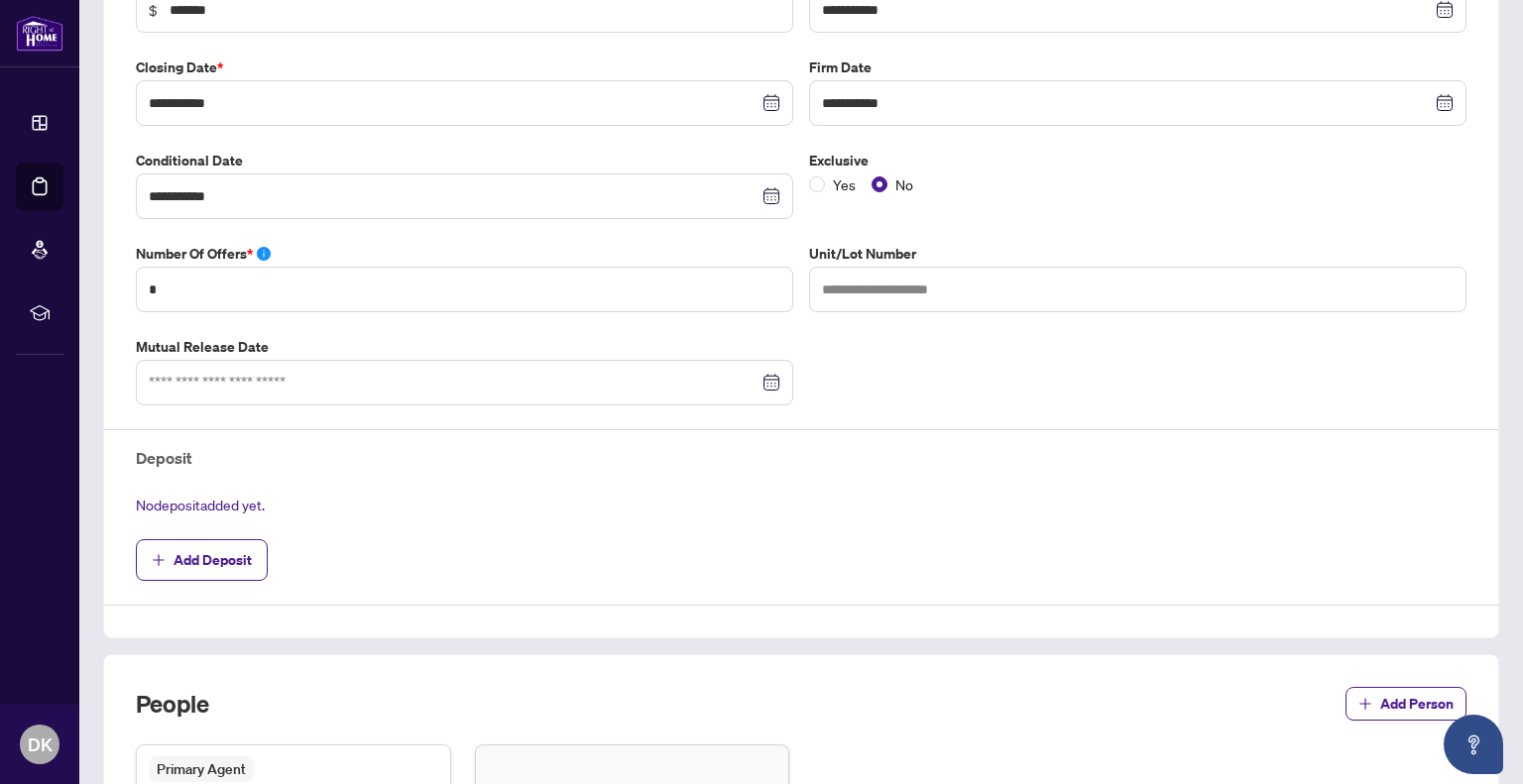 click 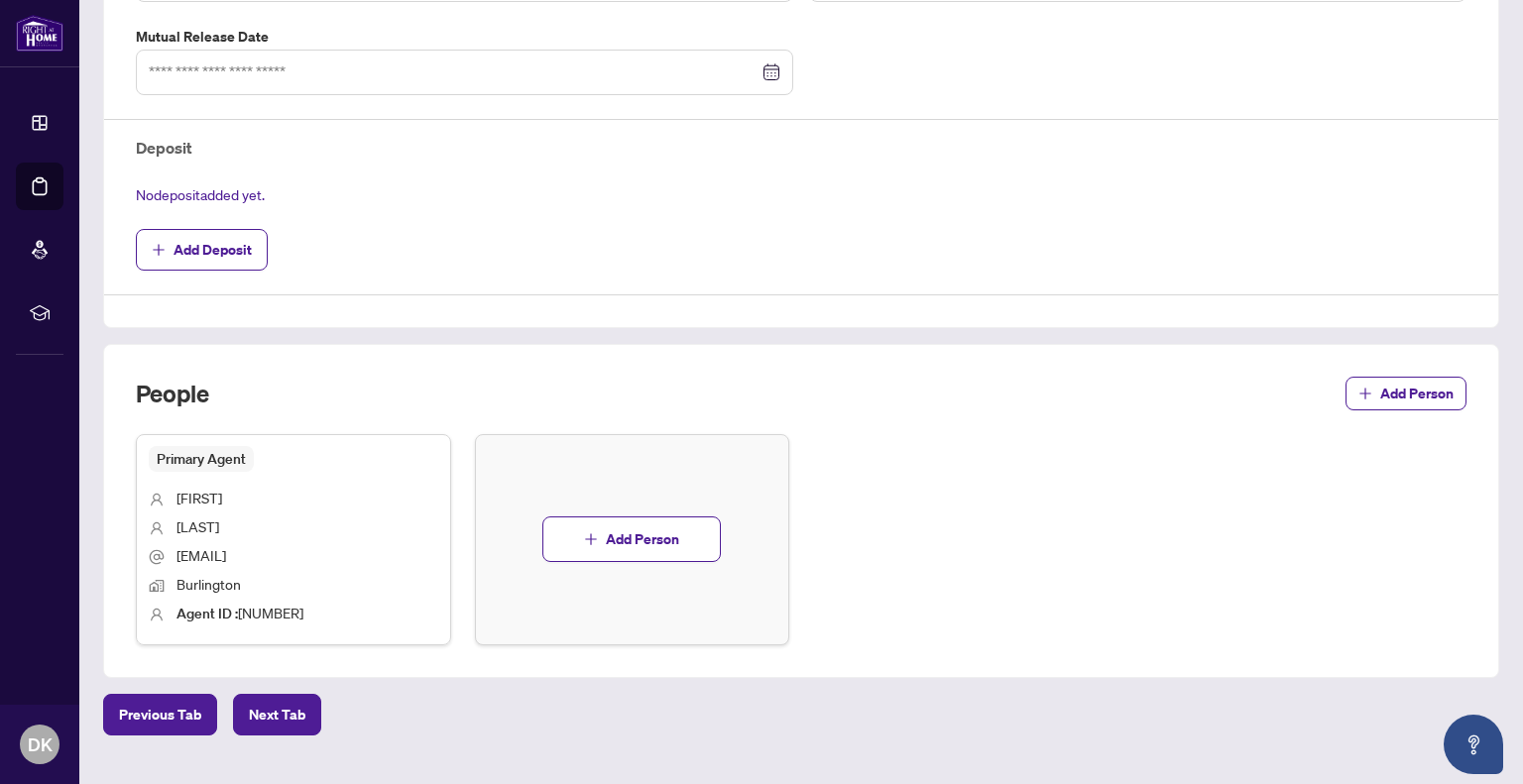 scroll, scrollTop: 741, scrollLeft: 0, axis: vertical 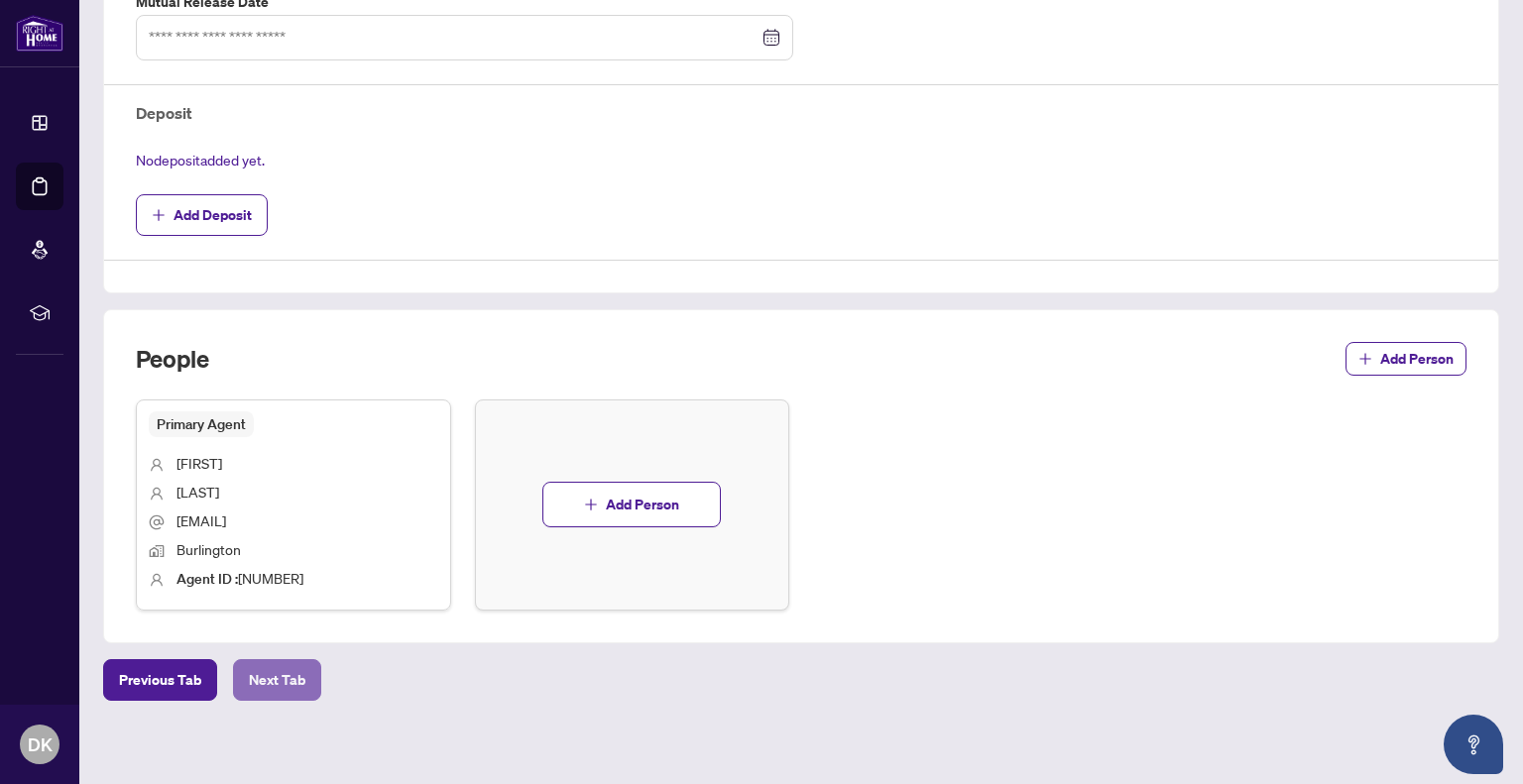 click on "Next Tab" at bounding box center (277, 680) 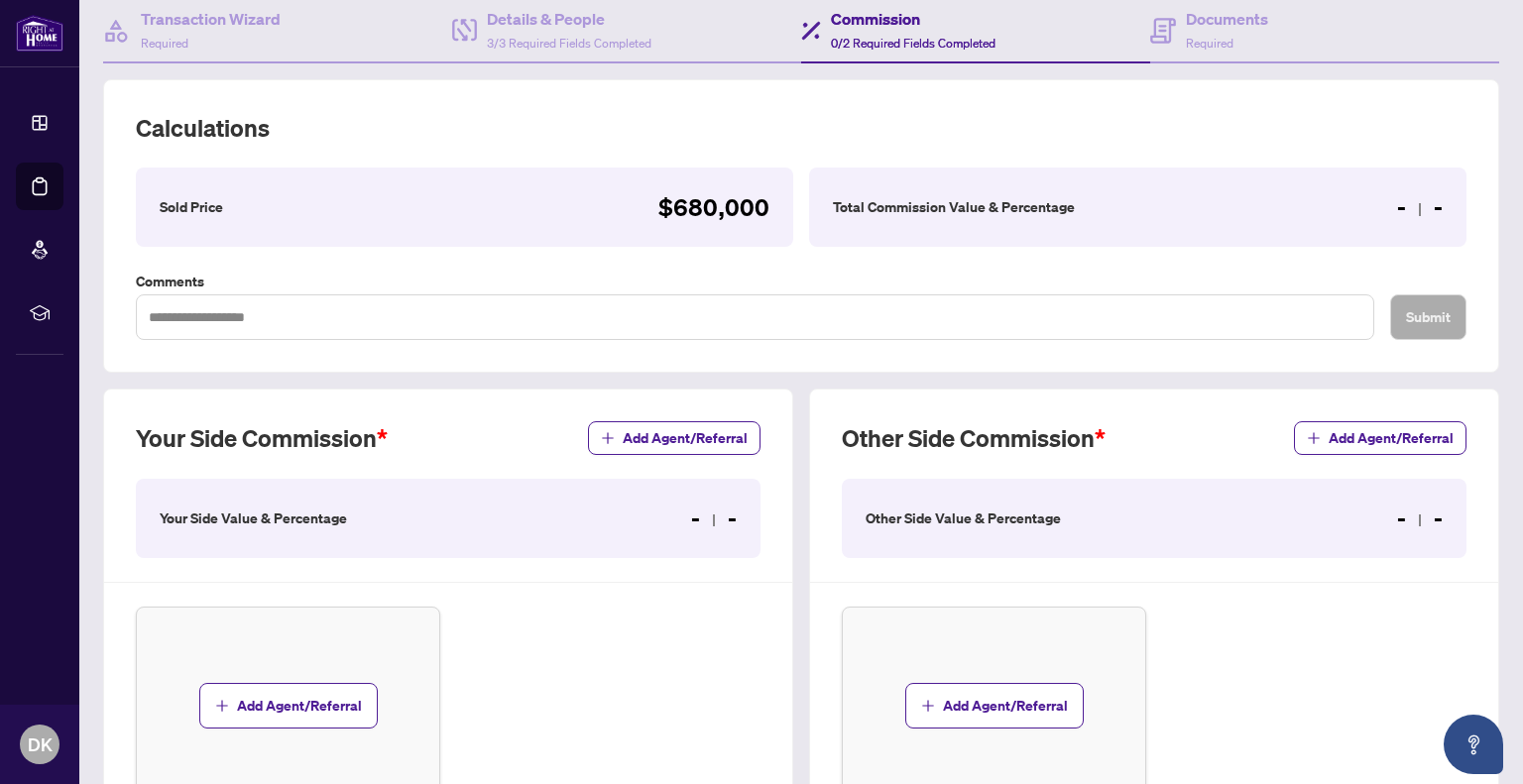 scroll, scrollTop: 391, scrollLeft: 0, axis: vertical 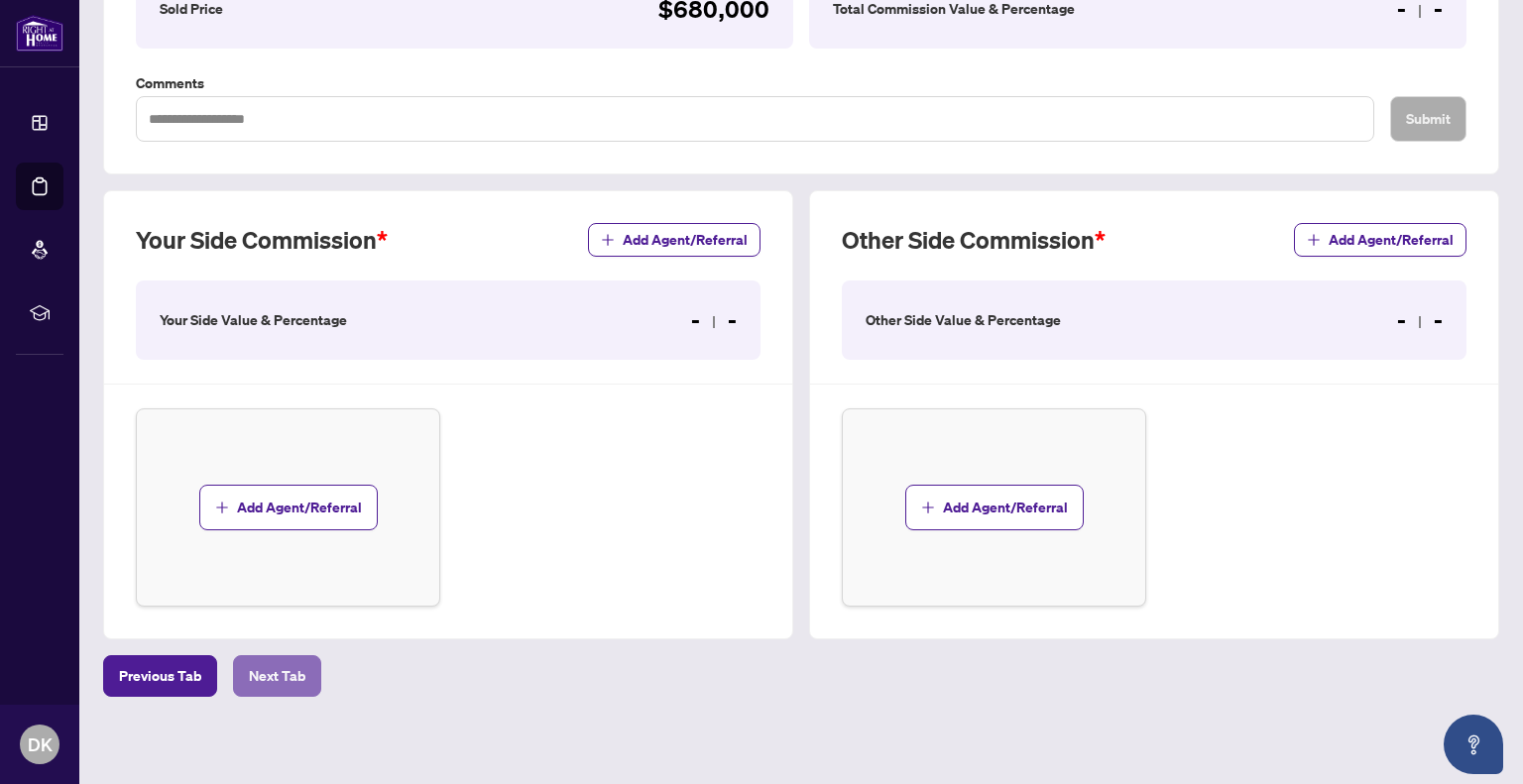 click on "Next Tab" at bounding box center [277, 676] 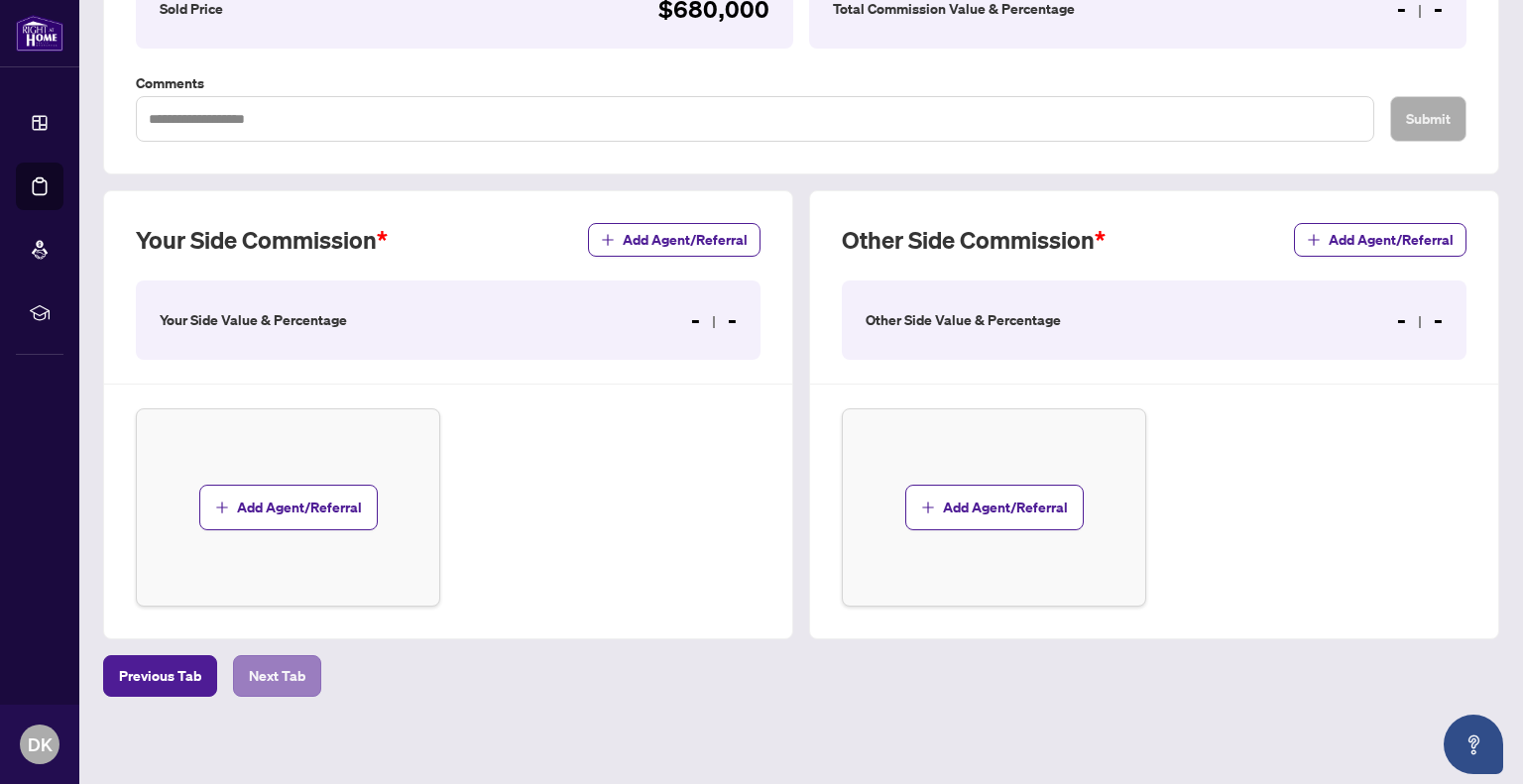 scroll, scrollTop: 0, scrollLeft: 0, axis: both 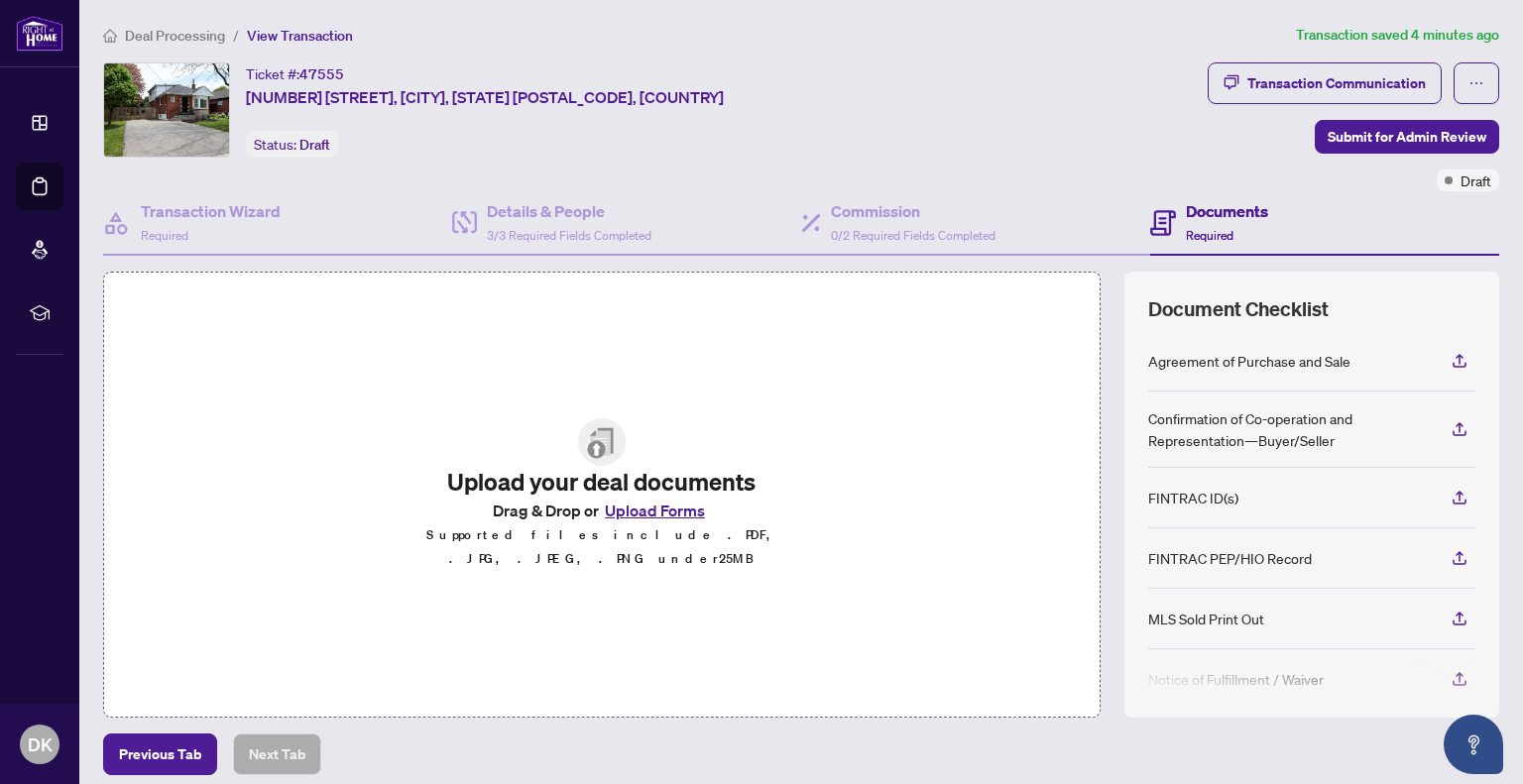 click on "Upload Forms" at bounding box center (654, 510) 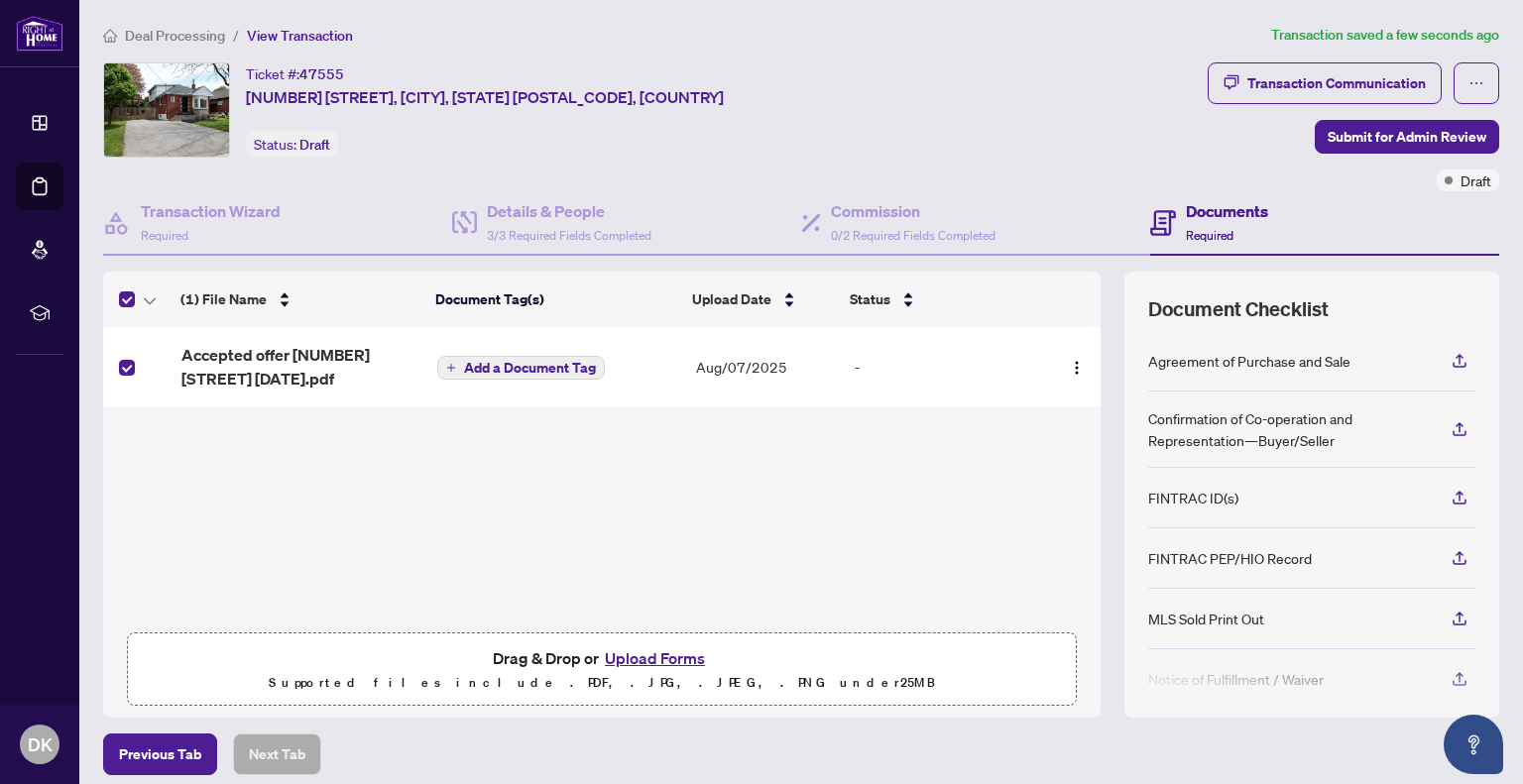 click on "(1) File Name Document Tag(s) Upload Date Status             Accepted offer [NUMBER][STREET] [DATE].pdf Add a Document Tag [DATE] - Drag & Drop or Upload Forms Supported files include   .PDF, .JPG, .JPEG, .PNG   under  25 MB" at bounding box center (602, 495) 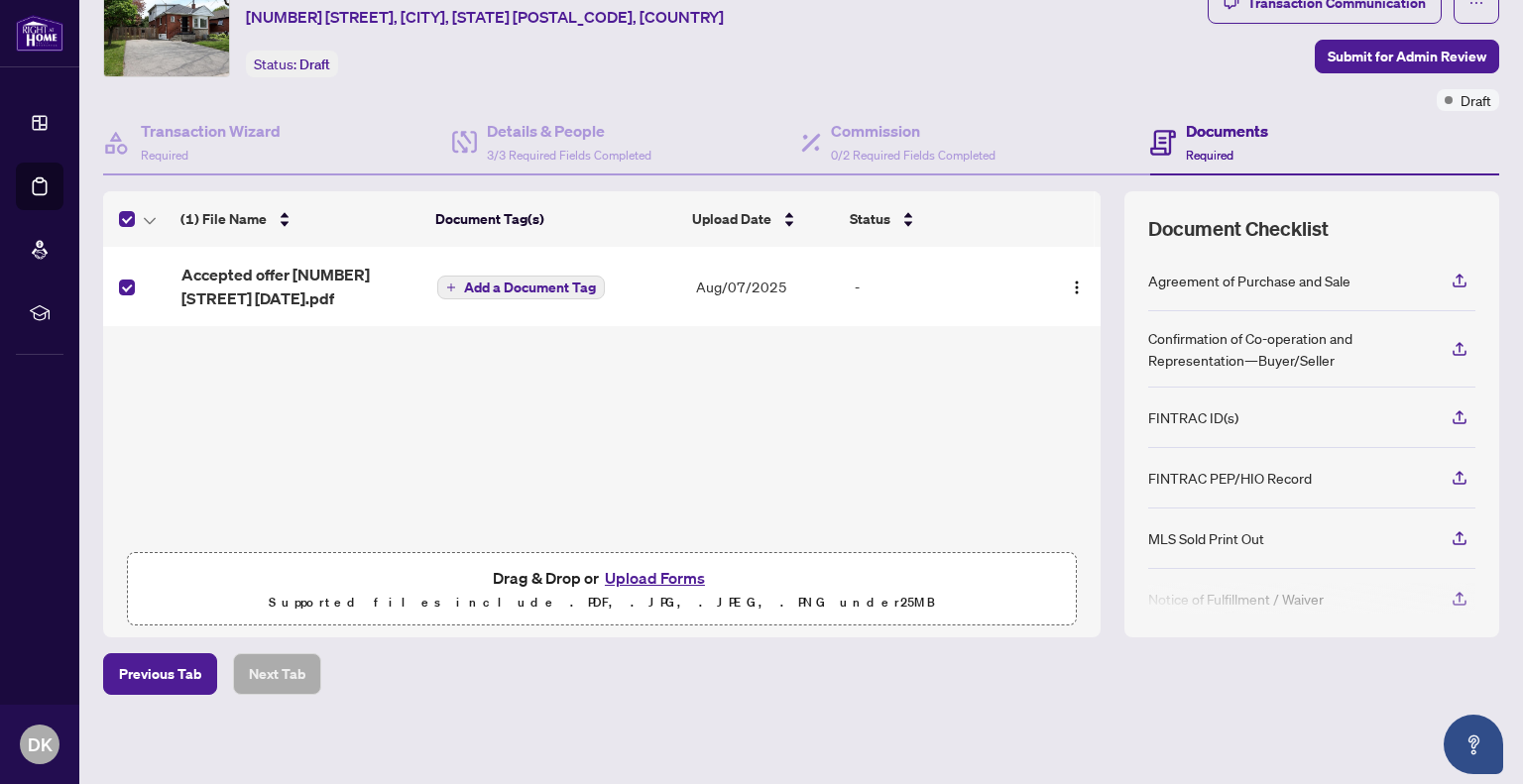 click on "Deal Processing / View Transaction Transaction saved   a few seconds ago Ticket #:  [NUMBER] [NUMBER] [STREET], [CITY], [STATE] [POSTAL_CODE], [COUNTRY] Status:   Draft Transaction Communication Submit for Admin Review Draft Transaction Wizard Required Details & People 3/3 Required Fields Completed Commission 0/2 Required Fields Completed Documents Required (1) File Name Document Tag(s) Upload Date Status             Accepted offer [NUMBER][STREET] [DATE].pdf Add a Document Tag [DATE] - Drag & Drop or Upload Forms Supported files include   .PDF, .JPG, .JPEG, .PNG   under  25 MB Document Checklist Agreement of Purchase and Sale Confirmation of Co-operation and Representation—Buyer/Seller FINTRAC ID(s) FINTRAC PEP/HIO Record MLS Sold Print Out Notice of Fulfillment / Waiver Offer Summary Document RECO Information Guide Registrants Disclosure of Interest Right at Home Schedule B Previous Tab Next Tab" at bounding box center [801, 392] 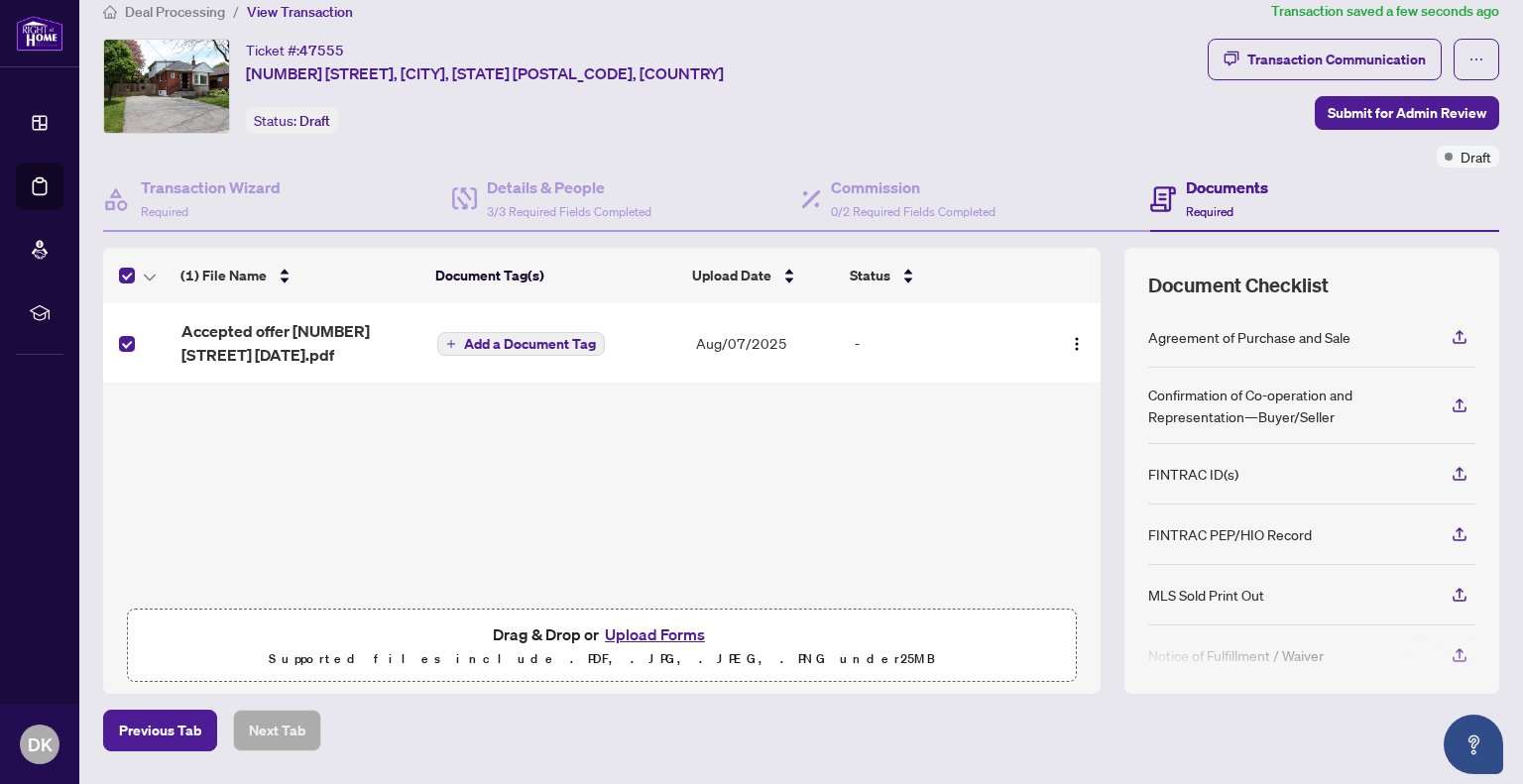 scroll, scrollTop: 0, scrollLeft: 0, axis: both 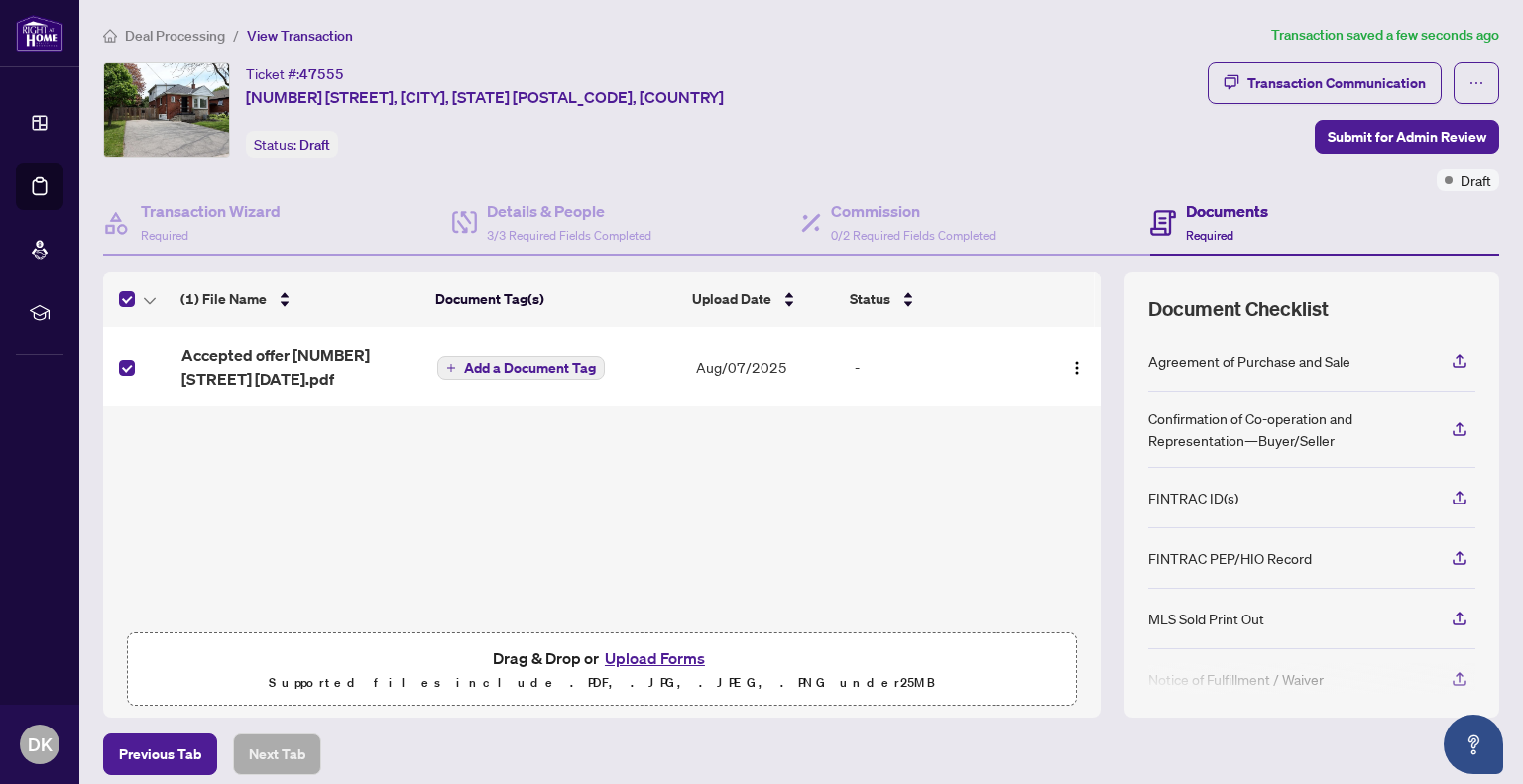 click on "Add a Document Tag" at bounding box center [529, 368] 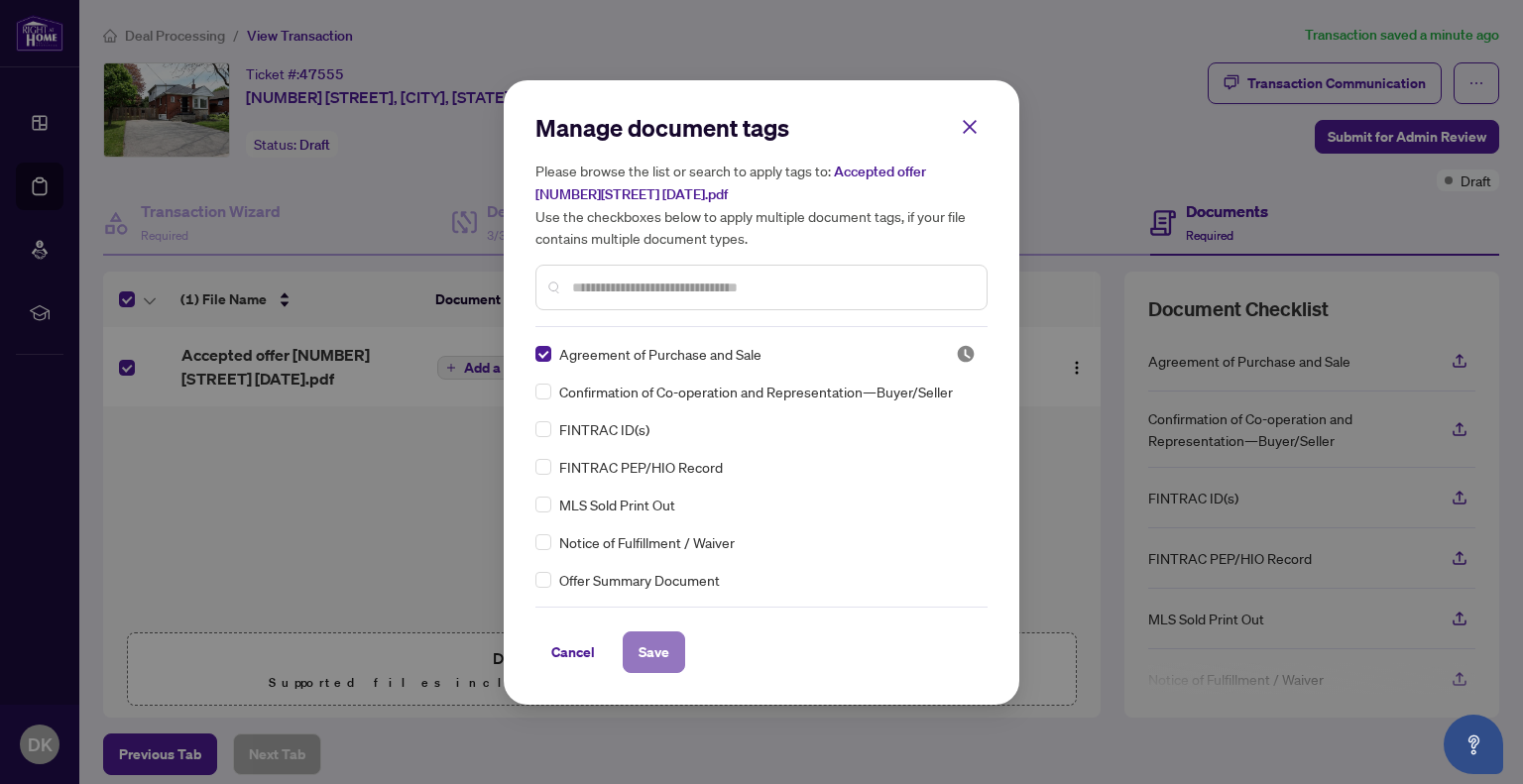 click on "Save" at bounding box center (653, 652) 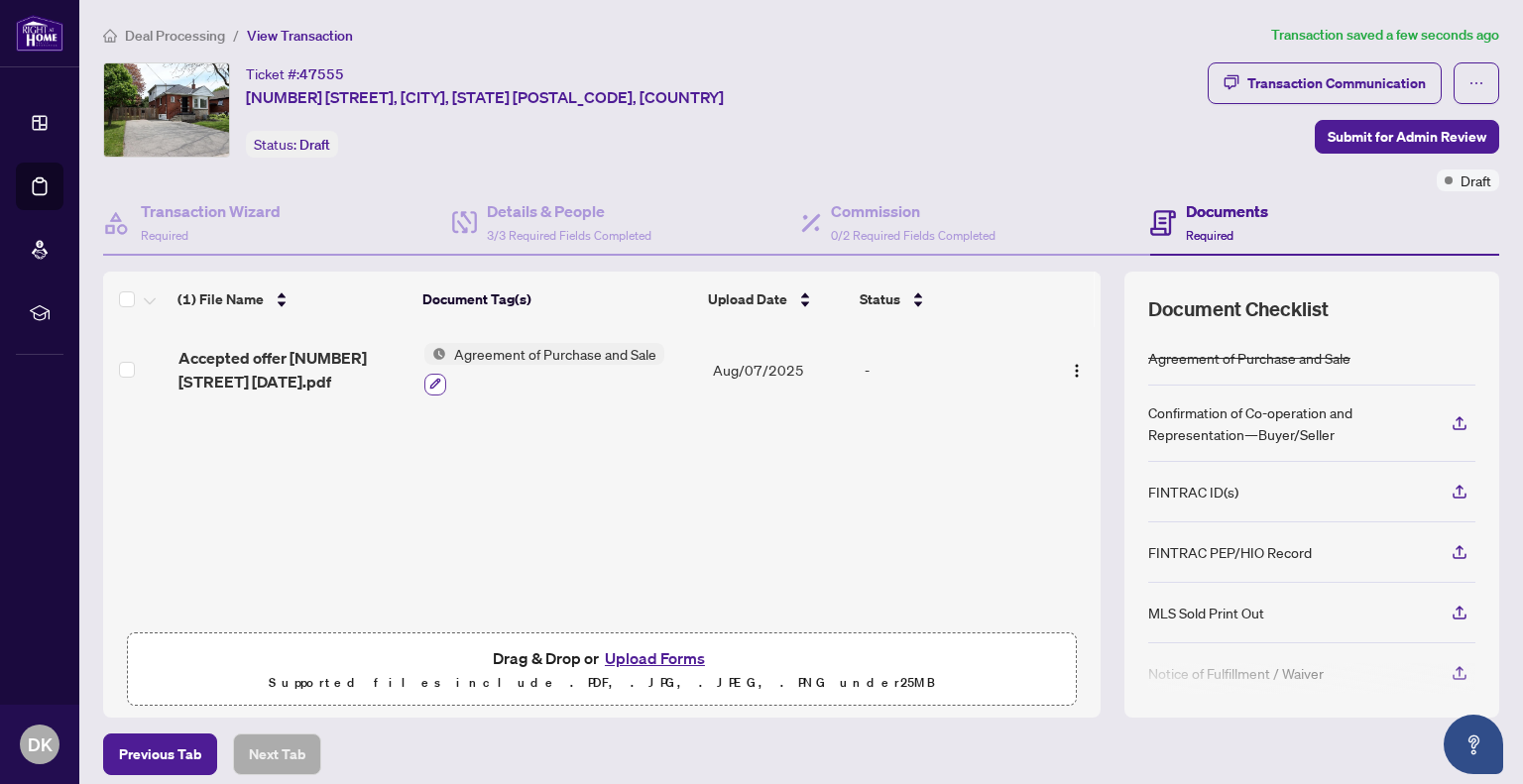 click 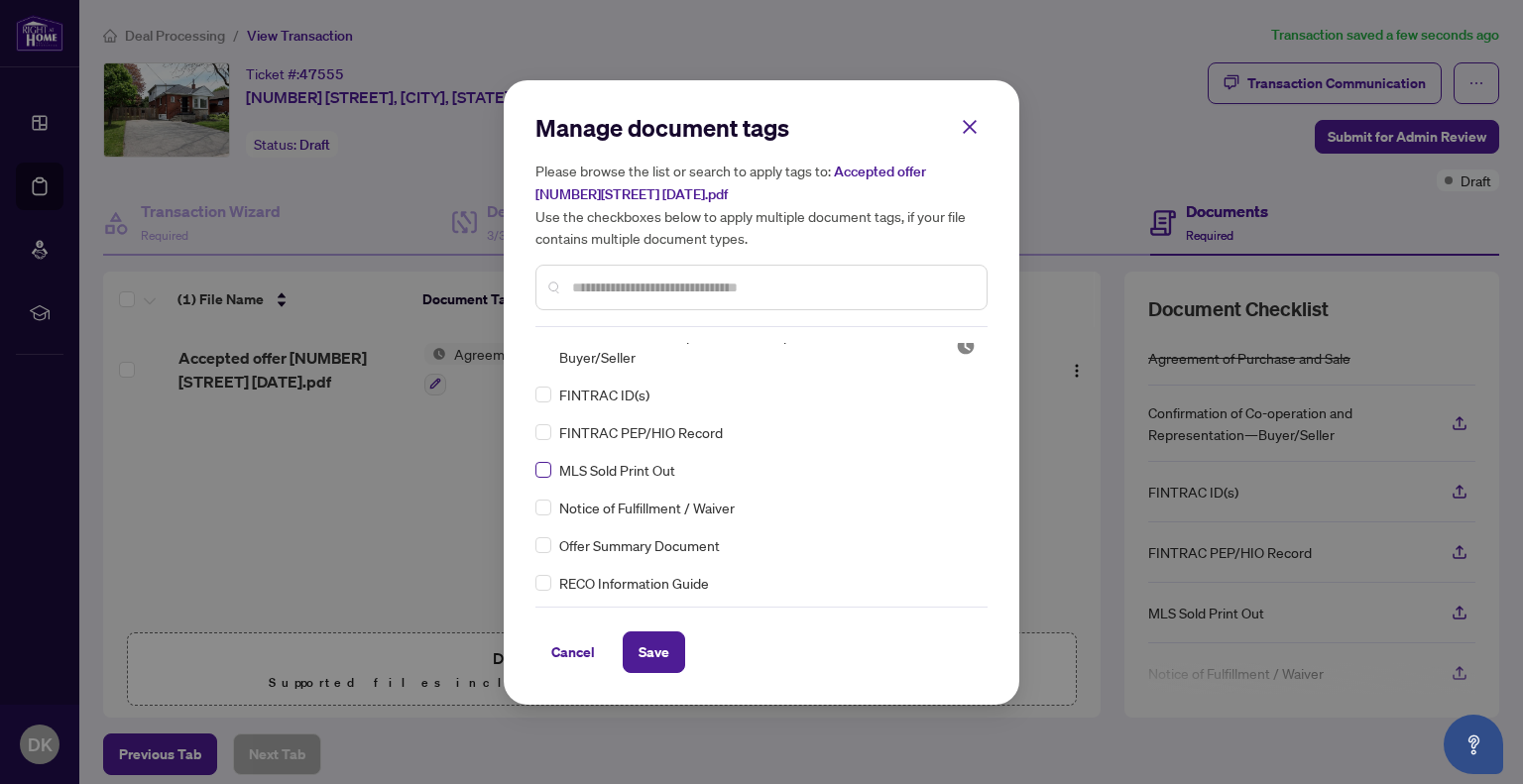 scroll, scrollTop: 99, scrollLeft: 0, axis: vertical 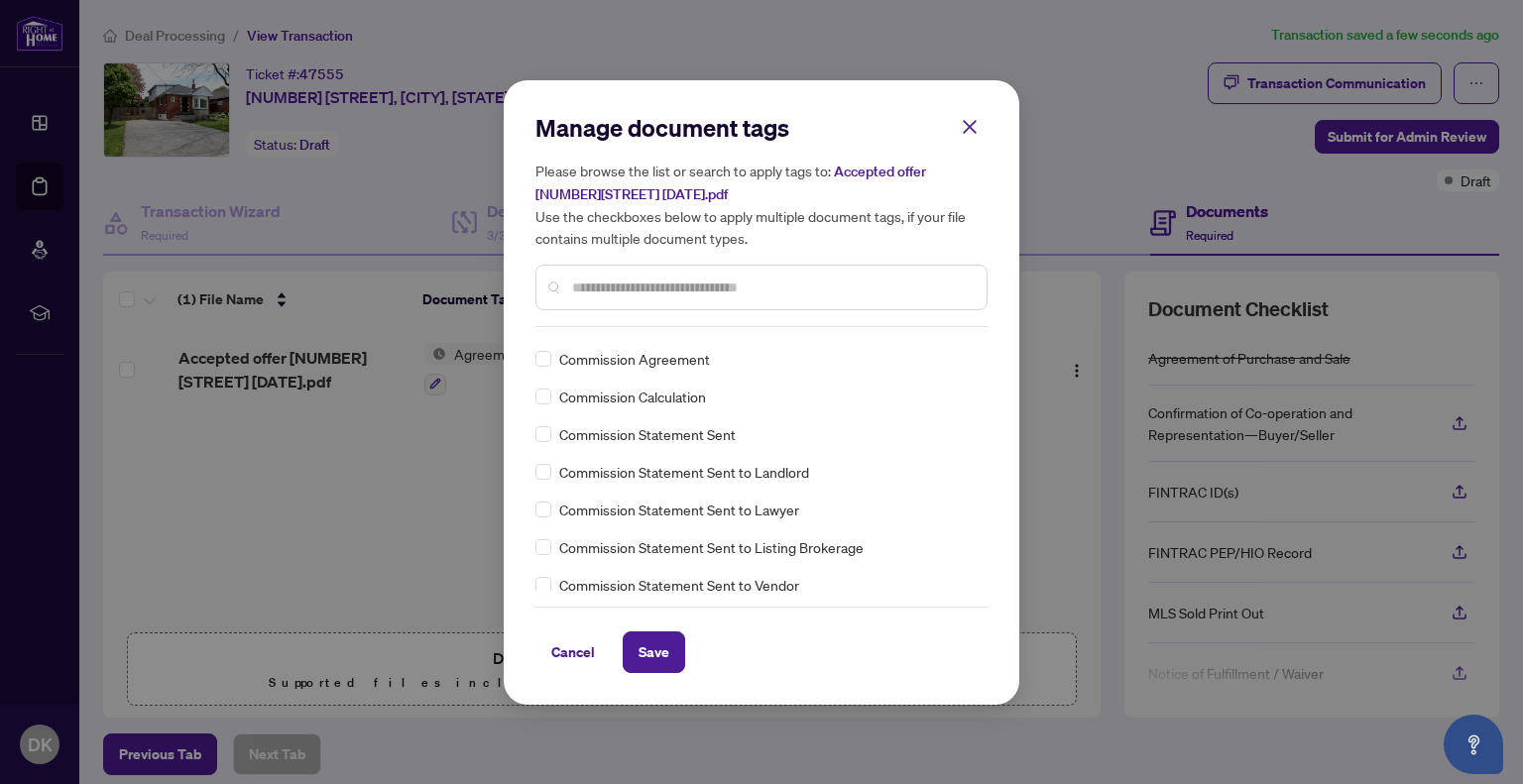 click on "Manage document tags Please browse the list or search to apply tags to:   Accepted offer [NUMBER][STREET] [DATE].pdf   Use the checkboxes below to apply multiple document tags, if your file contains multiple document types.   Agreement of Purchase and Sale Confirmation of Co-operation and Representation—Buyer/Seller Offer Summary Document Registrants Disclosure of Interest FINTRAC ID(s) FINTRAC PEP/HIO Record MLS Sold Print Out Notice of Fulfillment / Waiver RECO Information Guide Right at Home Schedule B 1st Page of the APS Advance Paperwork Agent Correspondence Agreement of Assignment of Purchase and Sale Agreement to Cooperate /Broker Referral Agreement to Lease Articles of Incorporation Back to Vendor Letter Belongs to Another Transaction Builder's Consent Buyer Designated Representation Agreement Buyer Designated Representation Agreement Buyers Lawyer Information Certificate of Estate Trustee(s) Client Refused to Sign Closing Date Change Co-op Brokerage Commission Statement Co-op EFT Duplicate" at bounding box center (762, 392) 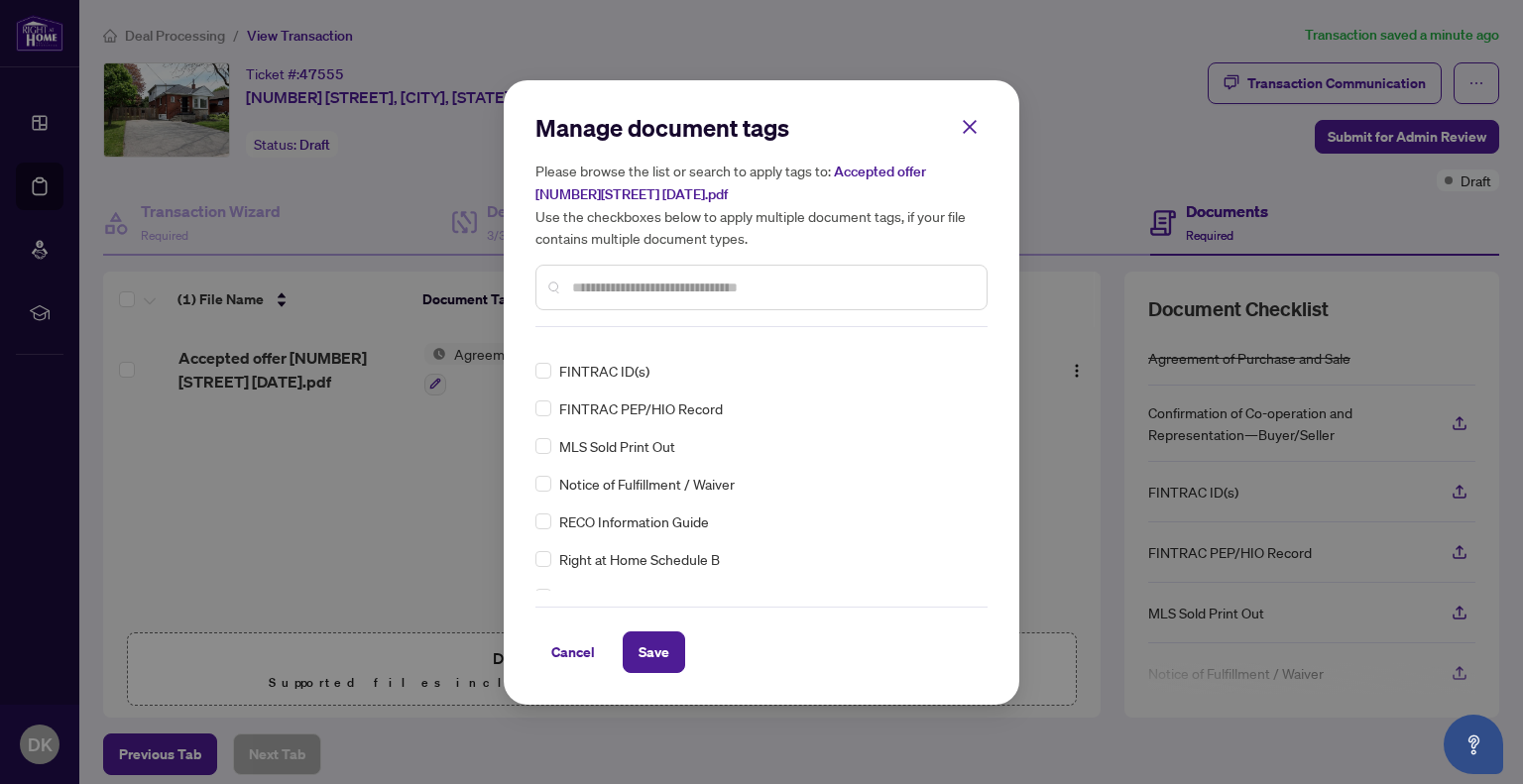 scroll, scrollTop: 0, scrollLeft: 0, axis: both 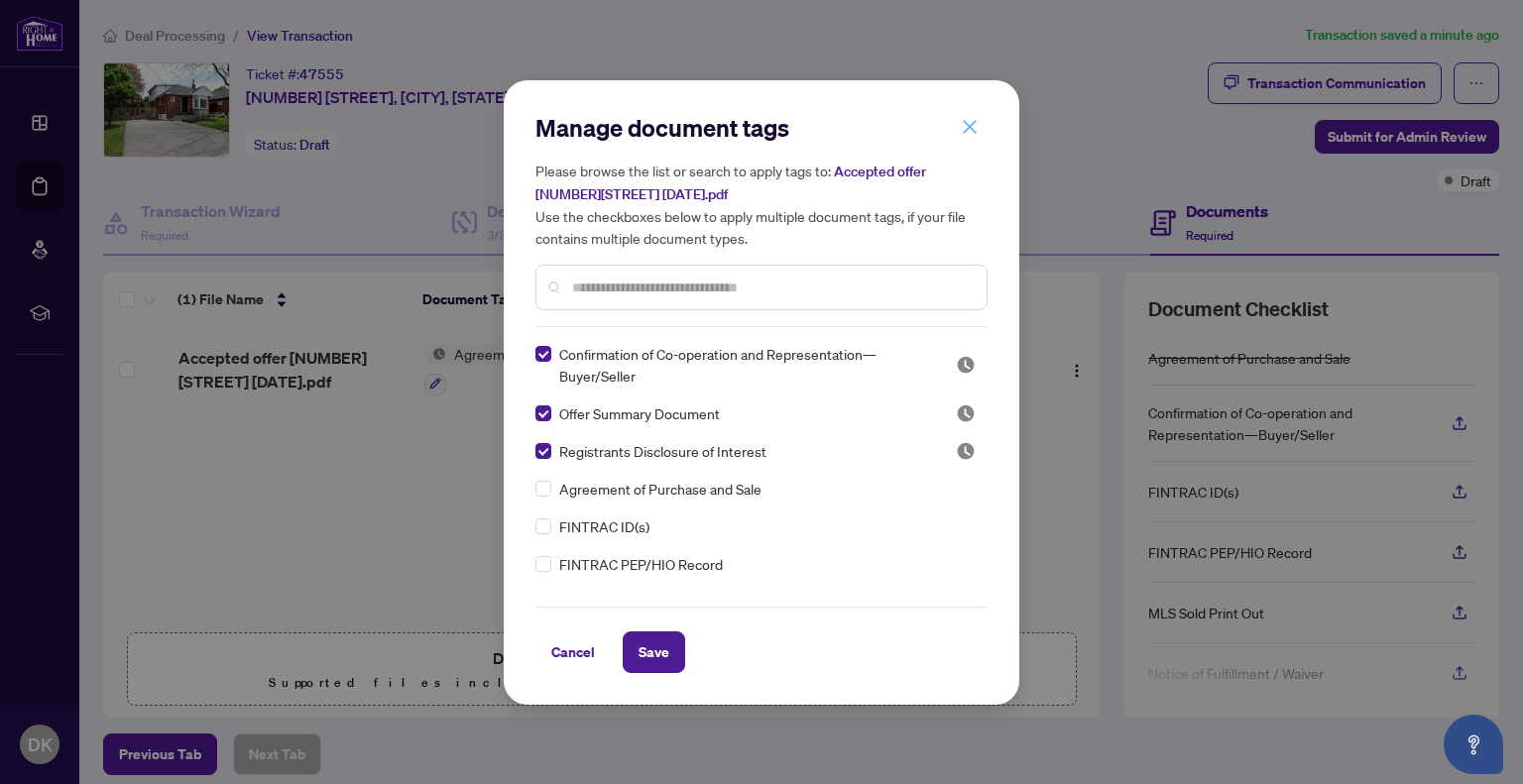 click 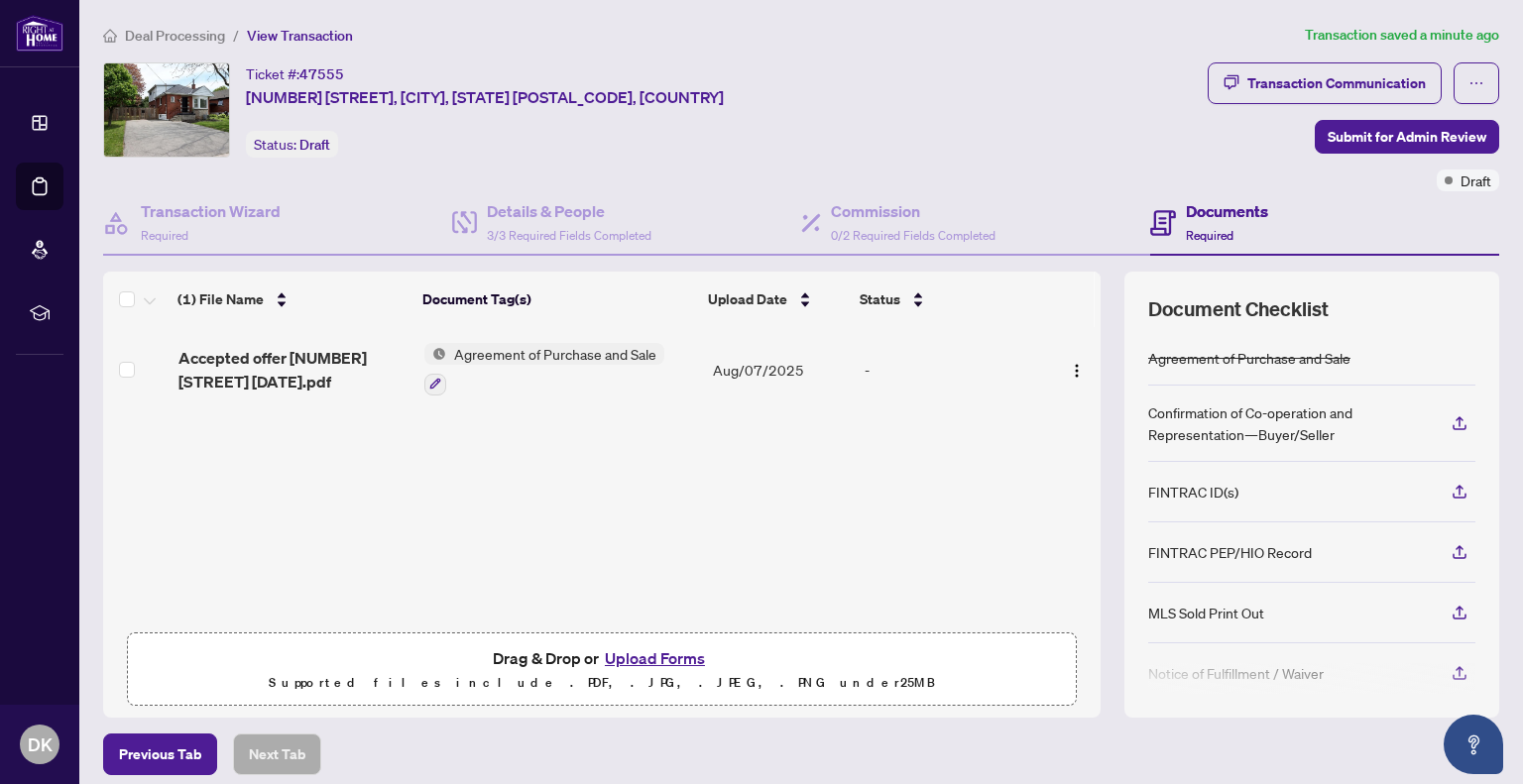 click on "Agreement of Purchase and Sale" at bounding box center [555, 354] 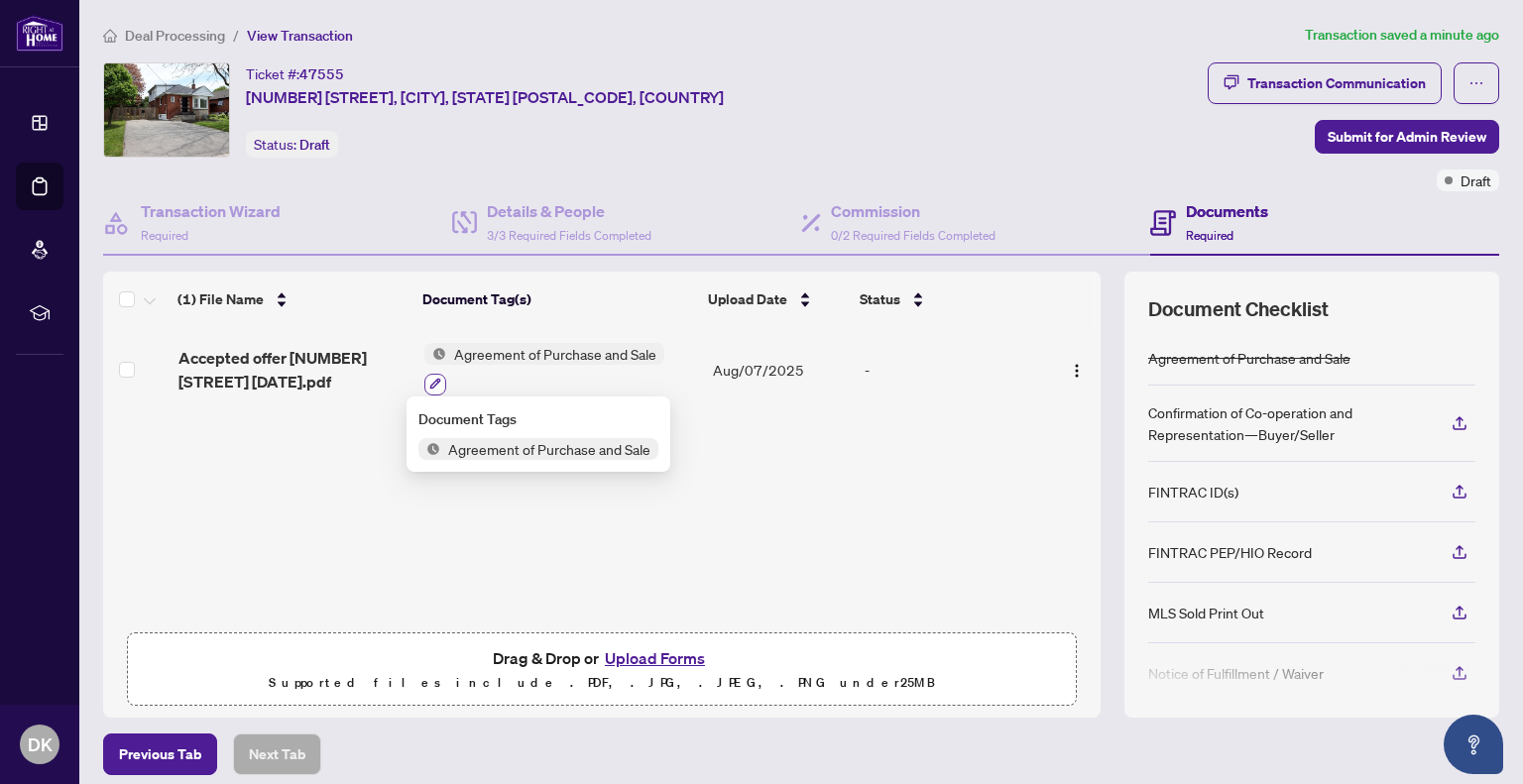 click 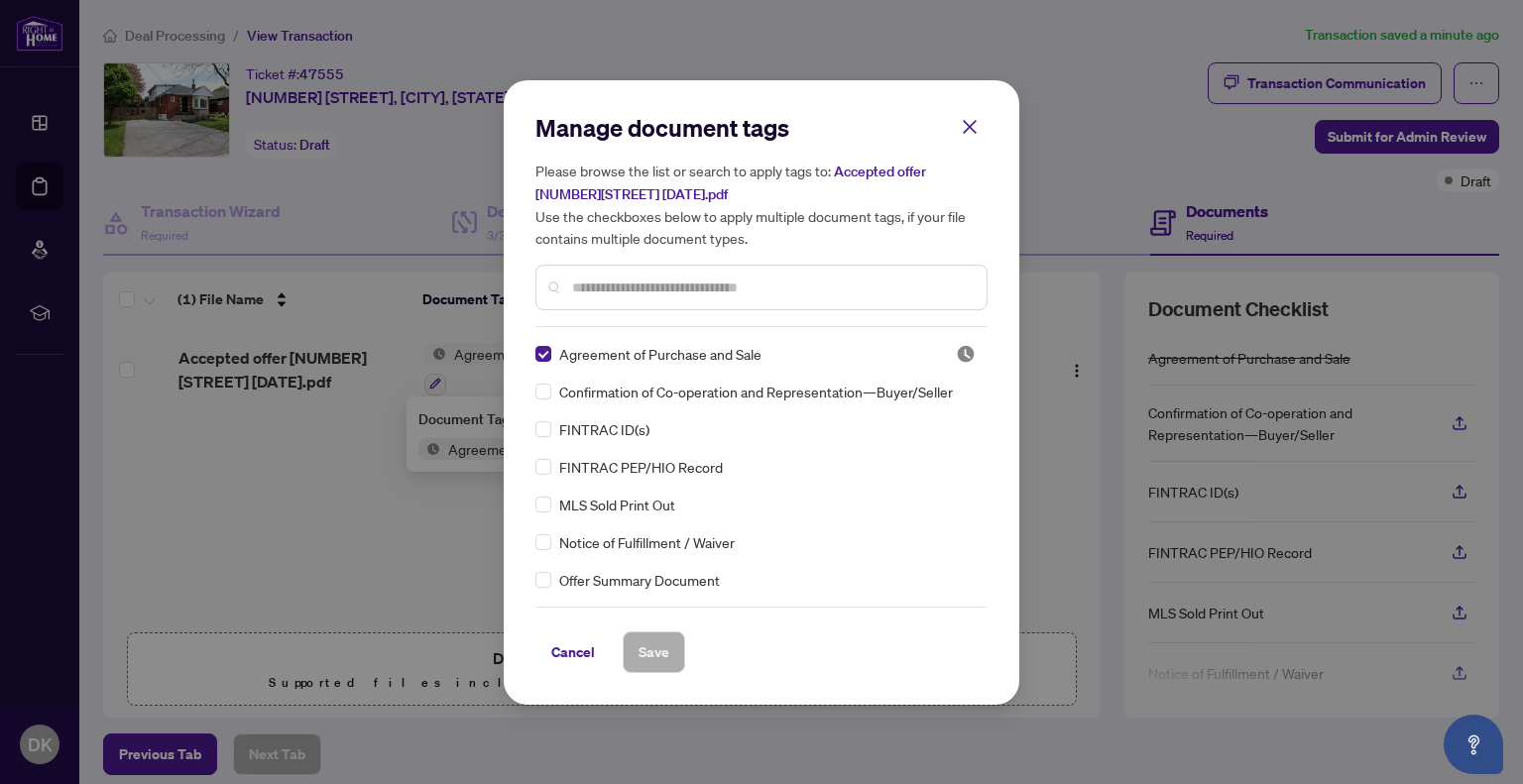 click on "Confirmation of Co-operation and Representation—Buyer/Seller" at bounding box center [756, 392] 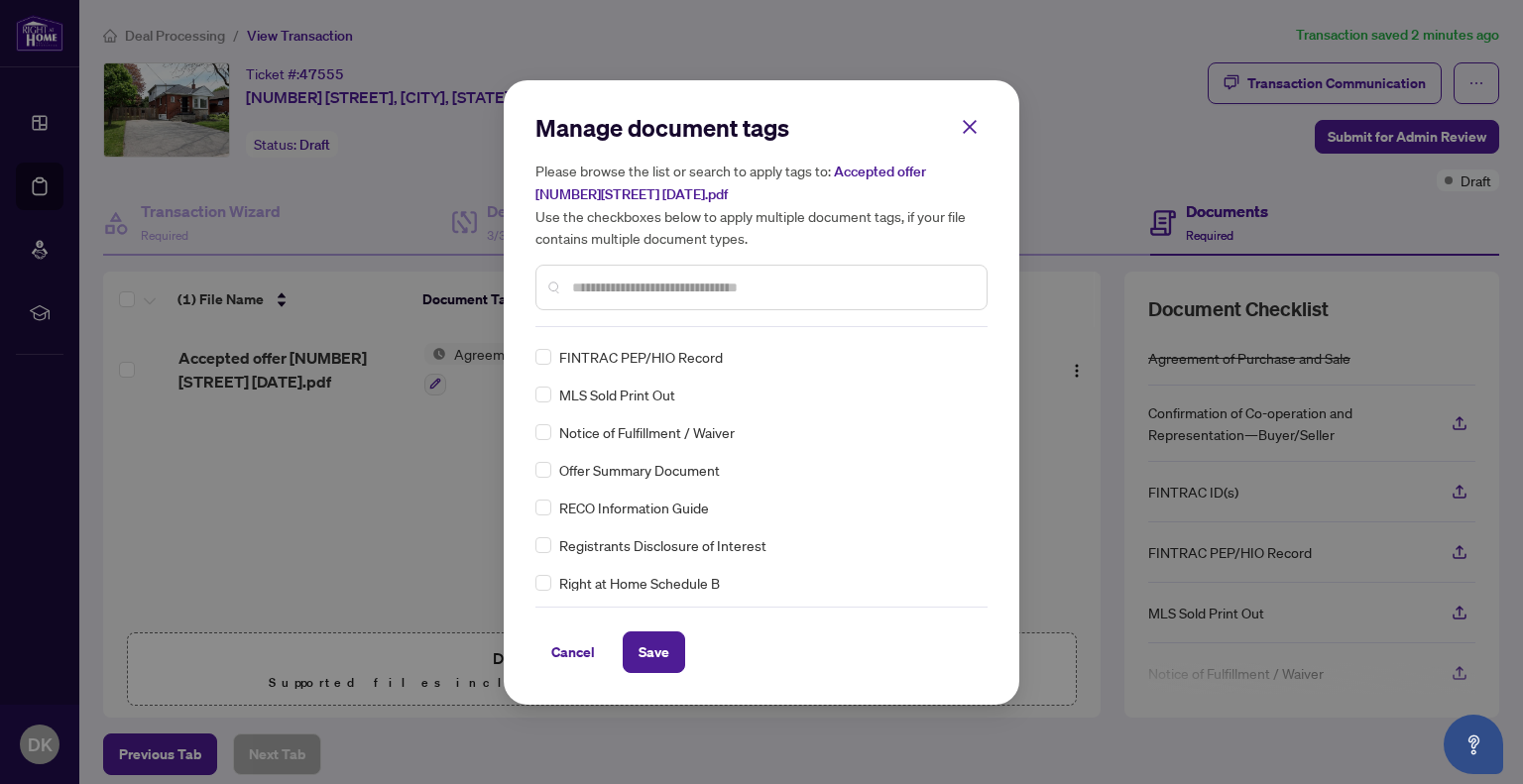 scroll, scrollTop: 198, scrollLeft: 0, axis: vertical 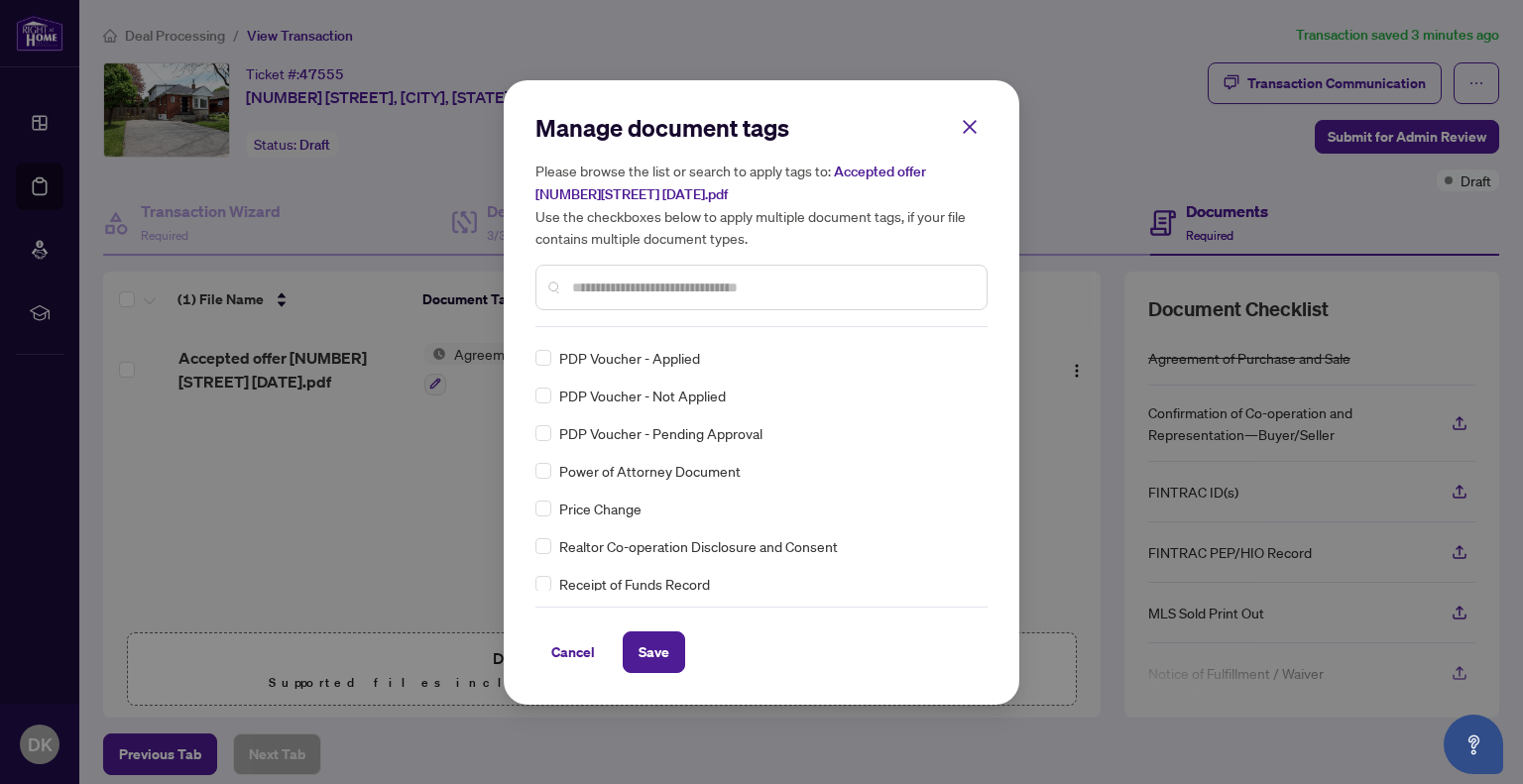 click at bounding box center (771, 287) 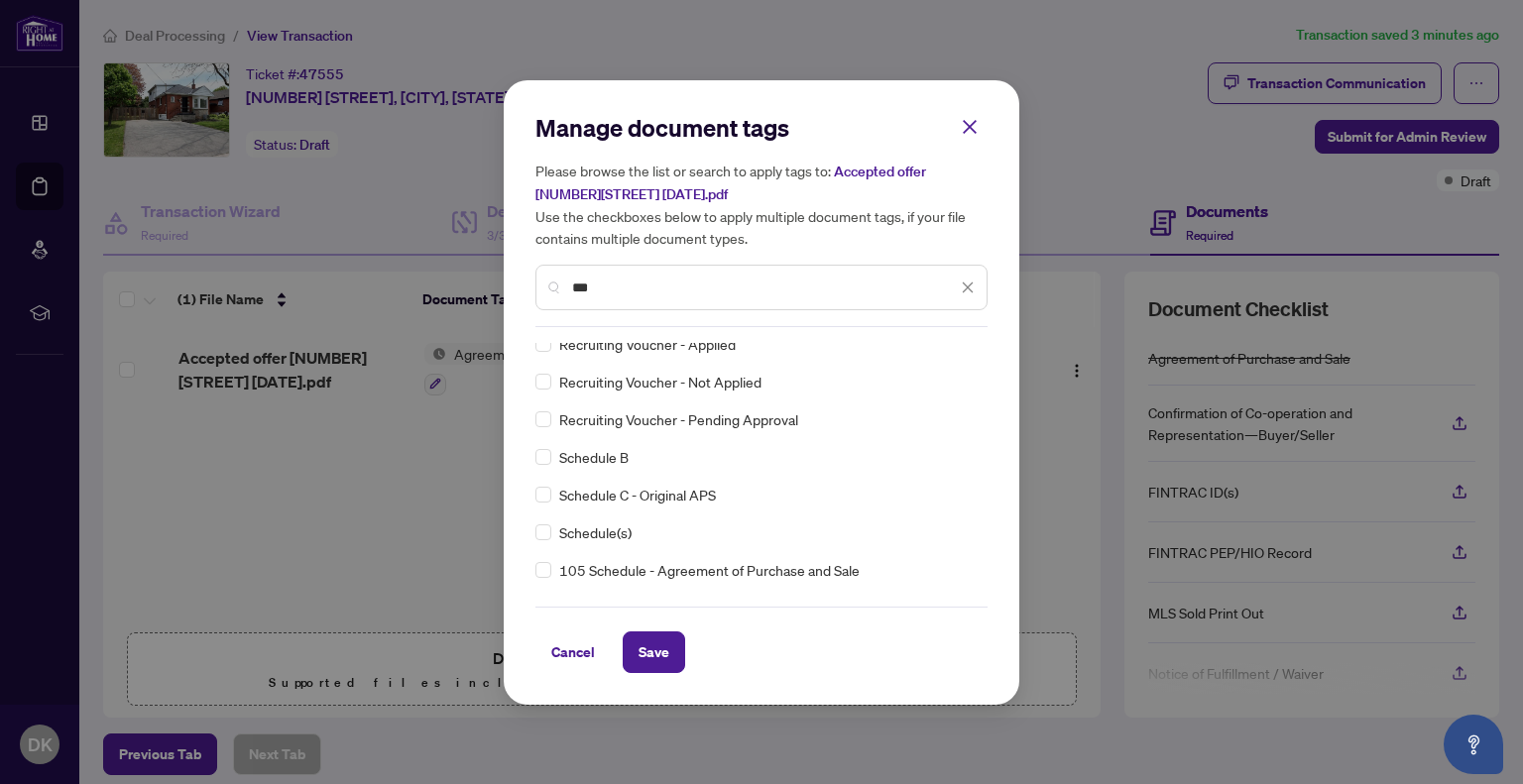 scroll, scrollTop: 0, scrollLeft: 0, axis: both 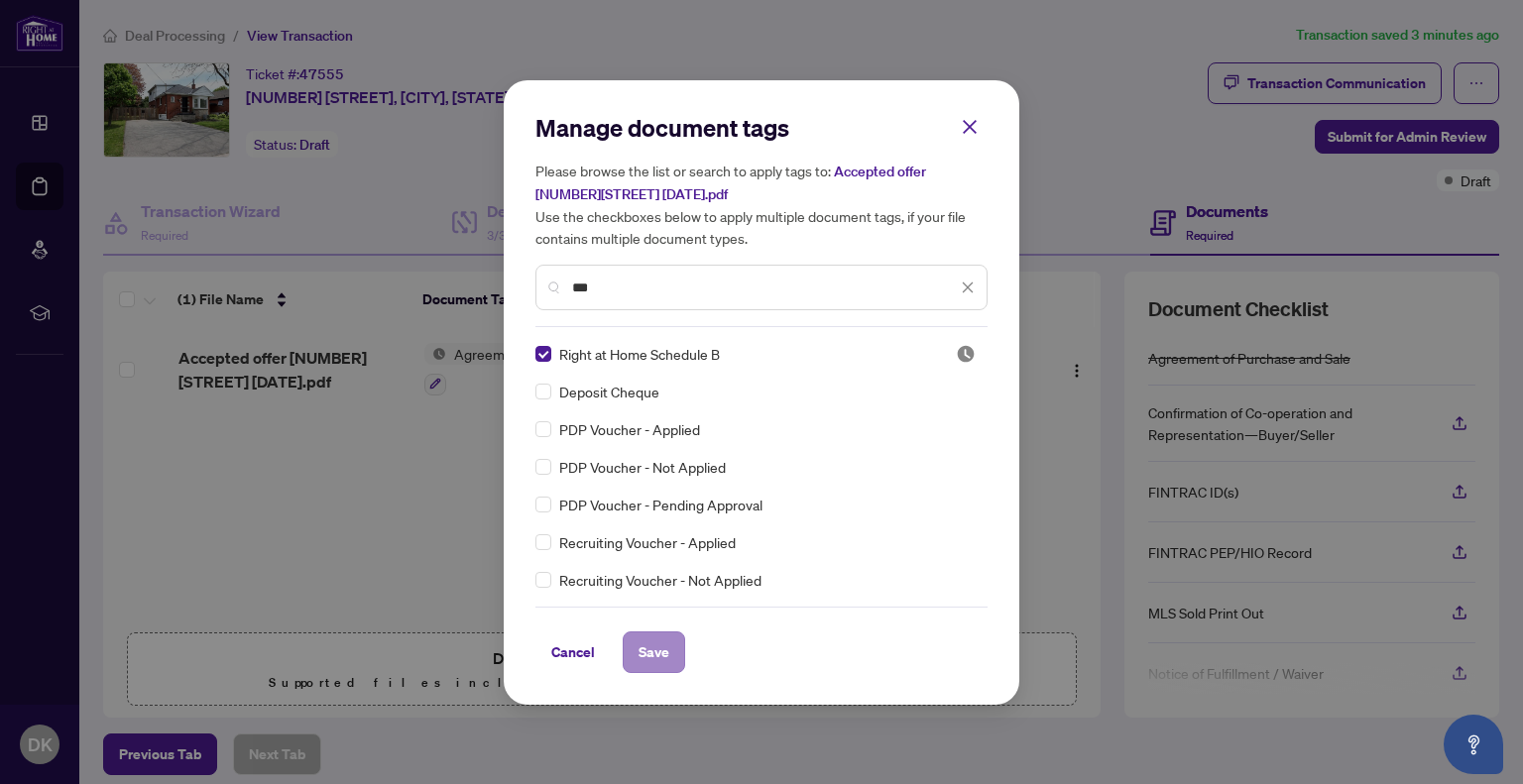 type on "***" 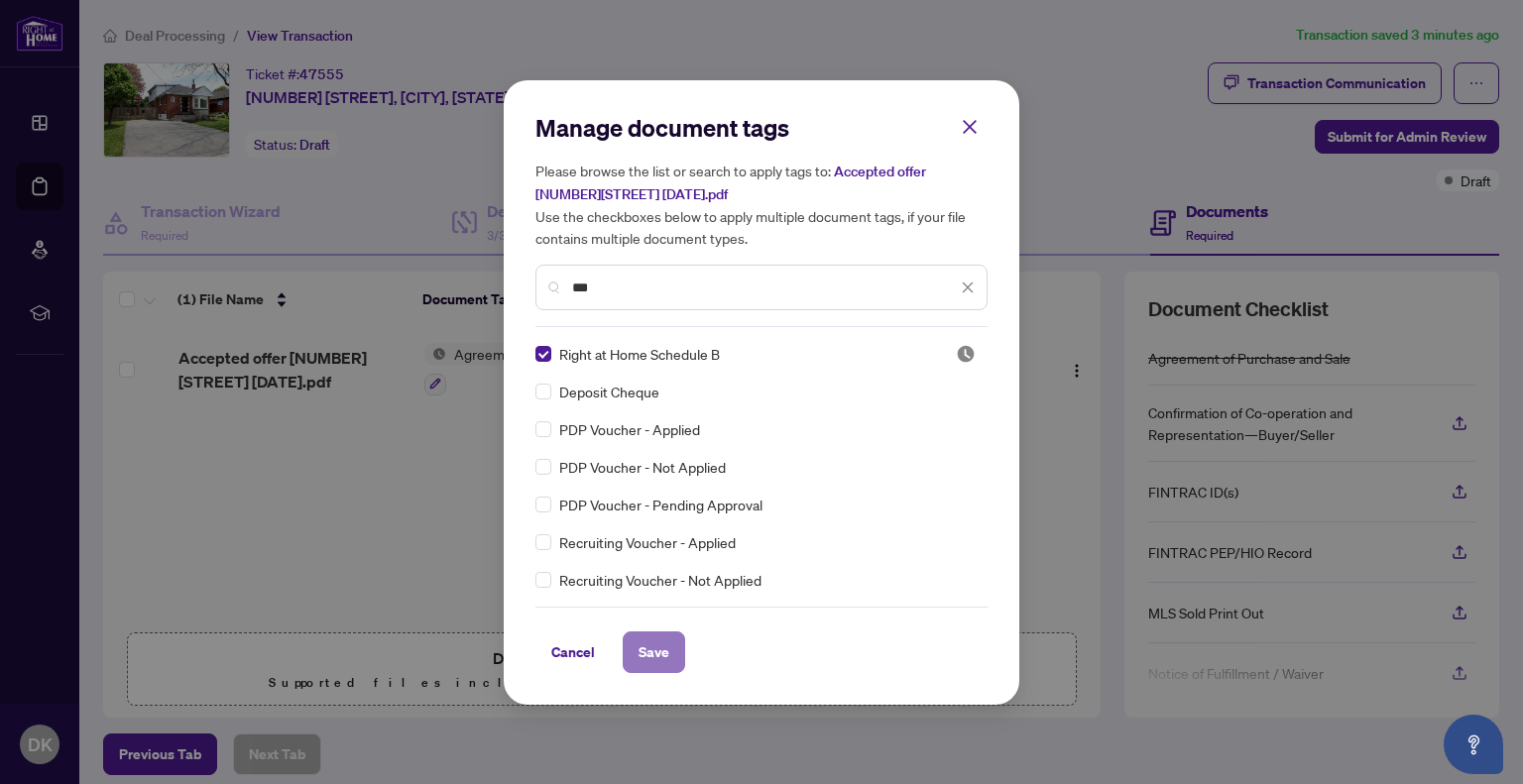 click on "Save" at bounding box center (653, 652) 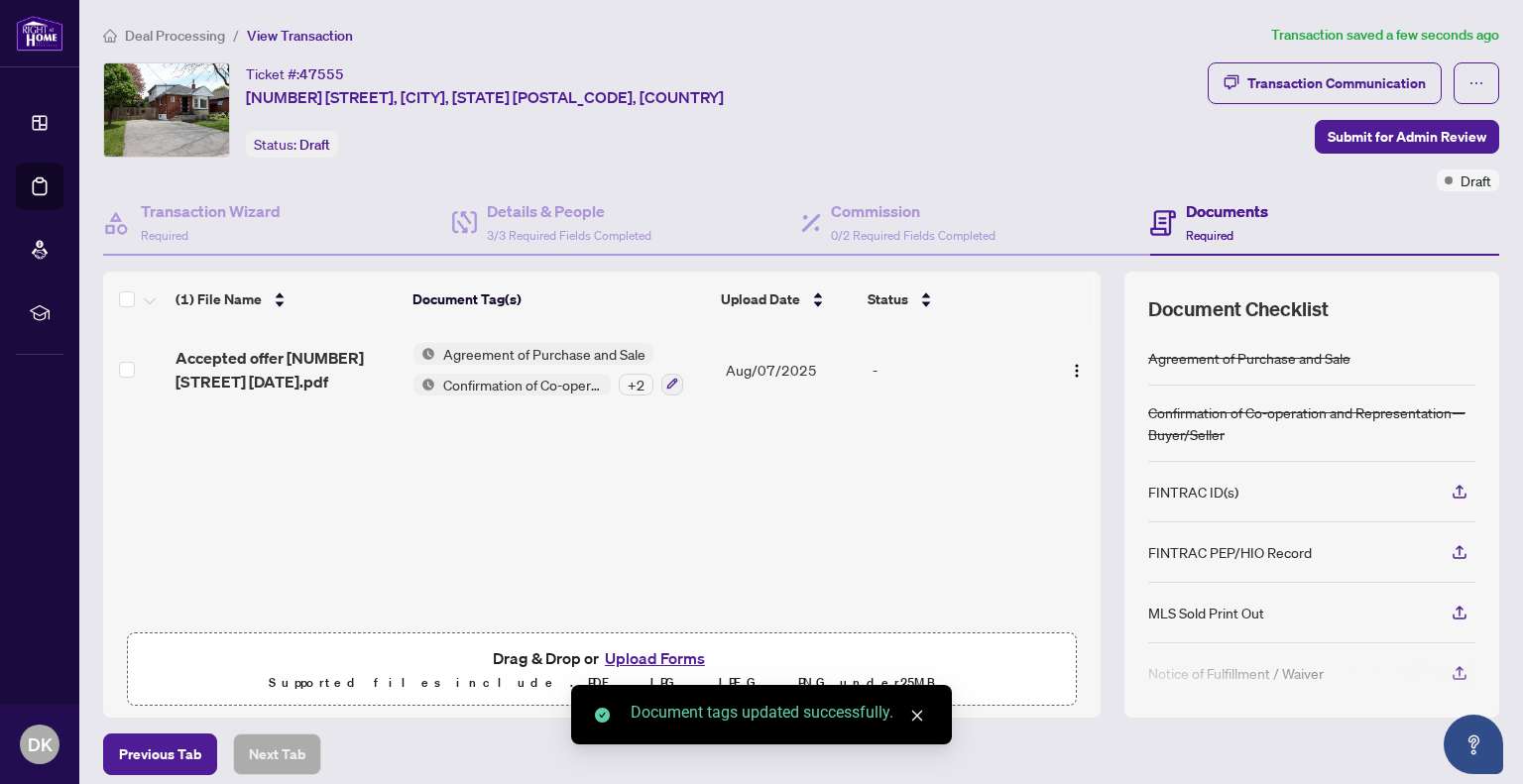 click on "+ 2" at bounding box center [636, 385] 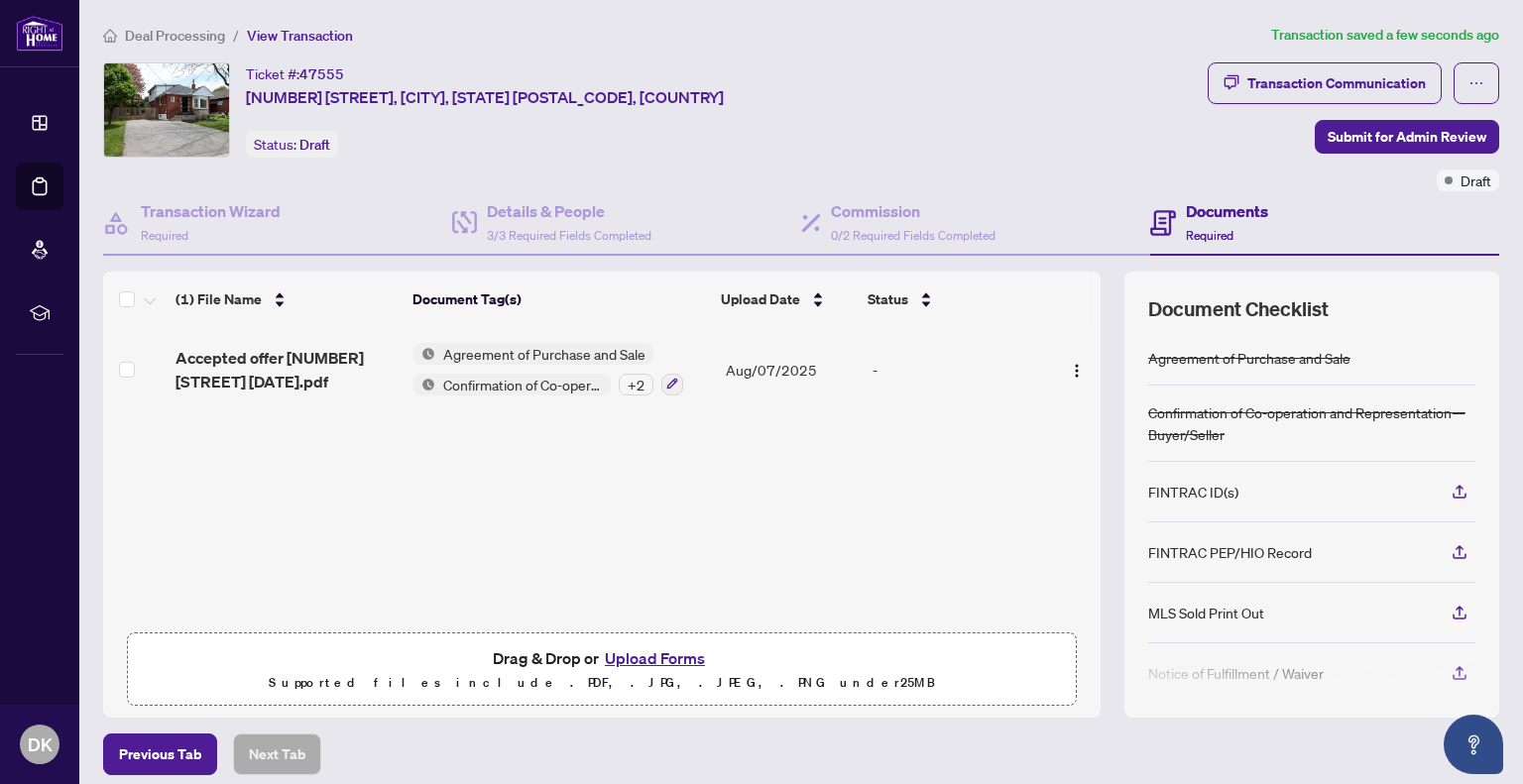 click on "(1) File Name Document Tag(s) Upload Date Status             Accepted offer [NUMBER][STREET] [DATE].pdf Agreement of Purchase and Sale Confirmation of Co-operation and Representation—Buyer/Seller + [DATE] - Drag & Drop or Upload Forms Supported files include   .PDF, .JPG, .JPEG, .PNG   under  25 MB" at bounding box center [602, 495] 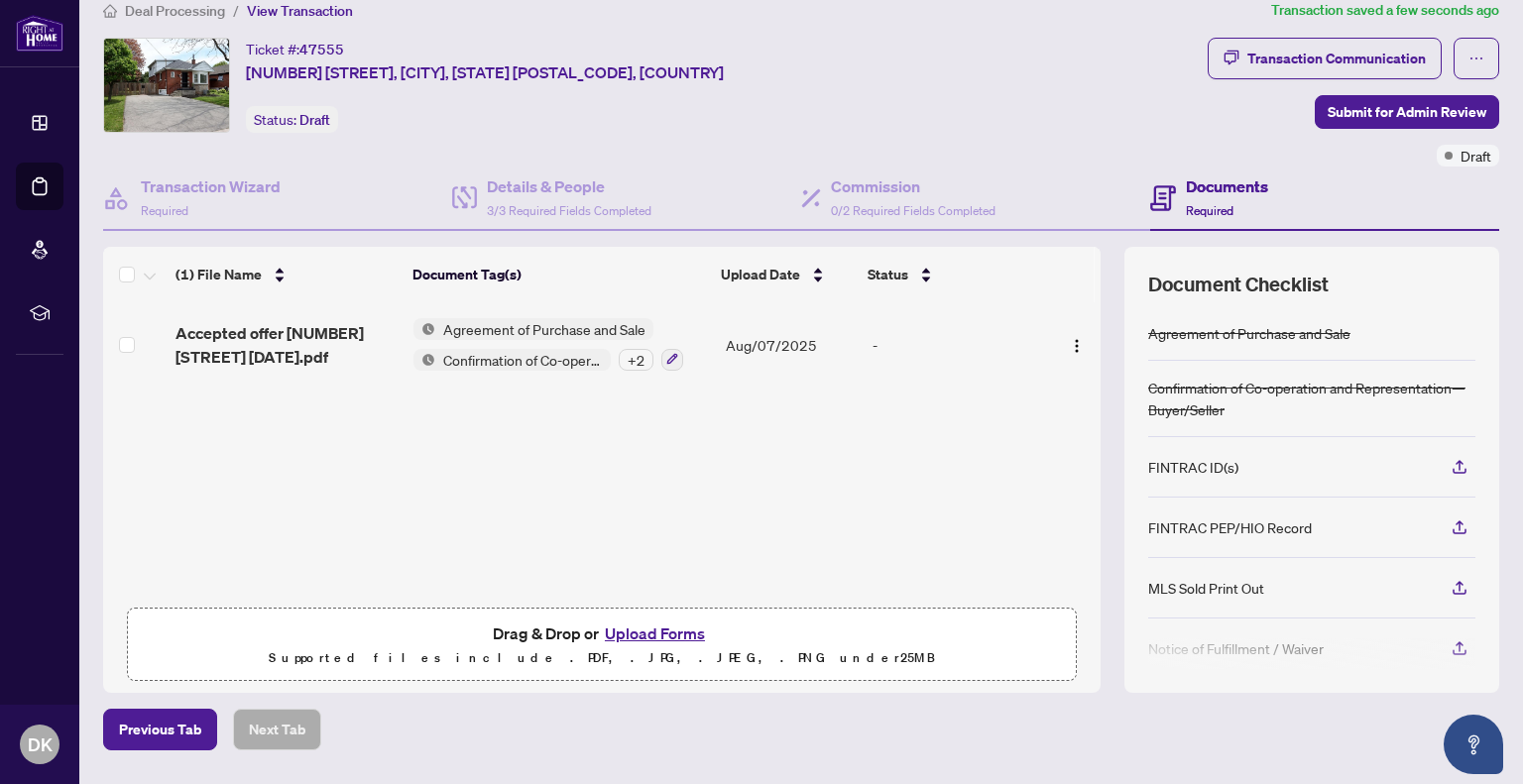 scroll, scrollTop: 0, scrollLeft: 0, axis: both 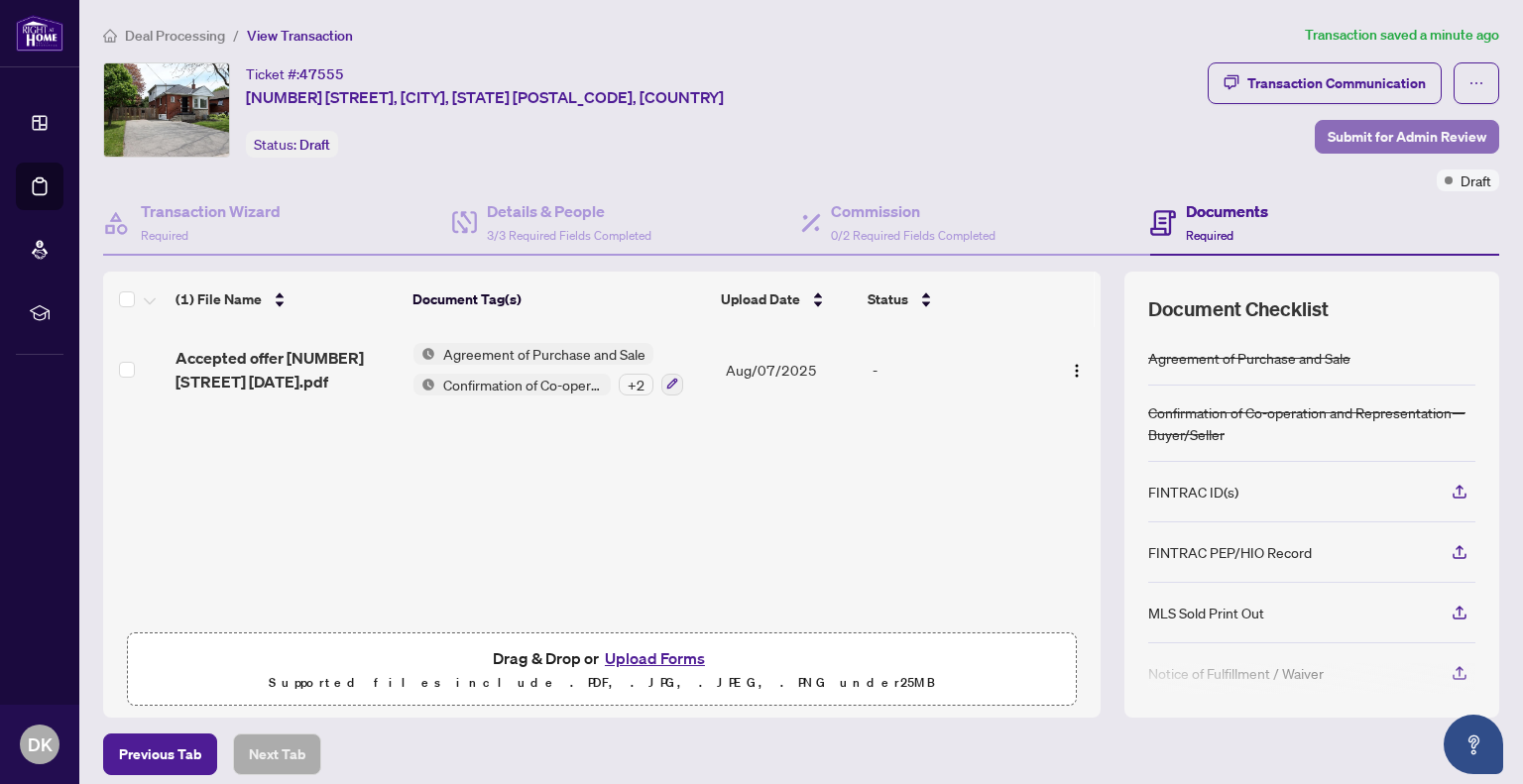 click on "Submit for Admin Review" at bounding box center (1407, 137) 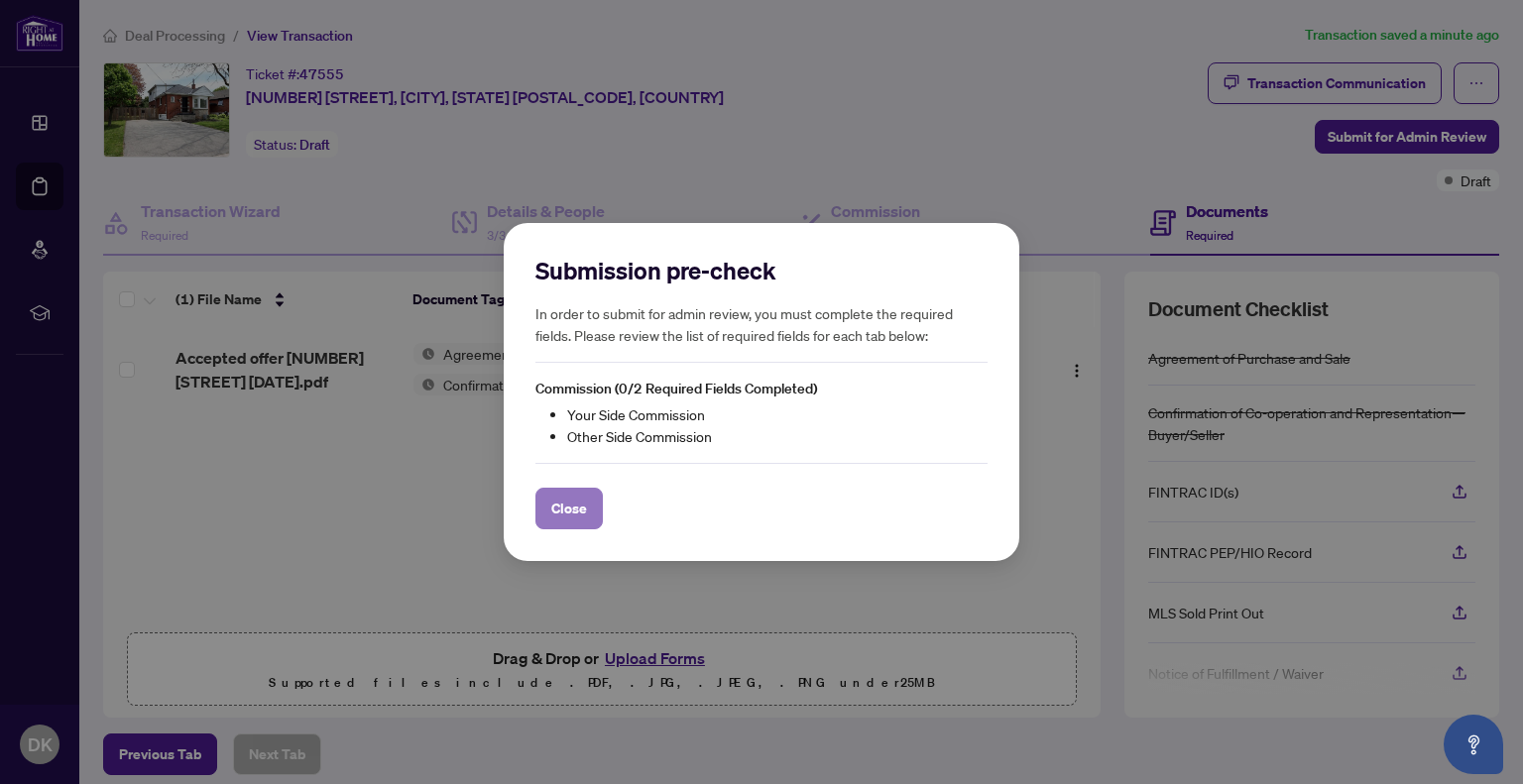 click on "Close" at bounding box center (569, 508) 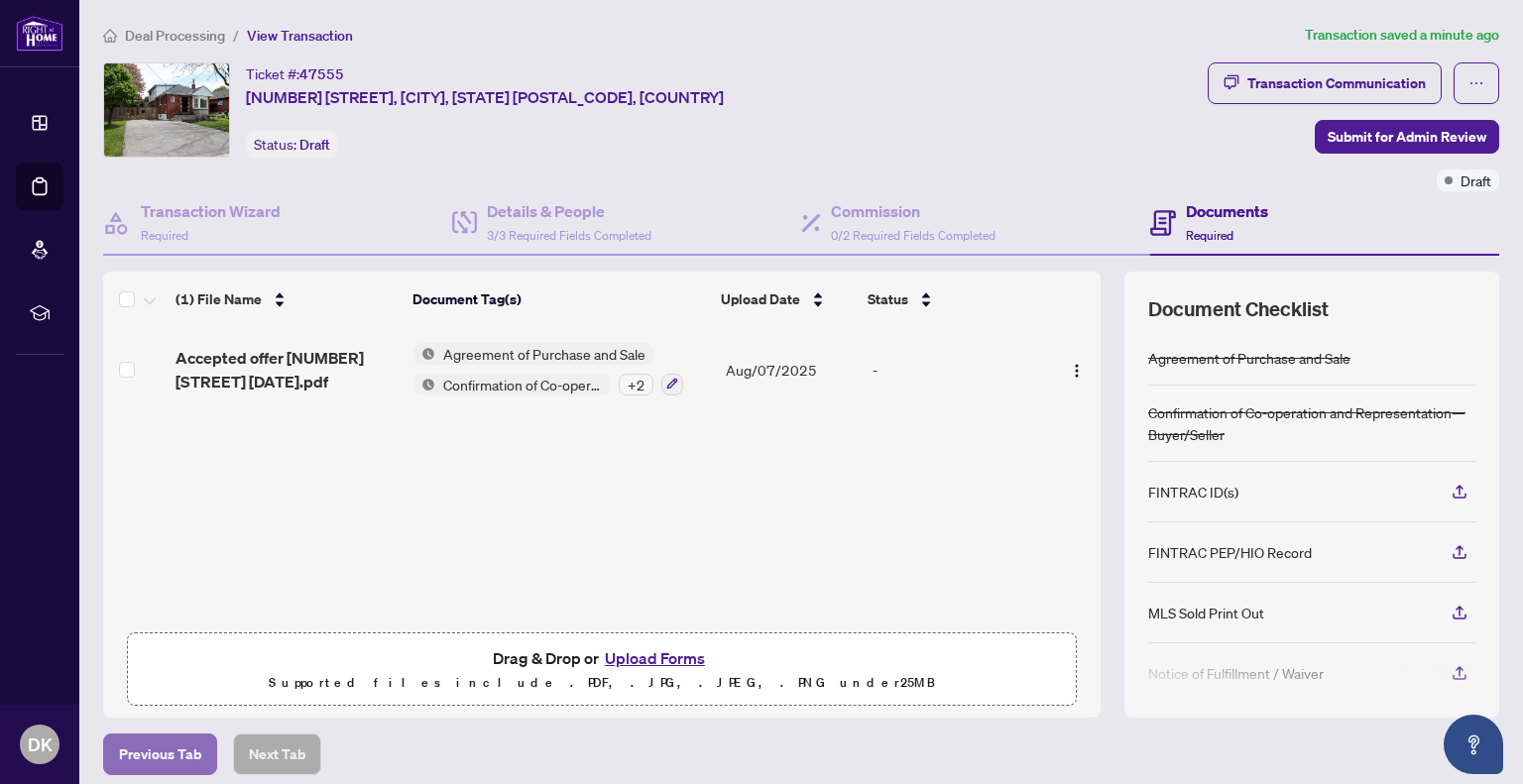 click on "Previous Tab" at bounding box center (160, 754) 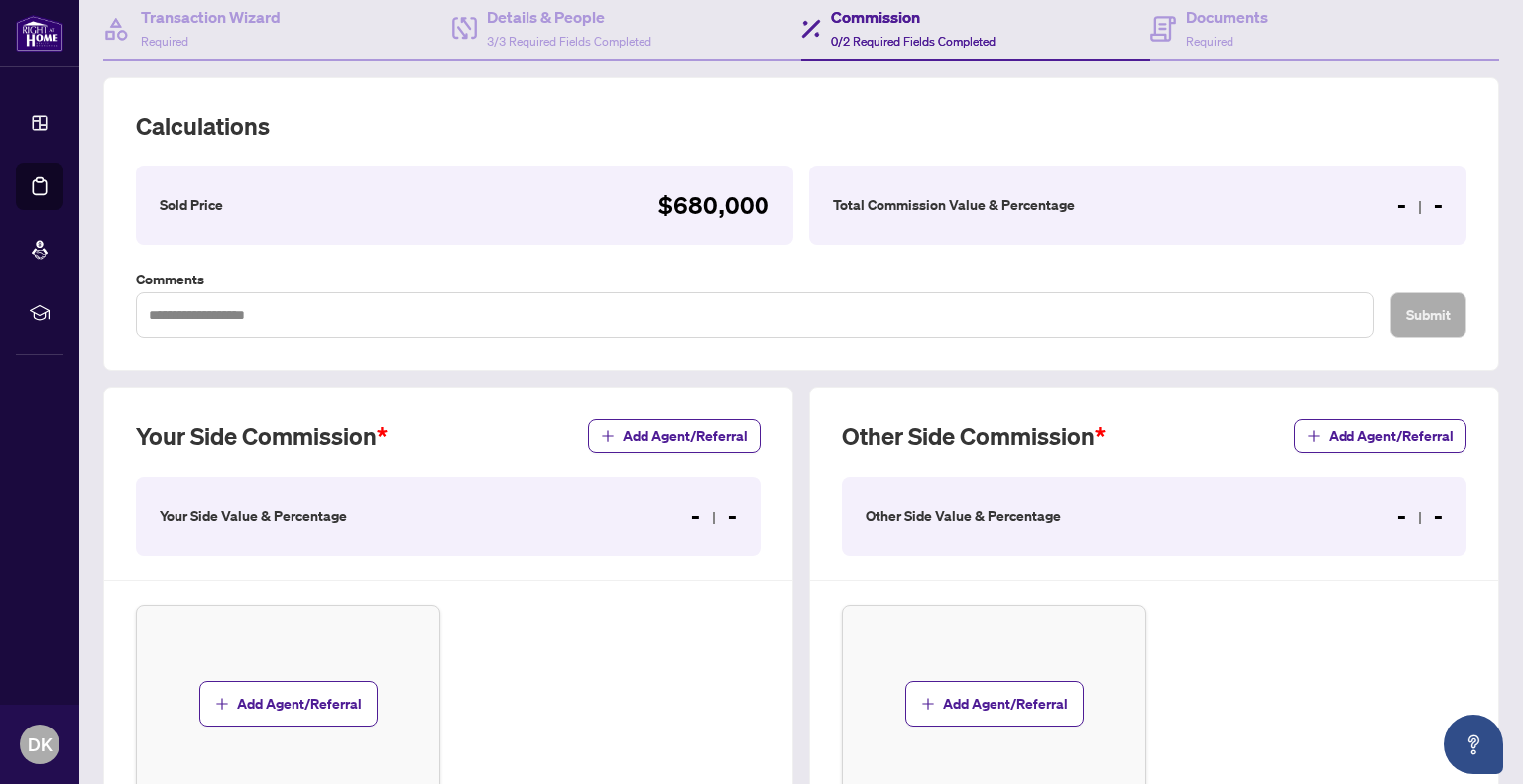 scroll, scrollTop: 198, scrollLeft: 0, axis: vertical 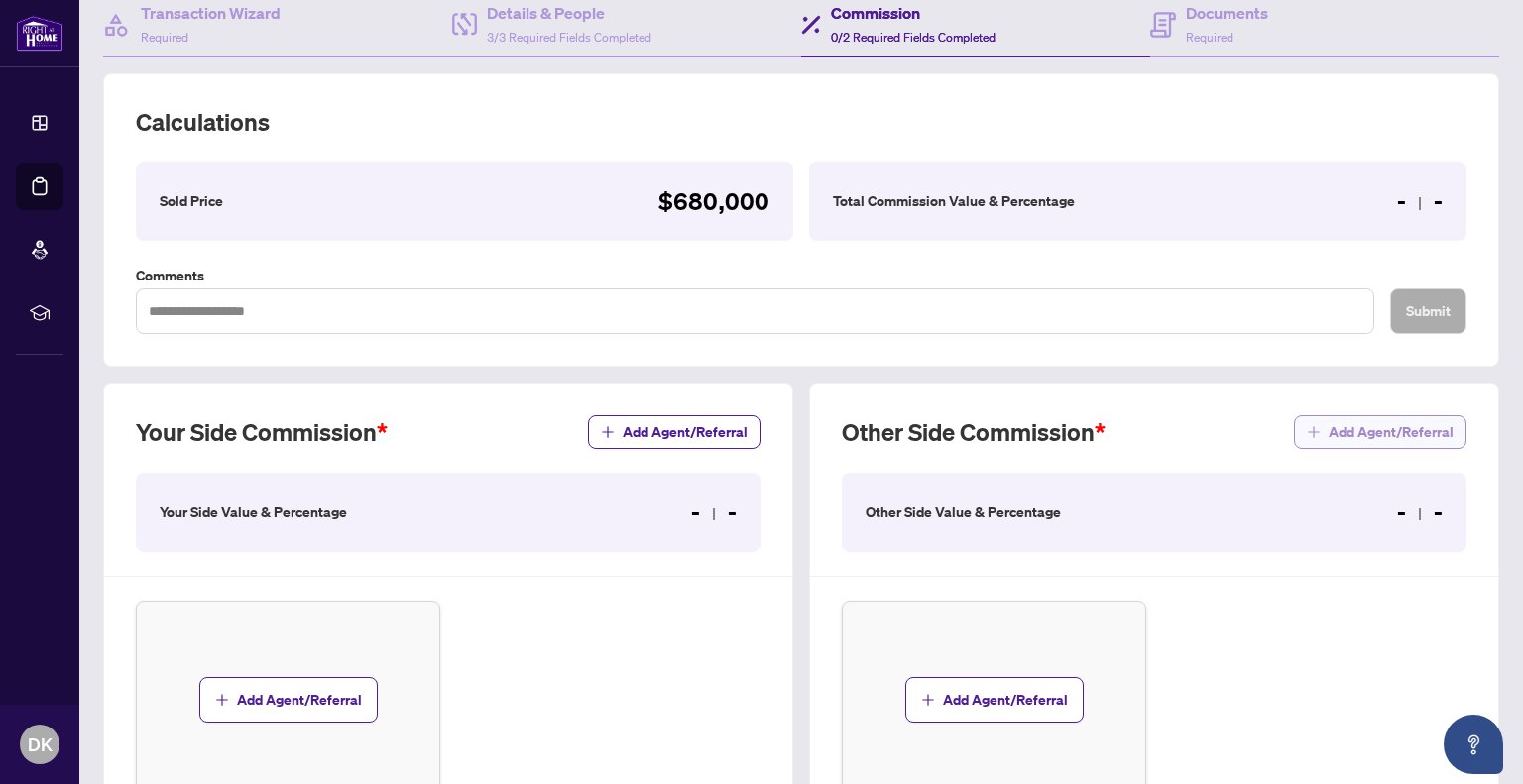 click on "Add Agent/Referral" at bounding box center [1391, 432] 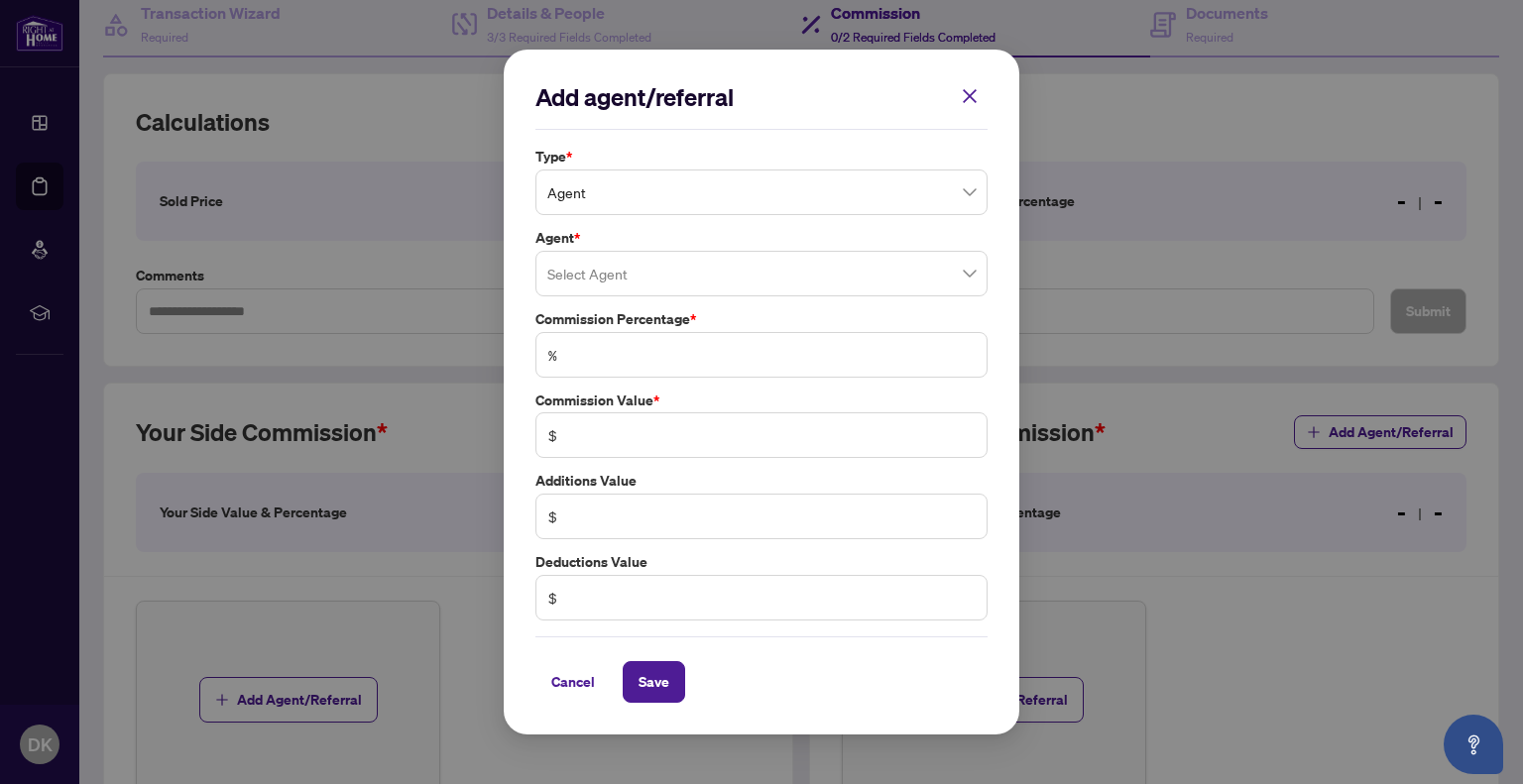 click on "Agent" at bounding box center (762, 192) 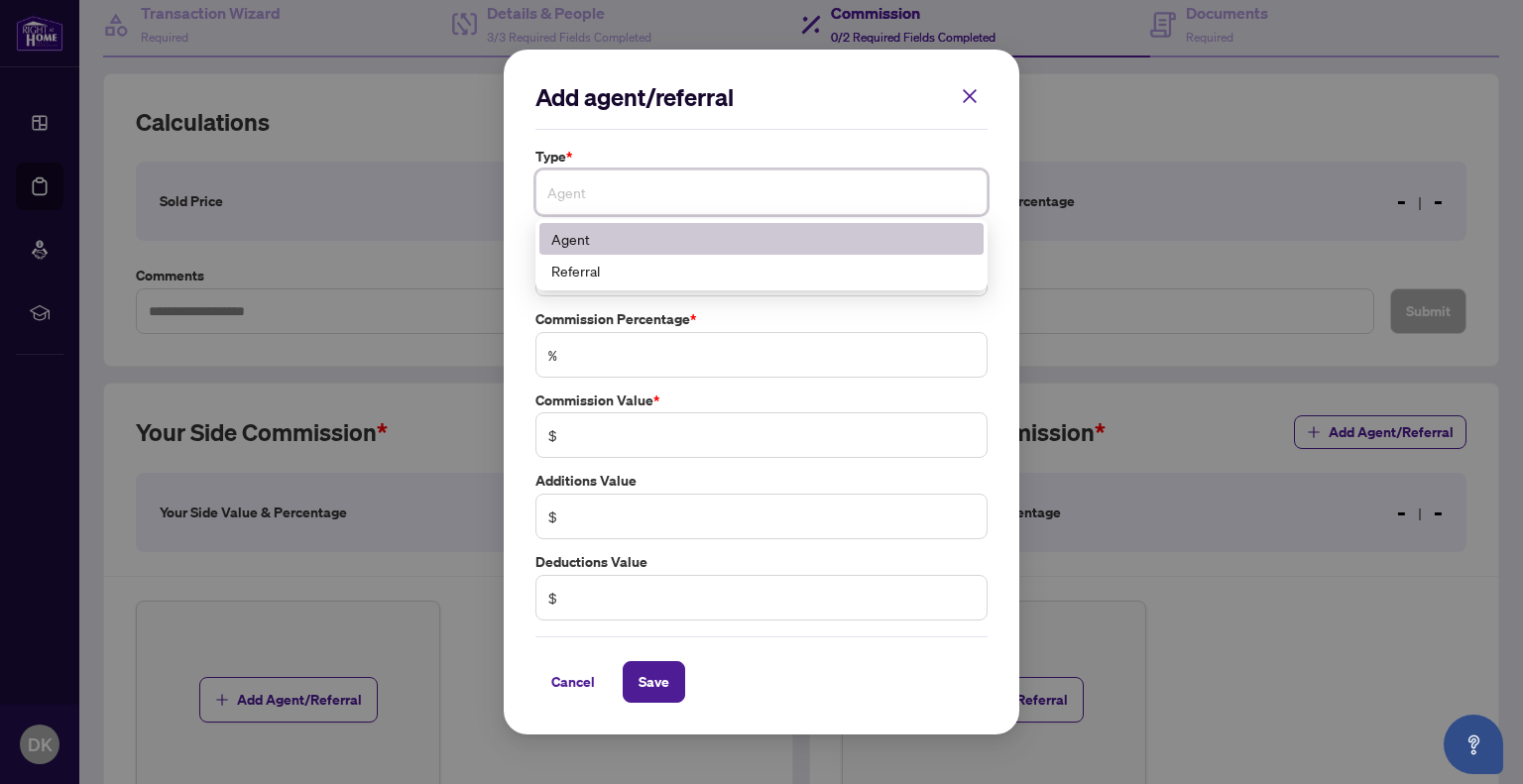 click on "Agent" at bounding box center [762, 239] 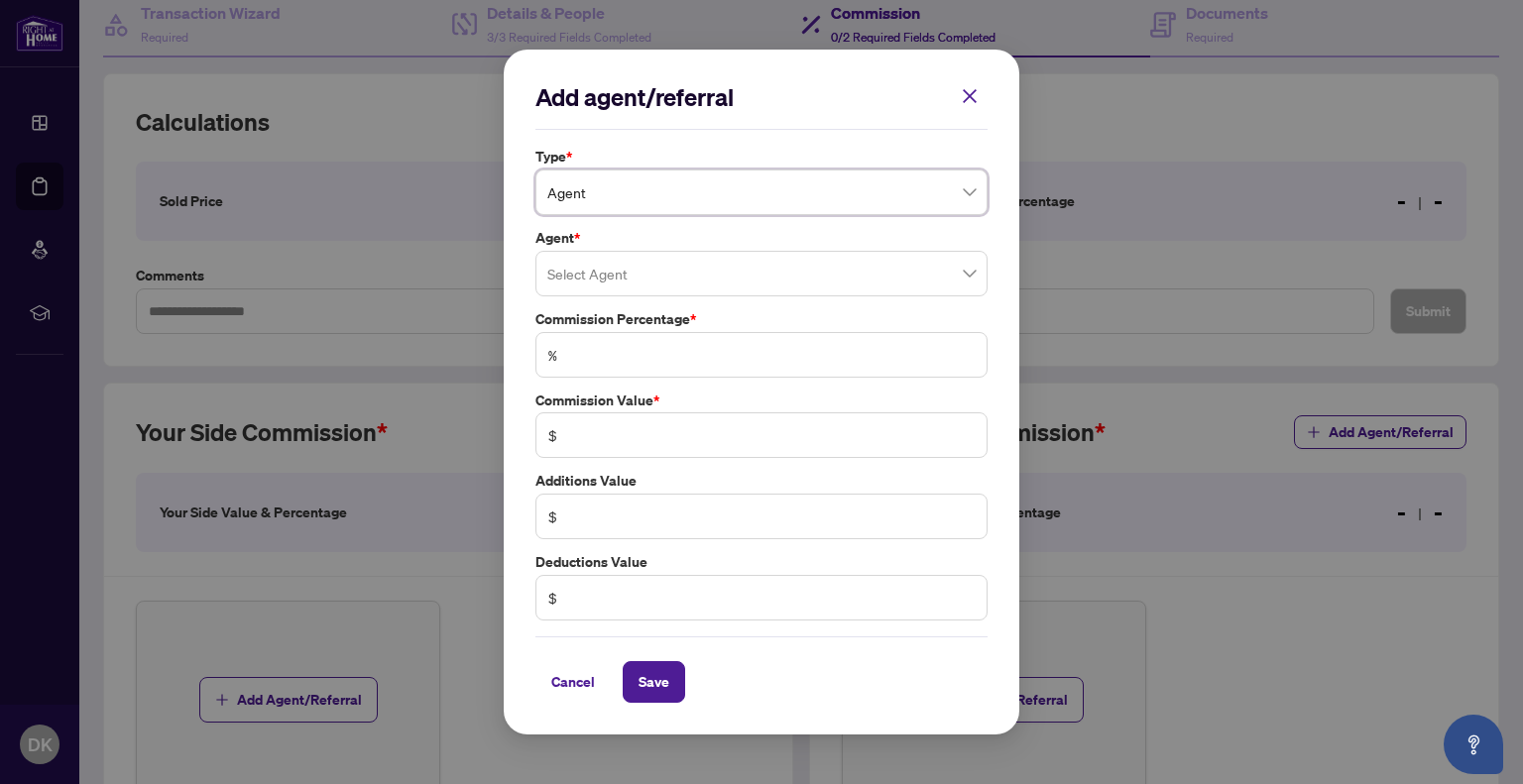 click at bounding box center (762, 274) 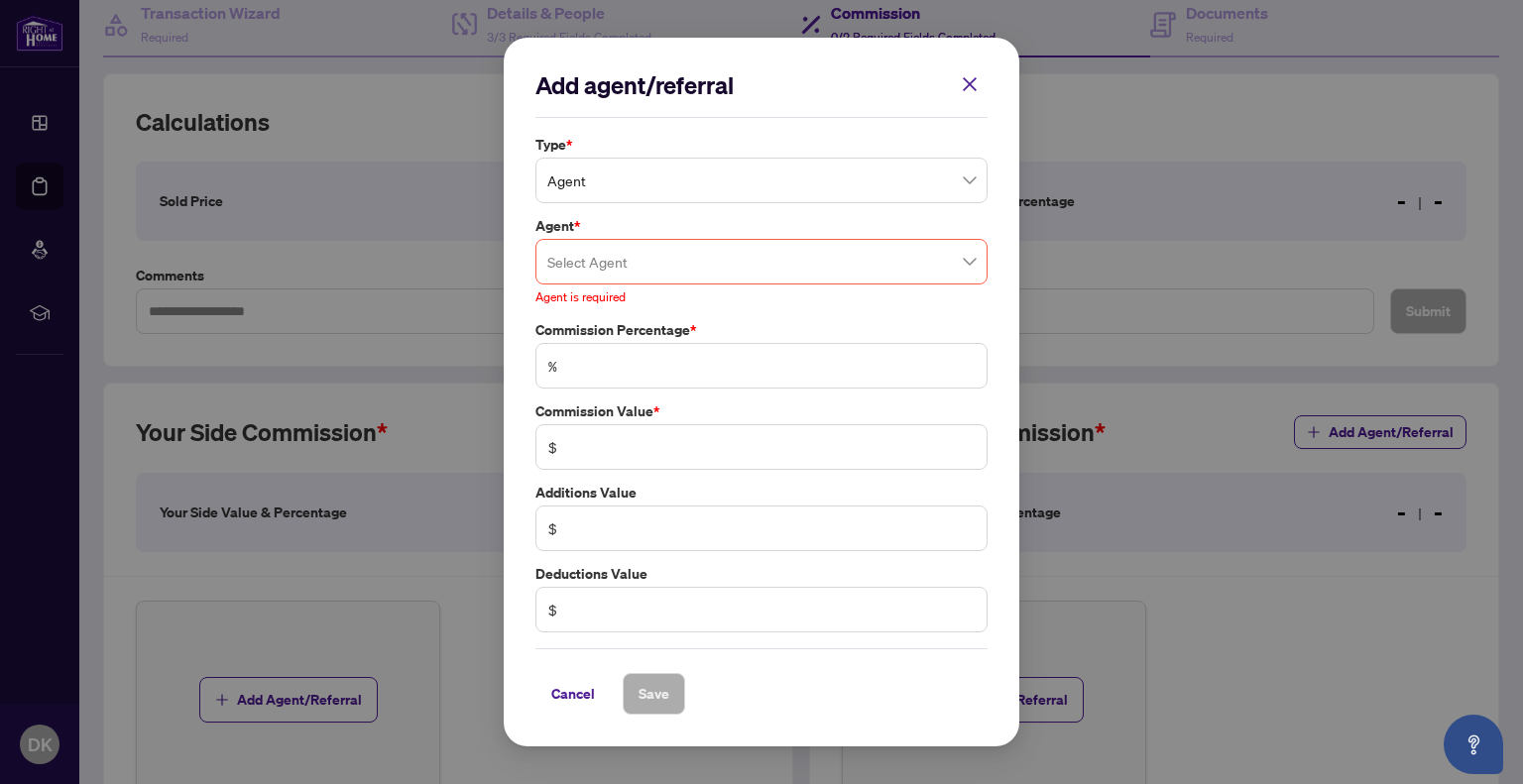click on "Add agent/referral Type * Agent [NUMBER] [NUMBER] Agent Referral Agent * Select Agent [NUMBER] [FIRST] [LAST] Agent is required Commission Percentage * % Commission Value * $ Additions Value $ Deductions Value $ Cancel Save Cancel OK" at bounding box center (762, 392) 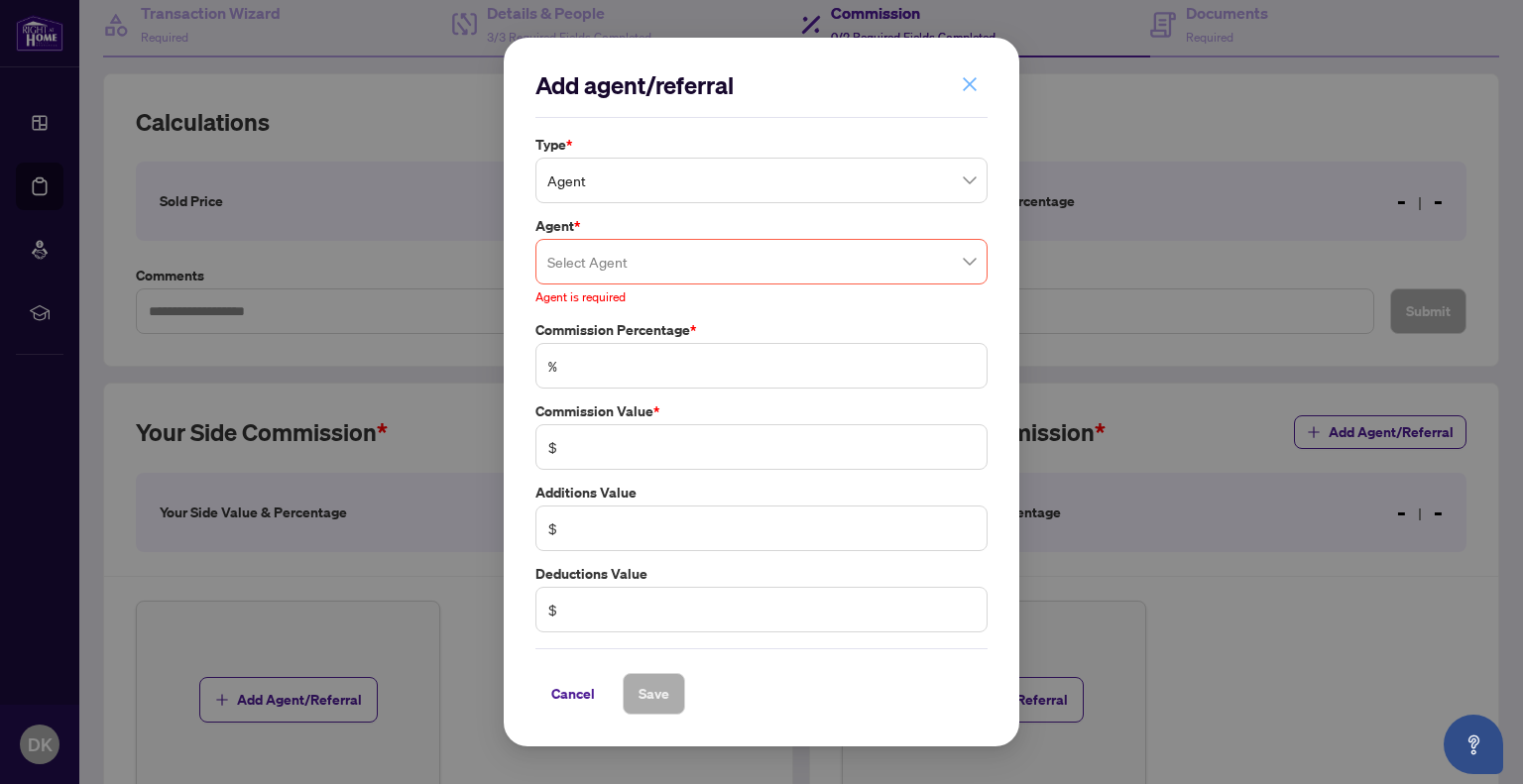 click 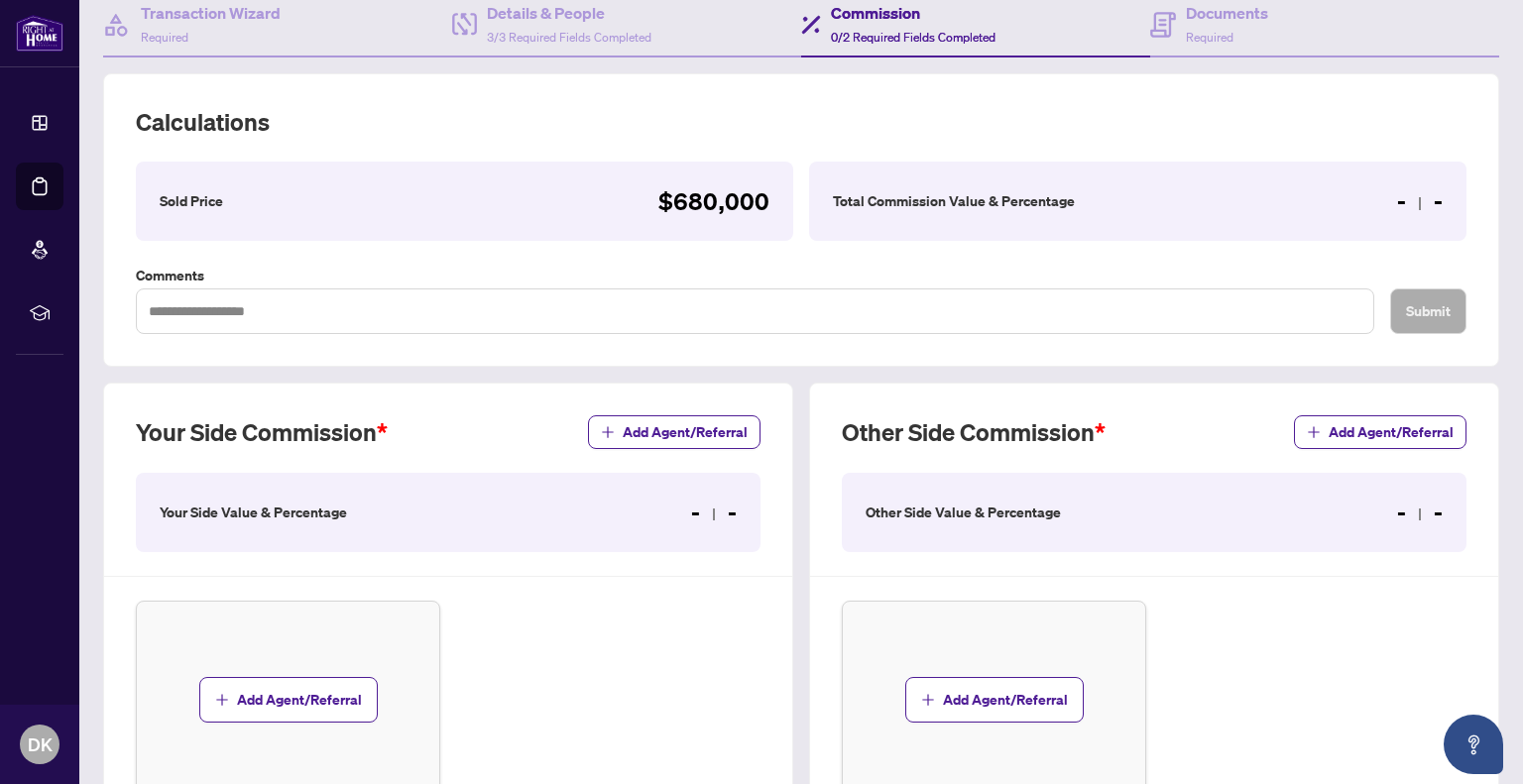 scroll, scrollTop: 297, scrollLeft: 0, axis: vertical 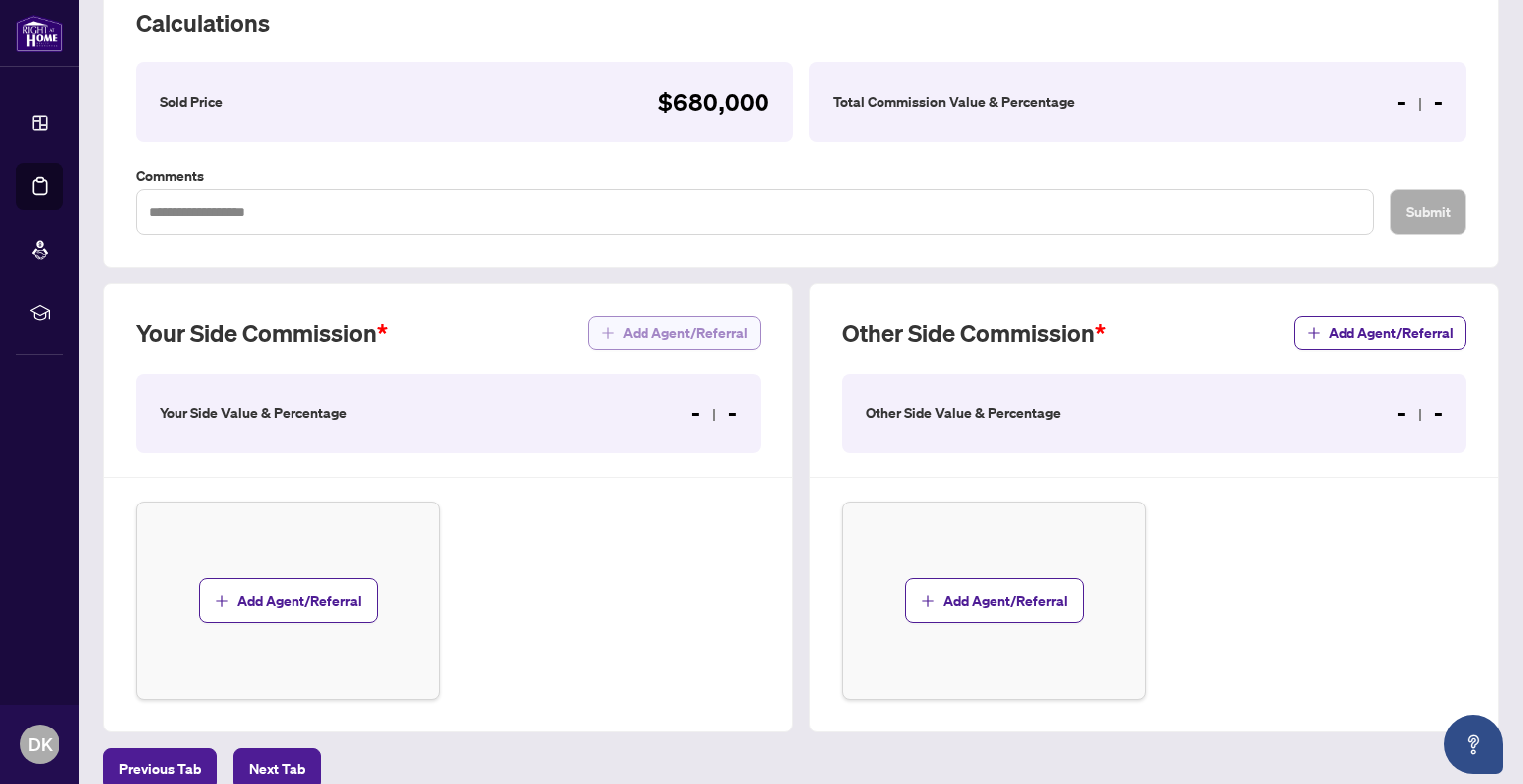 click 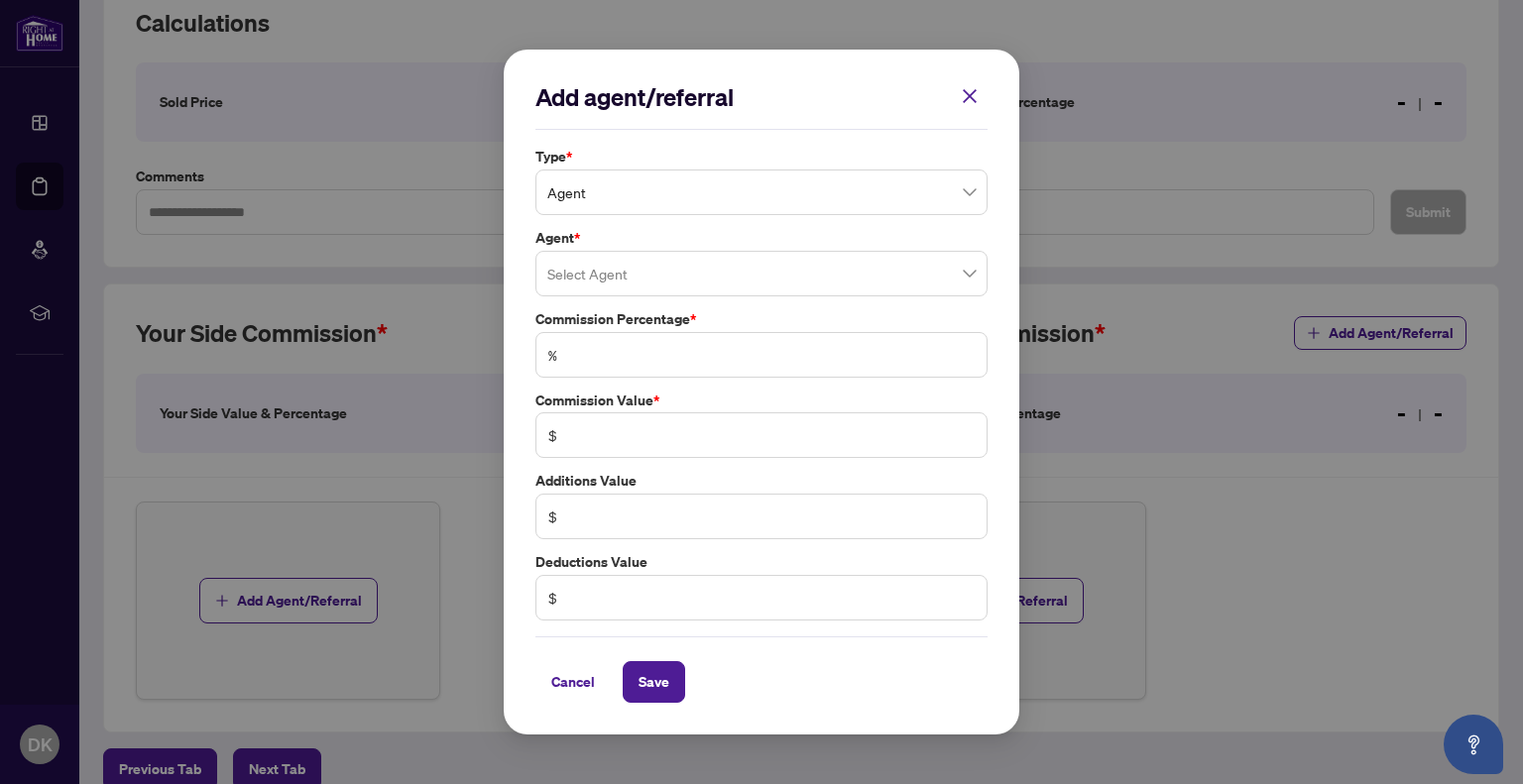 click at bounding box center [762, 274] 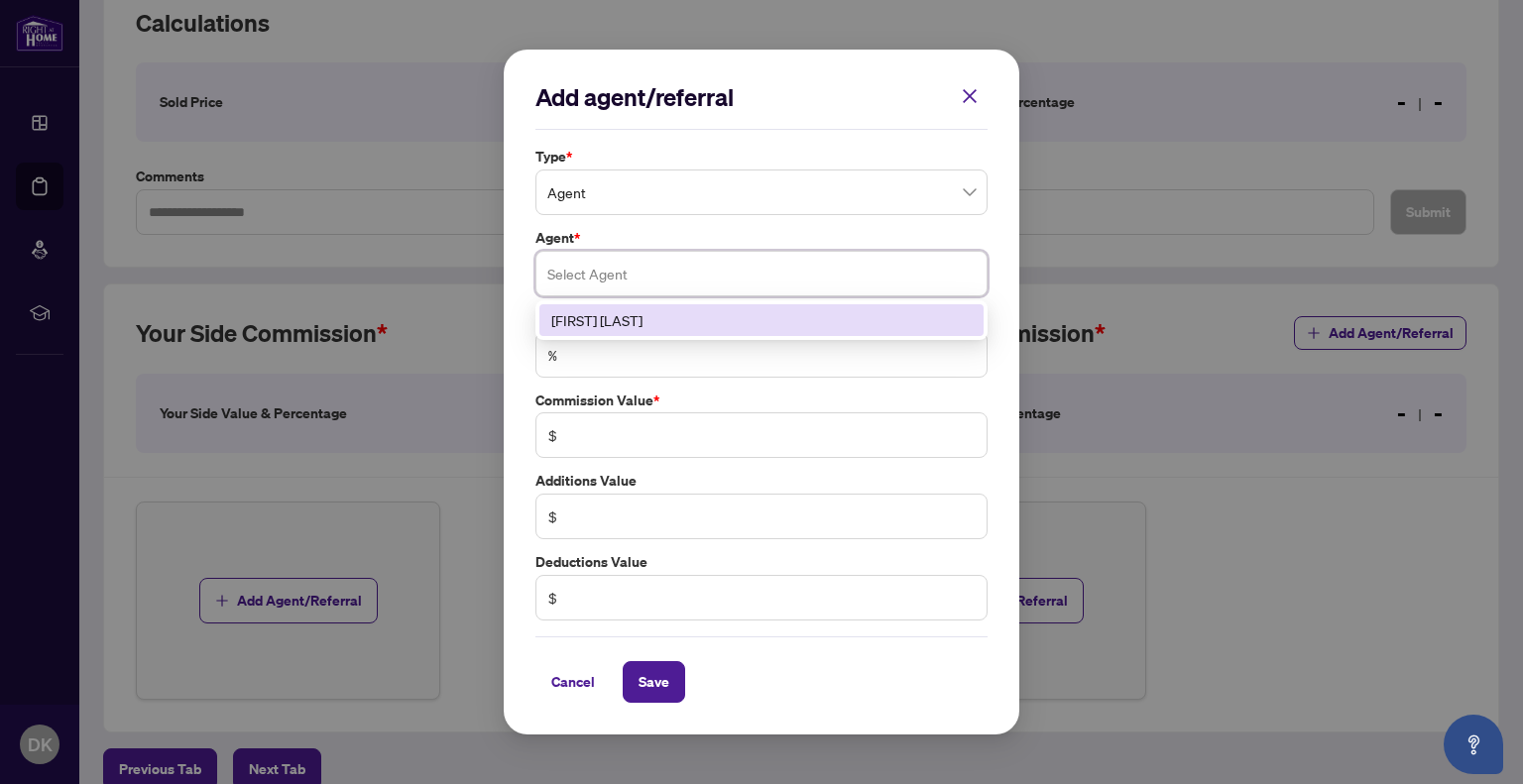 click on "[FIRST] [LAST]" at bounding box center (762, 320) 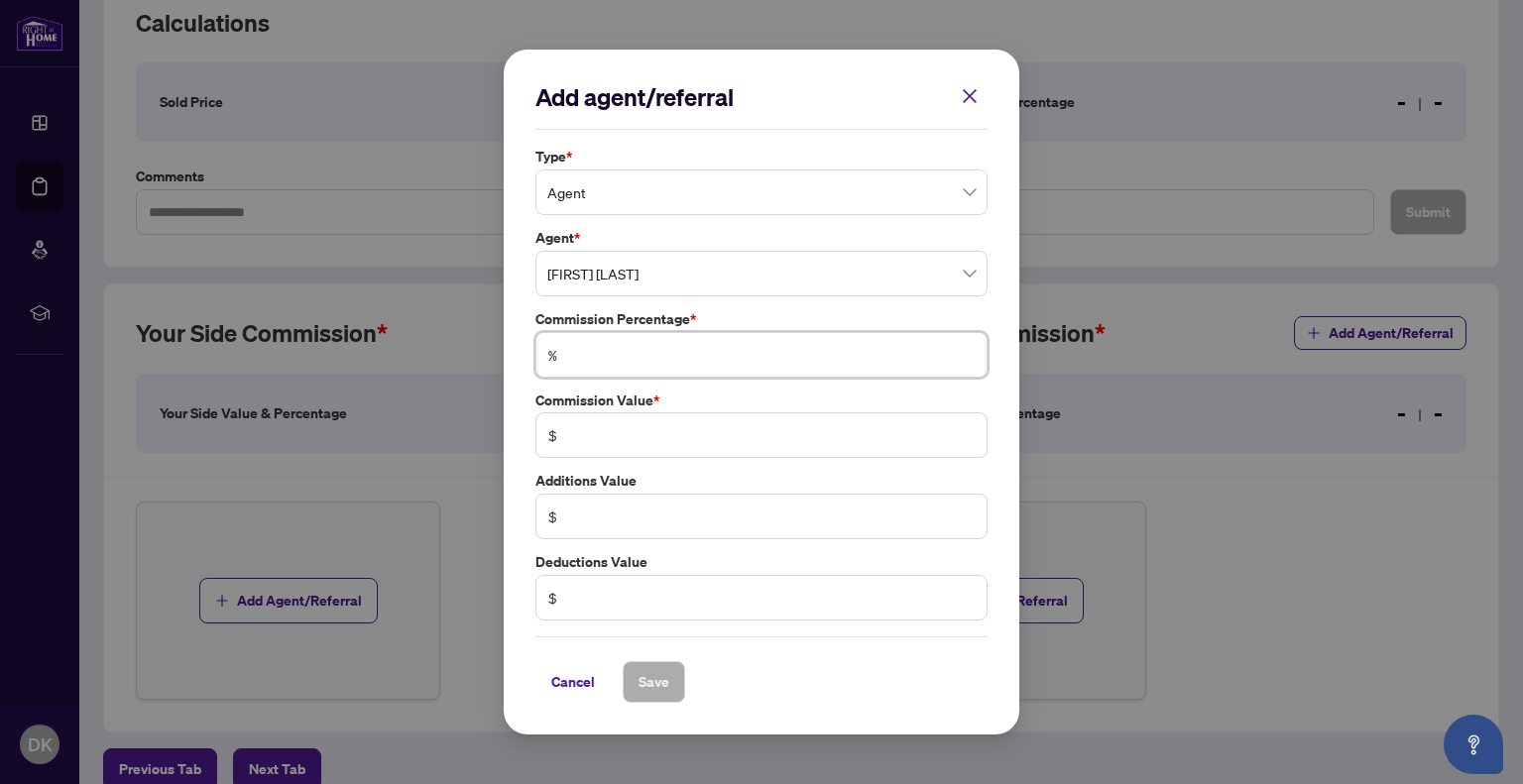 click at bounding box center (771, 355) 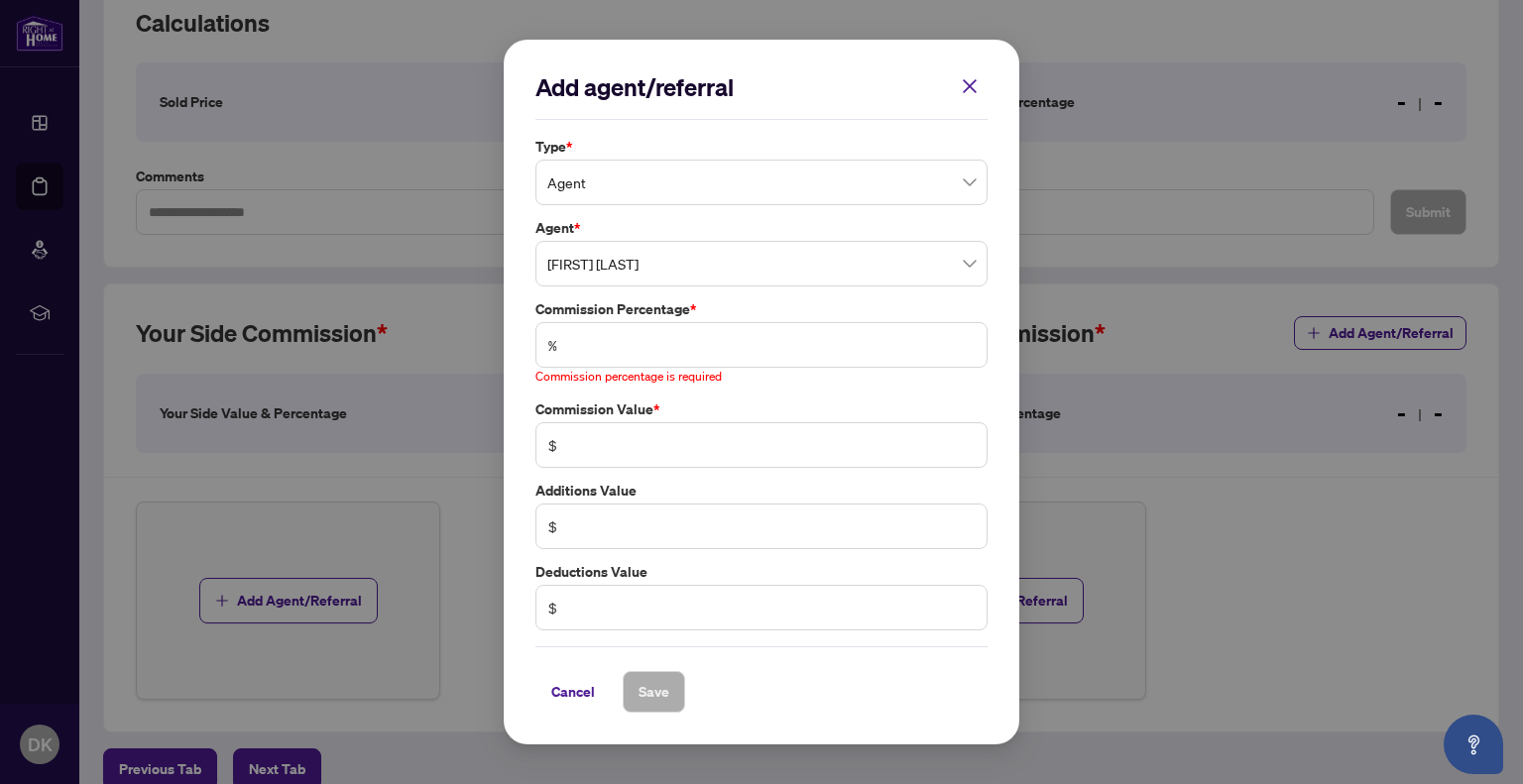 click on "%" at bounding box center [762, 345] 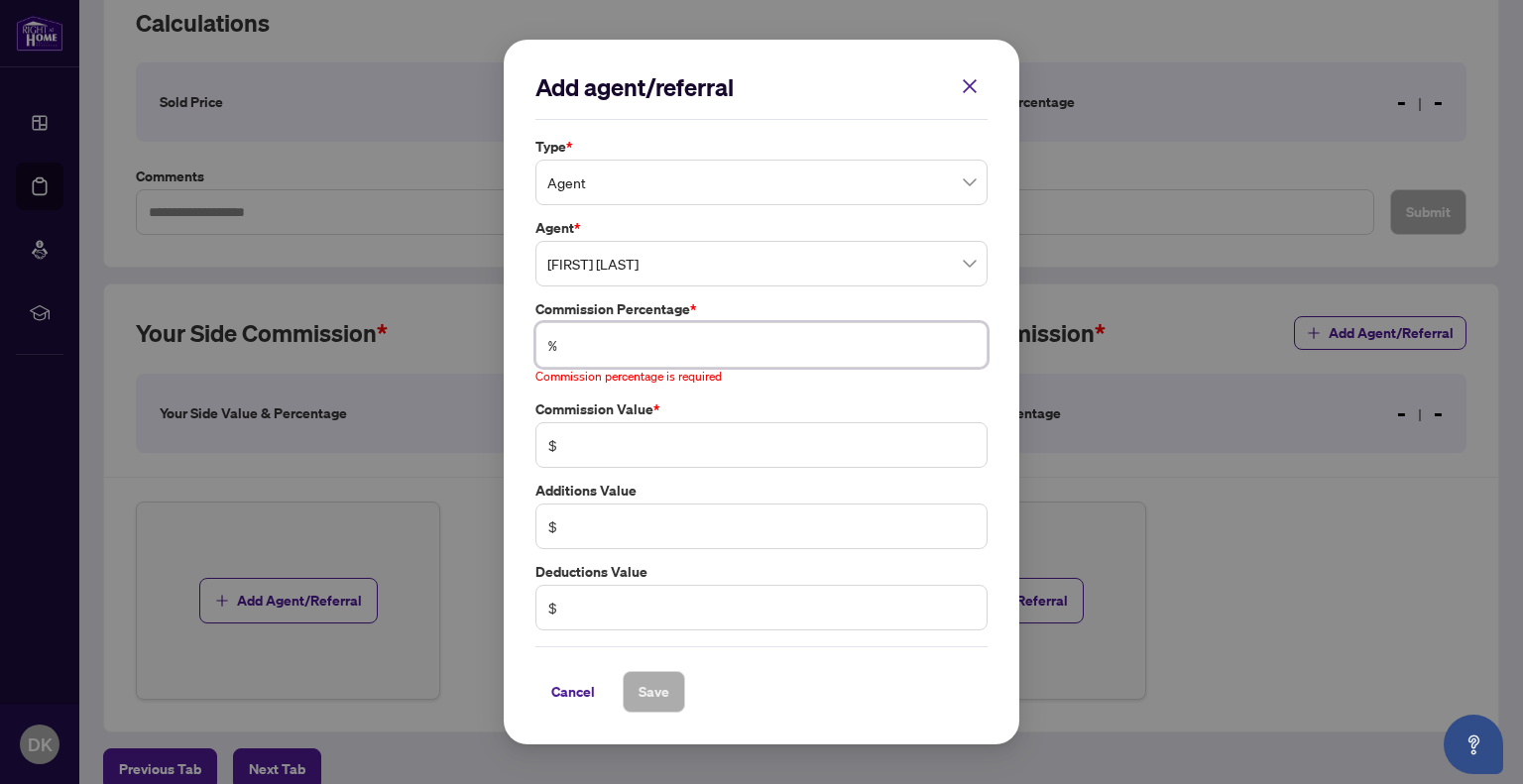 type on "*" 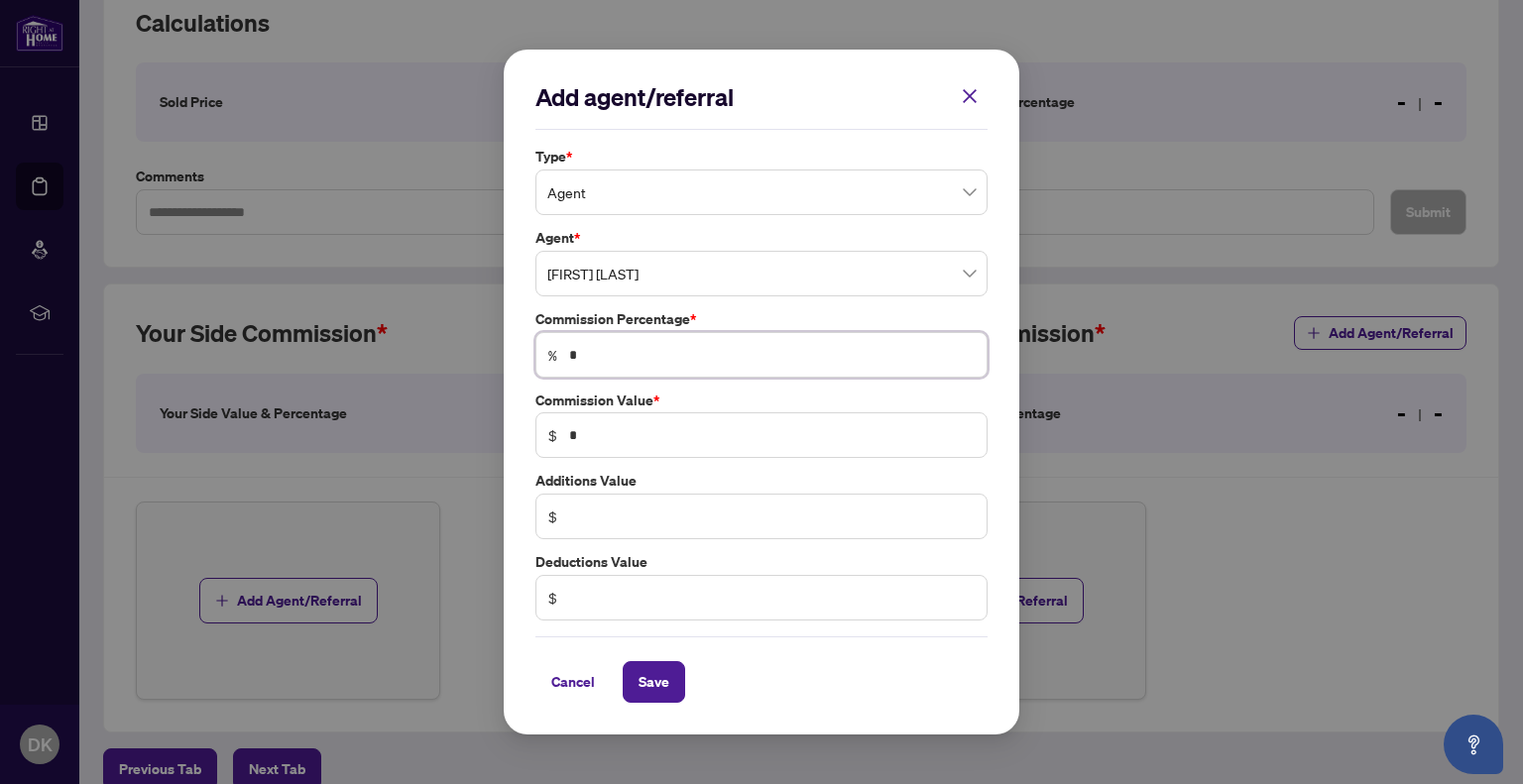 type on "*" 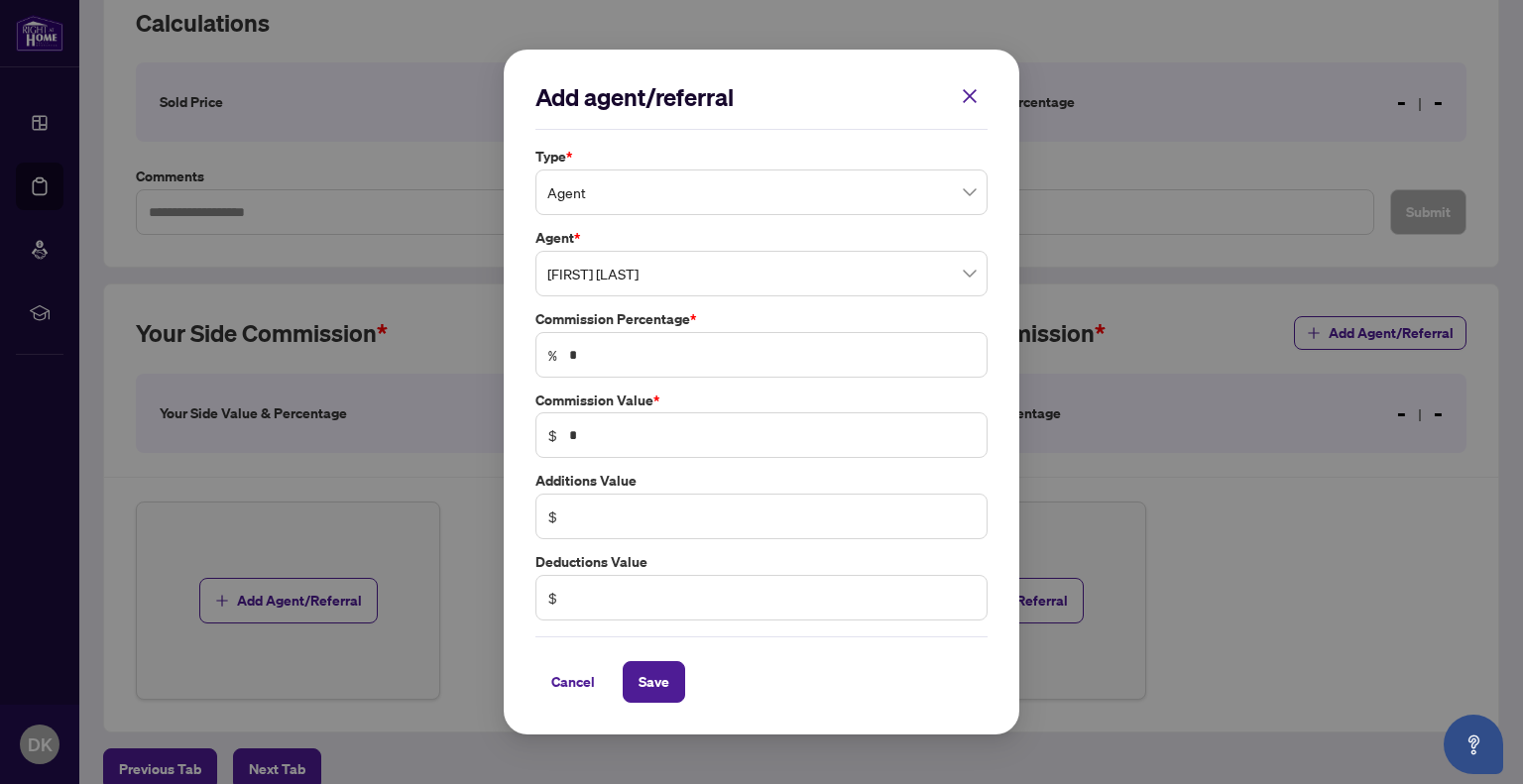 click on "% *" at bounding box center [762, 355] 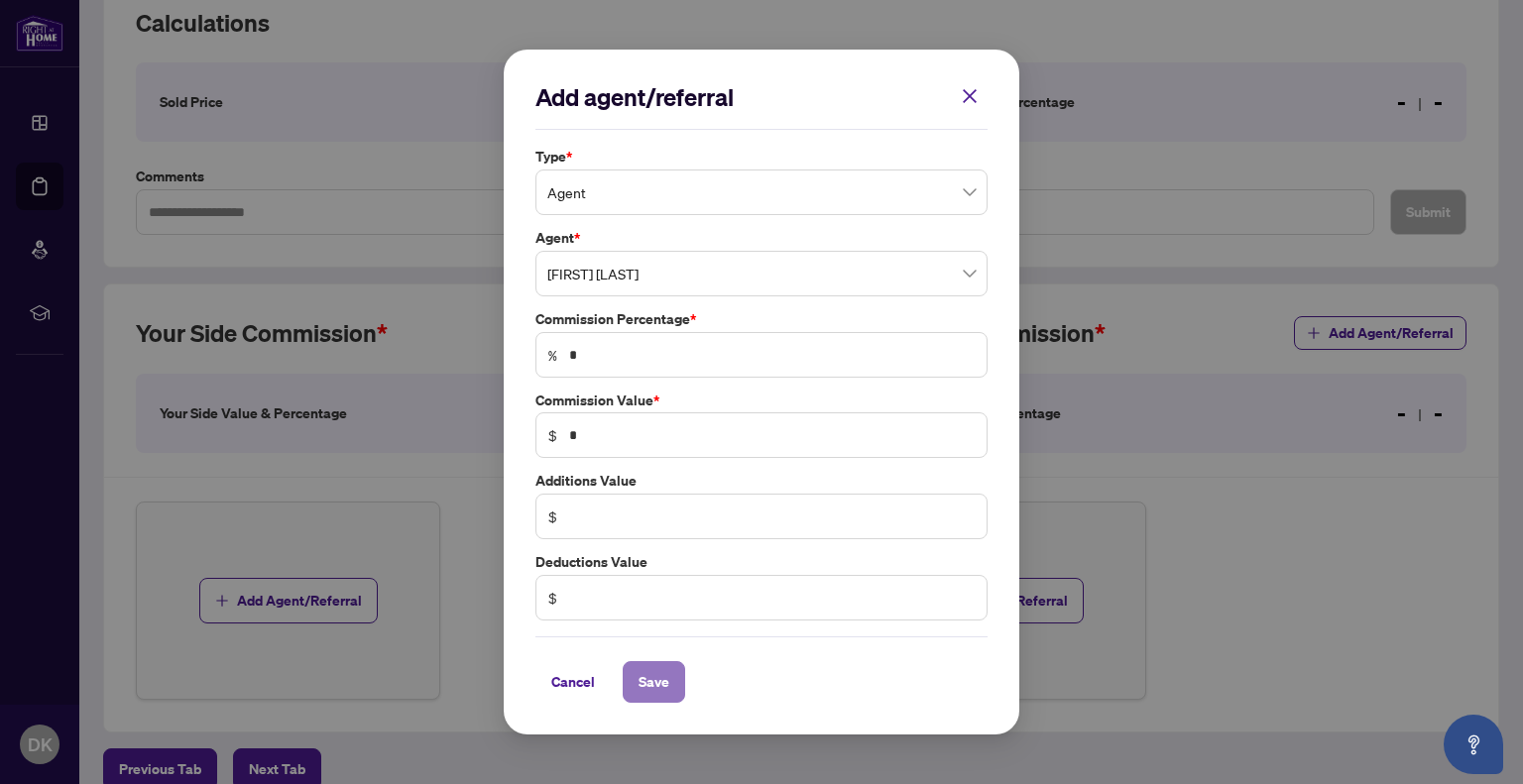click on "Save" at bounding box center (653, 682) 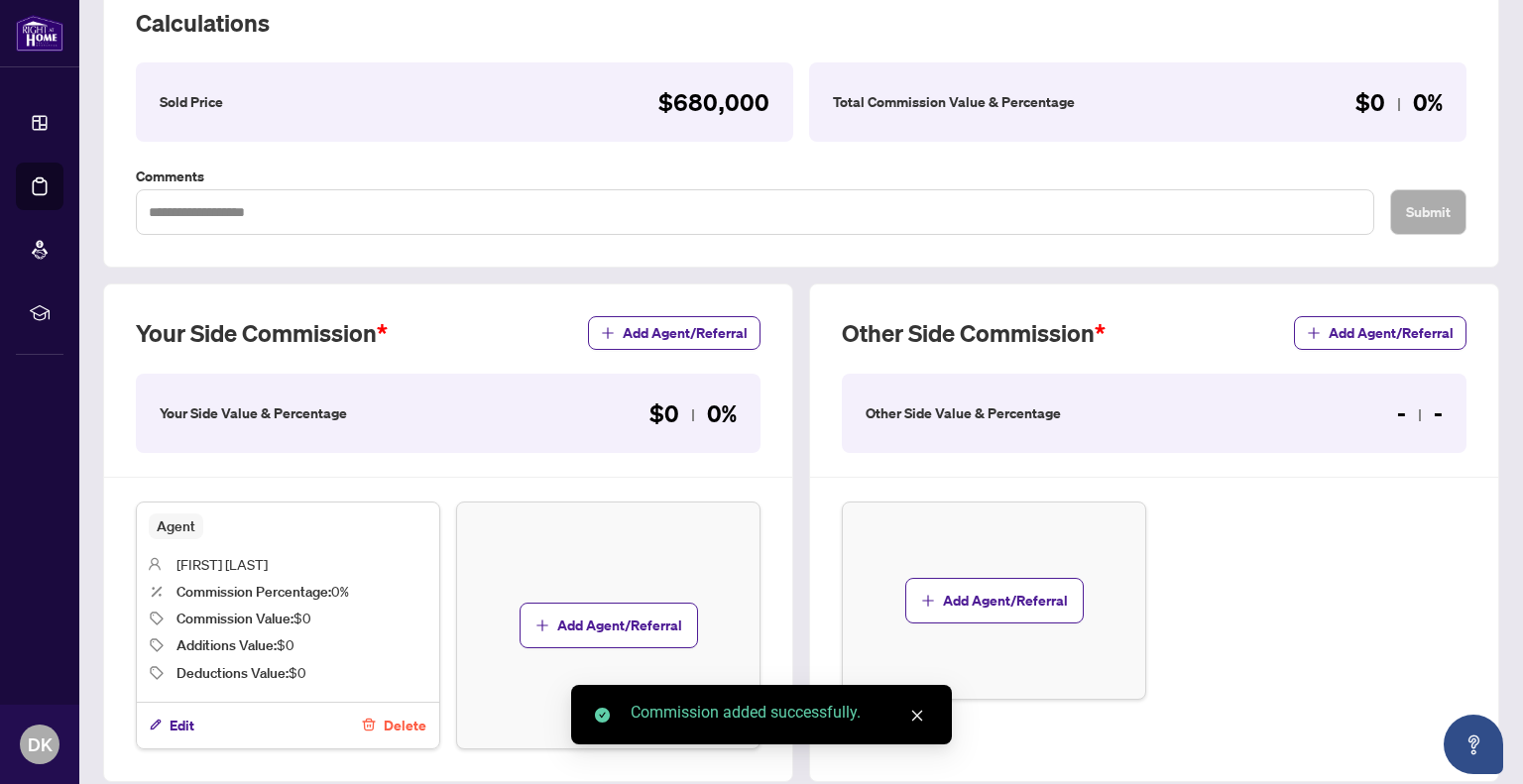 click on "Other Side Value & Percentage" at bounding box center (963, 413) 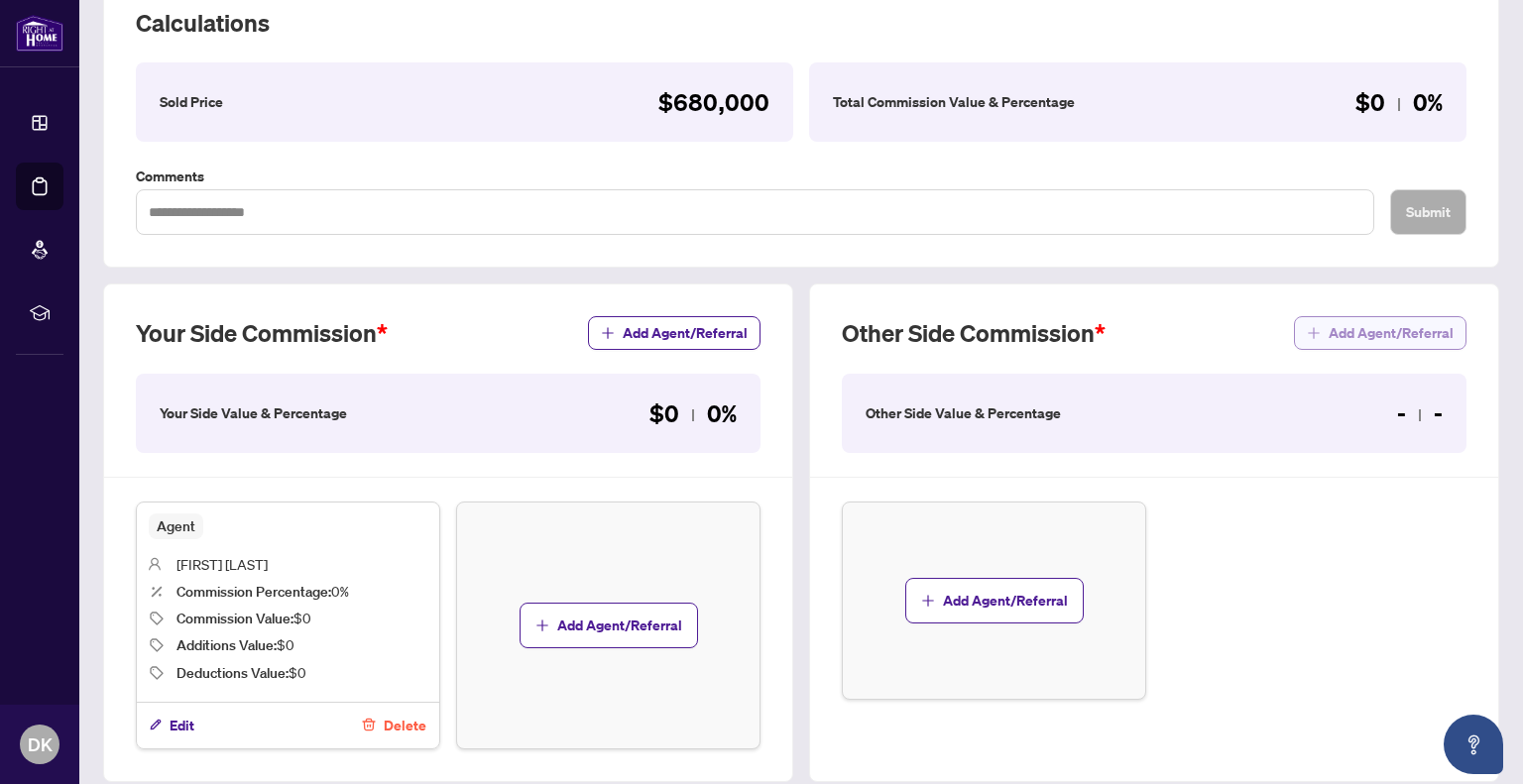 click on "Add Agent/Referral" at bounding box center [1391, 333] 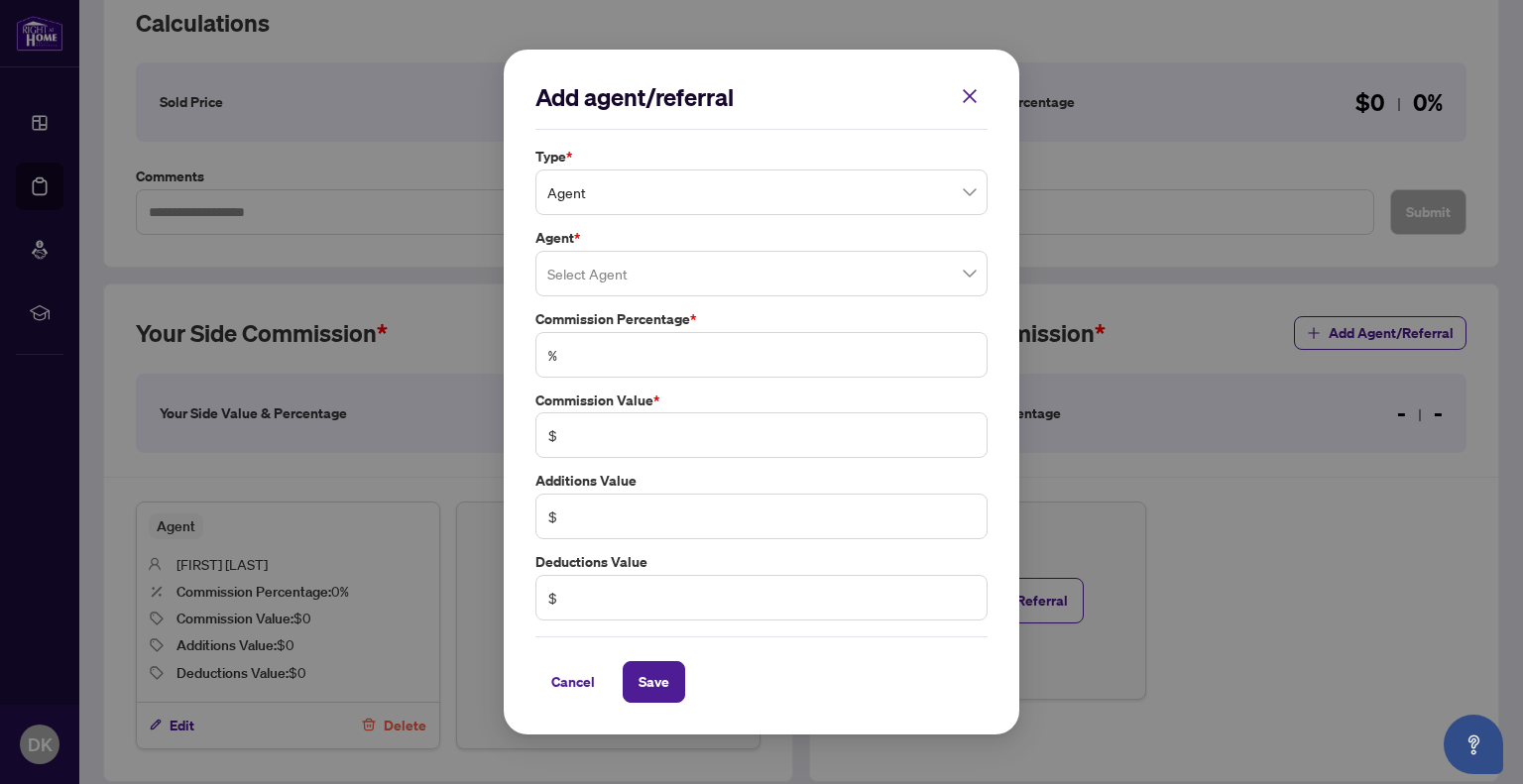 click at bounding box center [762, 274] 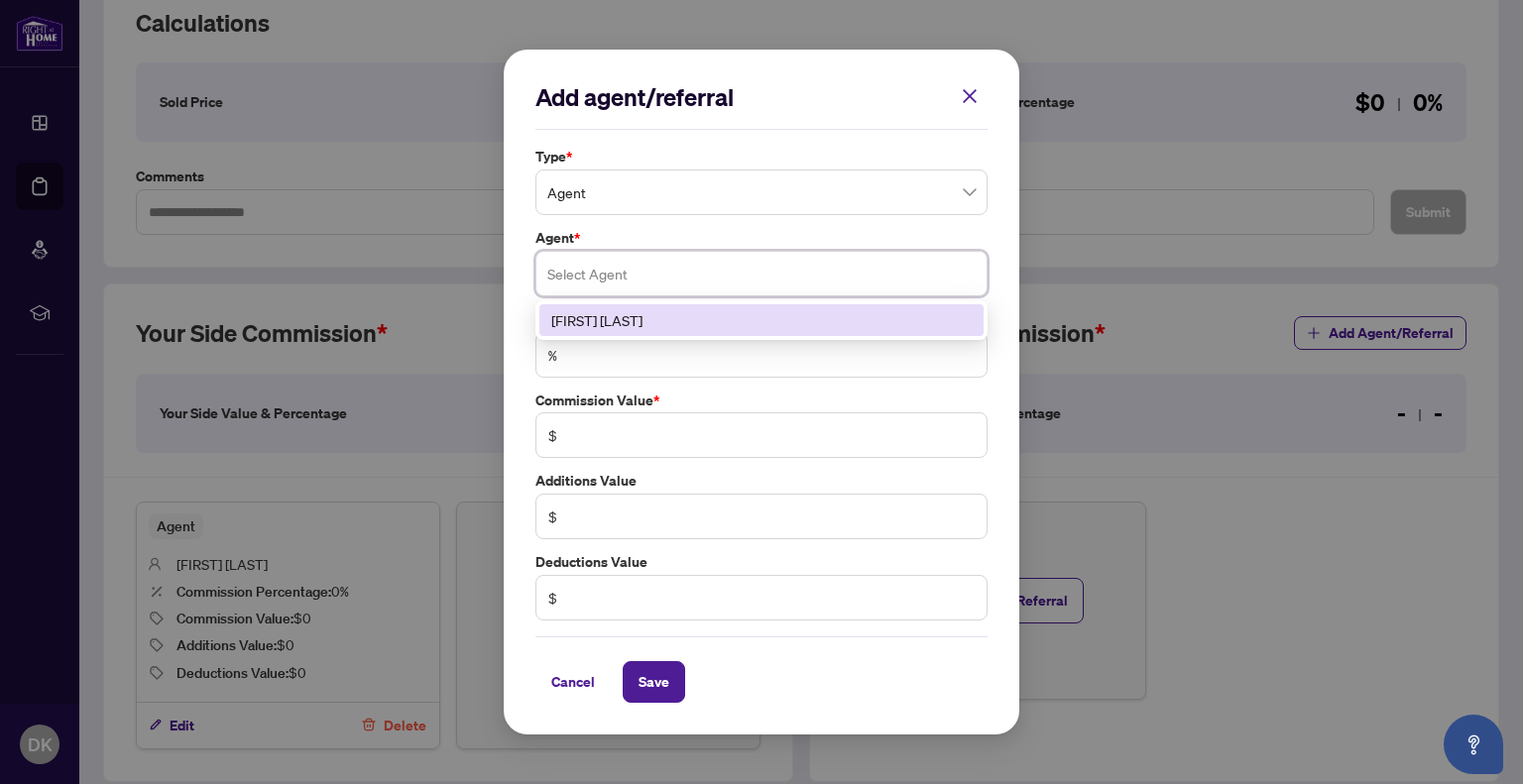 click at bounding box center (762, 274) 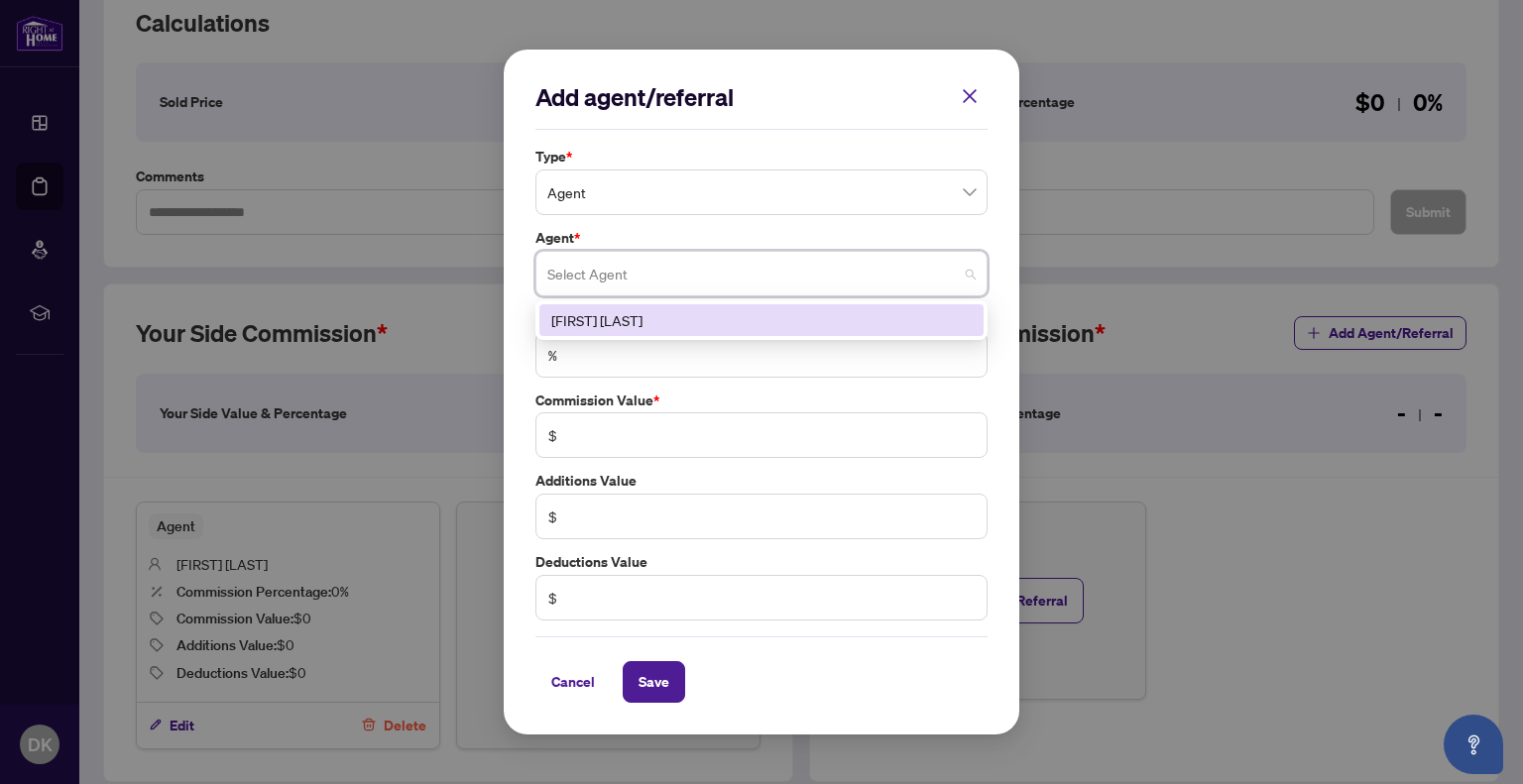 click on "Add agent/referral Type * Agent Agent * Select Agent [NUMBER] [FIRST] [LAST] Commission Percentage * % Commission Value * $ Additions Value $ Deductions Value $ Cancel Save Cancel OK" at bounding box center [762, 392] 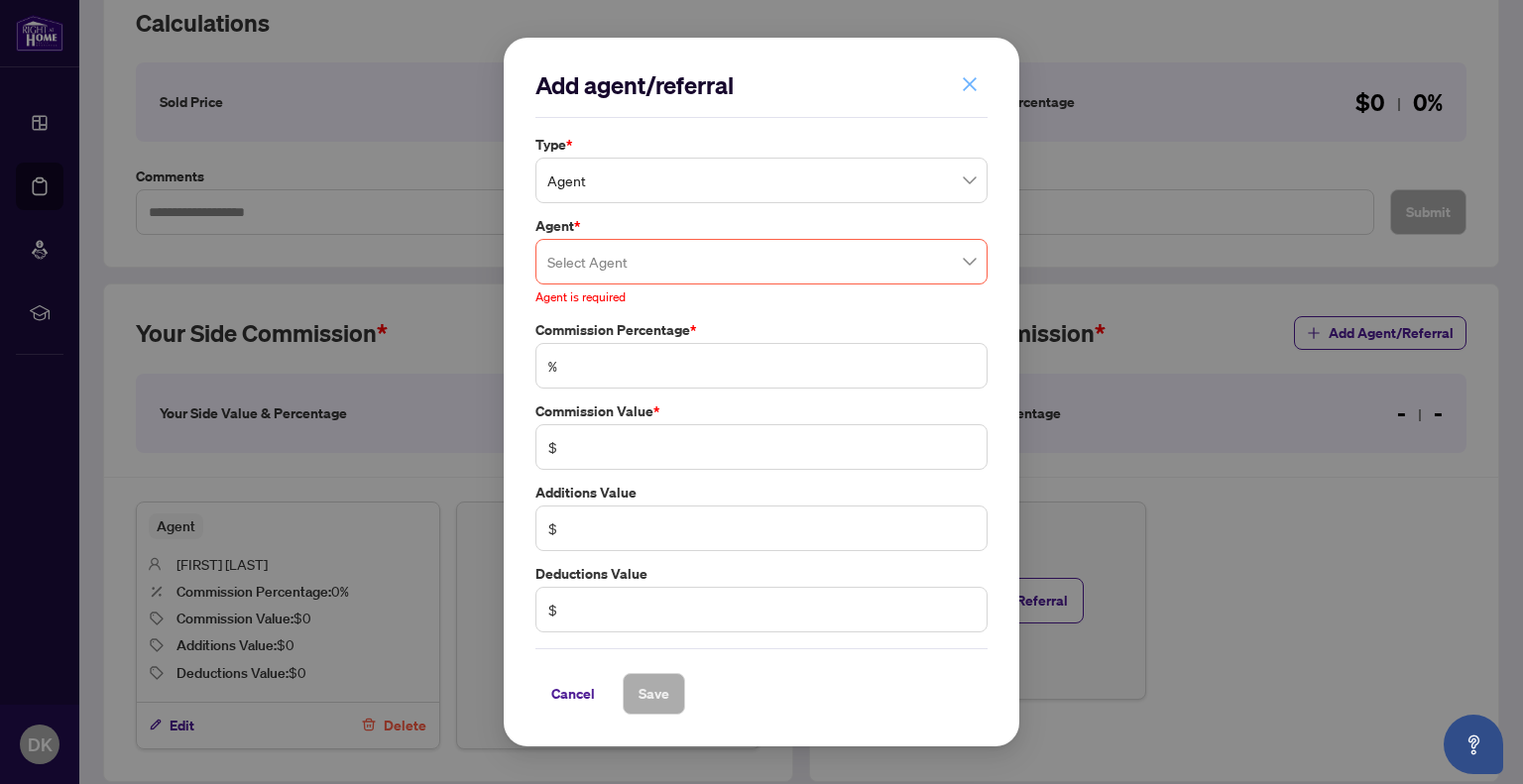 click at bounding box center [970, 84] 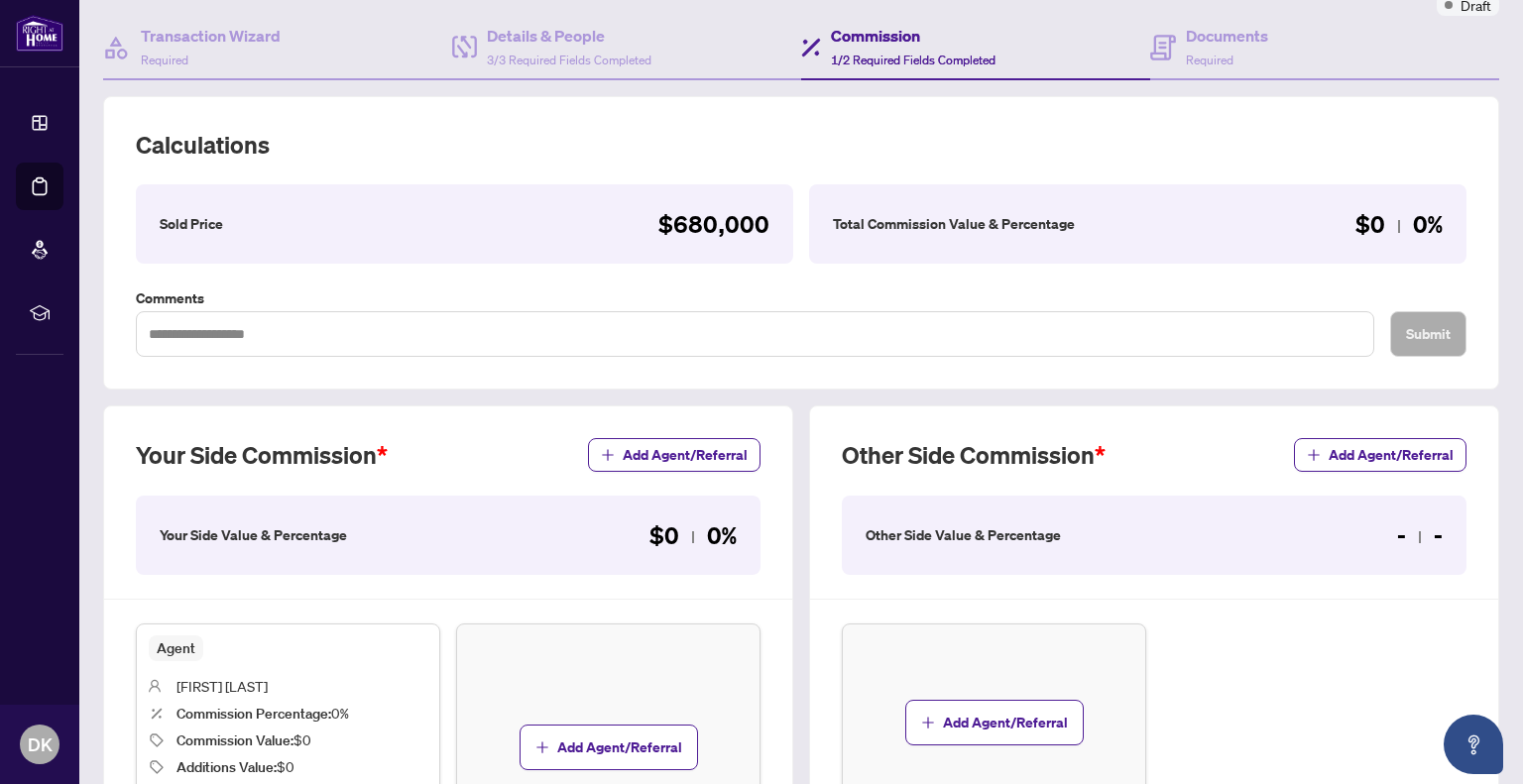 scroll, scrollTop: 0, scrollLeft: 0, axis: both 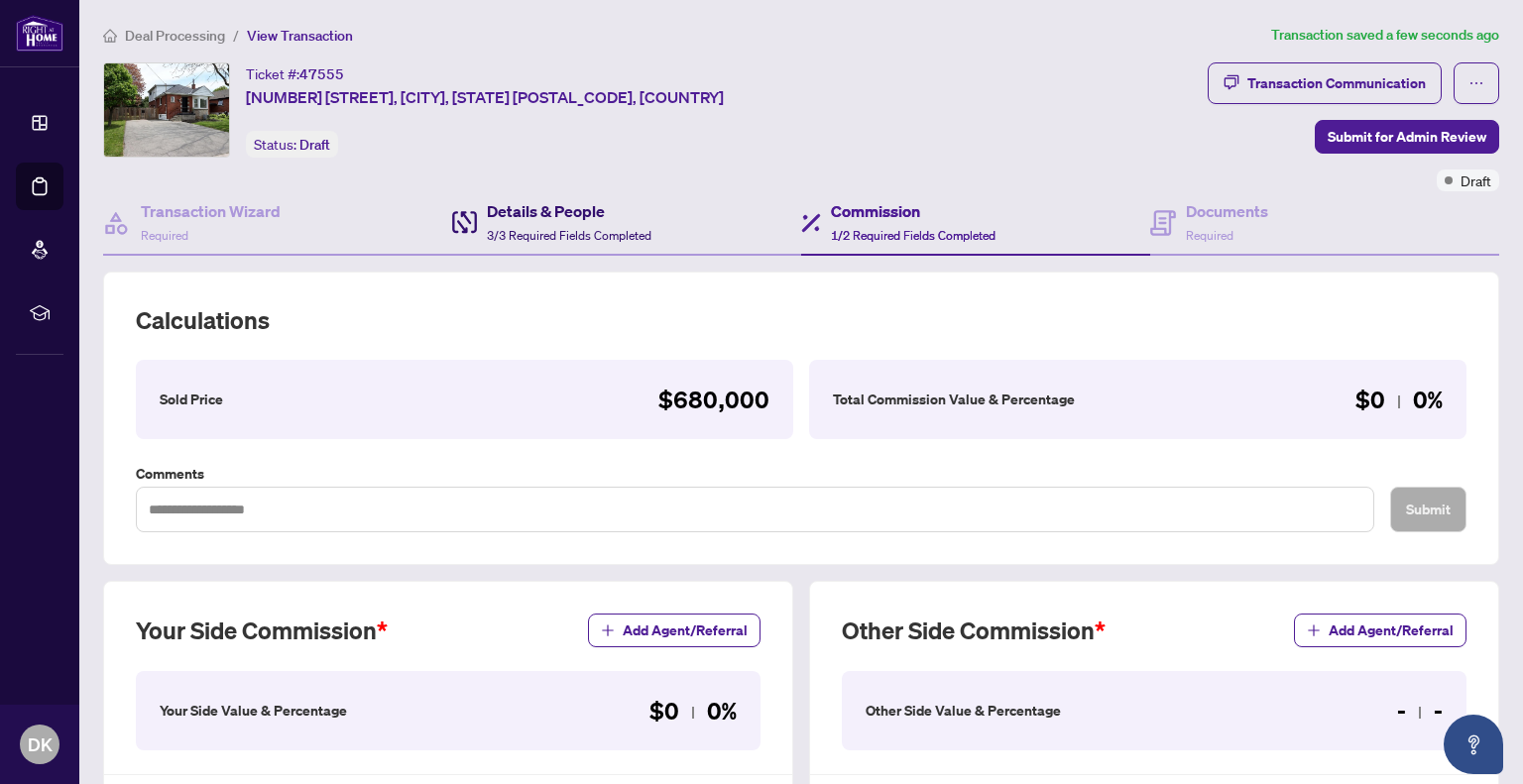 click on "3/3 Required Fields Completed" at bounding box center (569, 235) 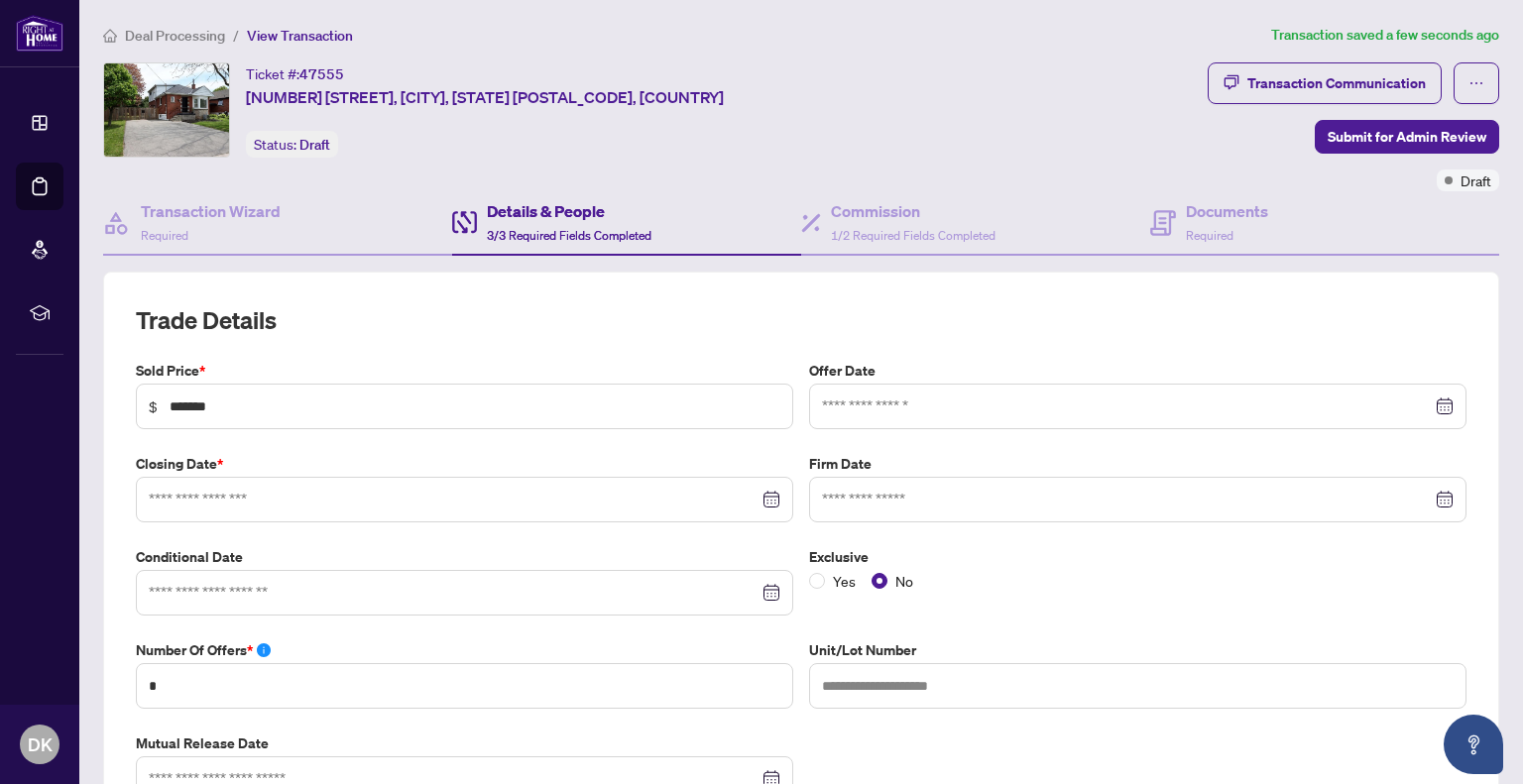 type on "**********" 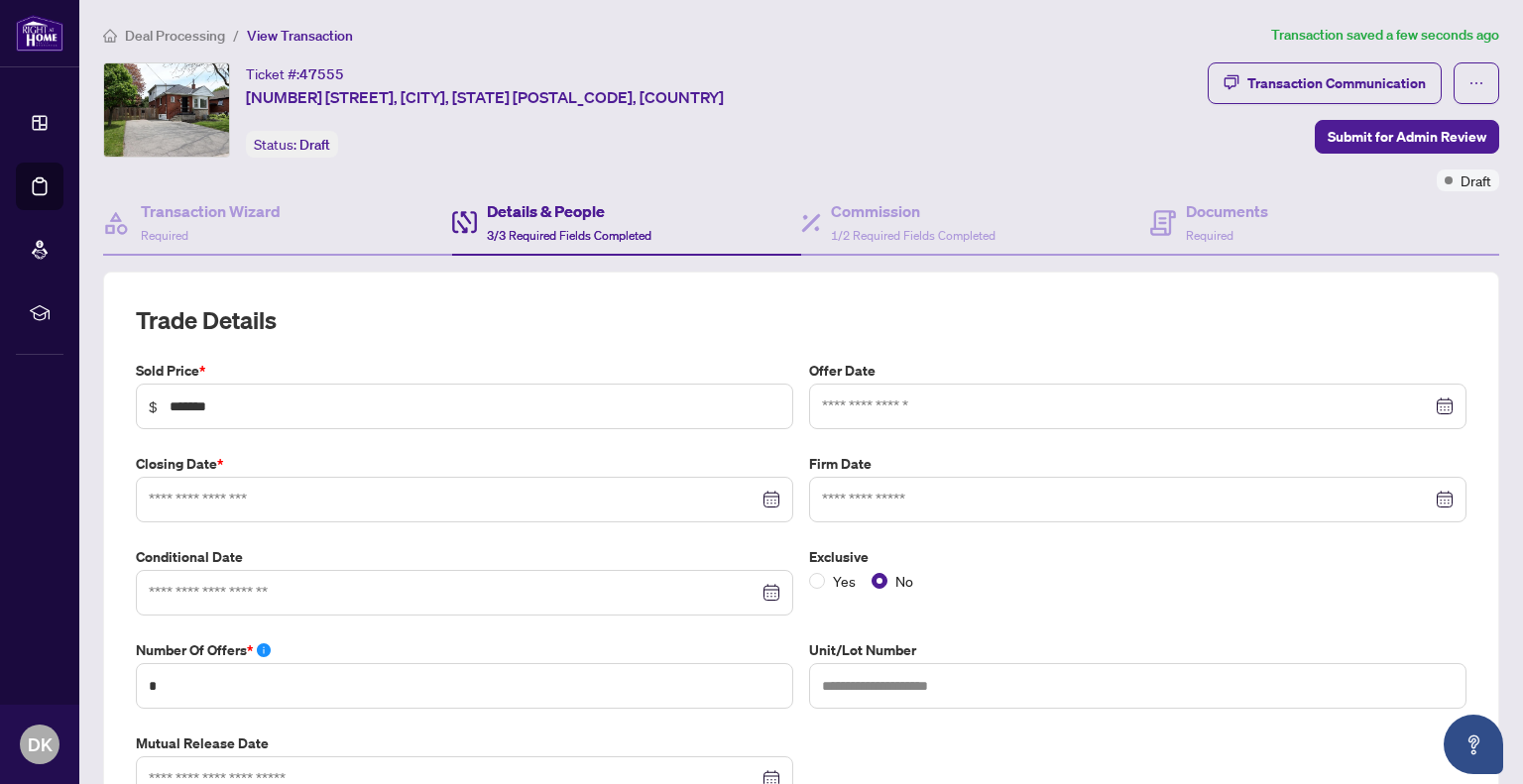 type on "**********" 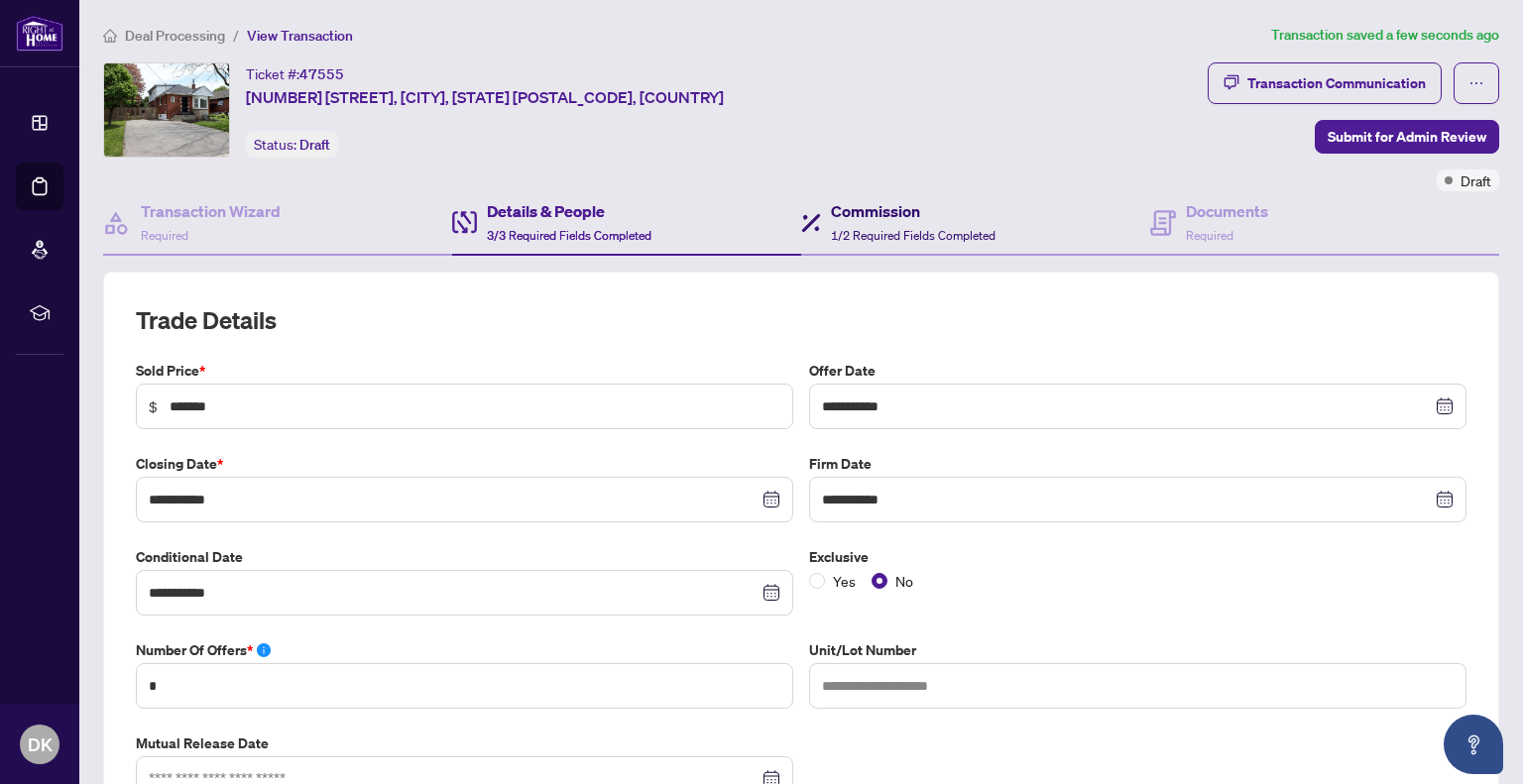 click on "Commission" at bounding box center (913, 211) 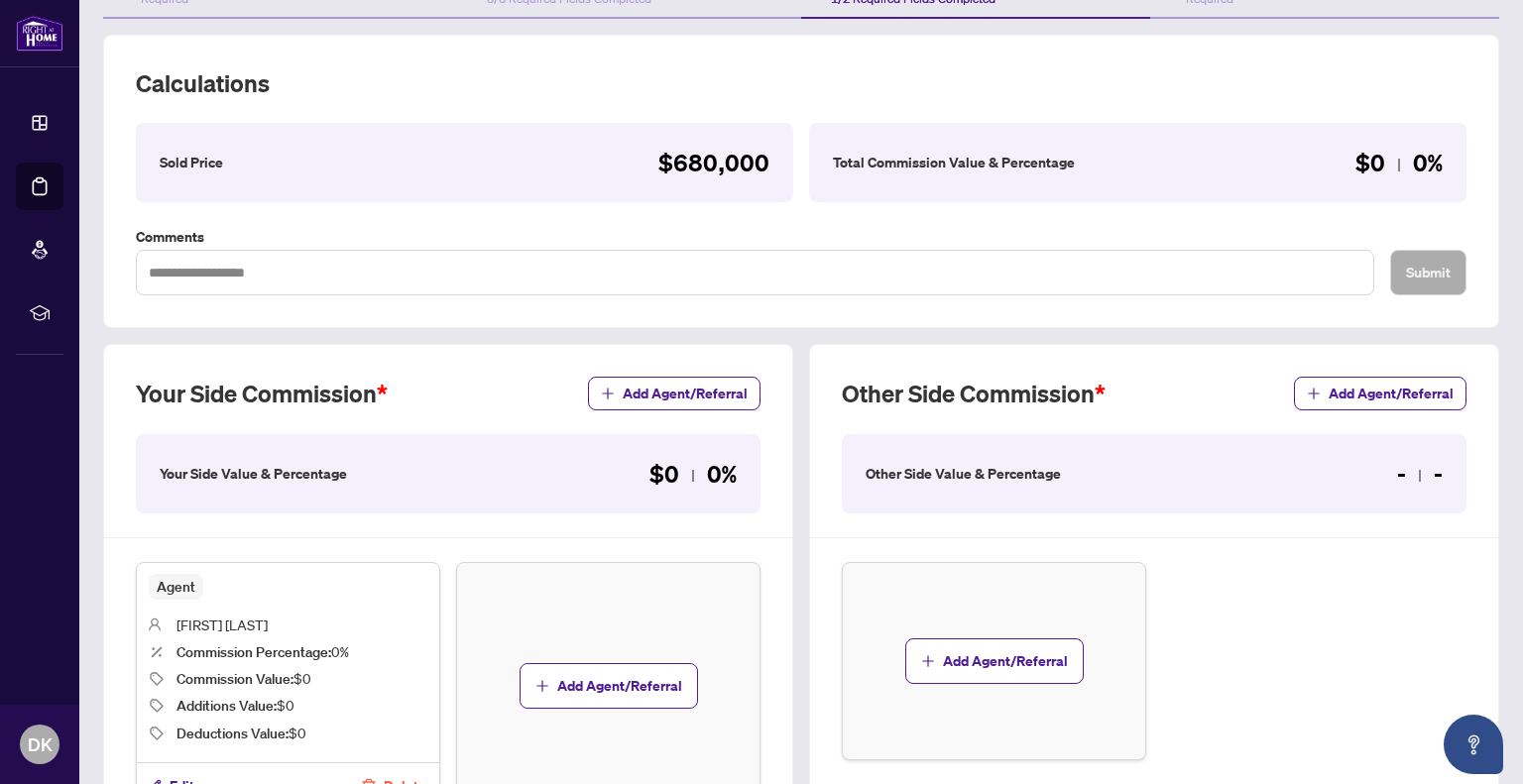 scroll, scrollTop: 396, scrollLeft: 0, axis: vertical 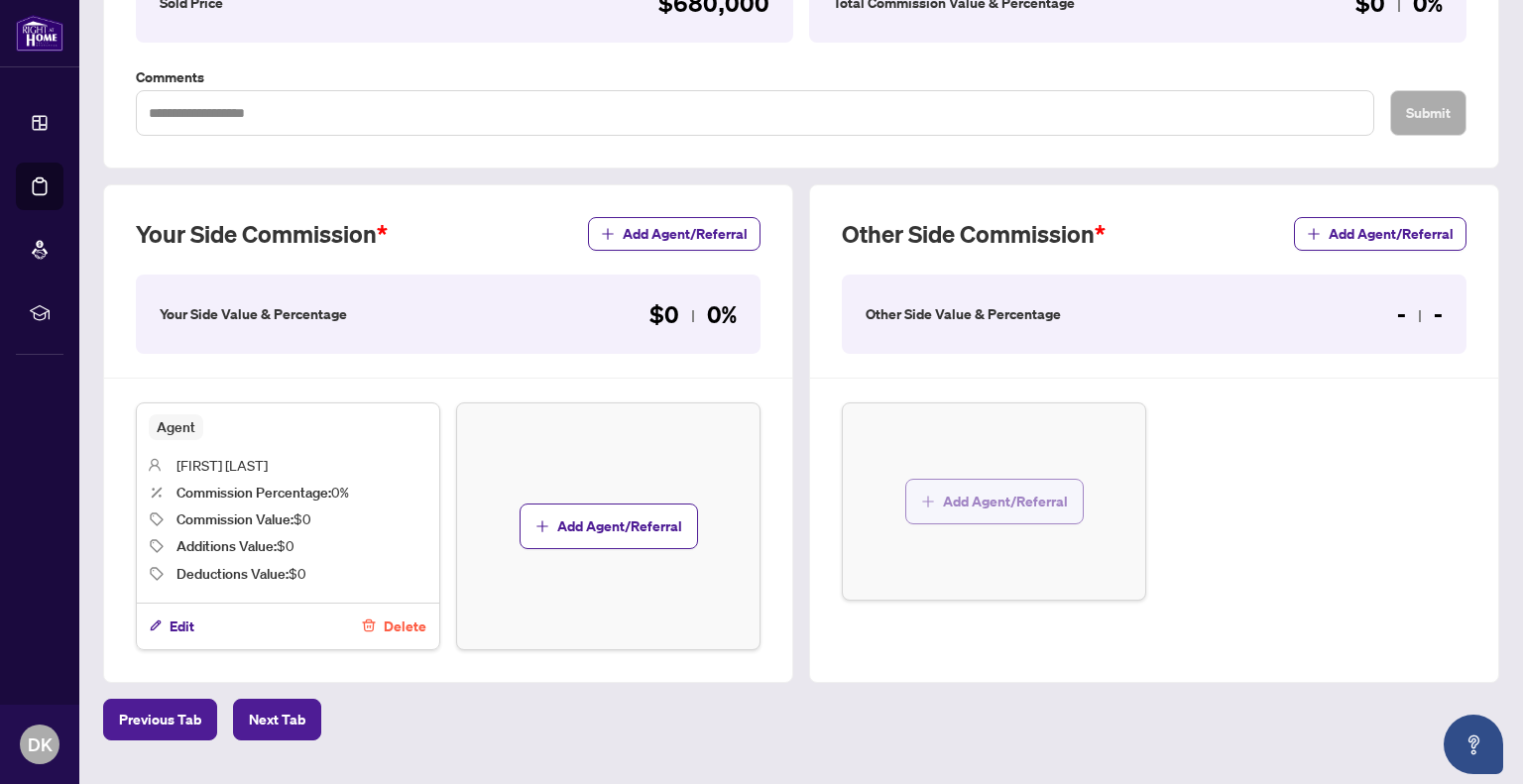 click on "Add Agent/Referral" at bounding box center [1005, 502] 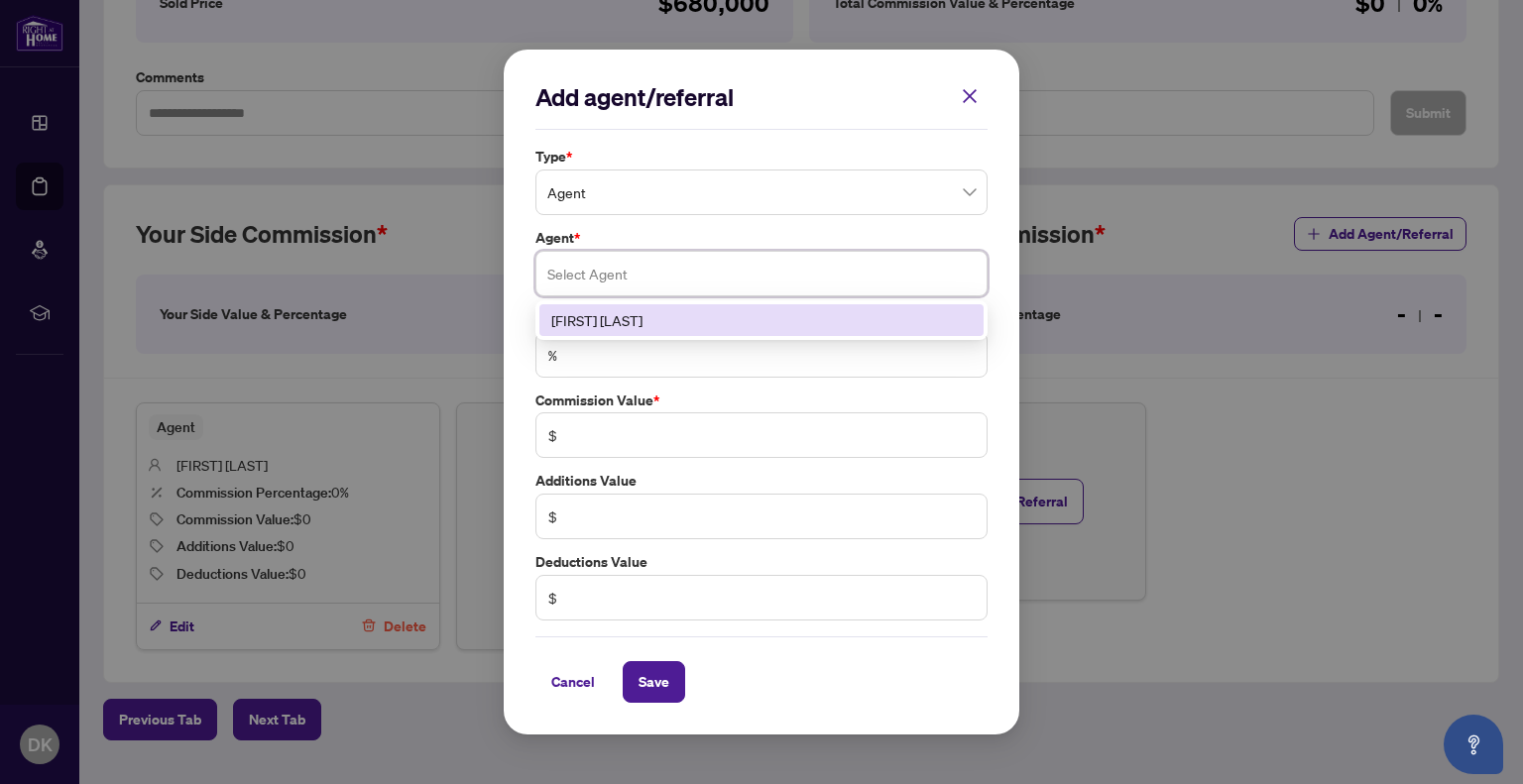 click at bounding box center [762, 274] 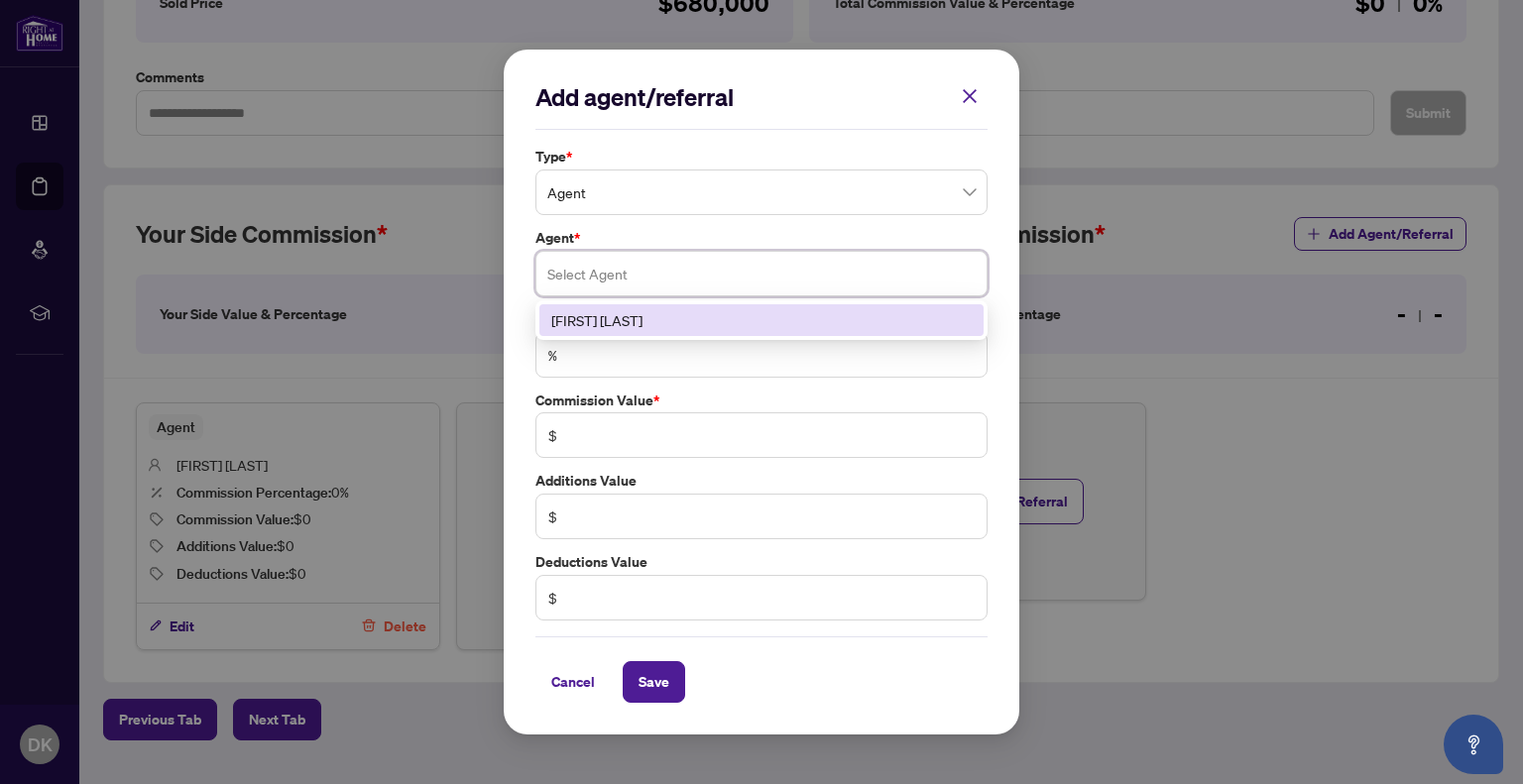 click at bounding box center [762, 274] 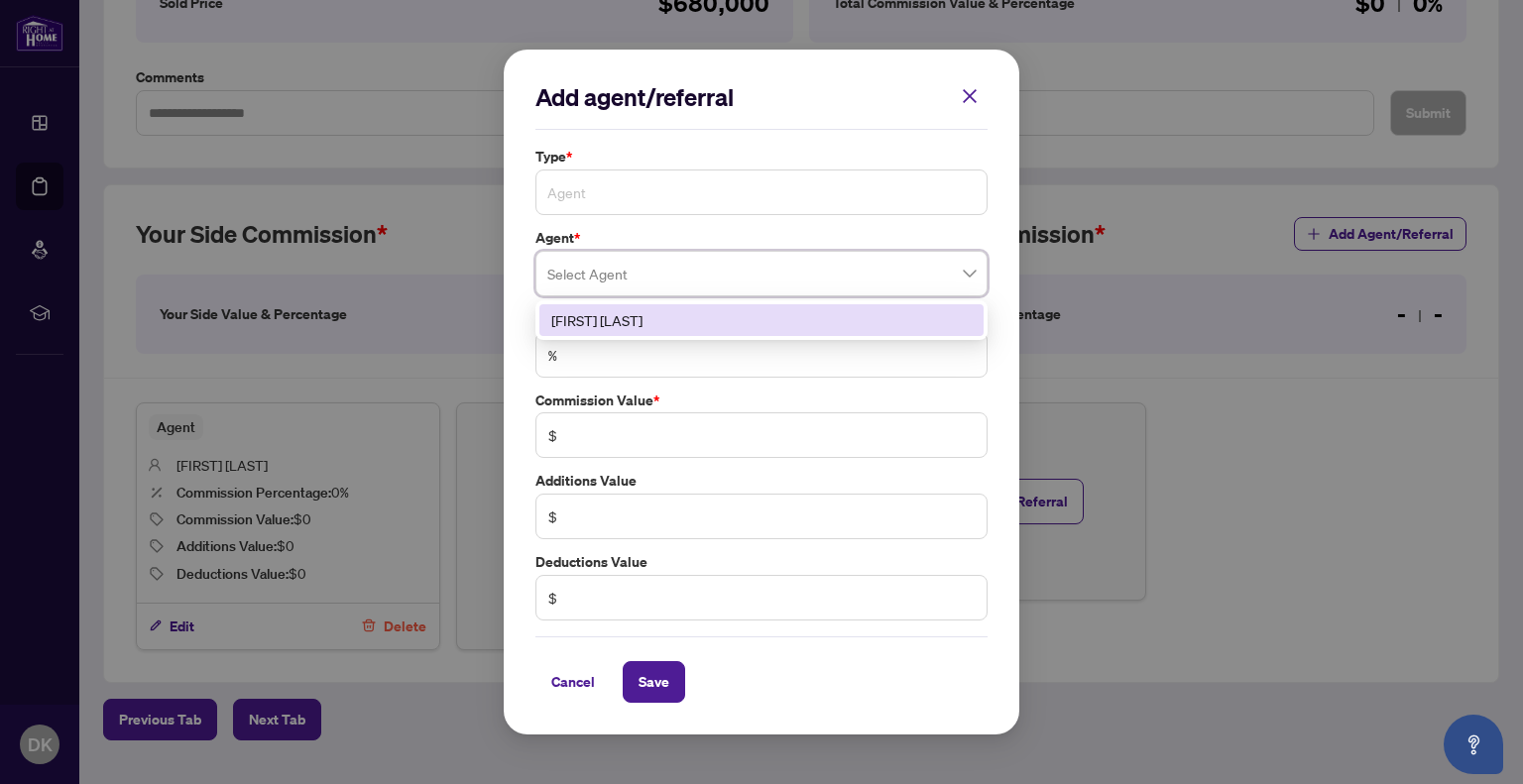 click on "Agent" at bounding box center (762, 192) 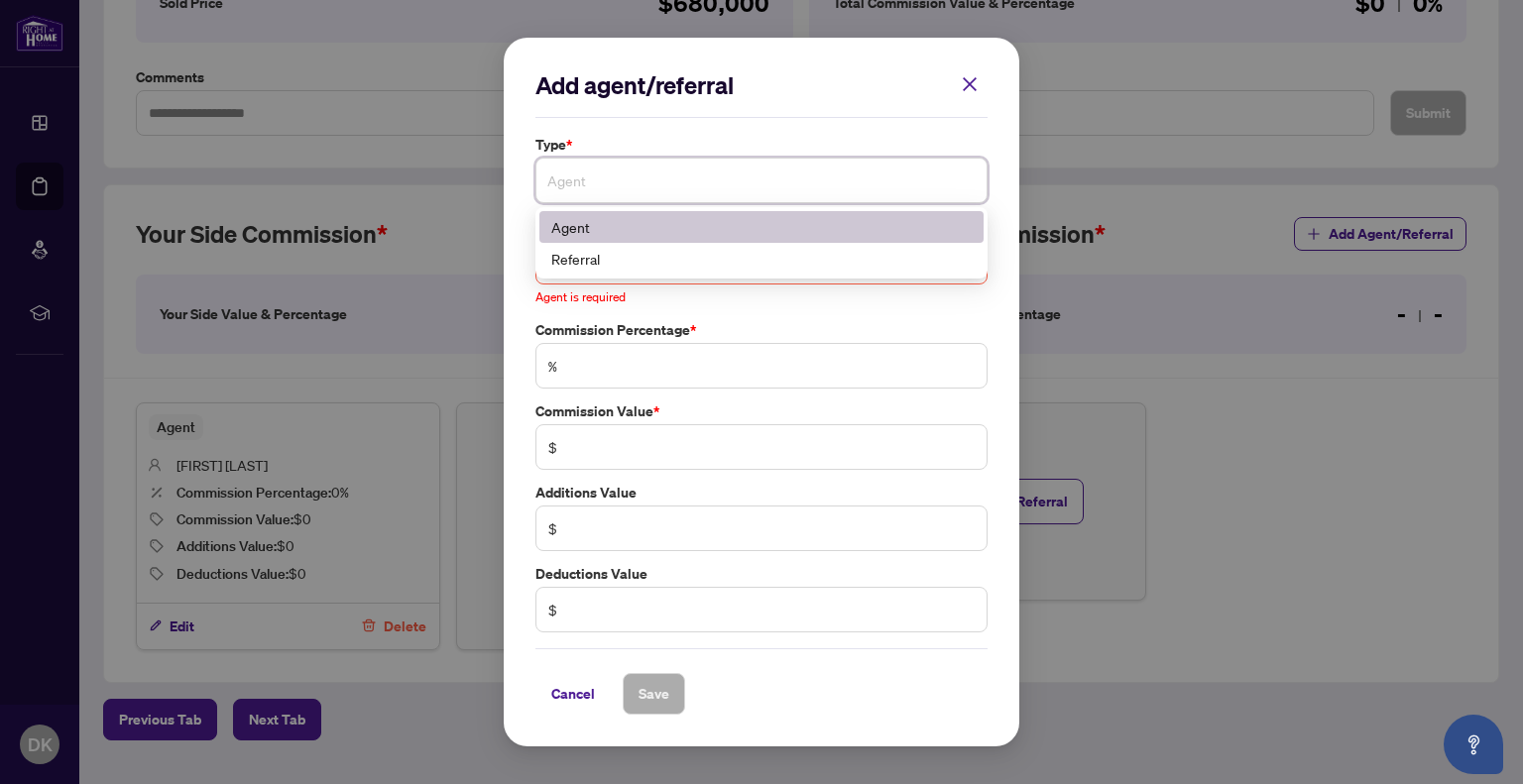 click on "Agent" at bounding box center (762, 227) 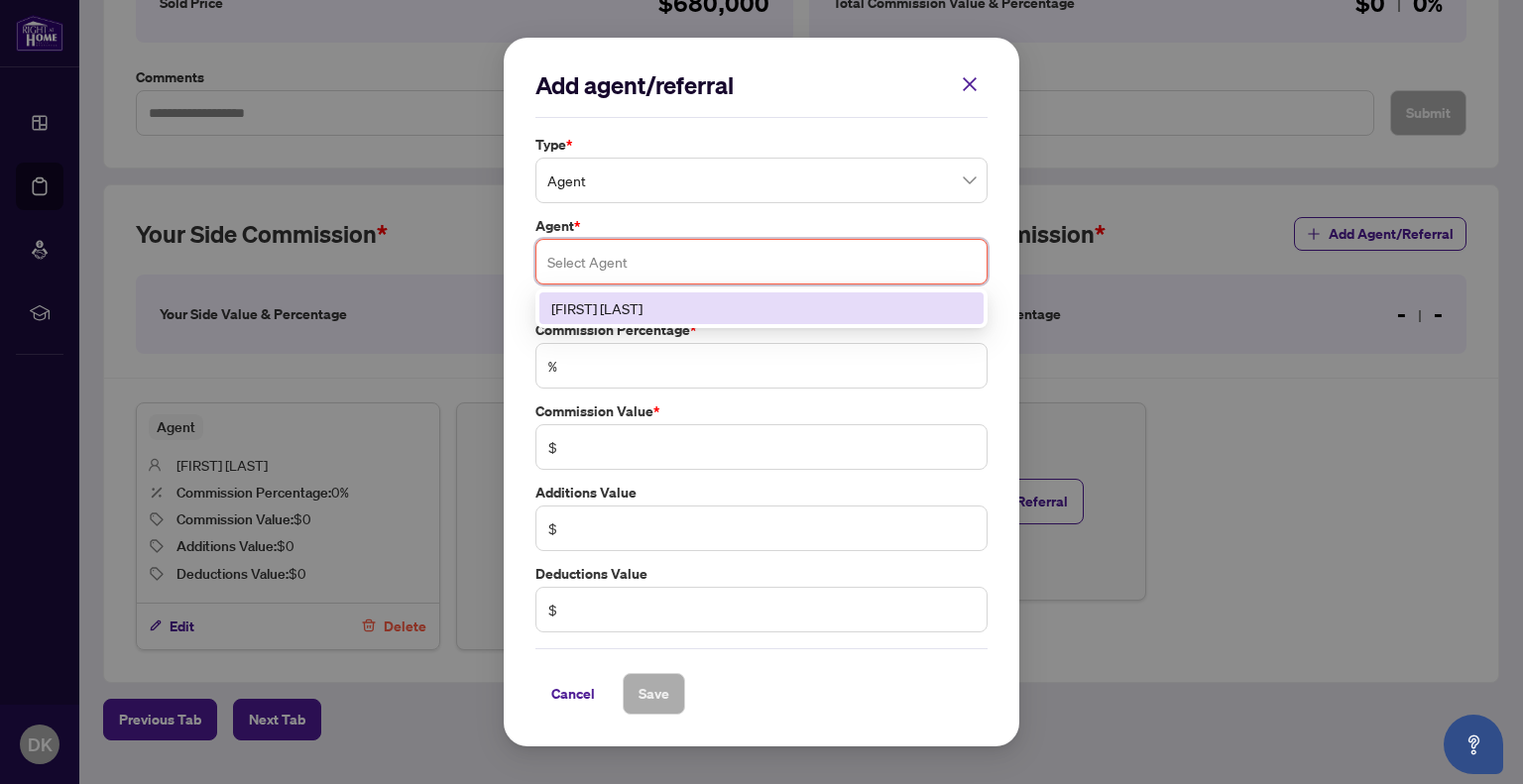click at bounding box center (762, 262) 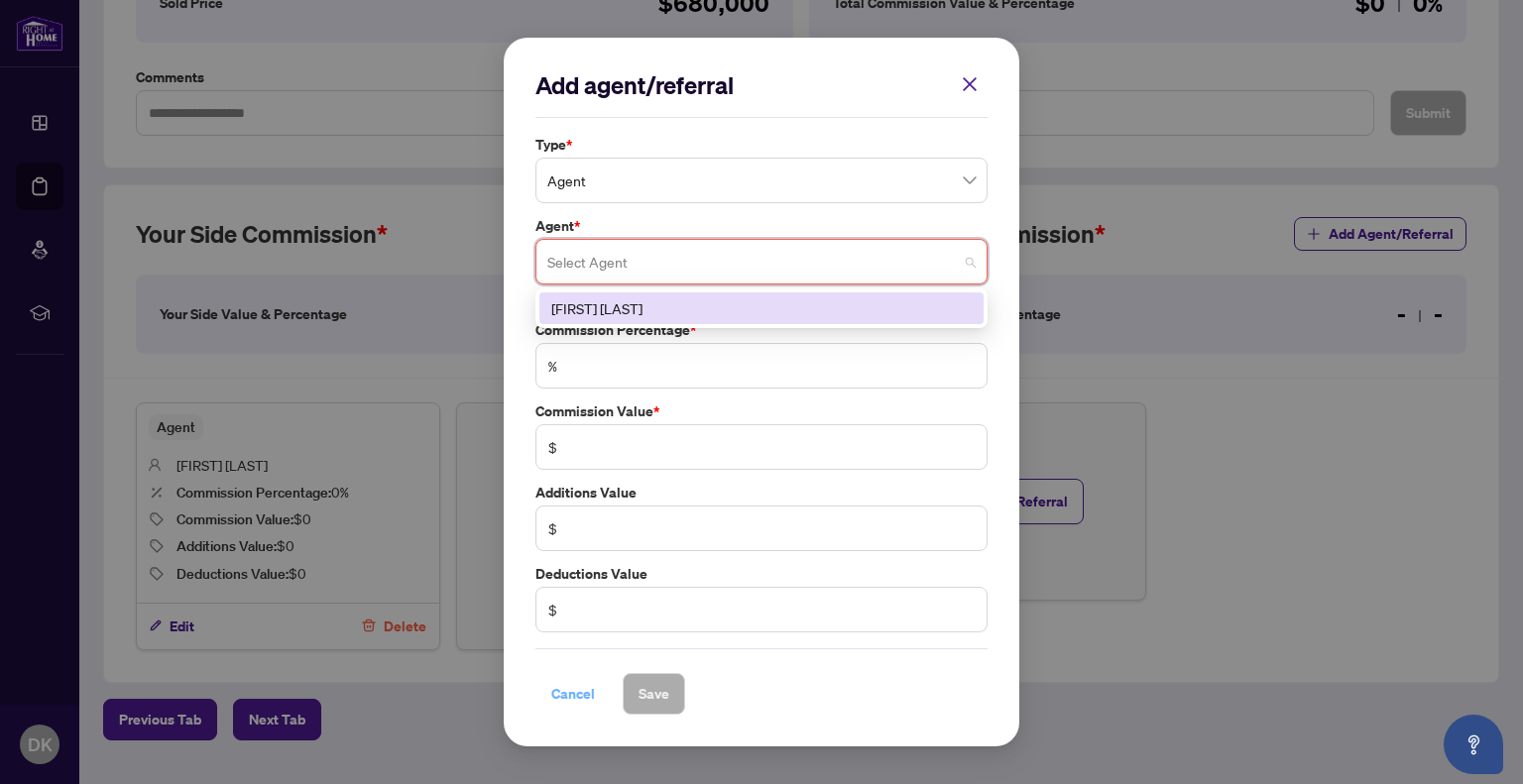 click on "Cancel" at bounding box center (573, 694) 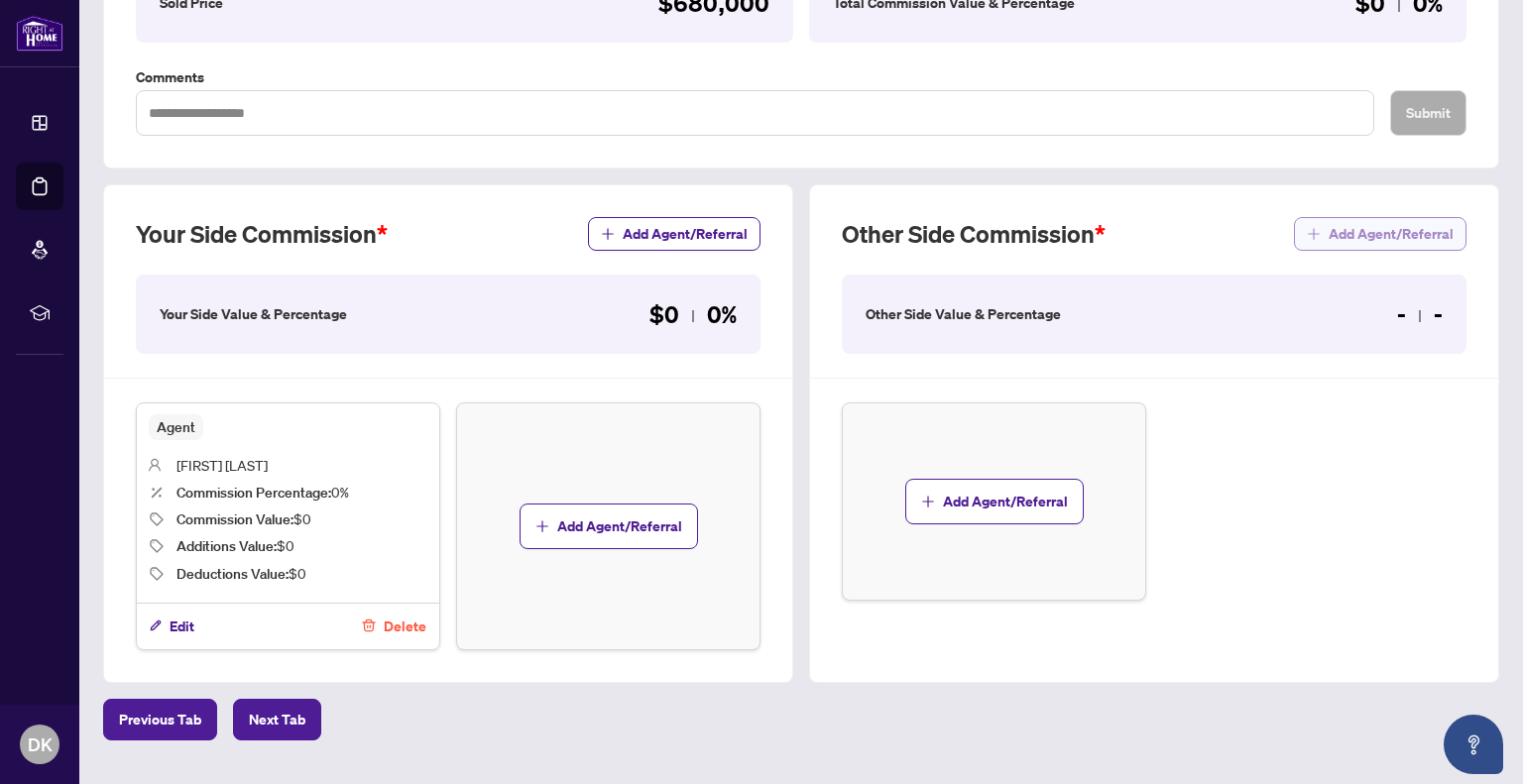 click on "Add Agent/Referral" at bounding box center [1391, 234] 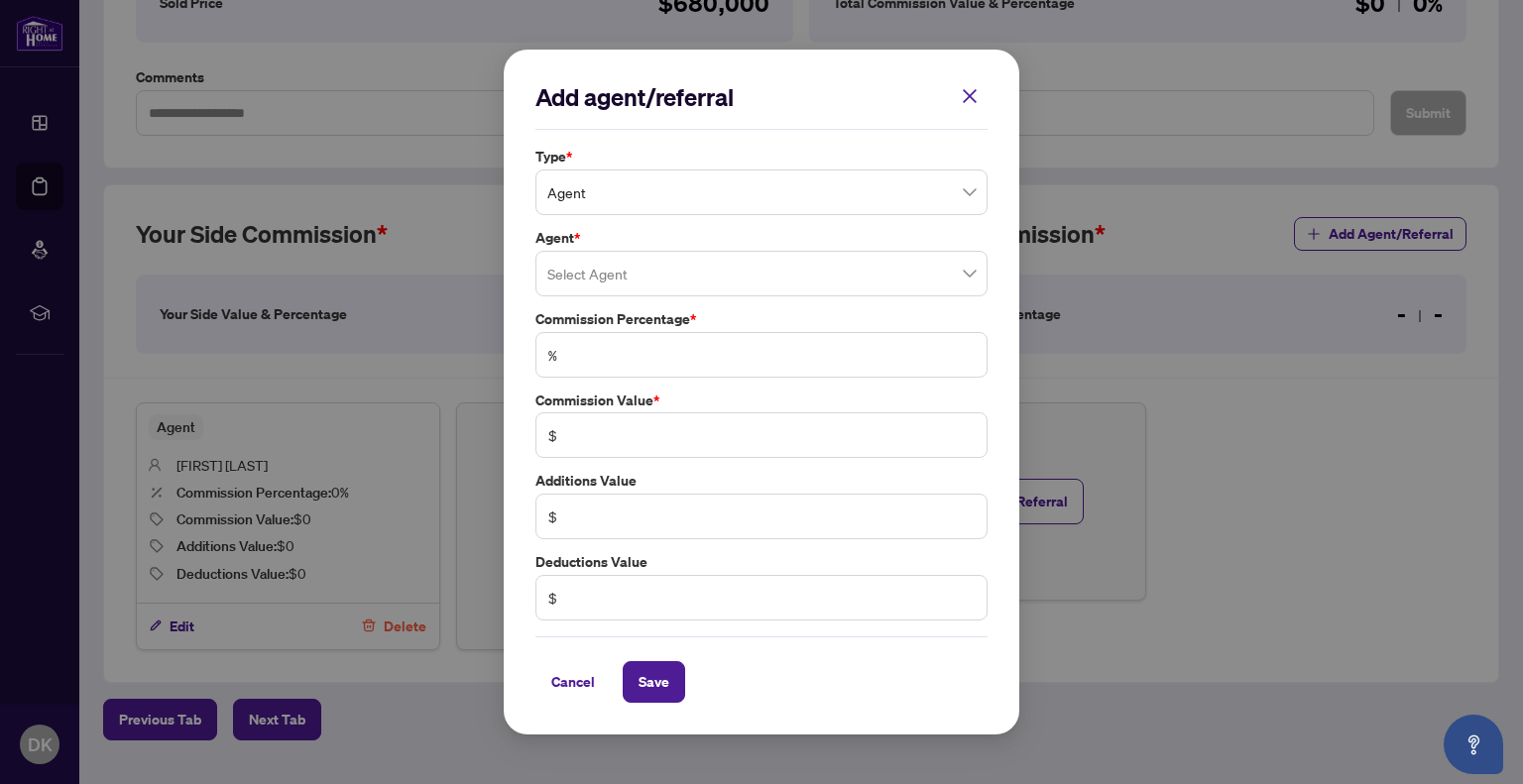 drag, startPoint x: 968, startPoint y: 110, endPoint x: 987, endPoint y: 128, distance: 26.172505 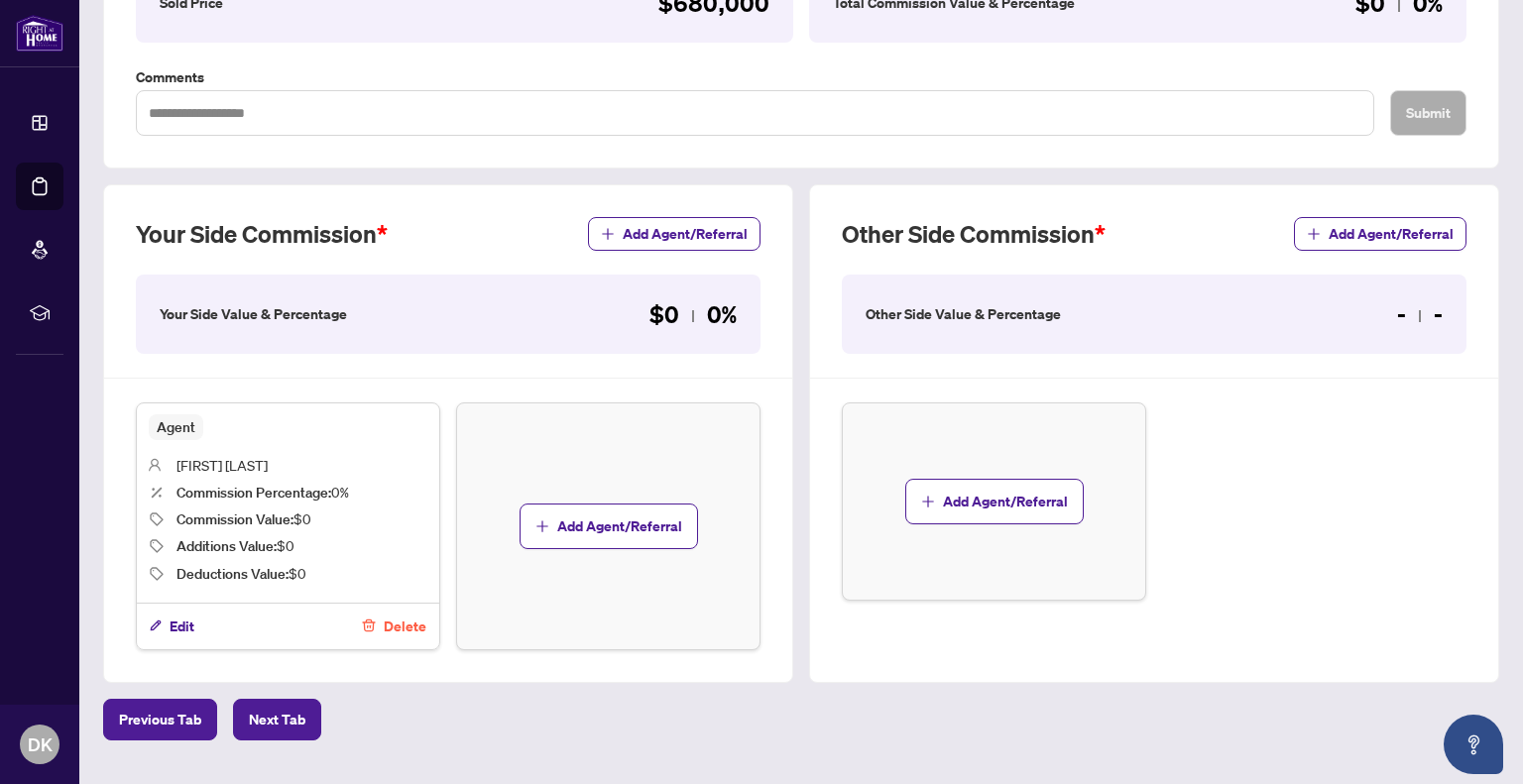click on "-     -" at bounding box center [1420, 314] 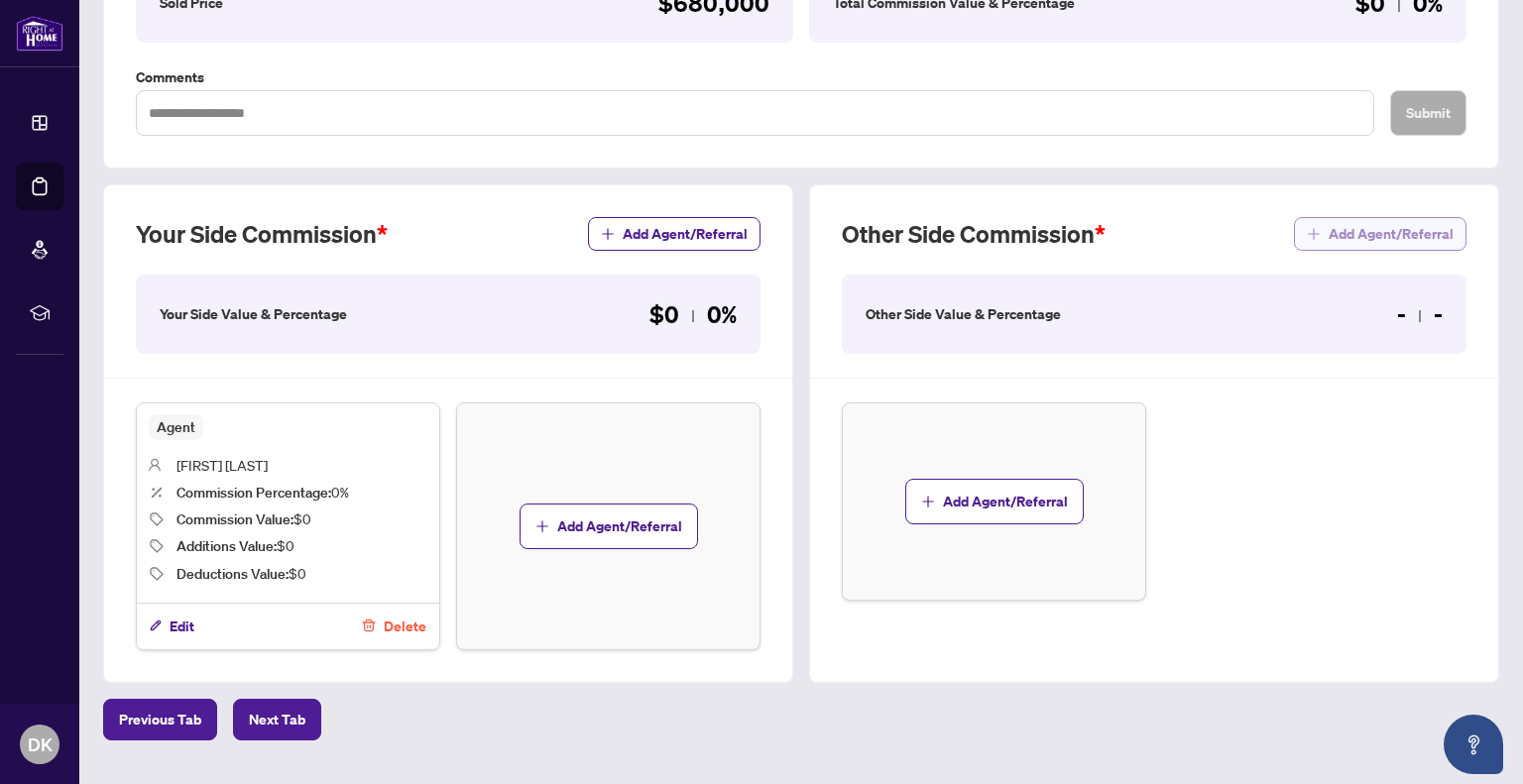 click on "Add Agent/Referral" at bounding box center [1391, 234] 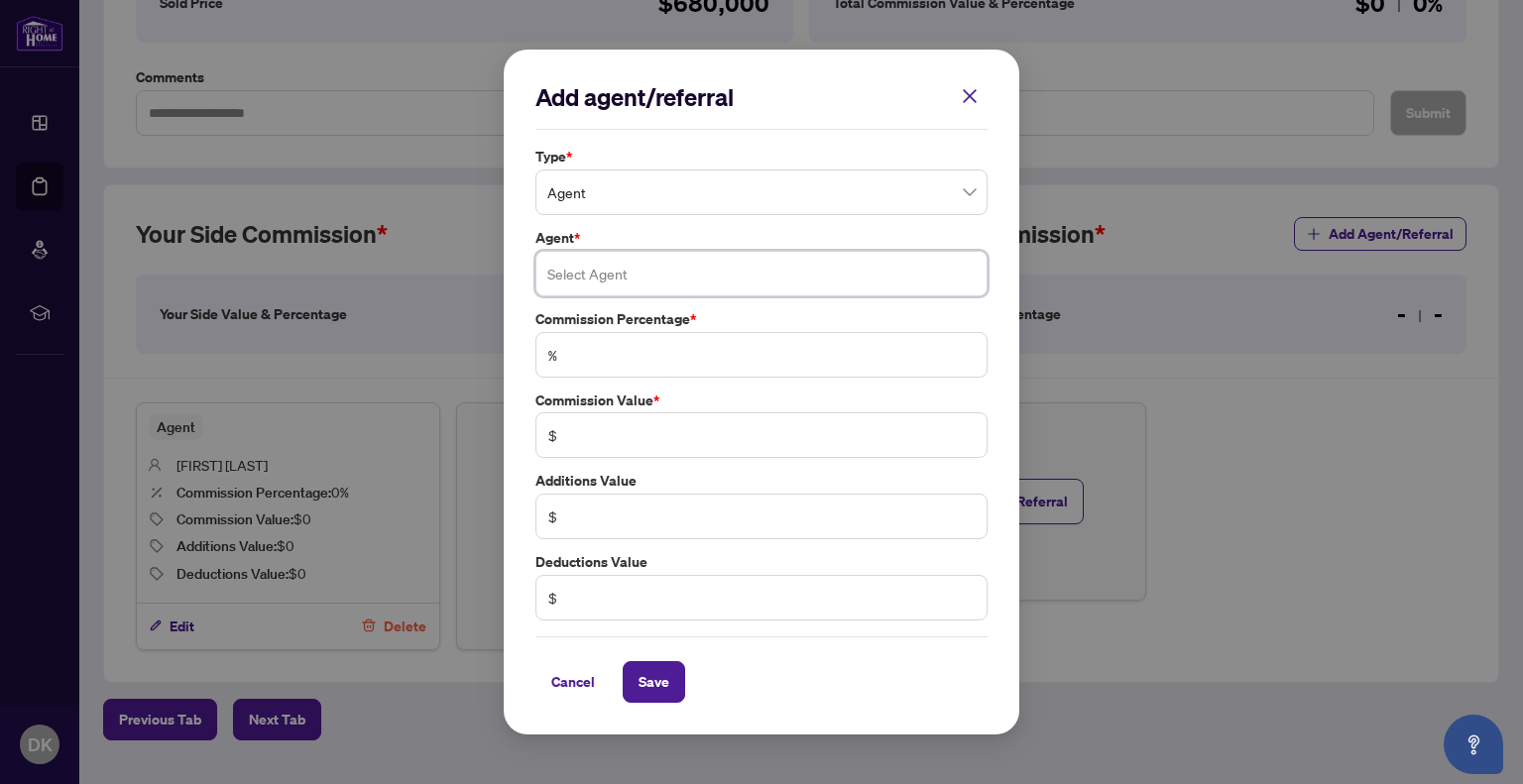 click at bounding box center (762, 274) 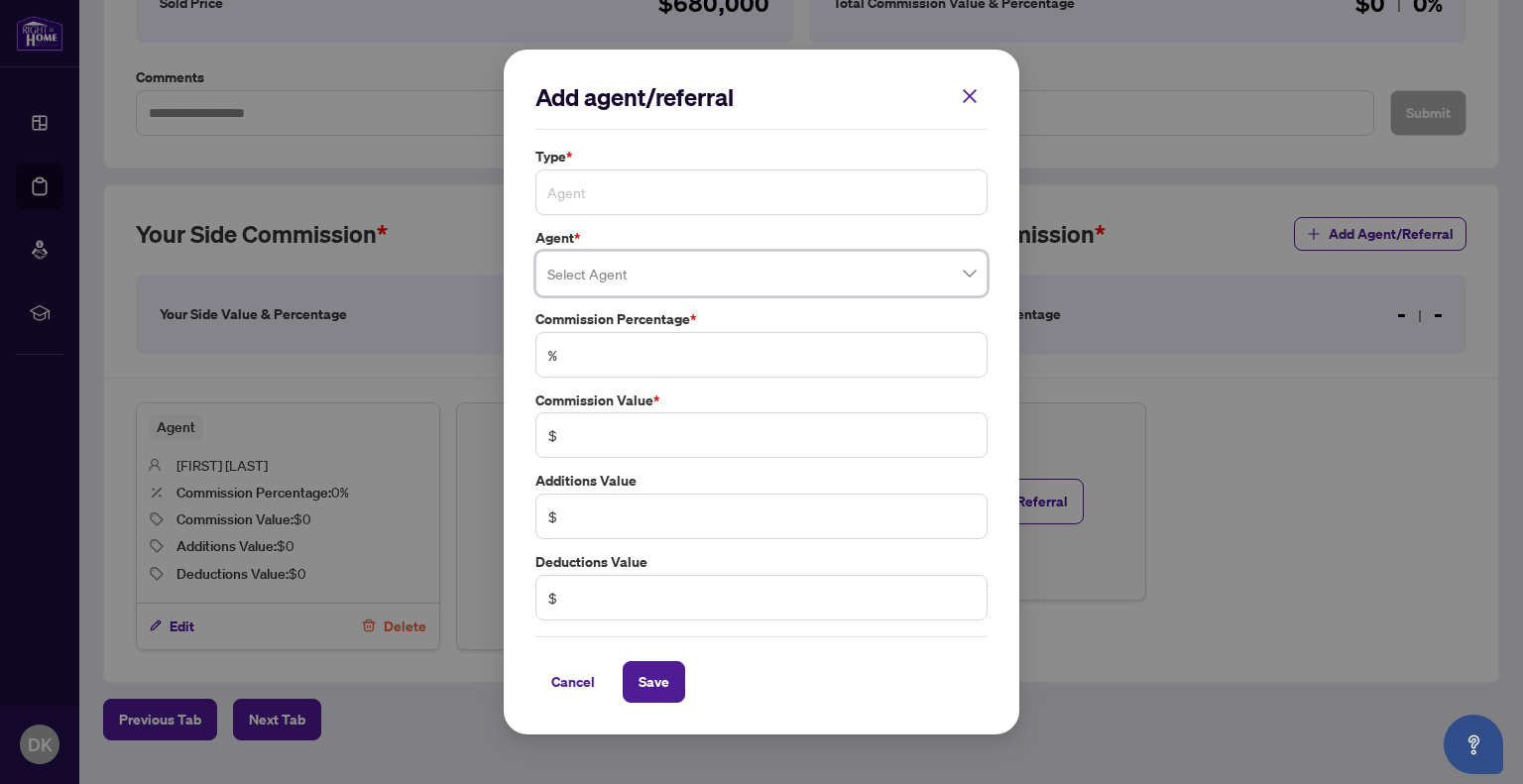 click on "Agent" at bounding box center [762, 192] 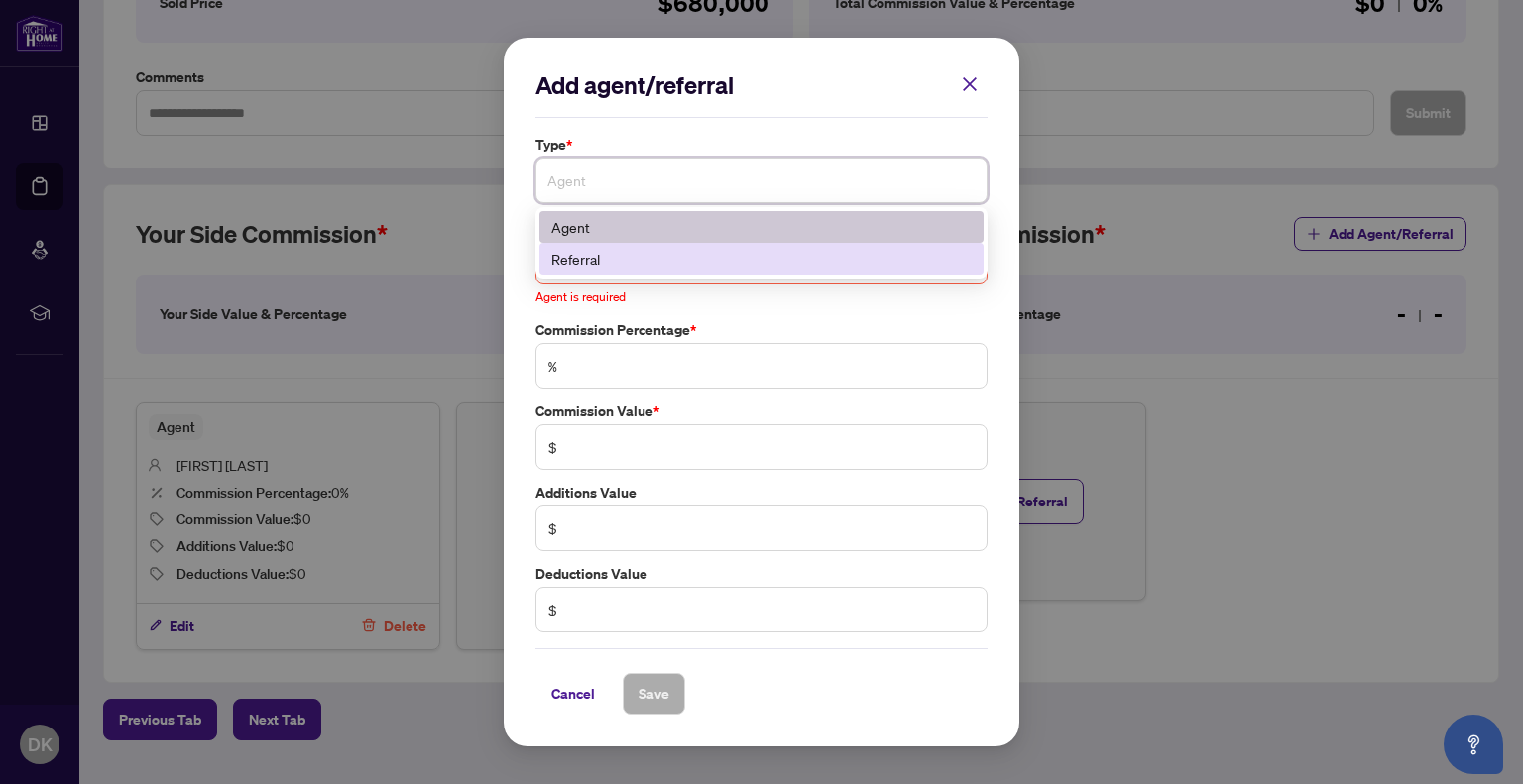 click on "Referral" at bounding box center [762, 259] 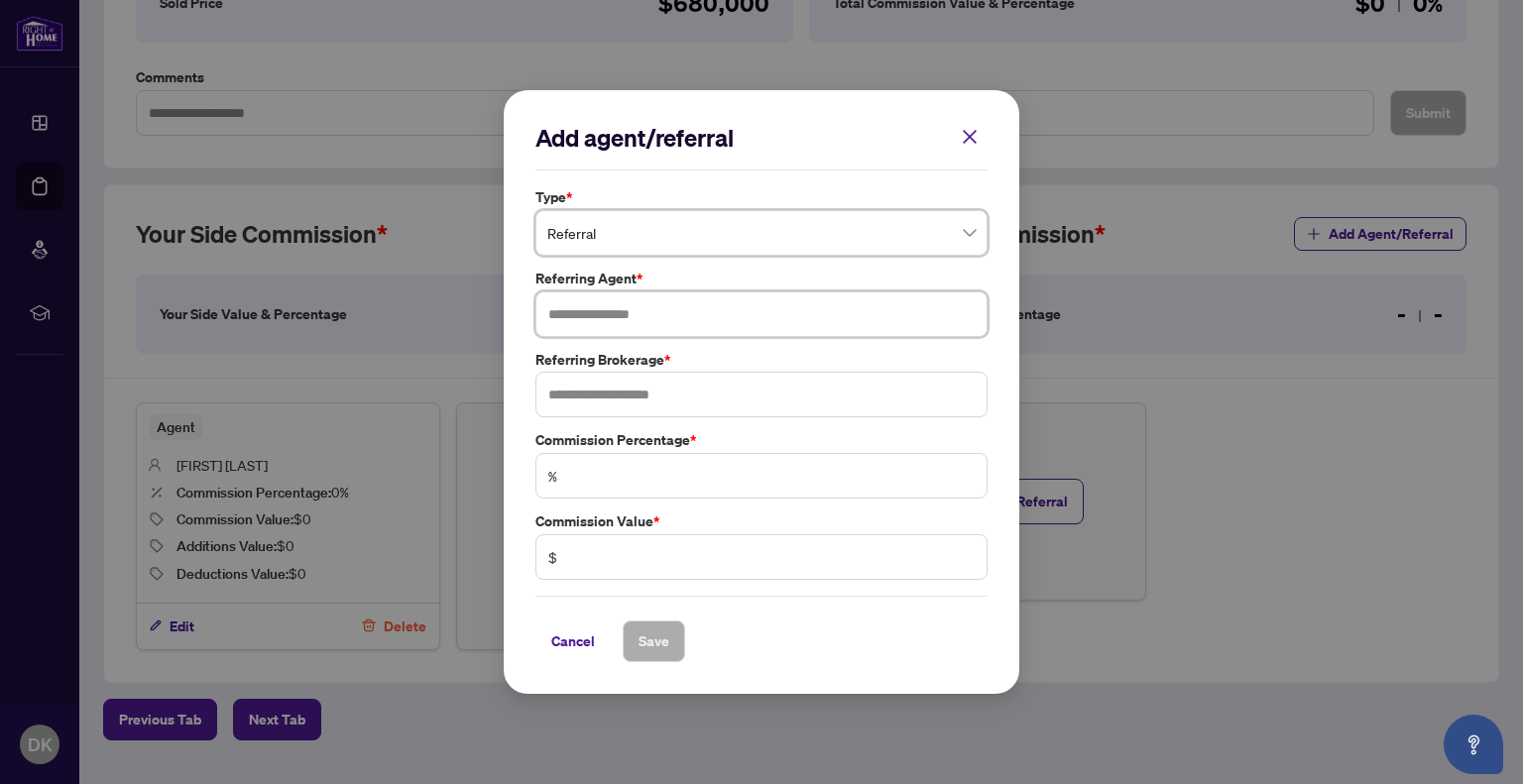 click at bounding box center (762, 314) 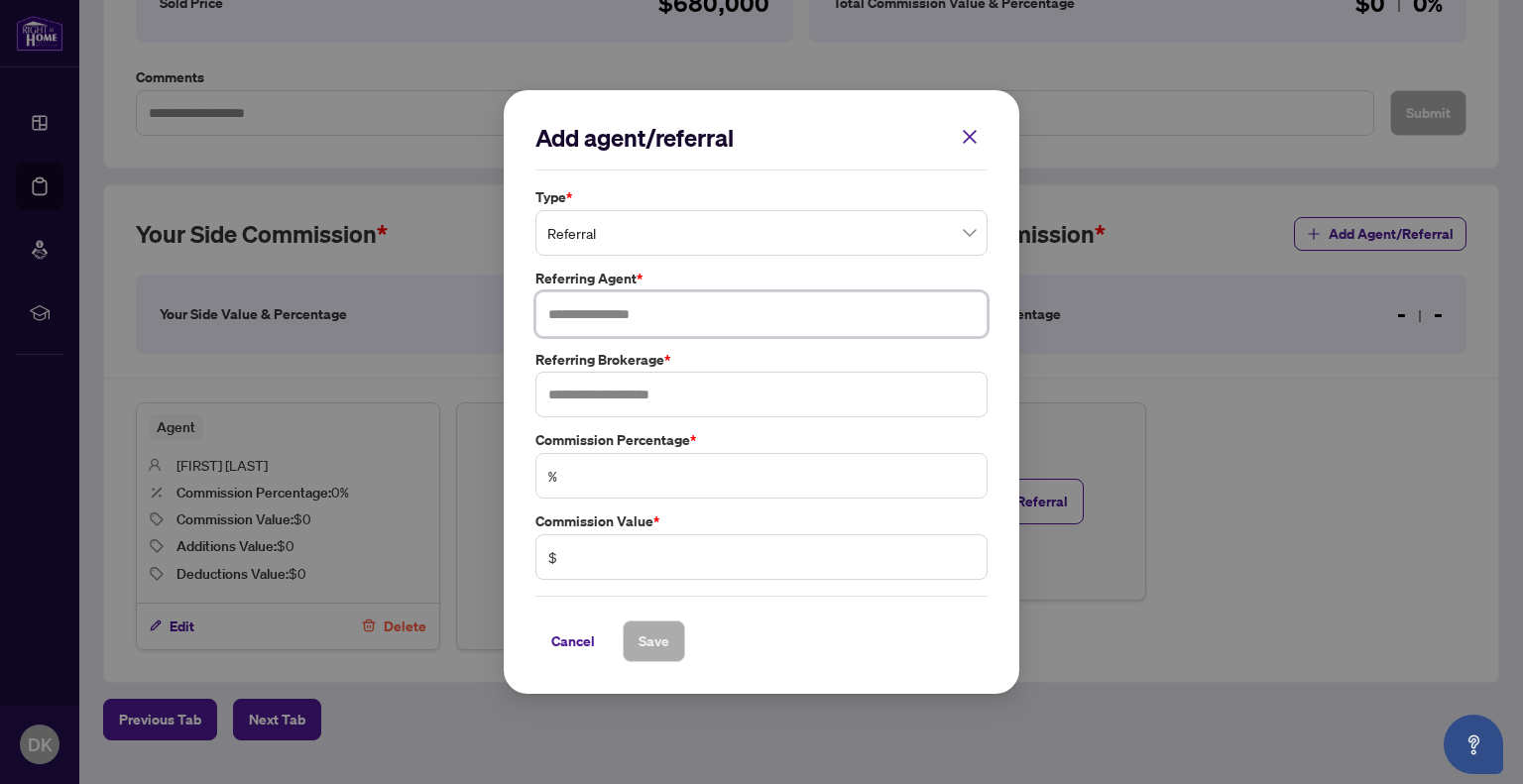 click at bounding box center (762, 314) 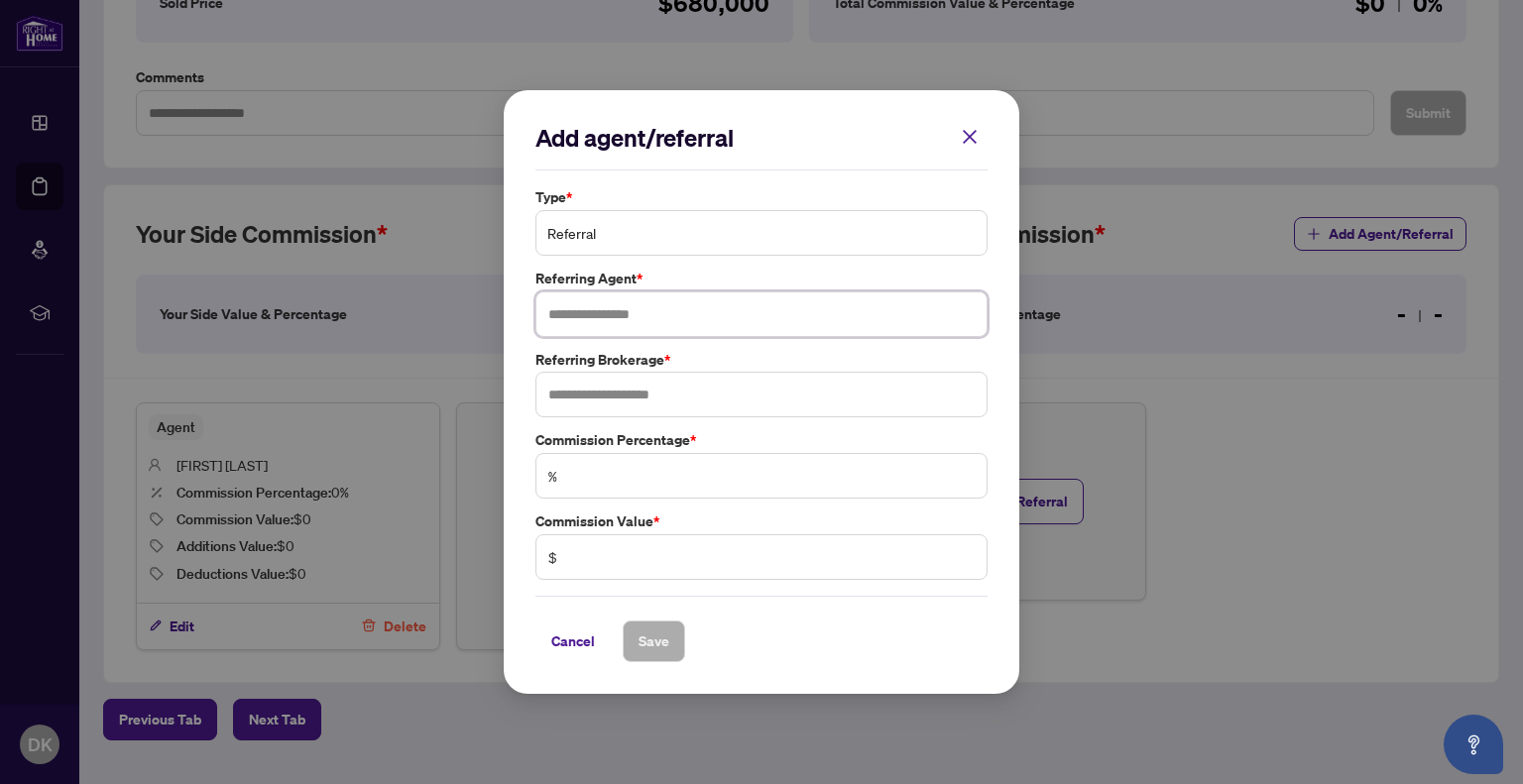 click on "Referral" at bounding box center (762, 233) 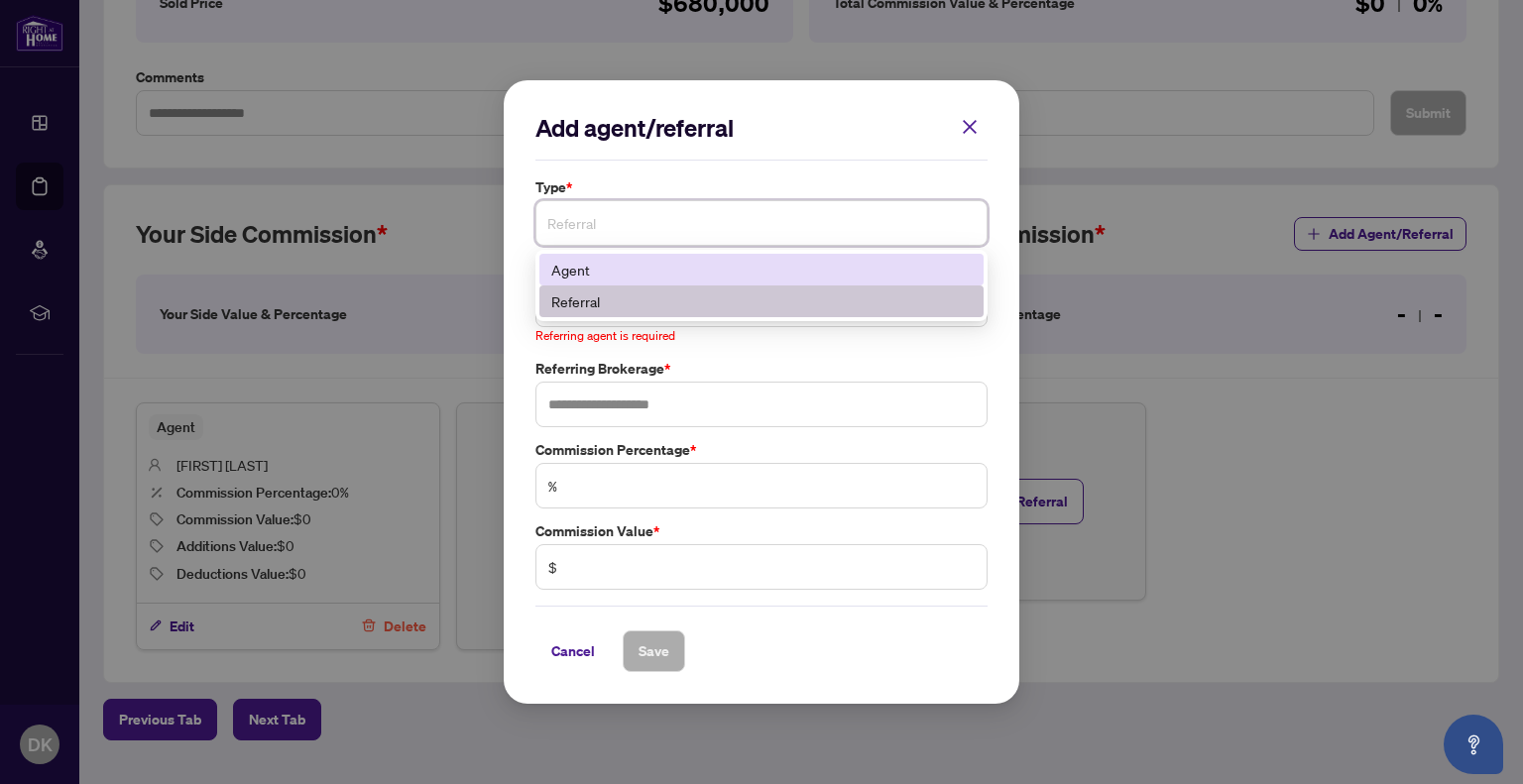 click on "Agent" at bounding box center (762, 270) 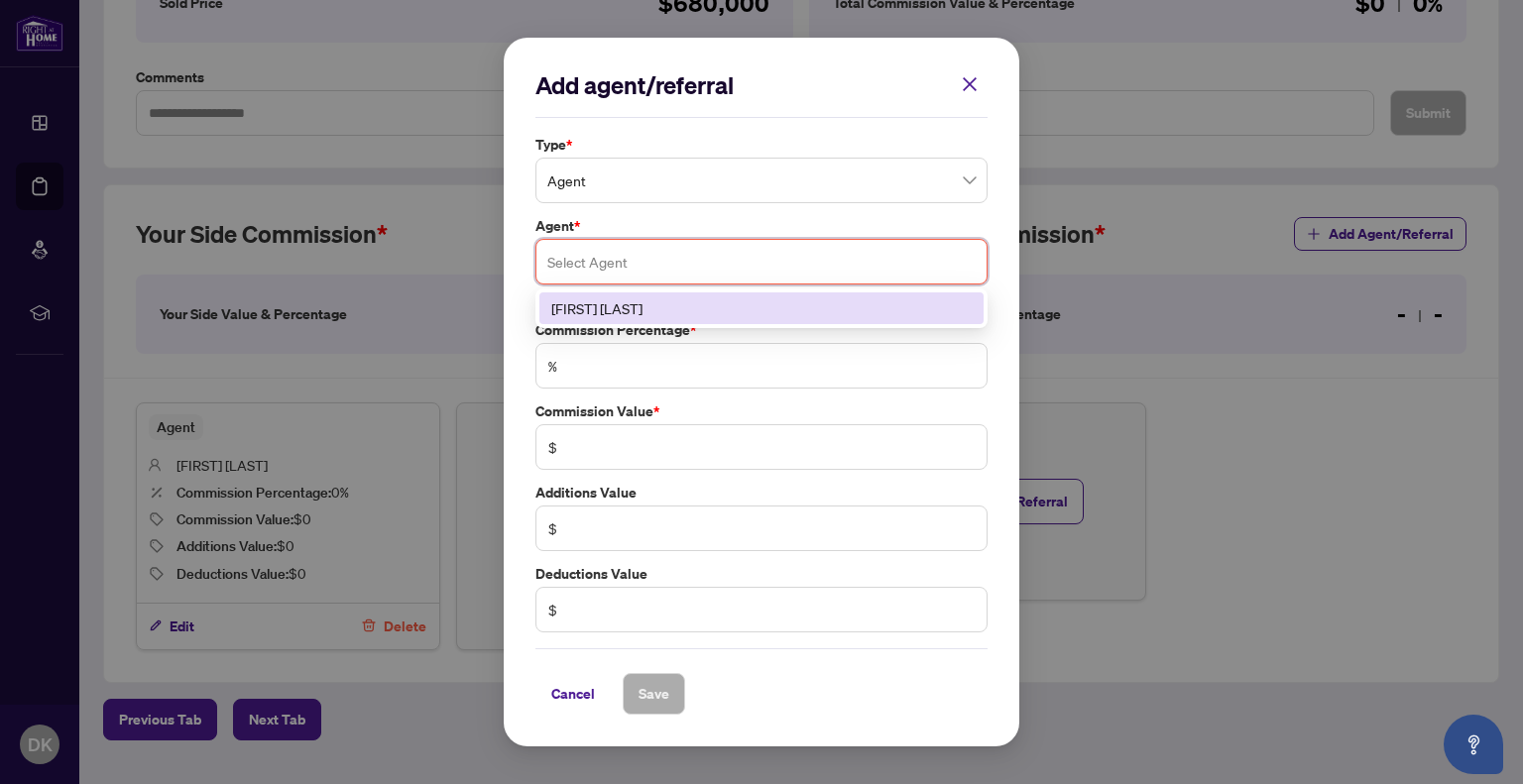 click at bounding box center (762, 262) 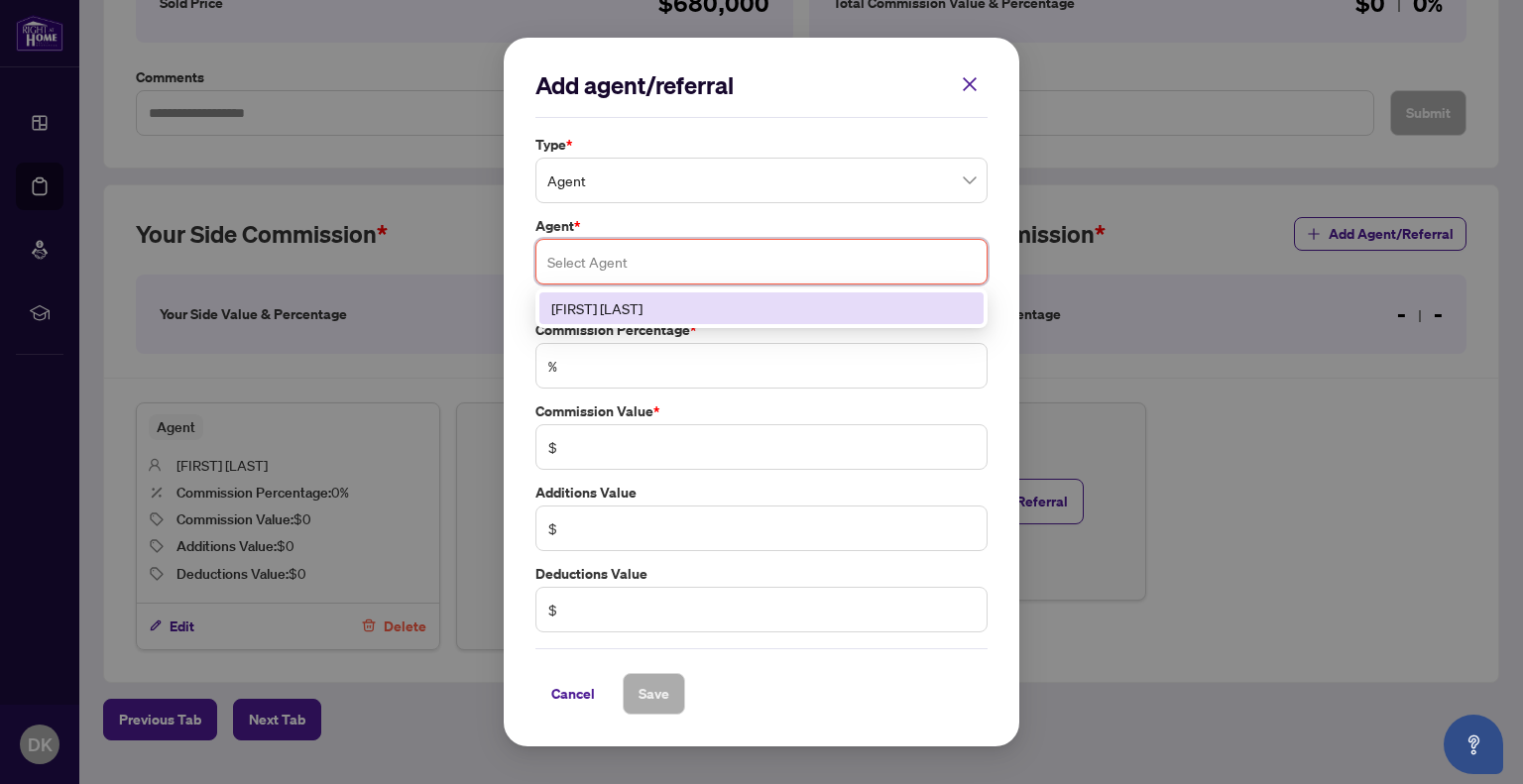 click on "[FIRST] [LAST]" at bounding box center [762, 308] 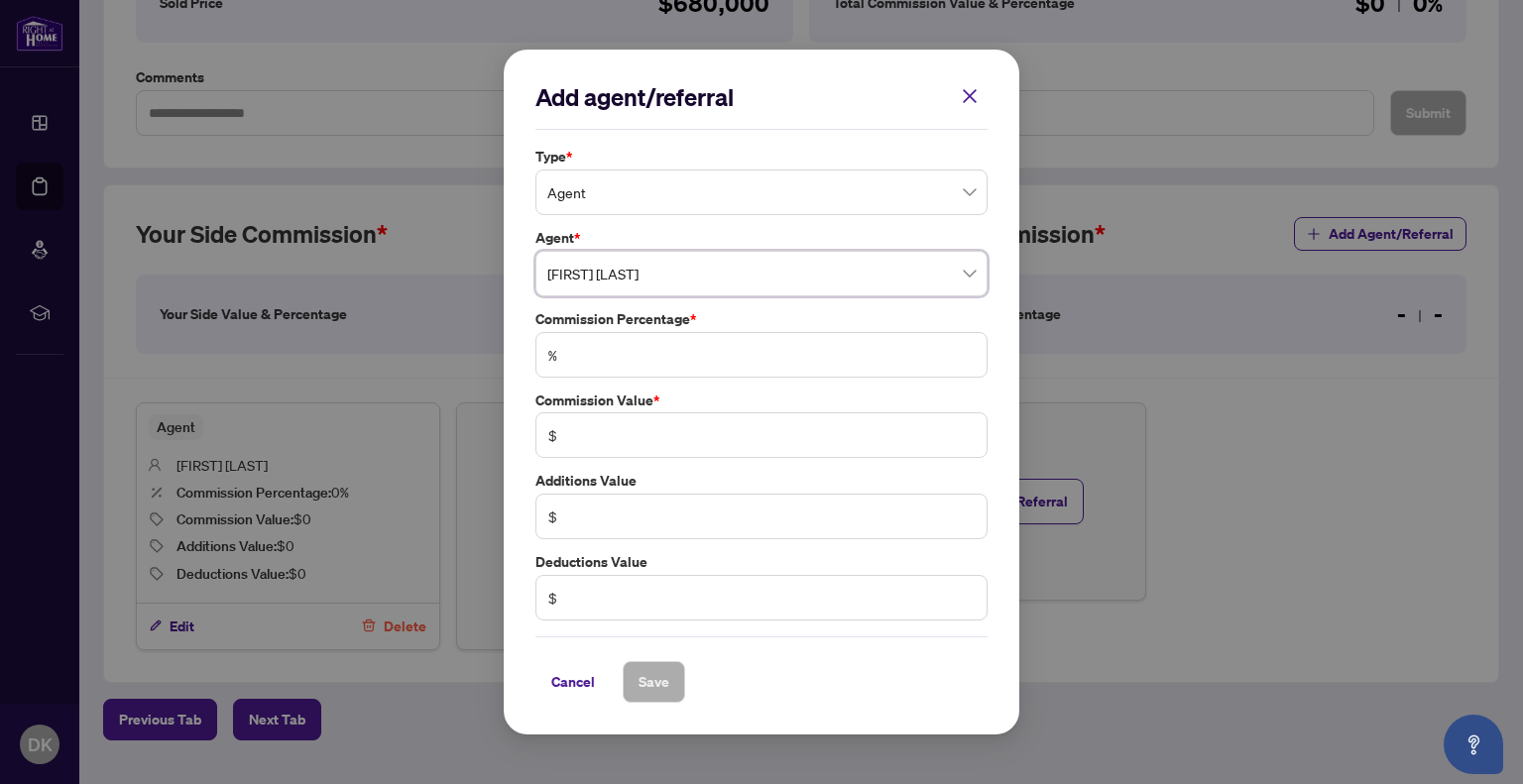 click 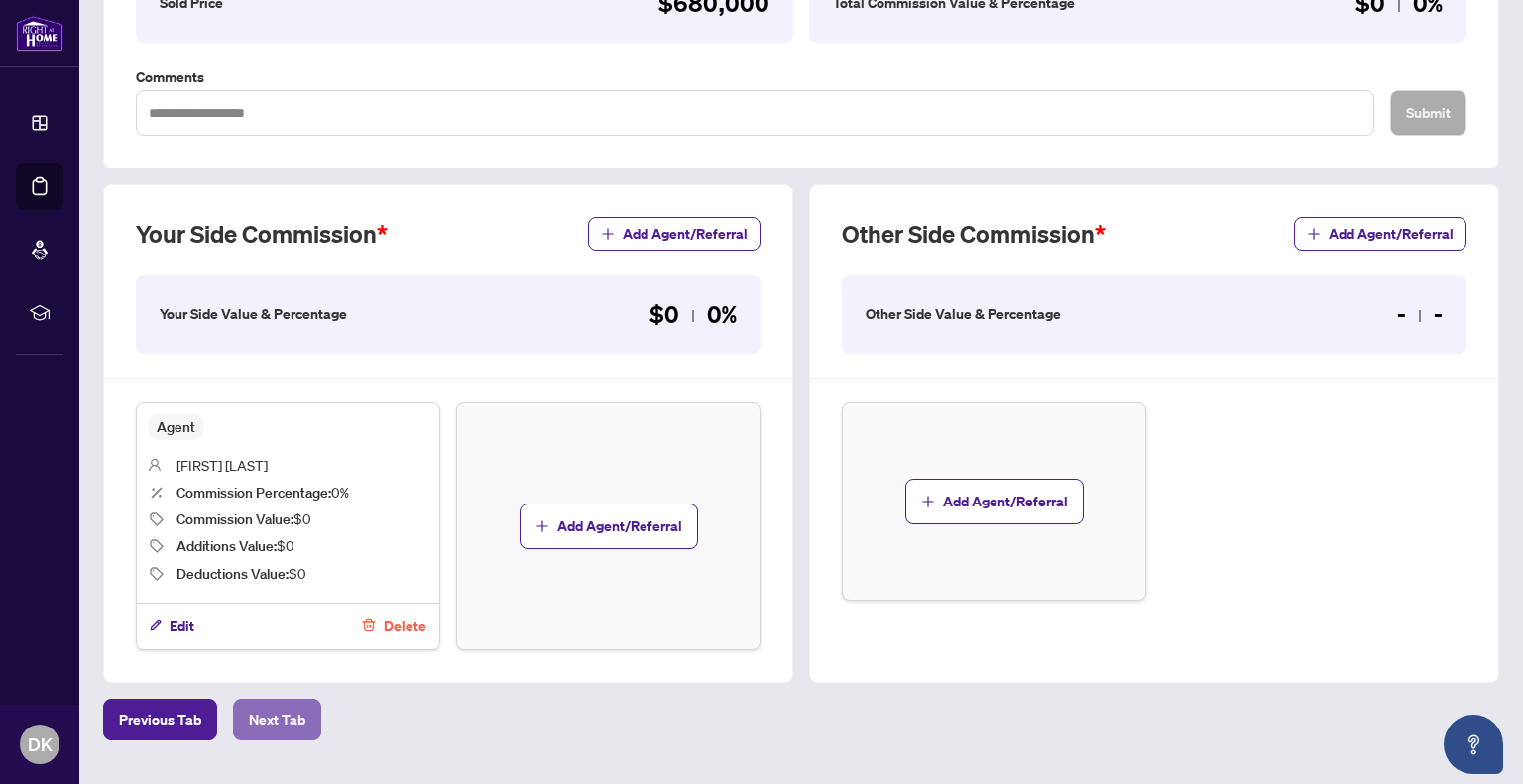 click on "Next Tab" at bounding box center [277, 720] 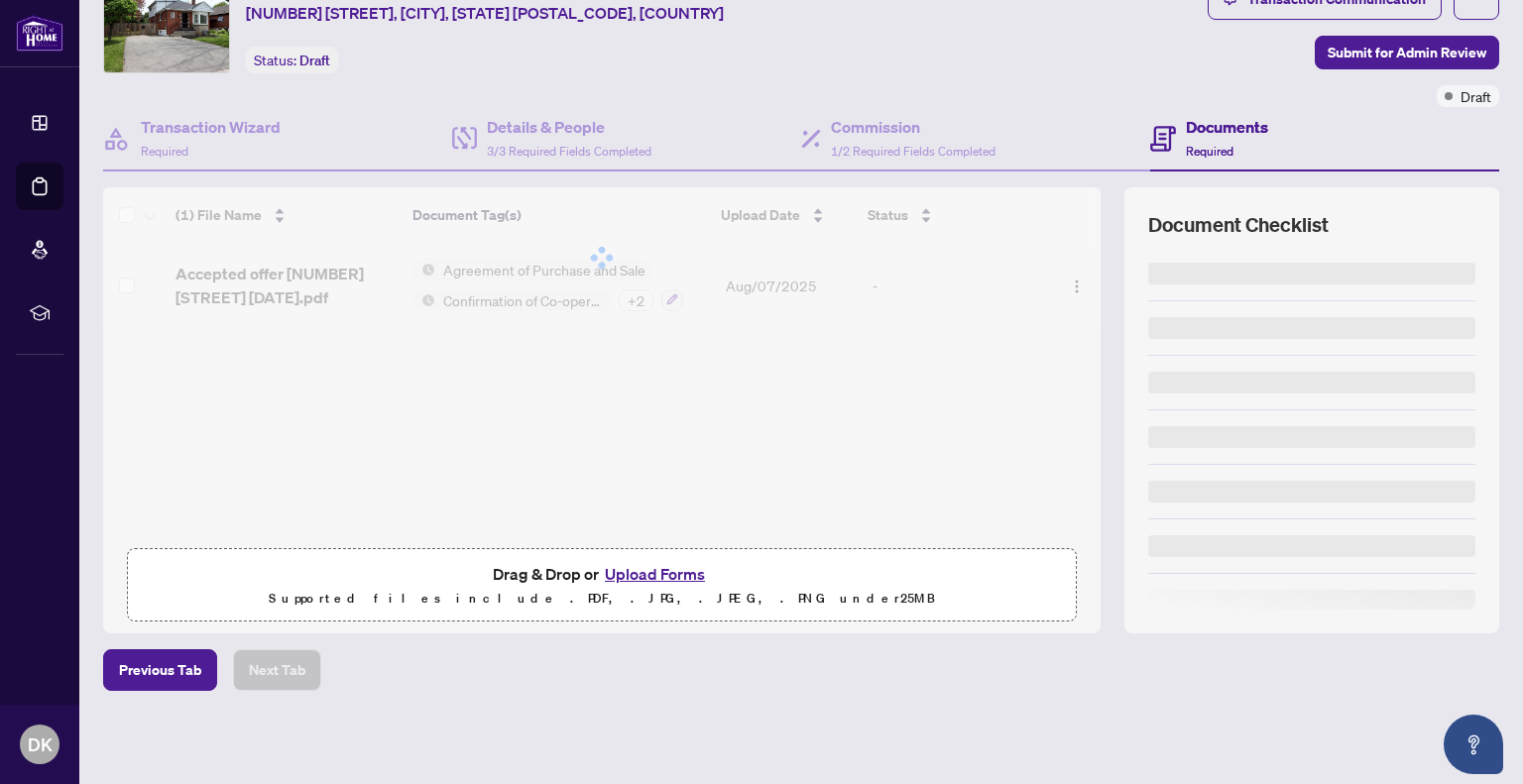scroll, scrollTop: 0, scrollLeft: 0, axis: both 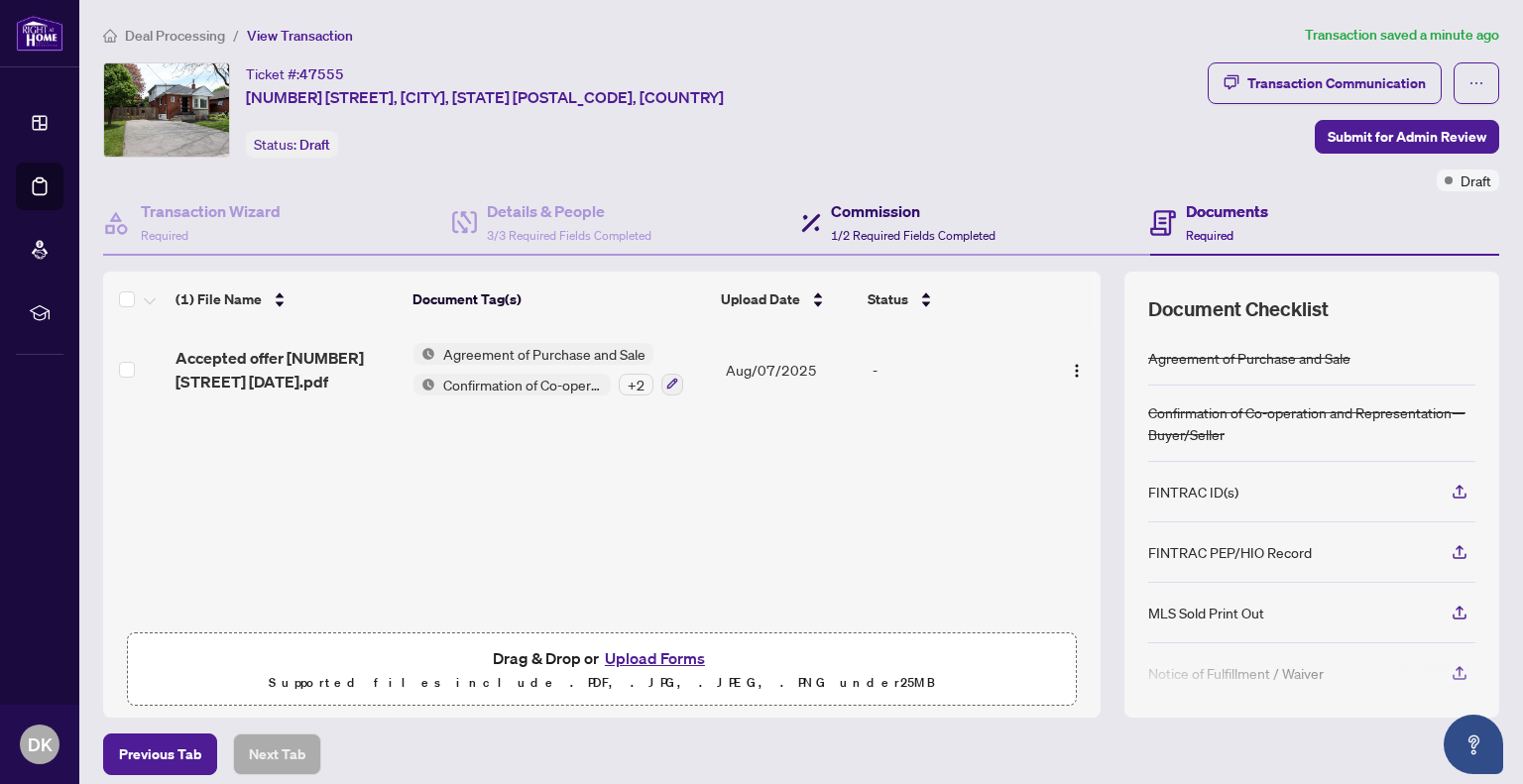 click on "1/2 Required Fields Completed" at bounding box center [913, 235] 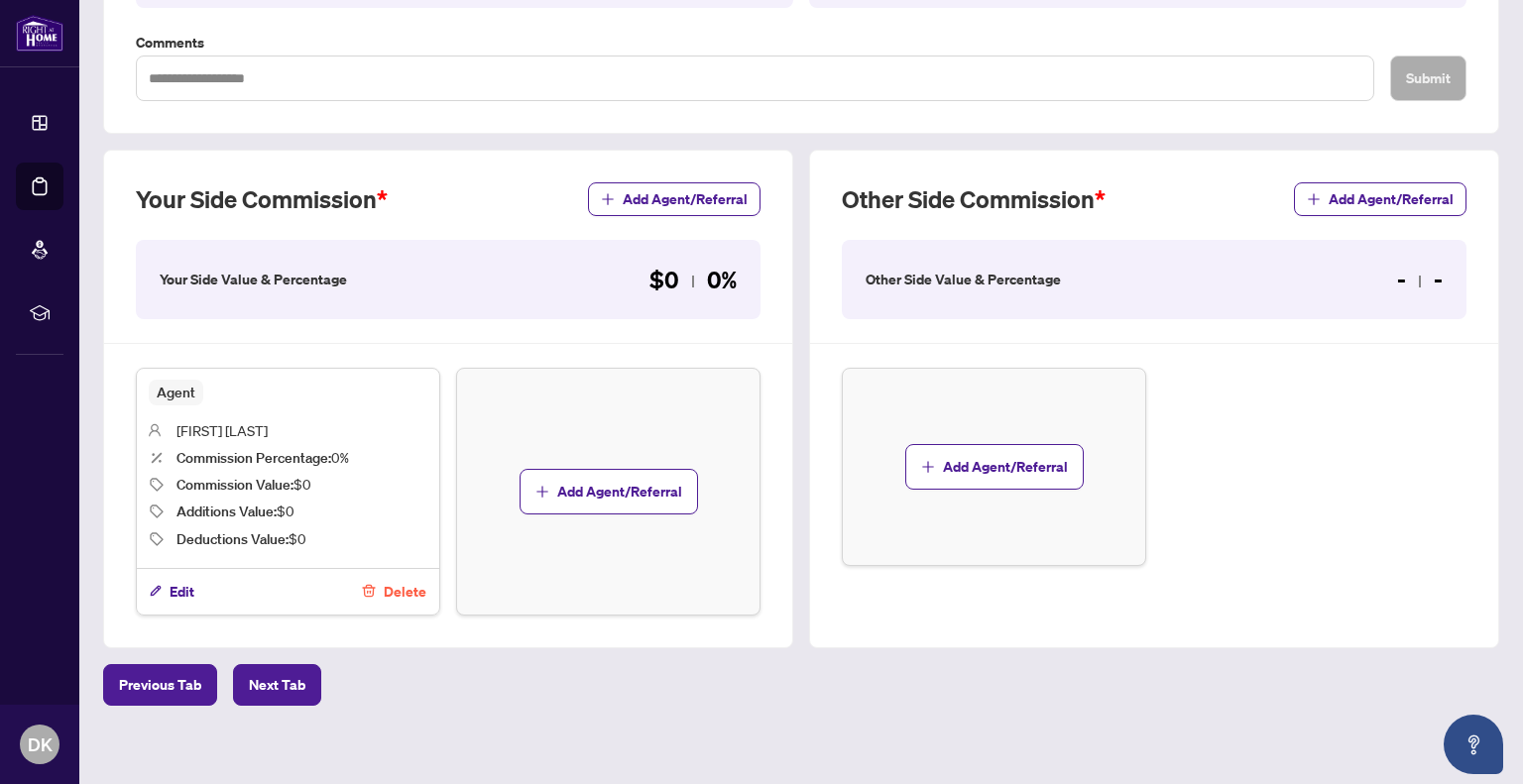 scroll, scrollTop: 435, scrollLeft: 0, axis: vertical 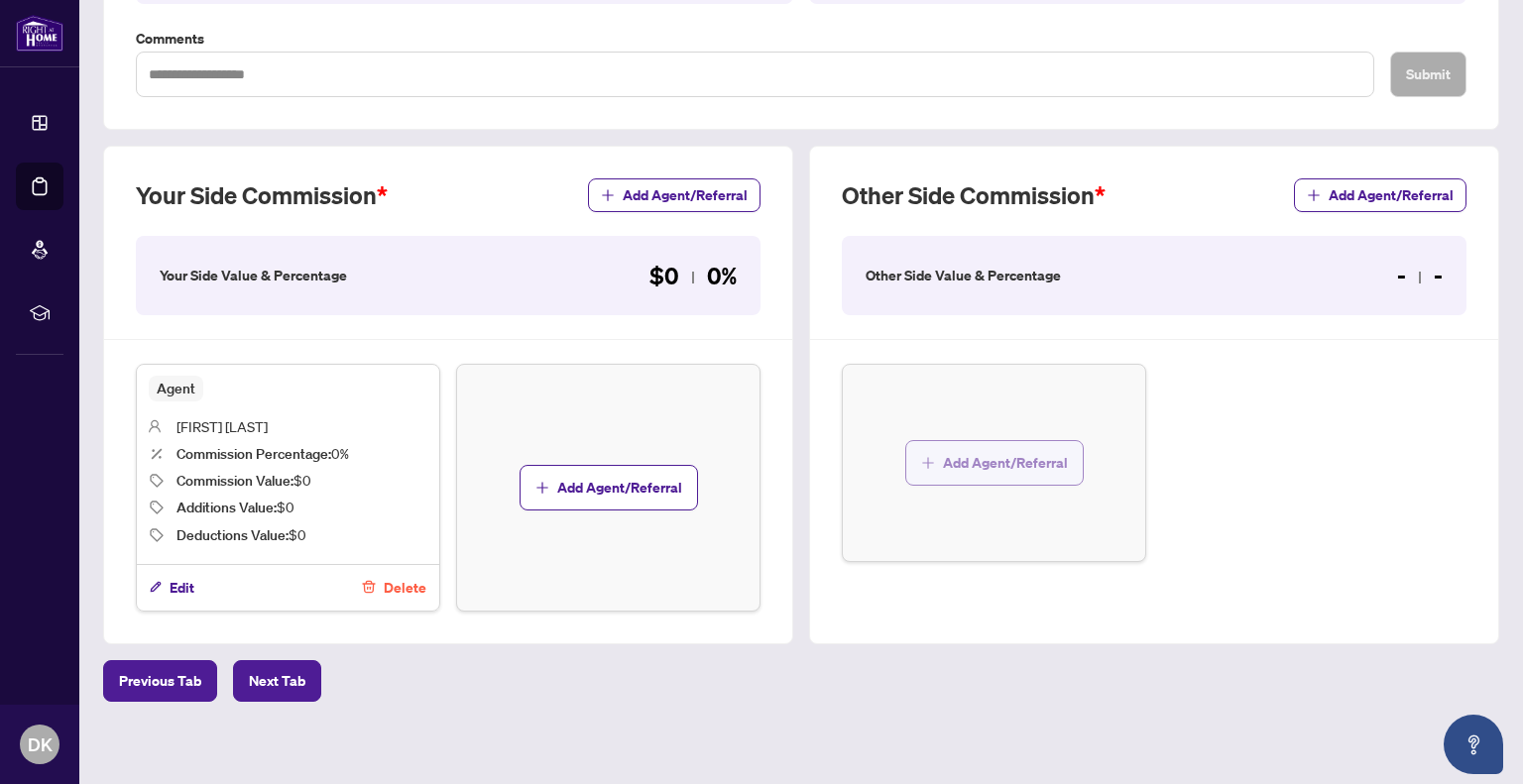 click on "Add Agent/Referral" at bounding box center [1005, 463] 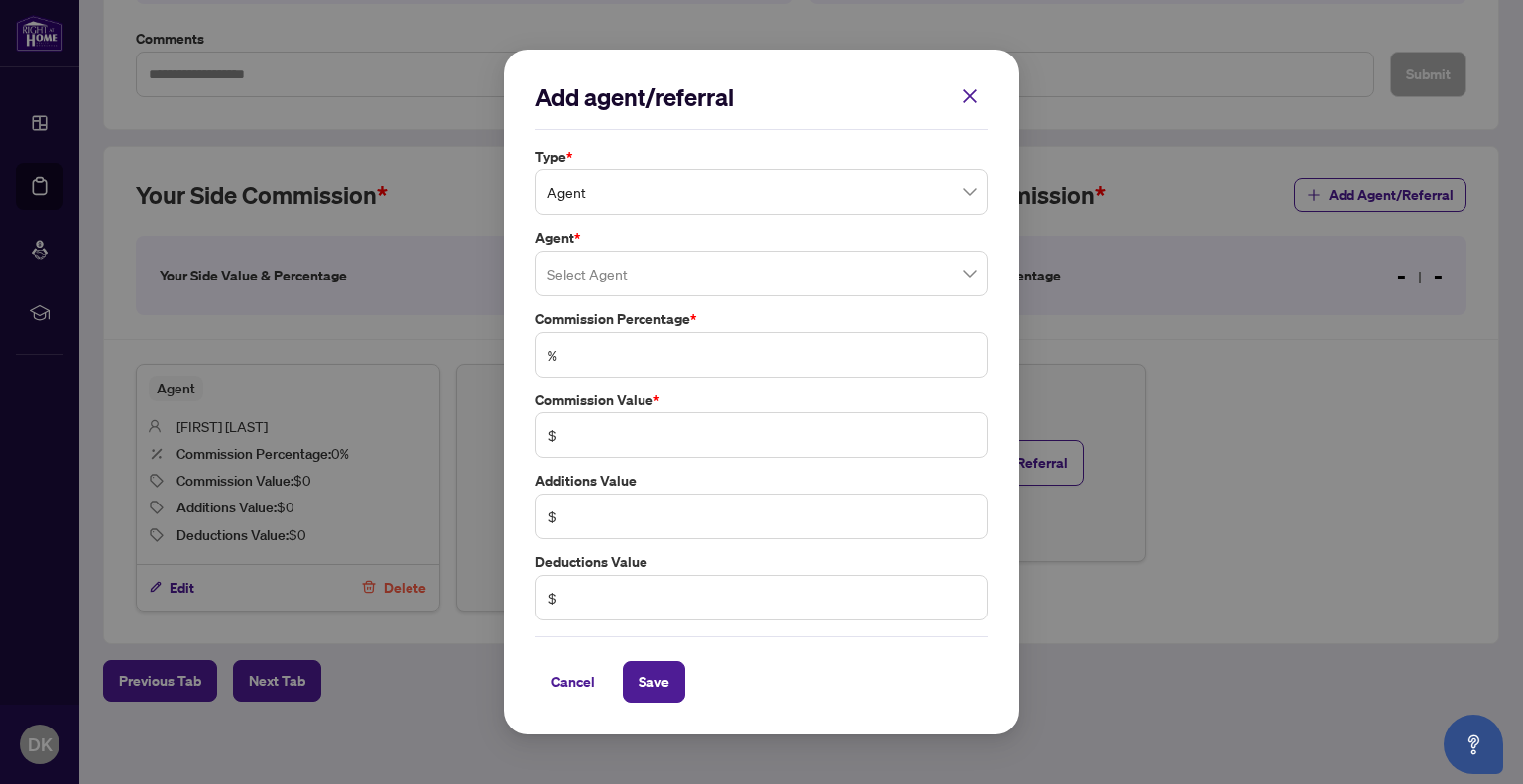 click on "Agent" at bounding box center [762, 192] 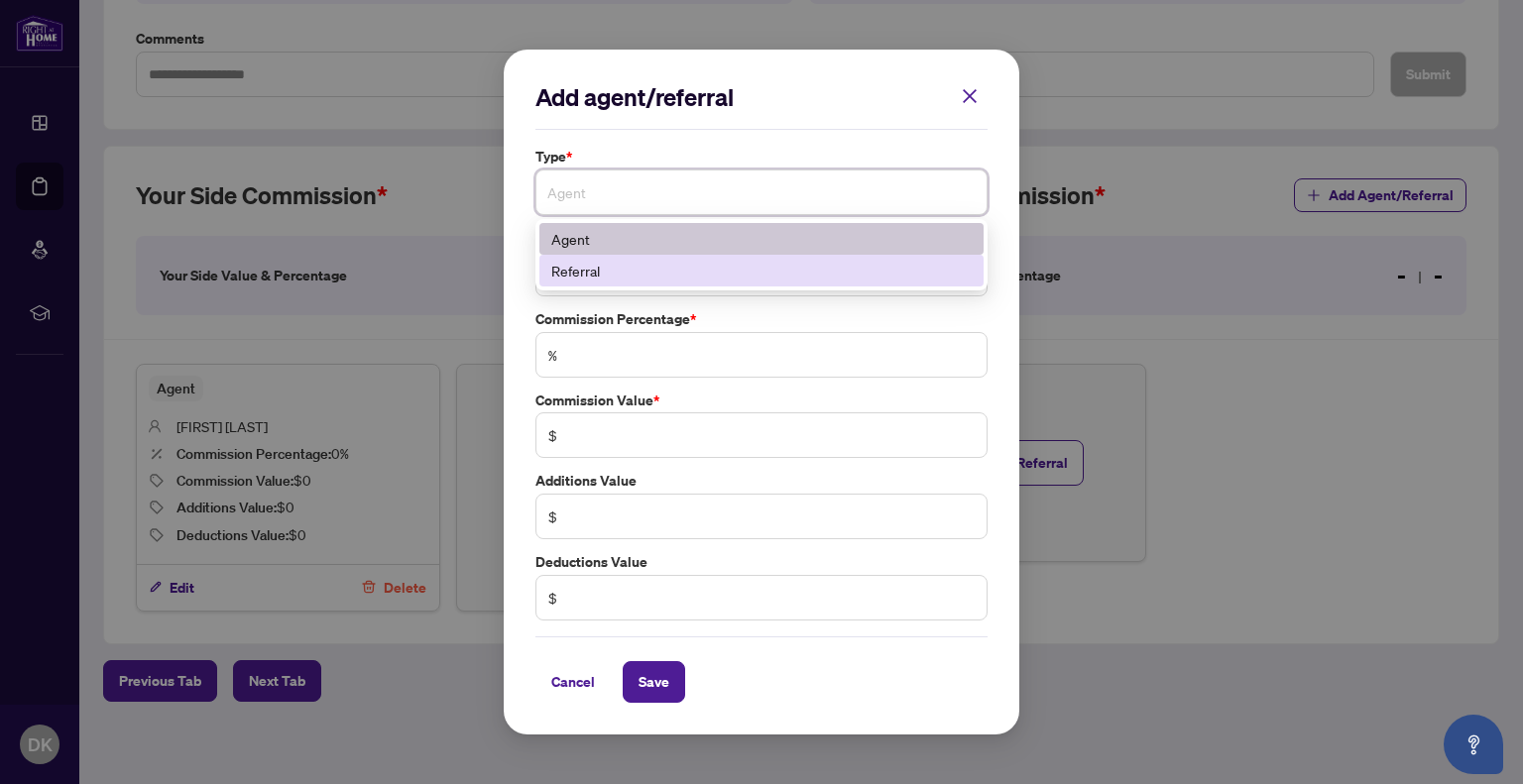 click on "Referral" at bounding box center [762, 271] 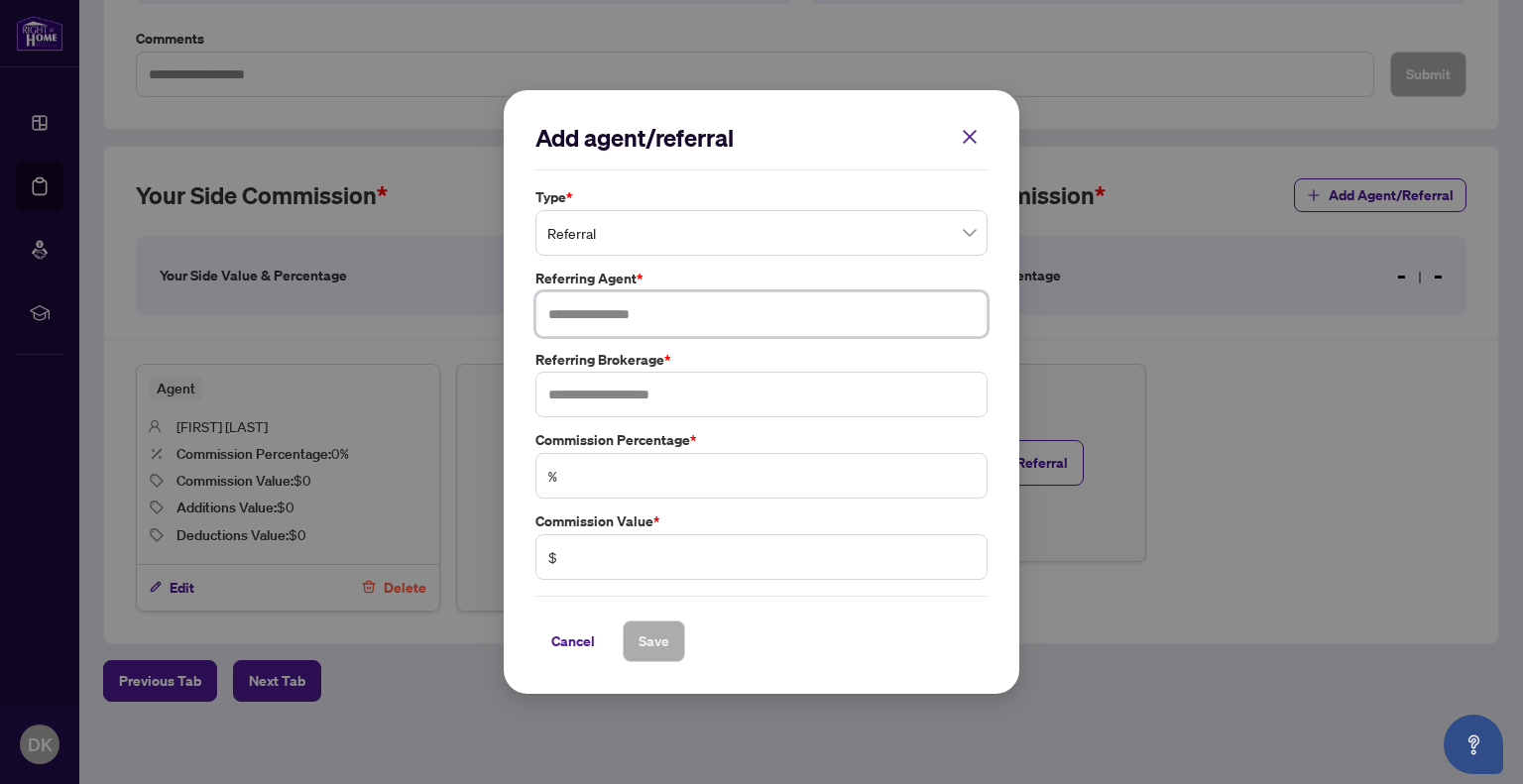 click at bounding box center (762, 314) 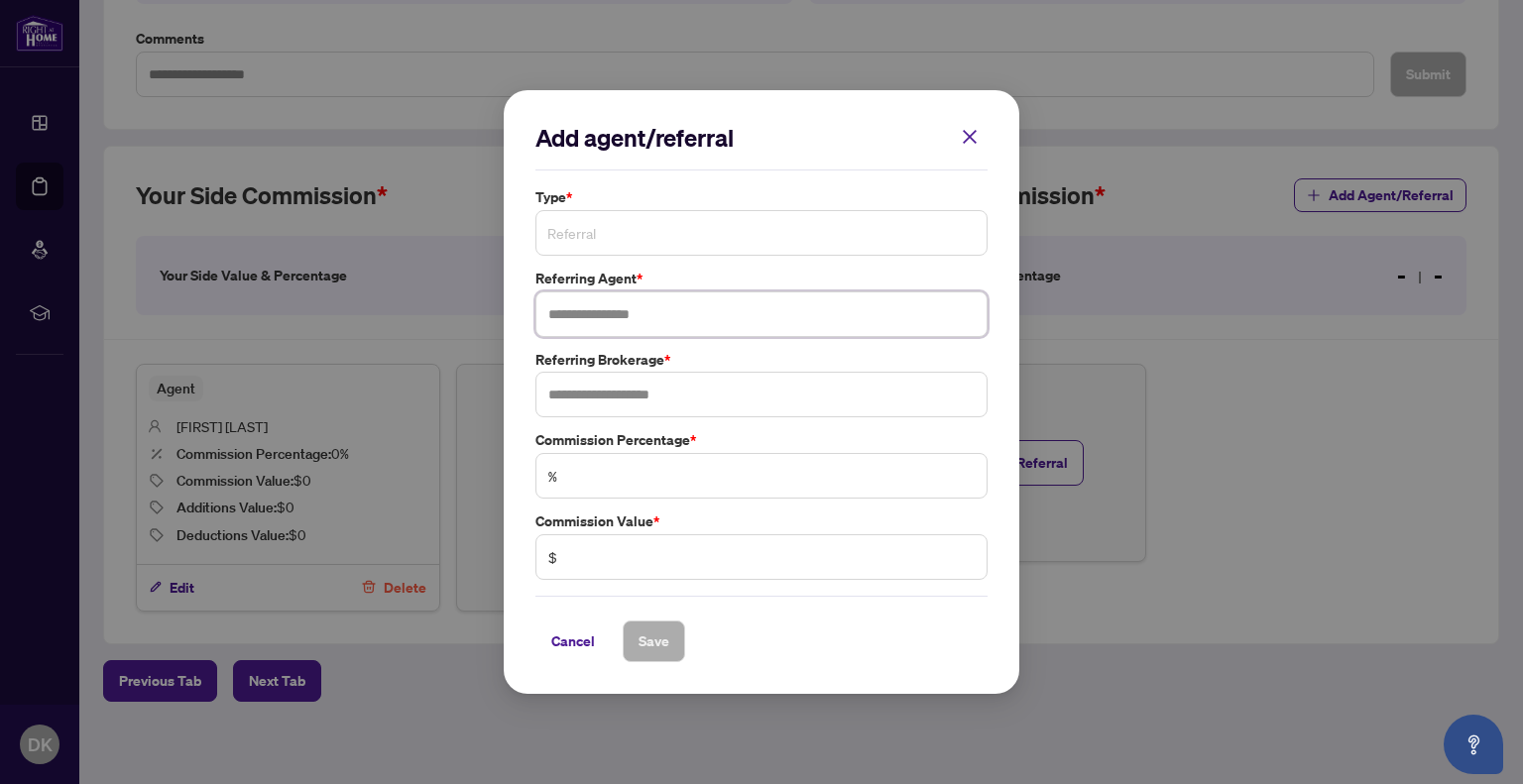 click on "Referral" at bounding box center [762, 233] 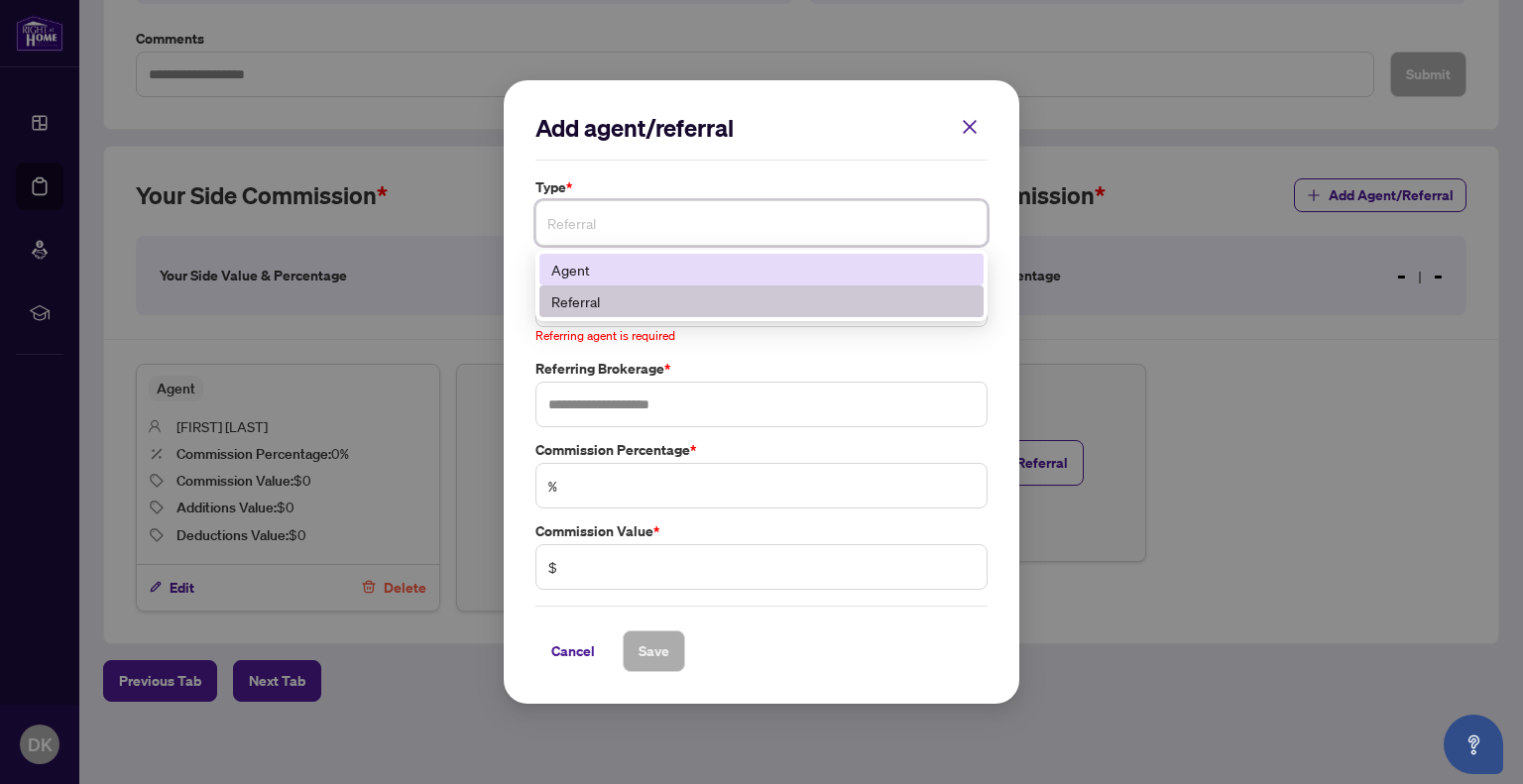 click on "Agent" at bounding box center [762, 270] 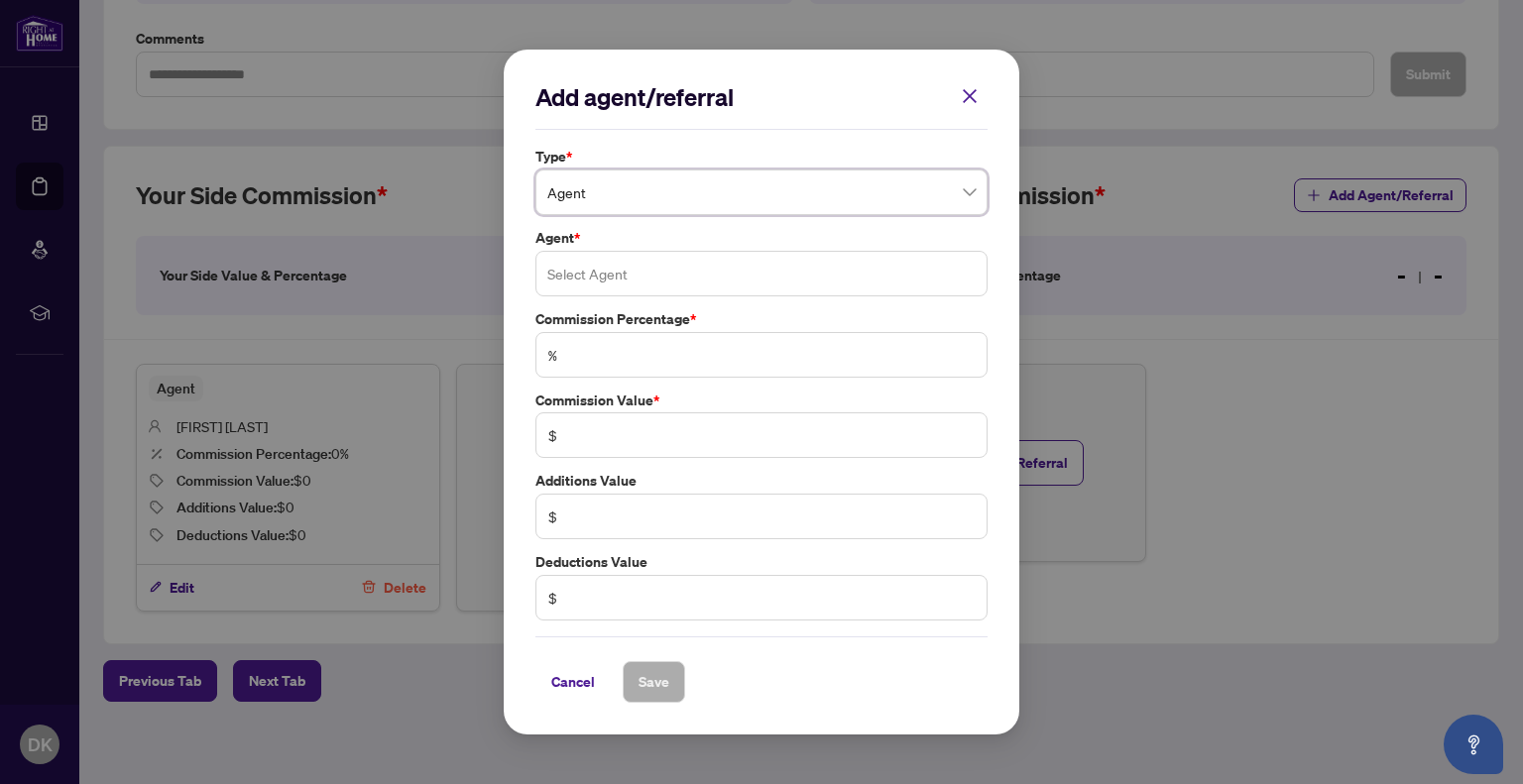 click at bounding box center (762, 274) 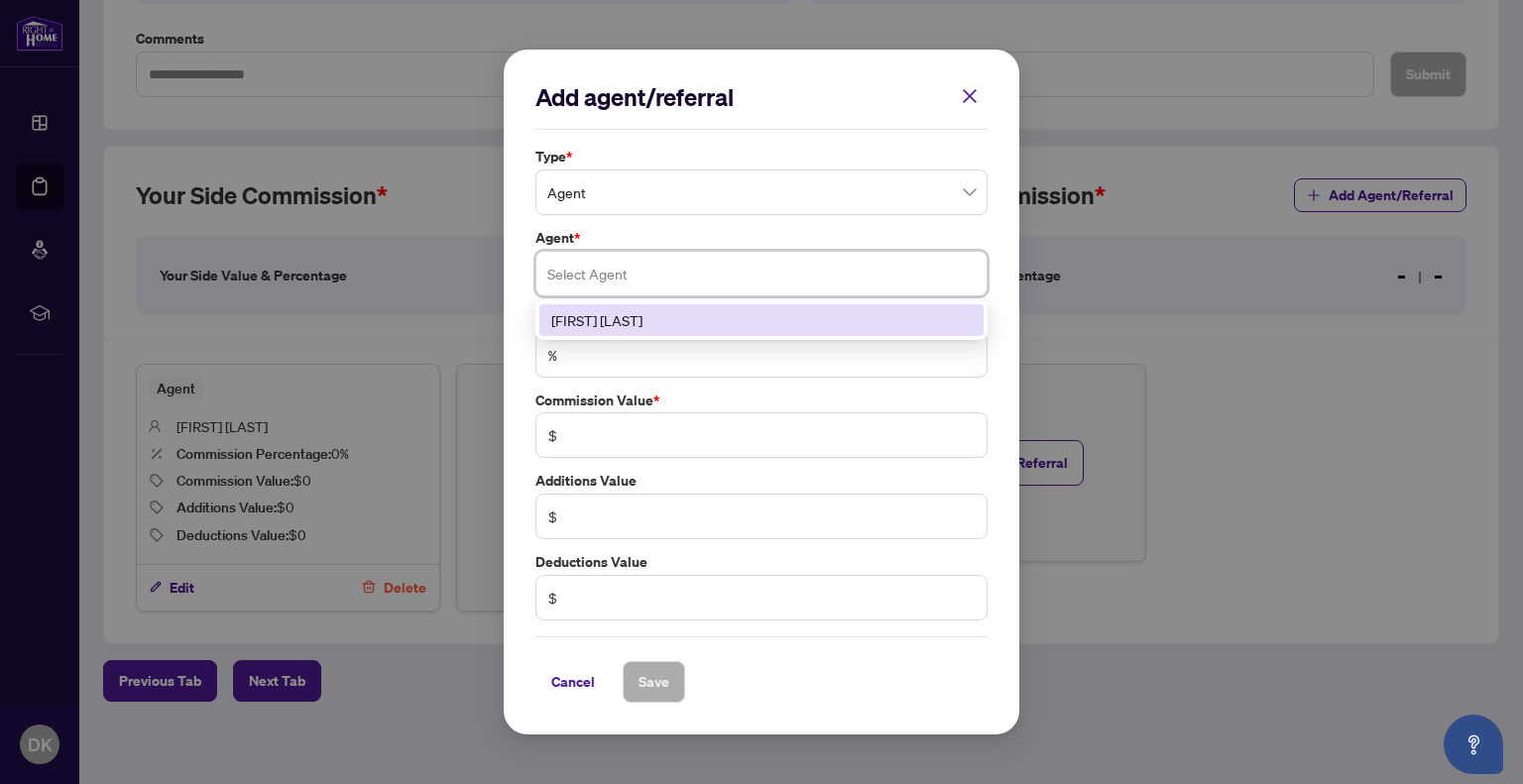 click at bounding box center [762, 274] 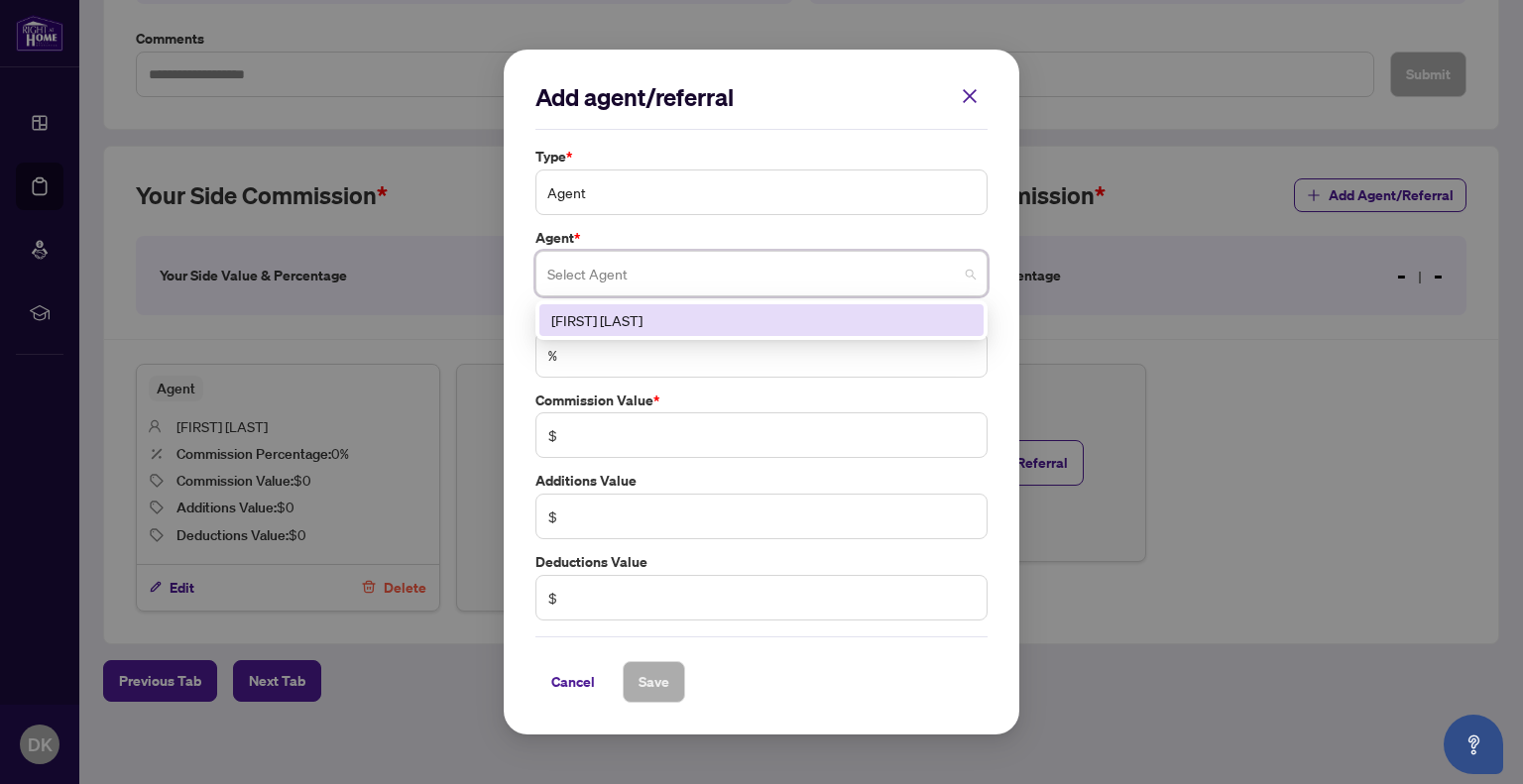 click on "Agent" at bounding box center (762, 192) 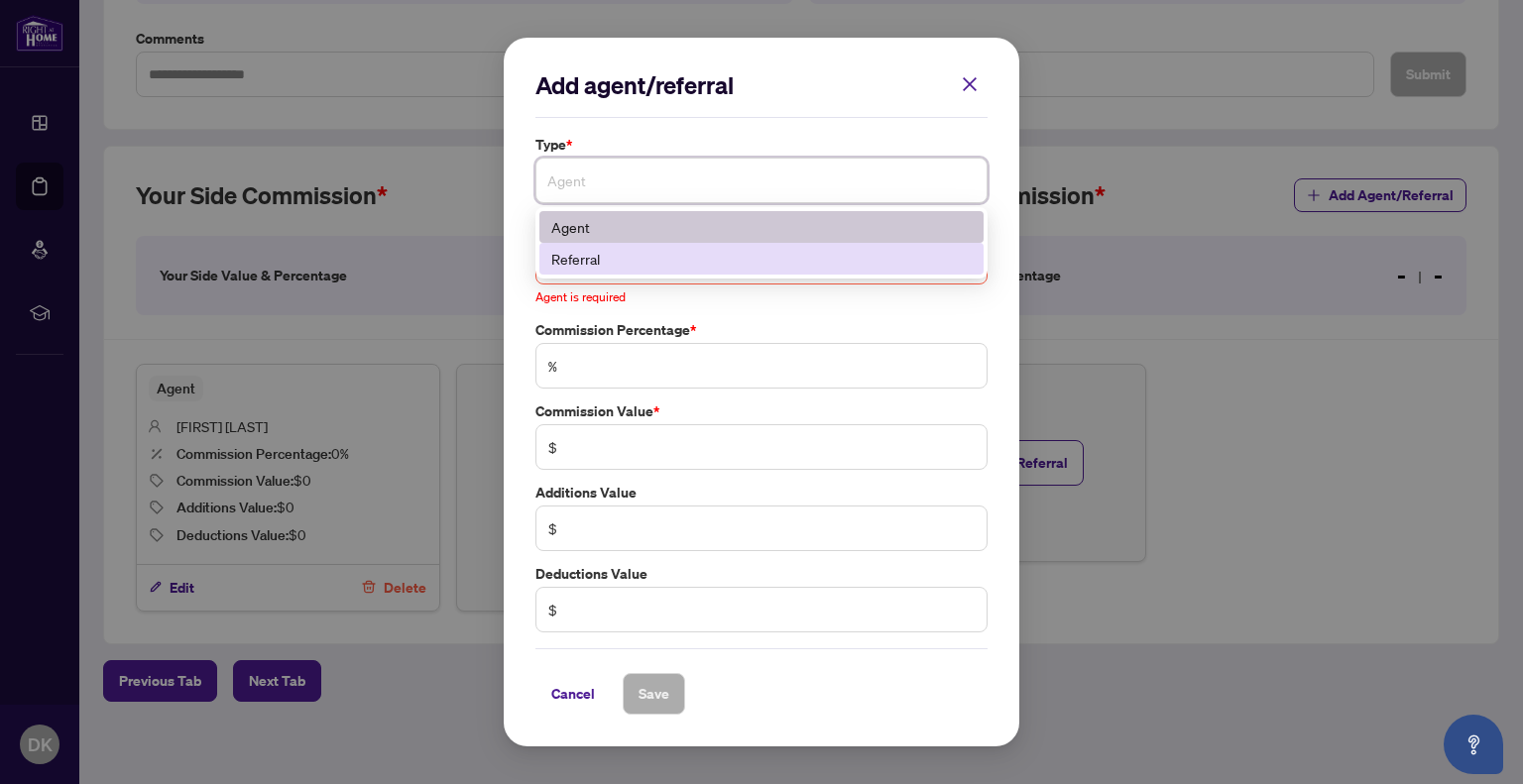 click on "Referral" at bounding box center (762, 259) 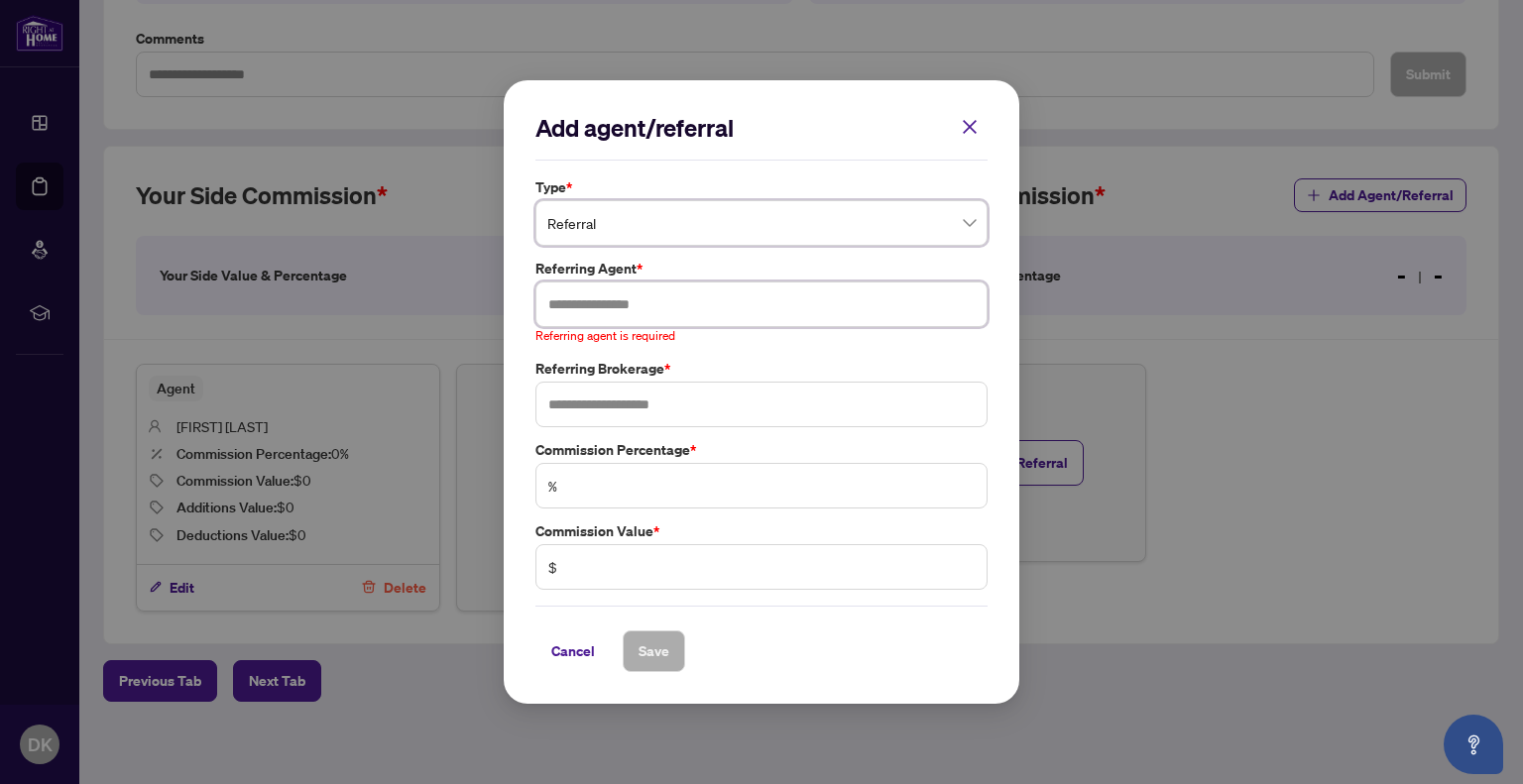 click at bounding box center [762, 304] 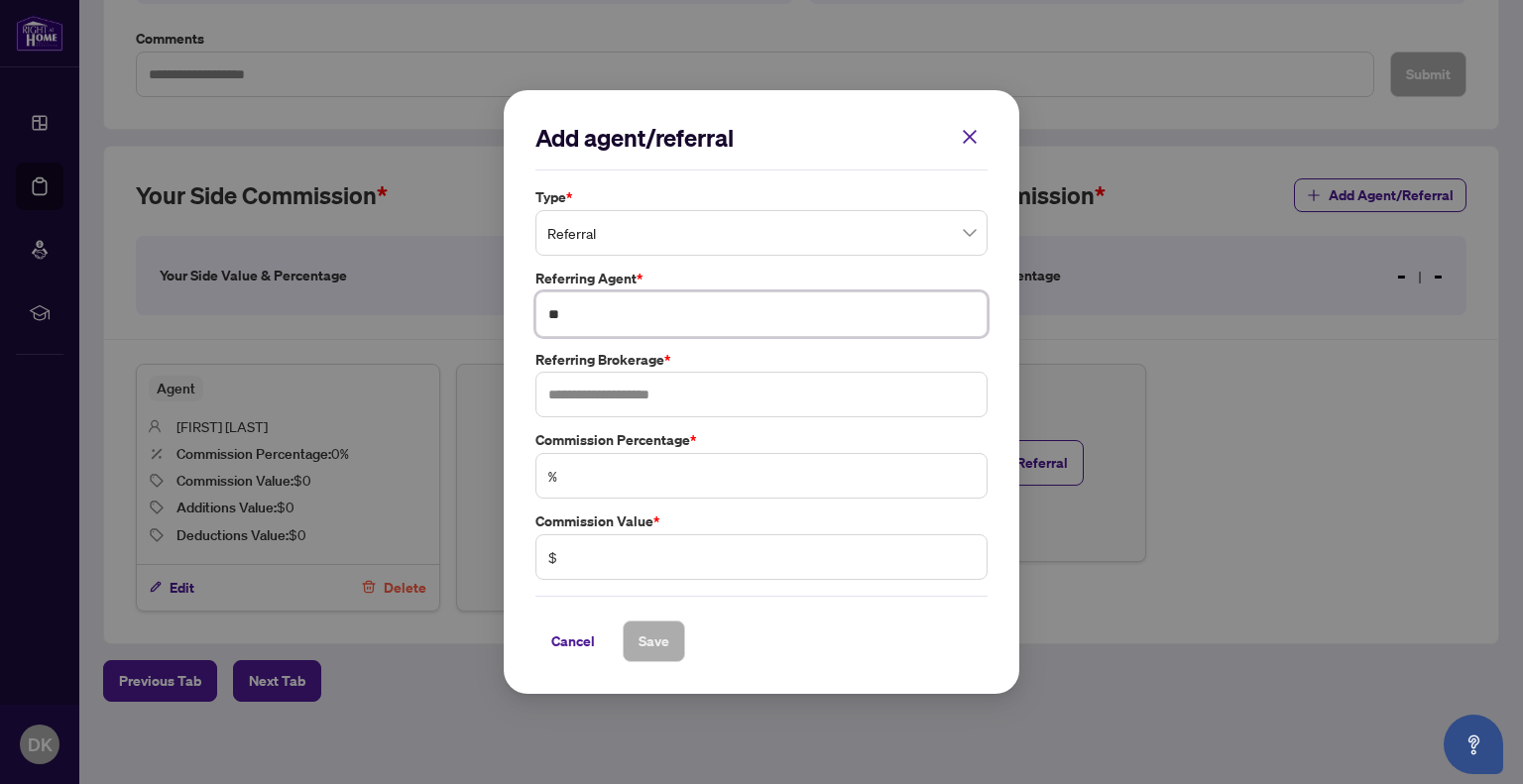 click on "**" at bounding box center (762, 314) 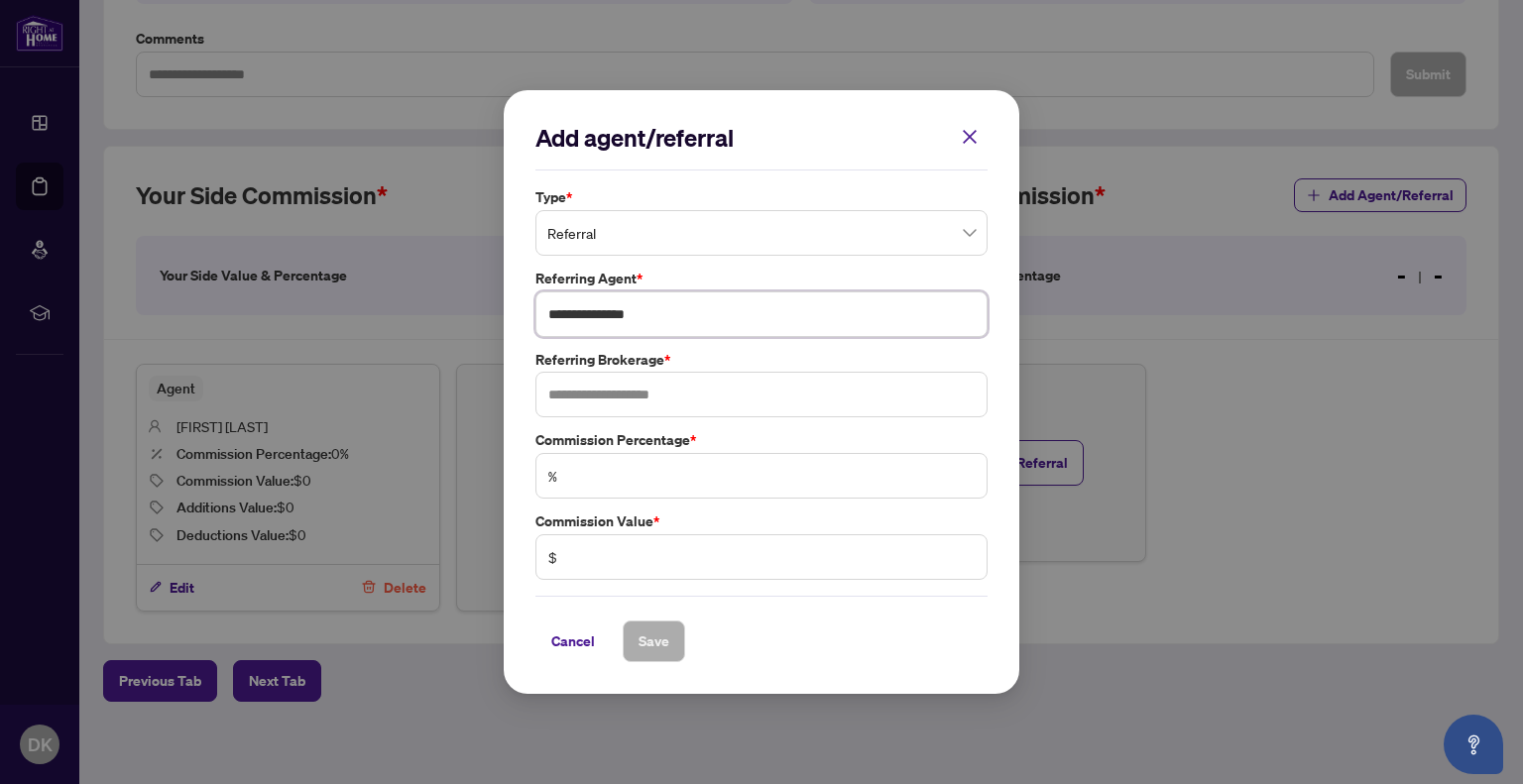 type on "**********" 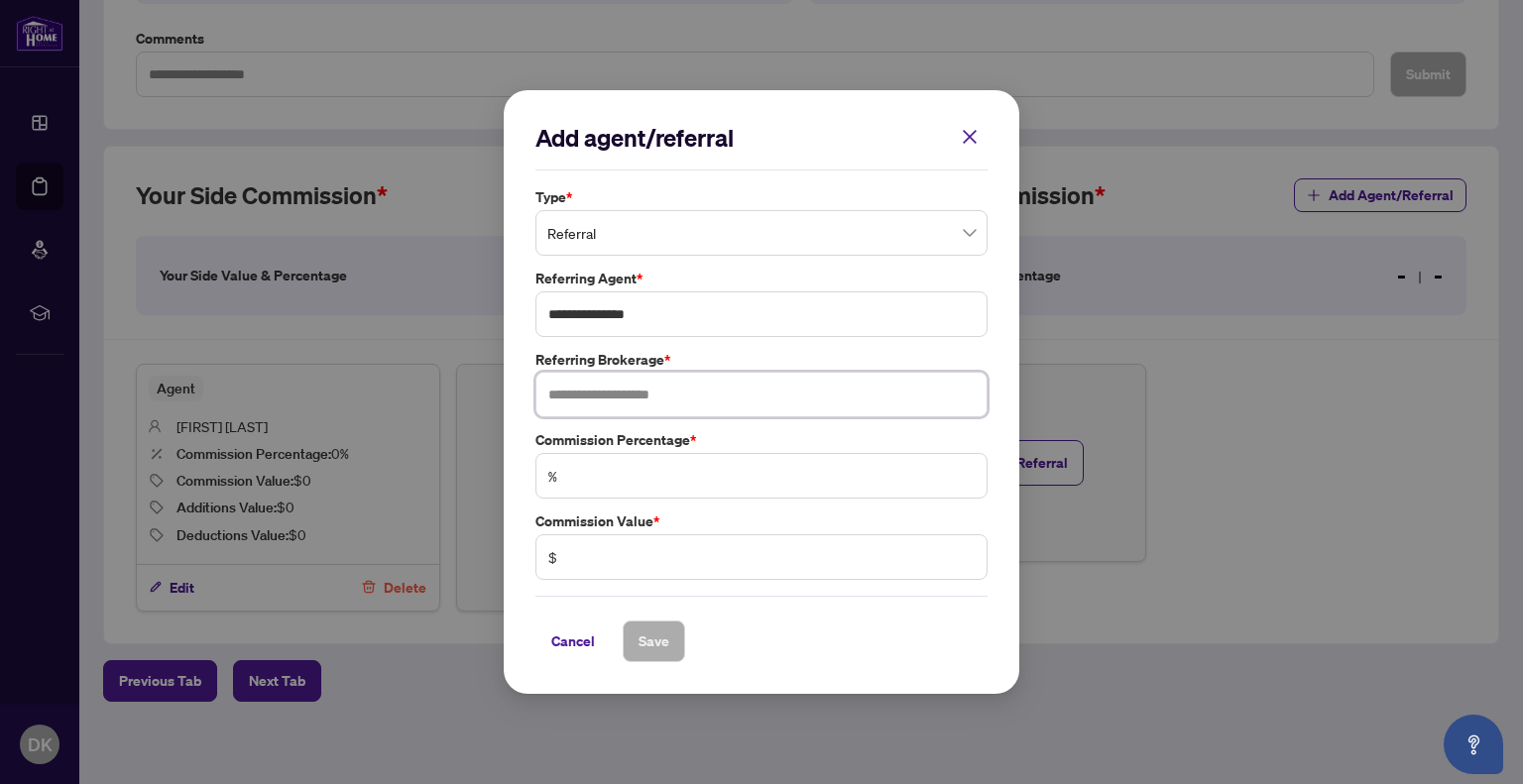 click at bounding box center (762, 394) 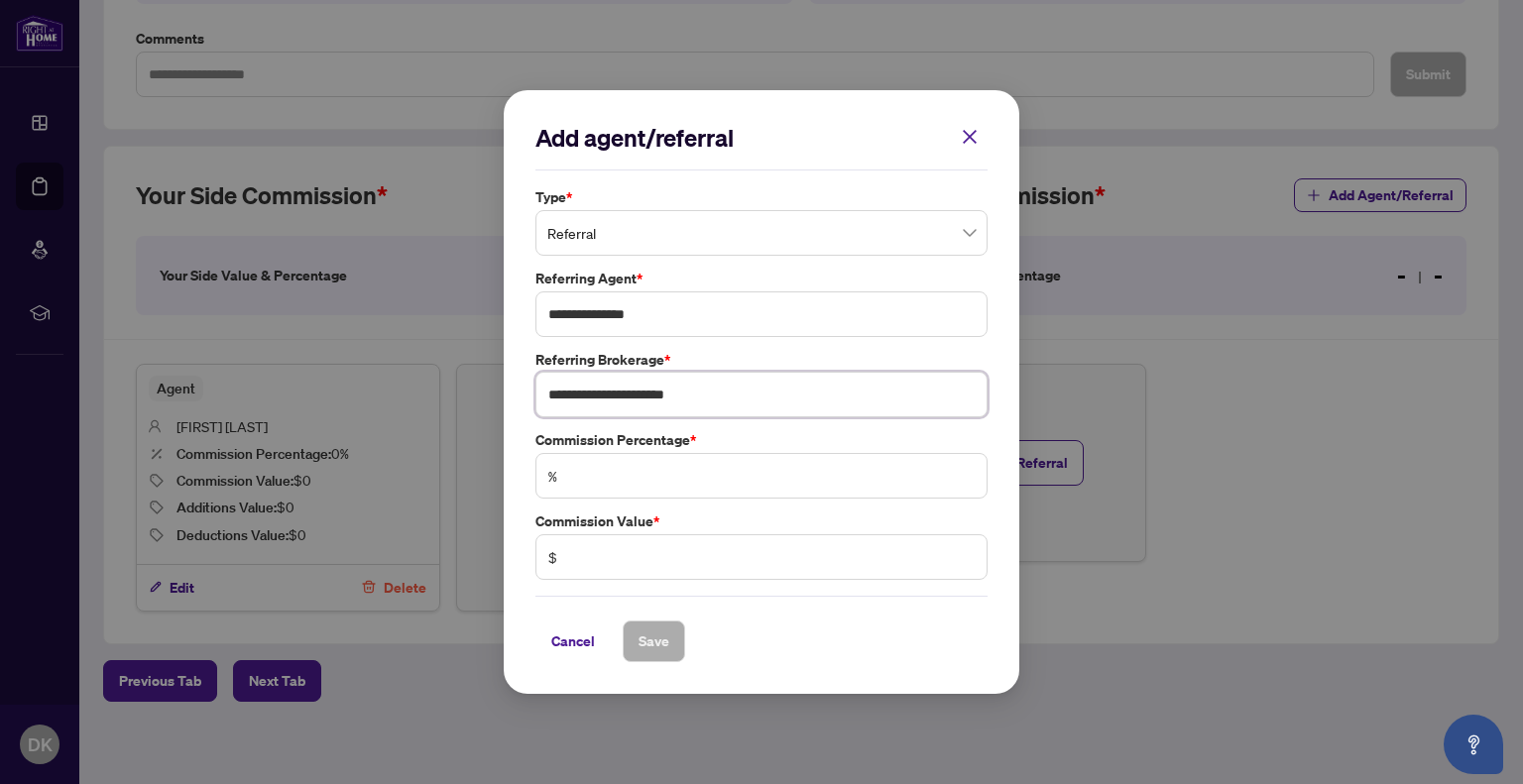 type on "**********" 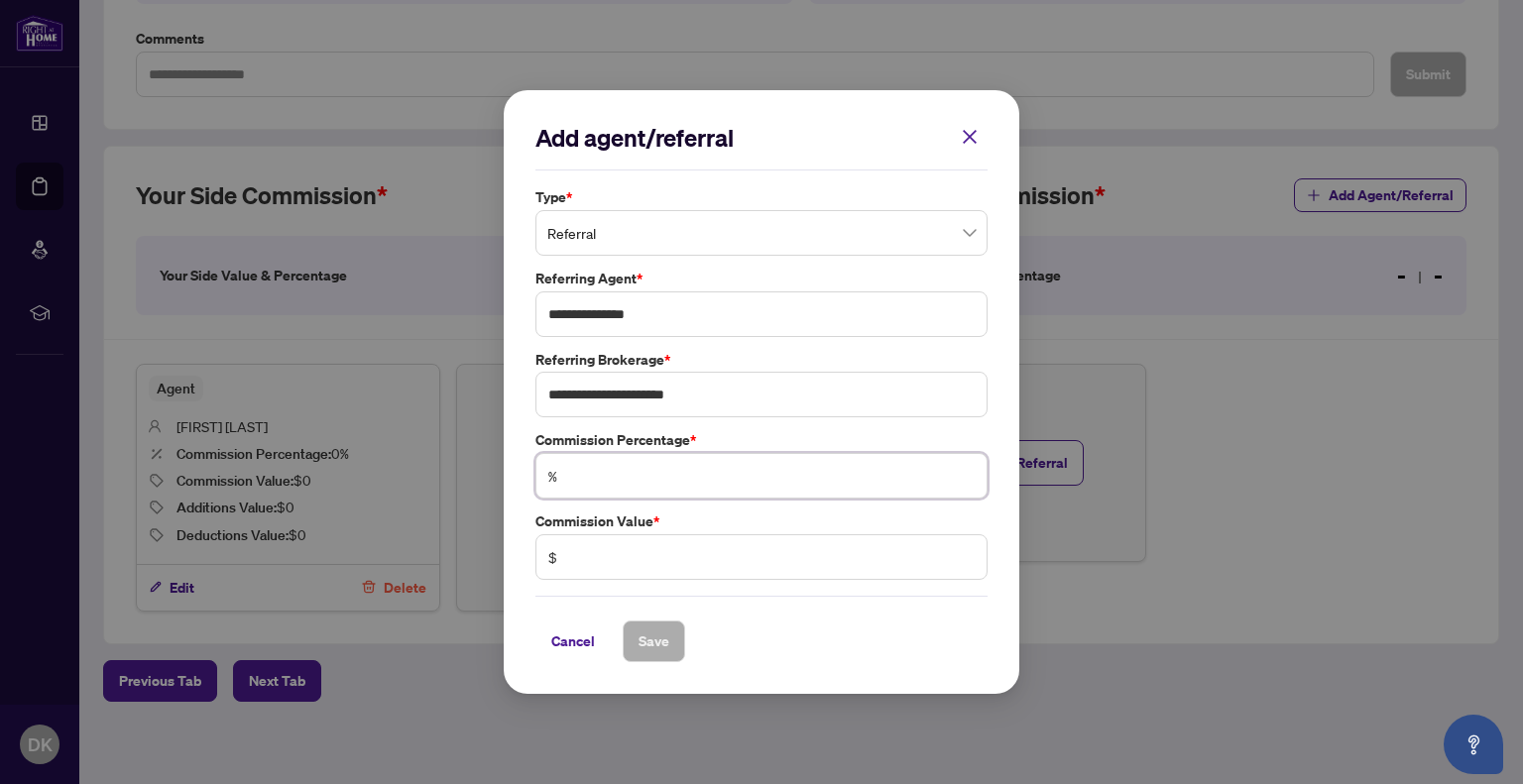 click at bounding box center (771, 476) 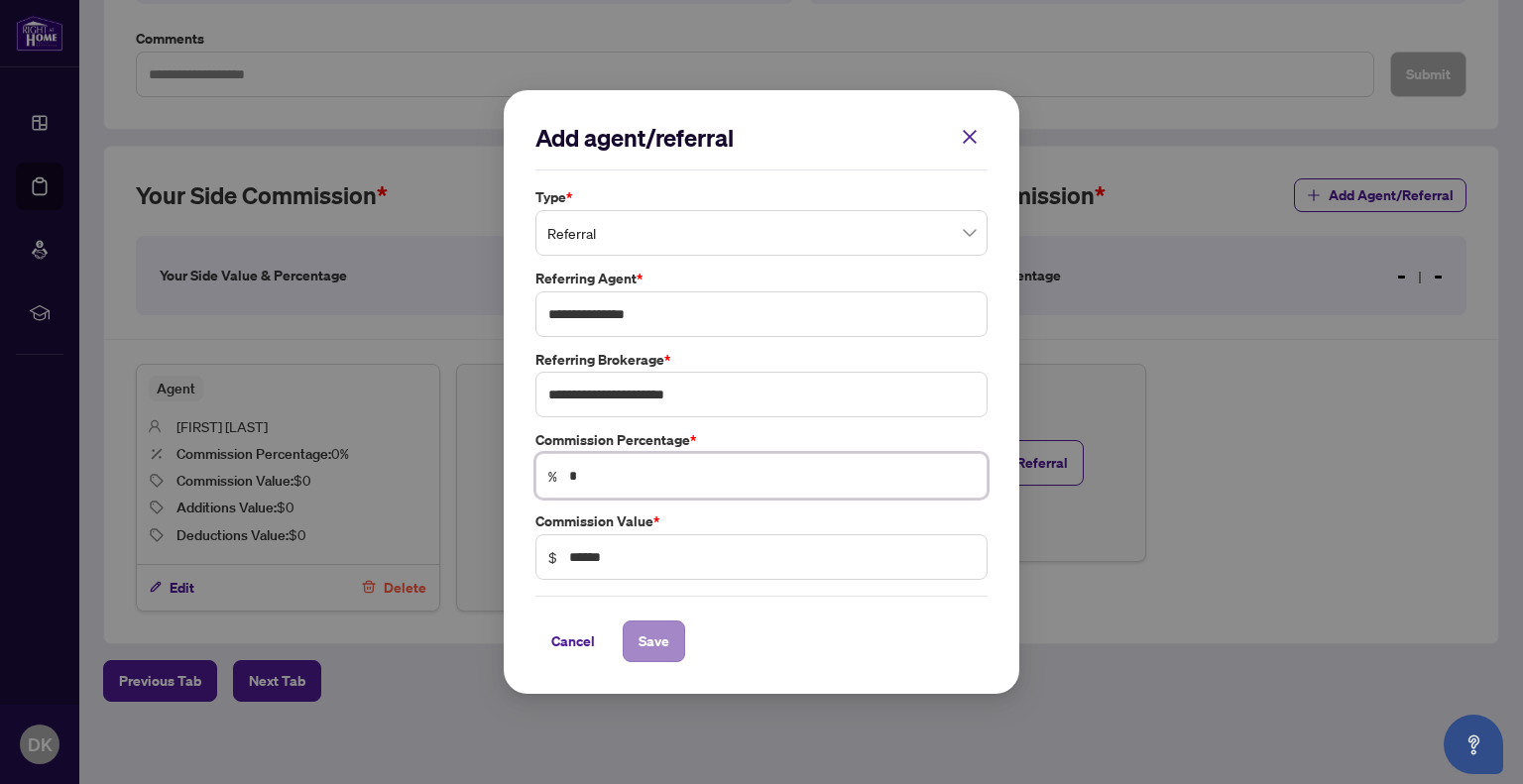 type on "*" 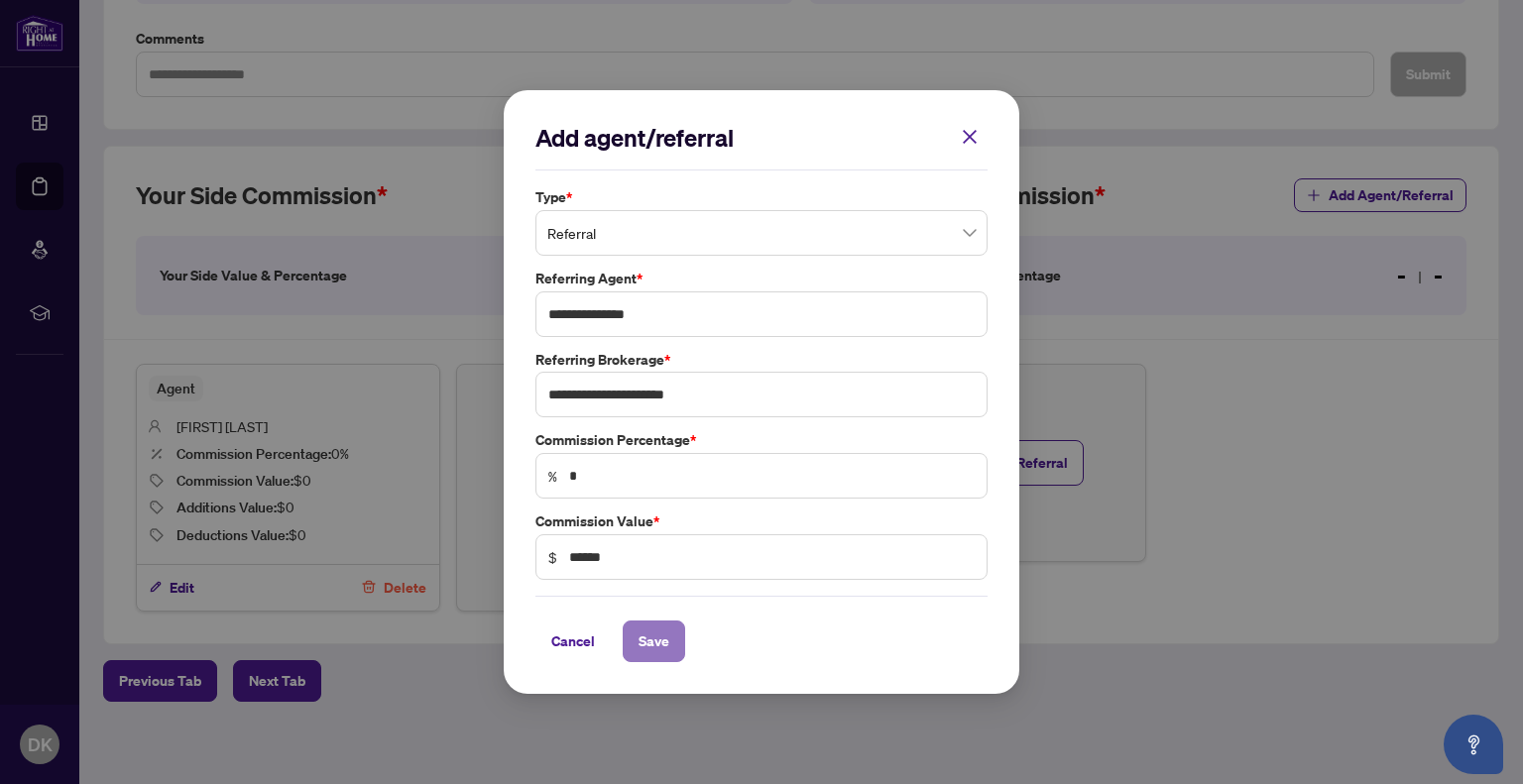 click on "Save" at bounding box center (653, 641) 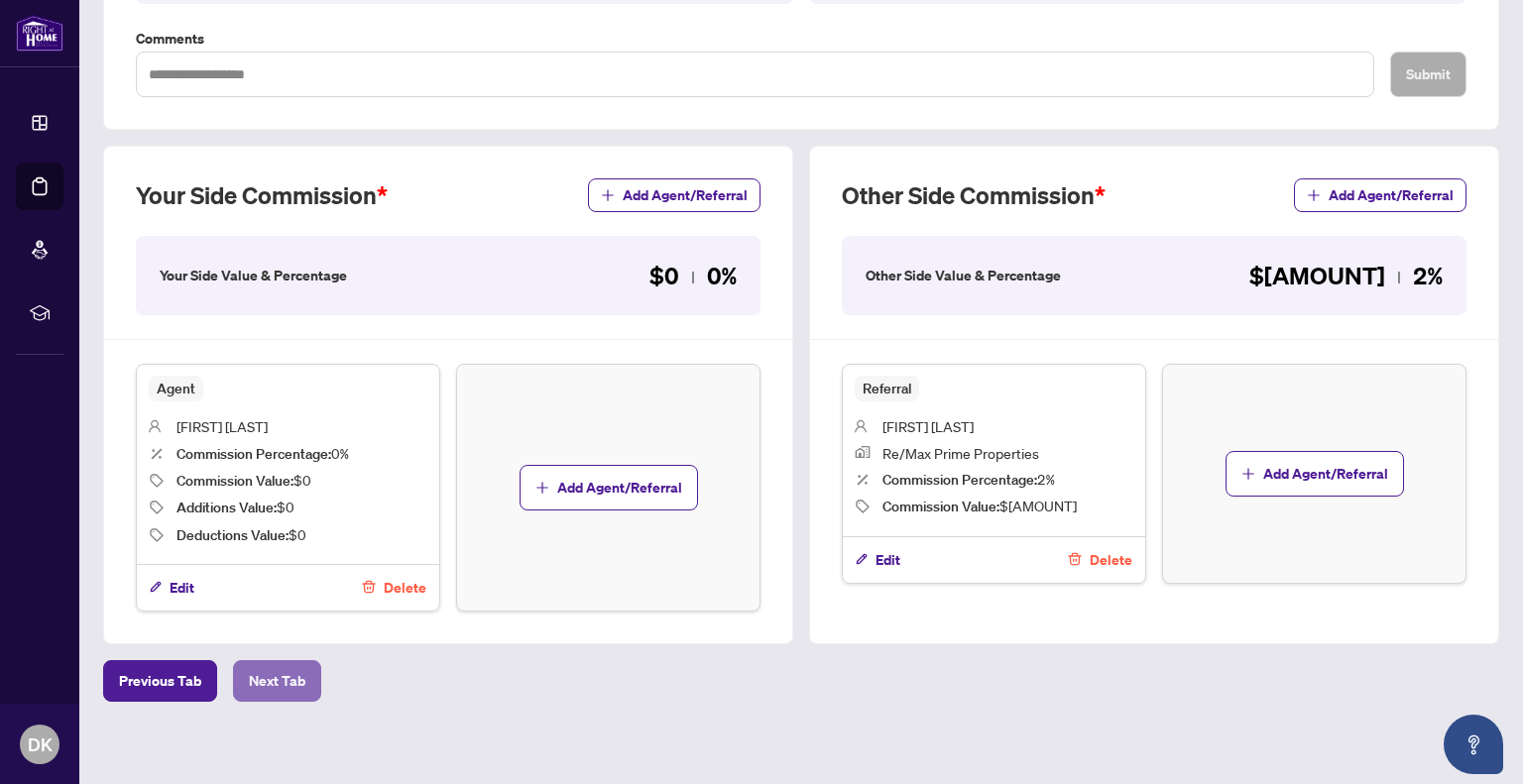 click on "Next Tab" at bounding box center (277, 681) 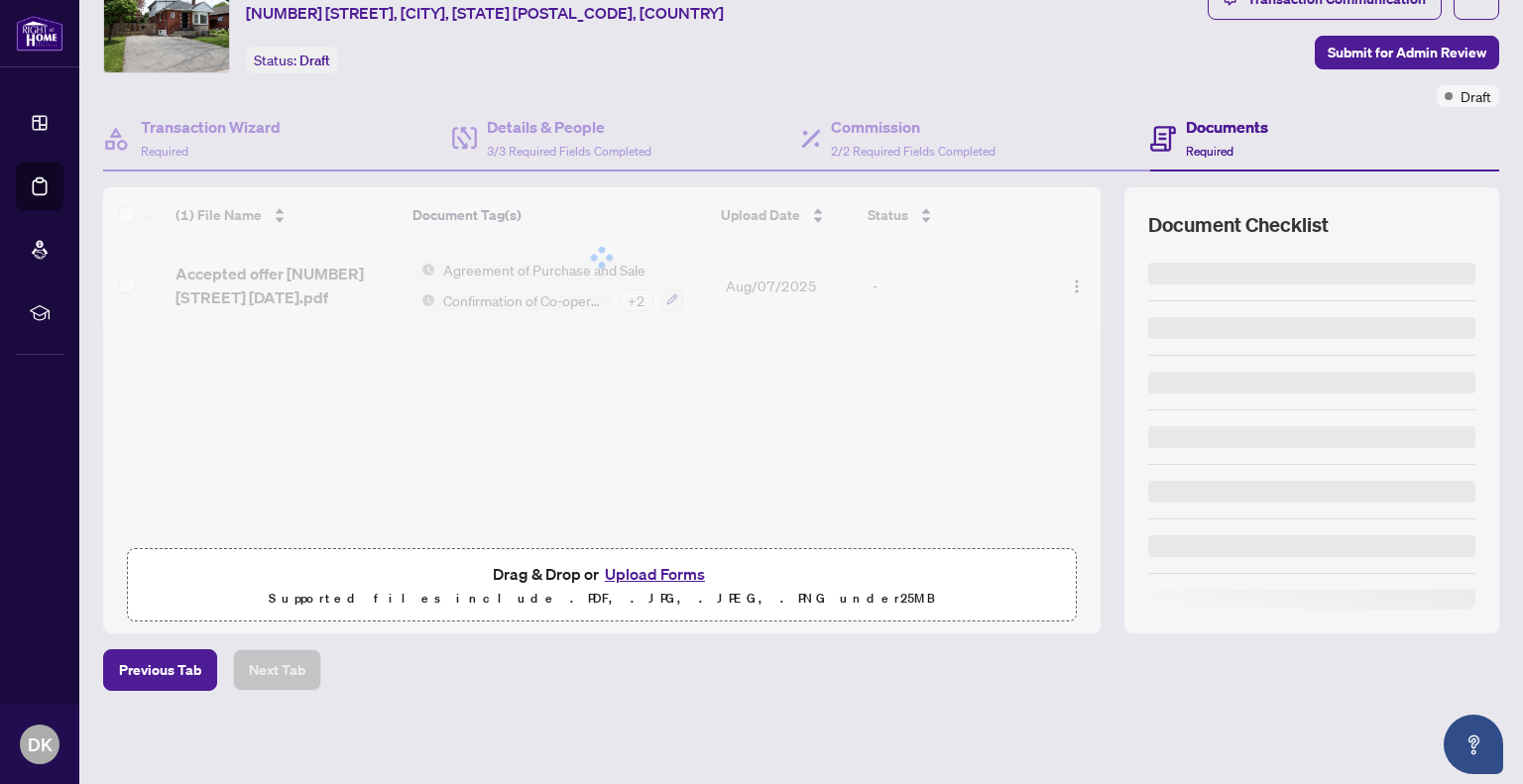 scroll, scrollTop: 0, scrollLeft: 0, axis: both 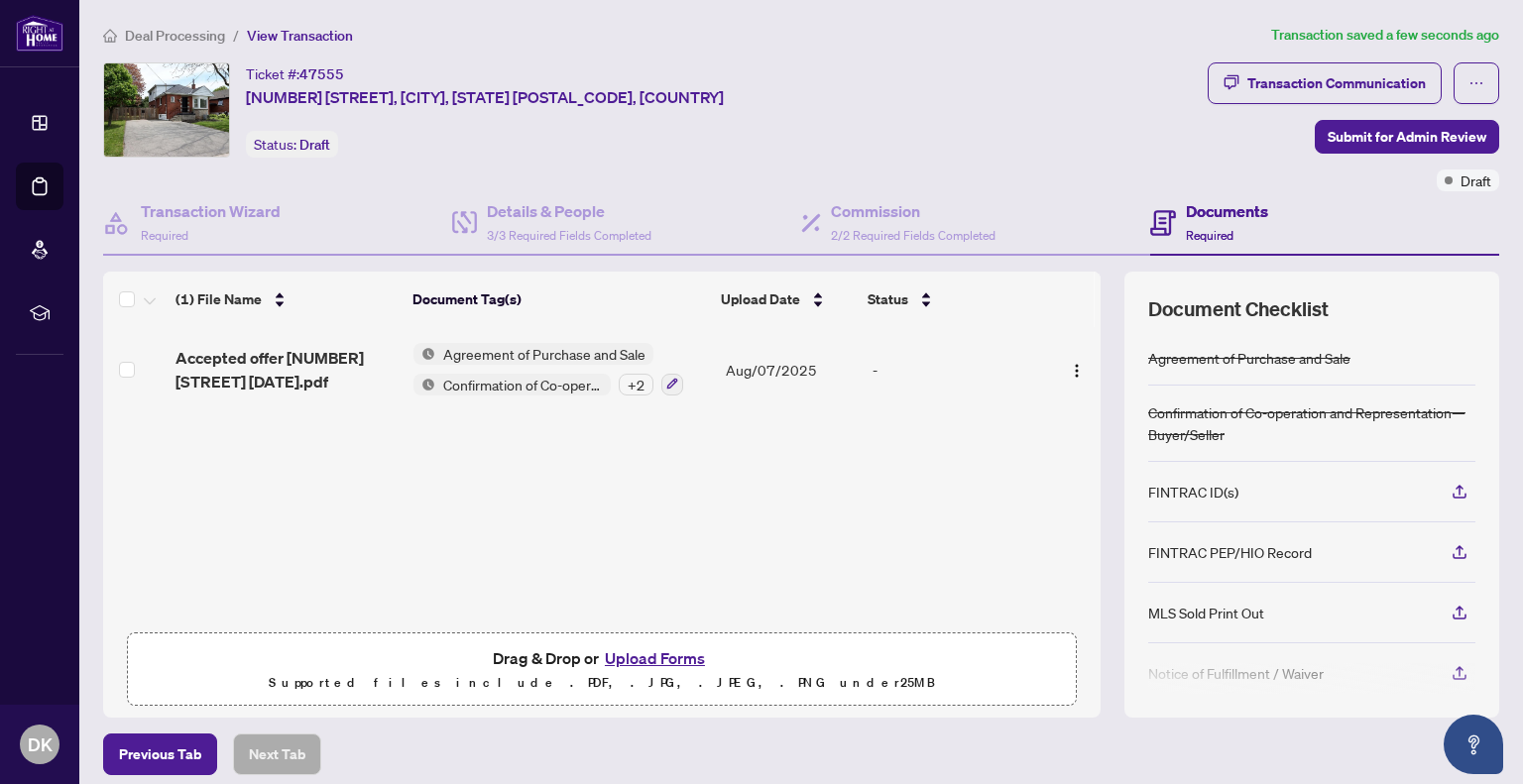 click on "Documents Required" at bounding box center (1227, 222) 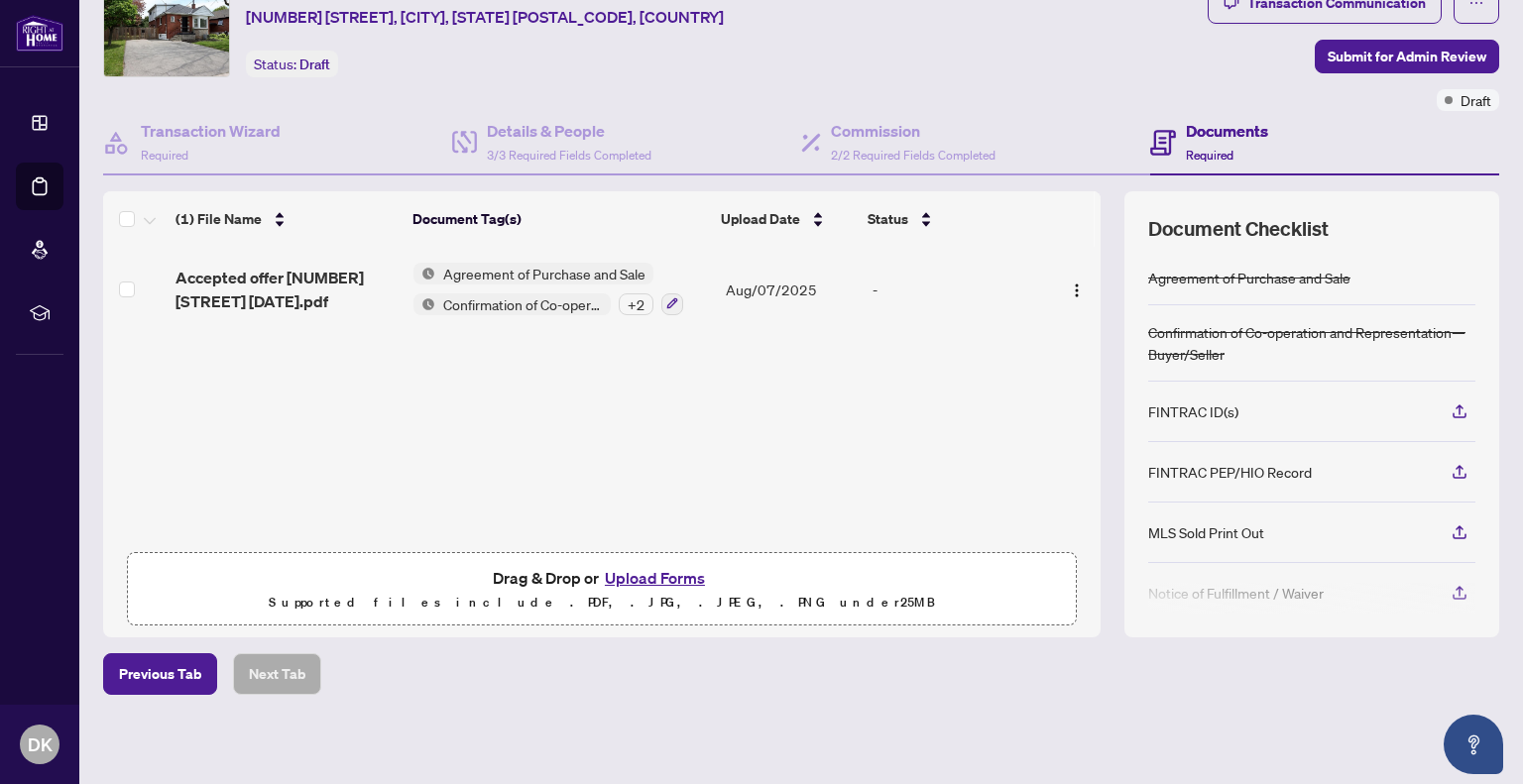 click on "(1) File Name Document Tag(s) Upload Date Status             Accepted offer [NUMBER][STREET] [DATE].pdf Agreement of Purchase and Sale Confirmation of Co-operation and Representation—Buyer/Seller + [DATE] - Drag & Drop or Upload Forms Supported files include   .PDF, .JPG, .JPEG, .PNG   under  25 MB" at bounding box center [602, 414] 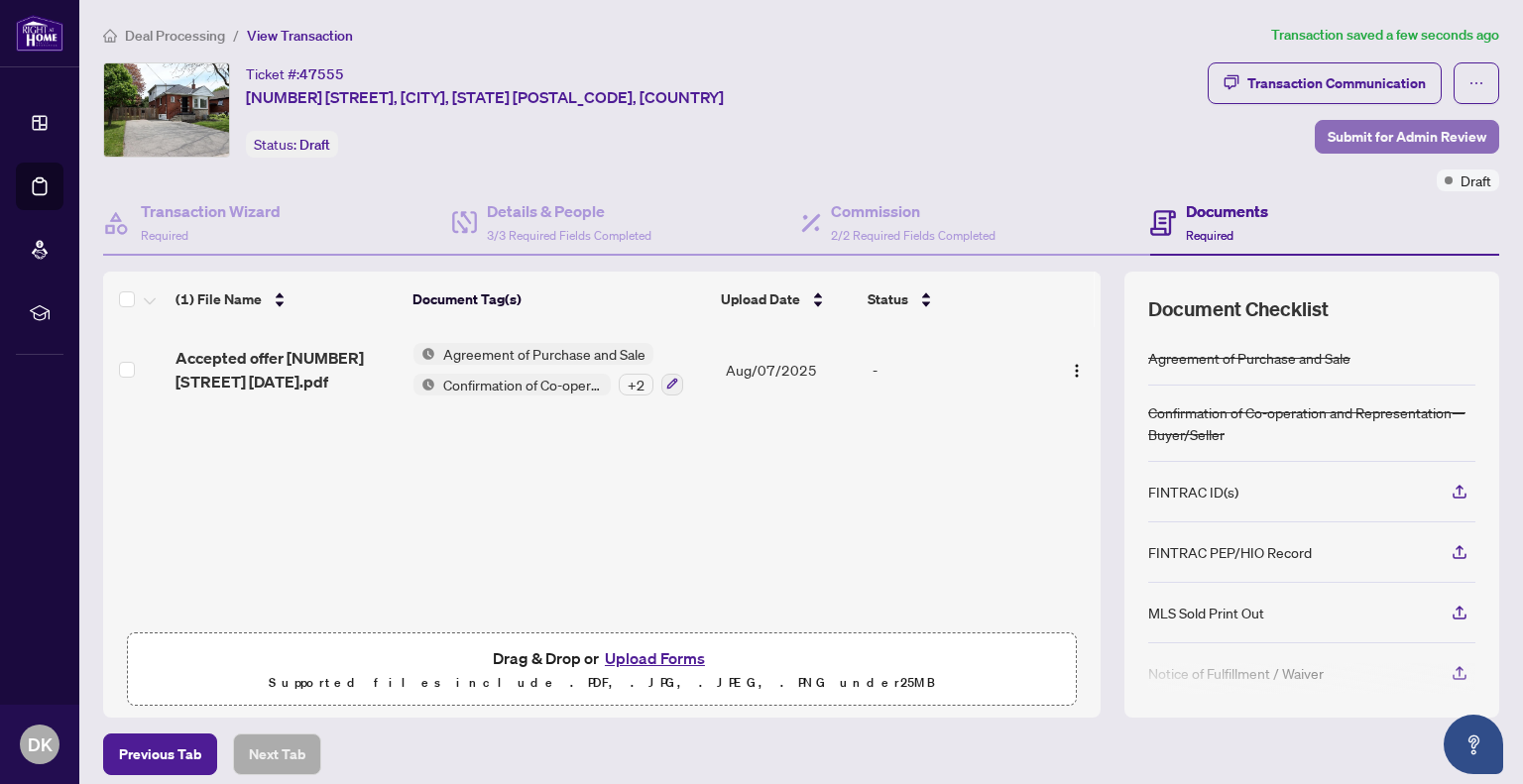 click on "Submit for Admin Review" at bounding box center [1407, 137] 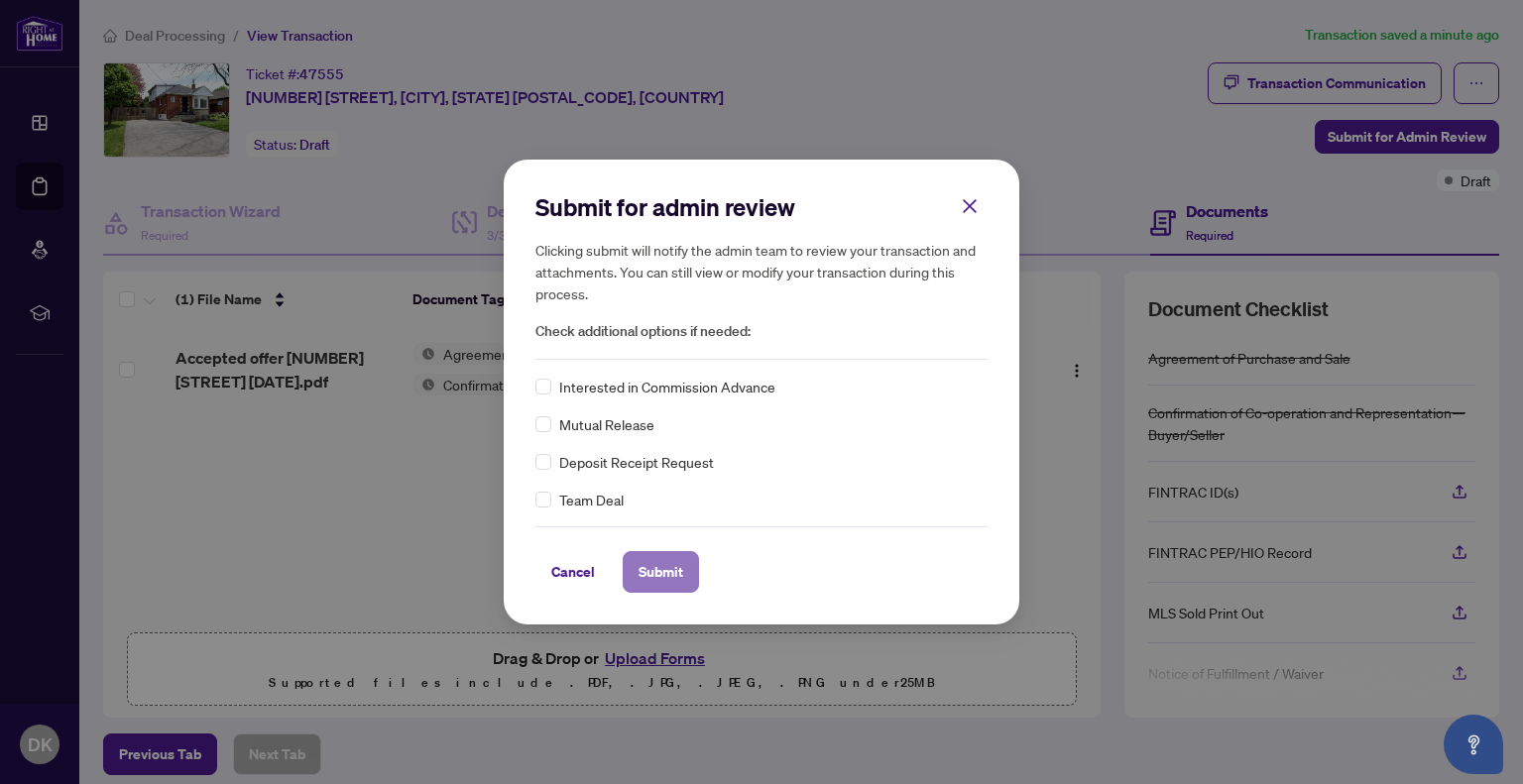 click on "Submit" at bounding box center [660, 572] 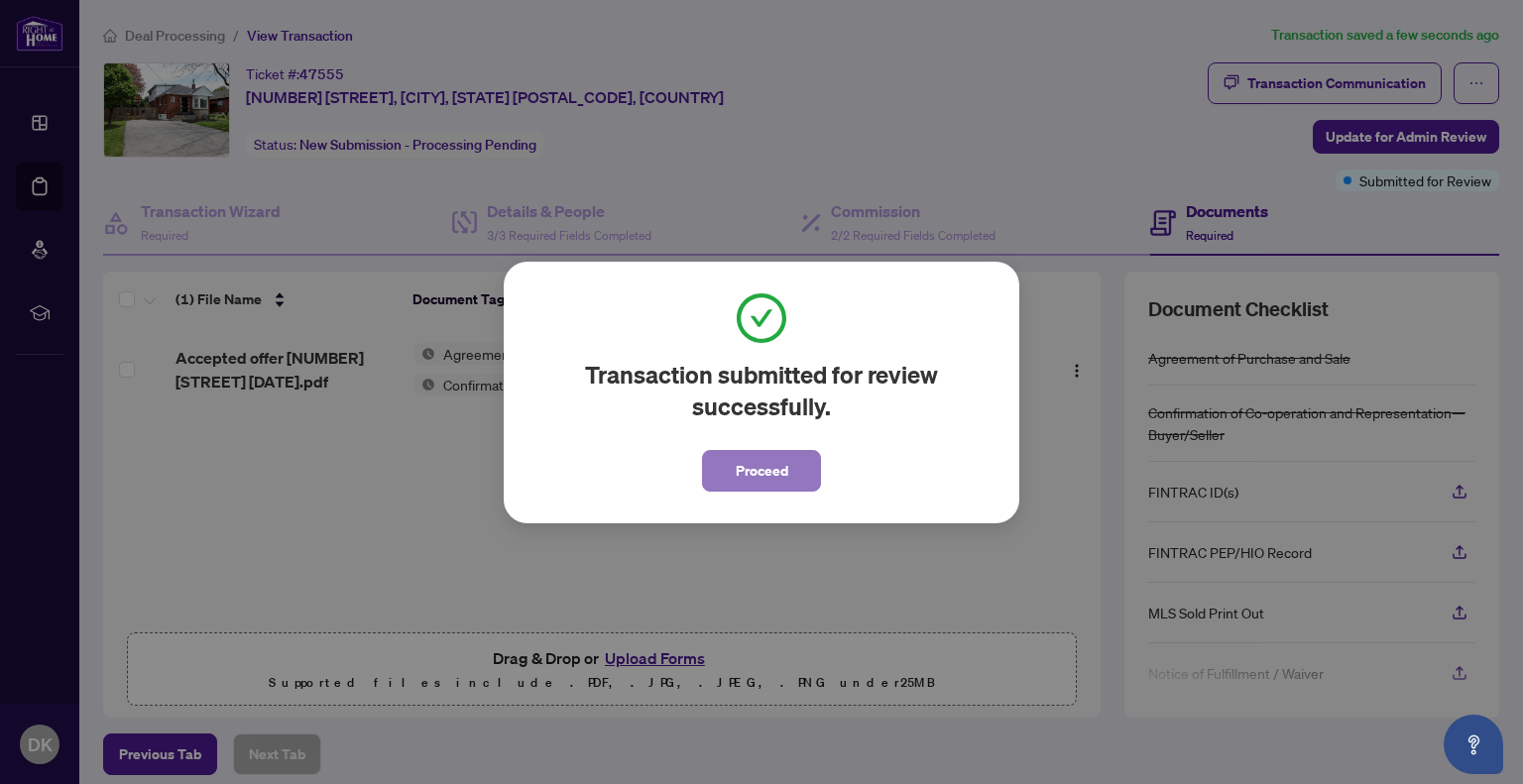 click on "Proceed" at bounding box center [762, 471] 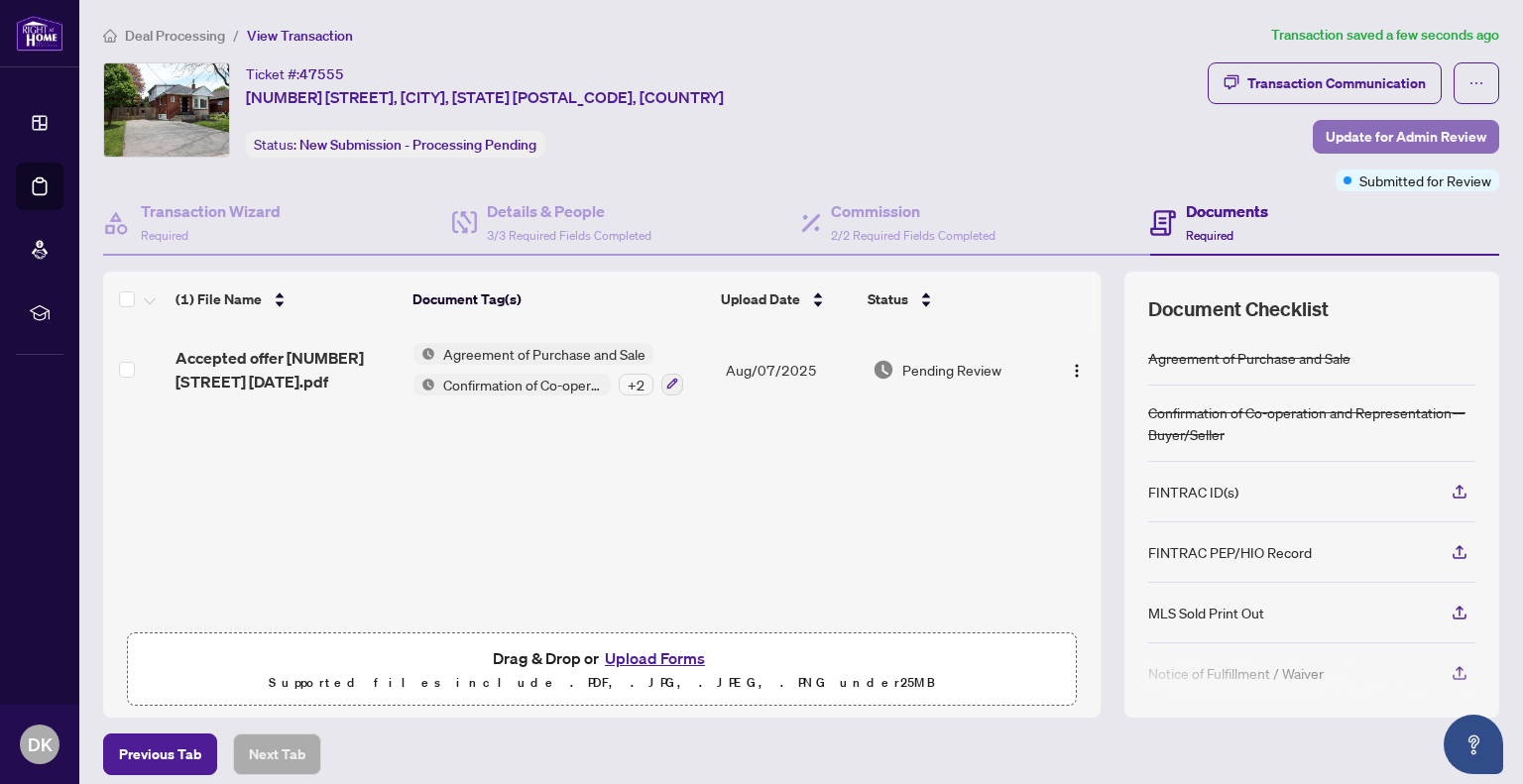 click on "Update for Admin Review" at bounding box center (1406, 137) 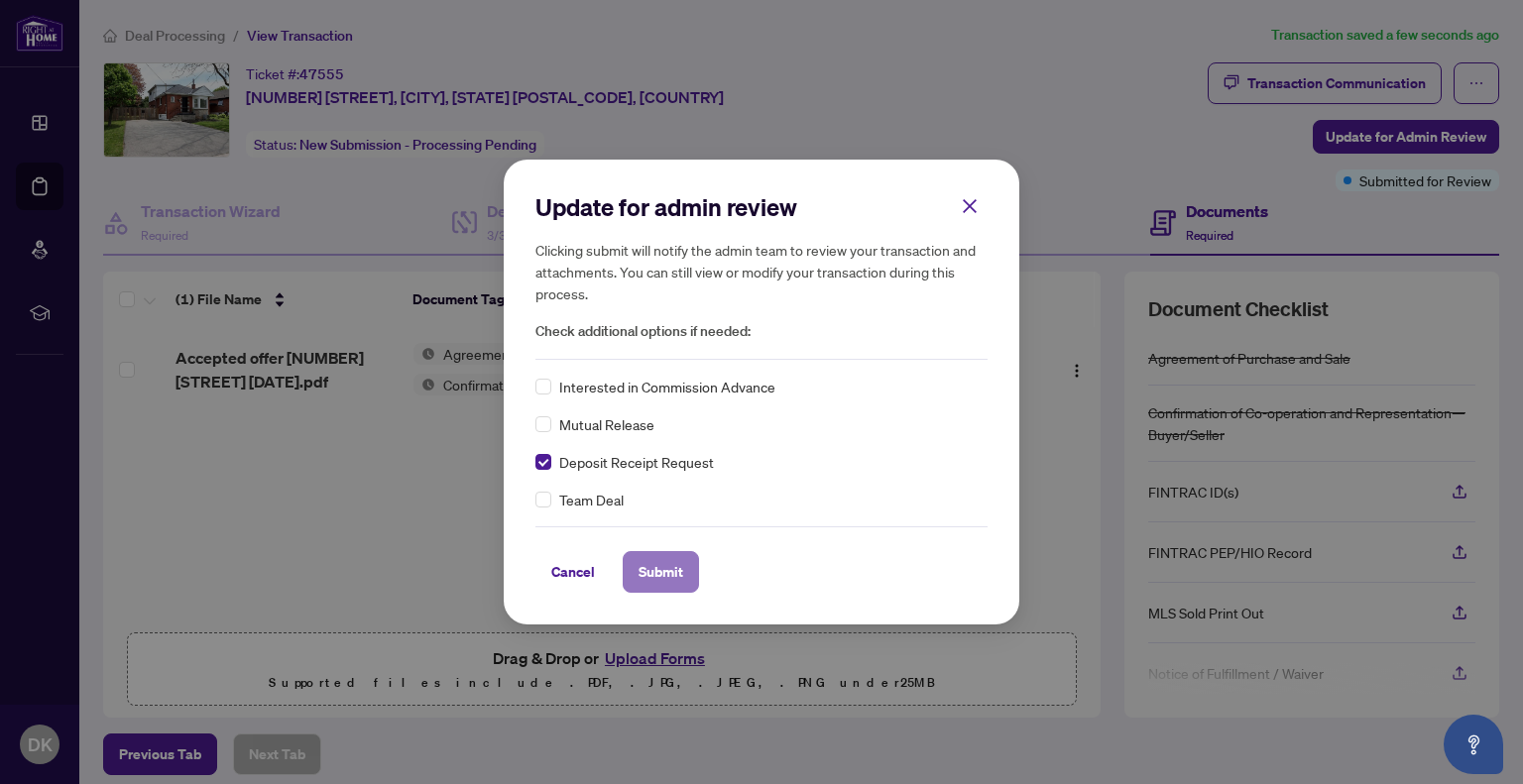 click on "Submit" at bounding box center (660, 572) 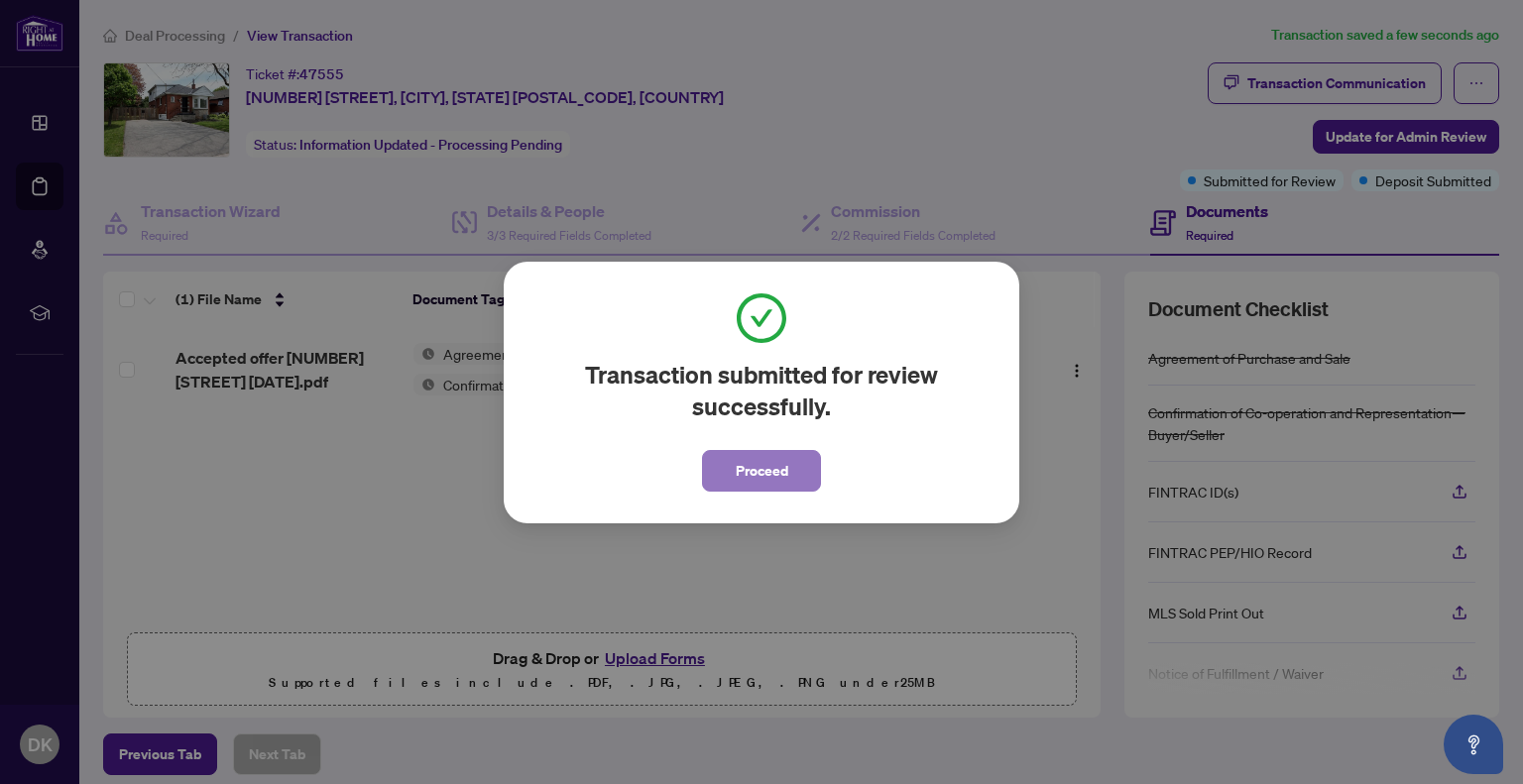 click on "Proceed" at bounding box center [762, 471] 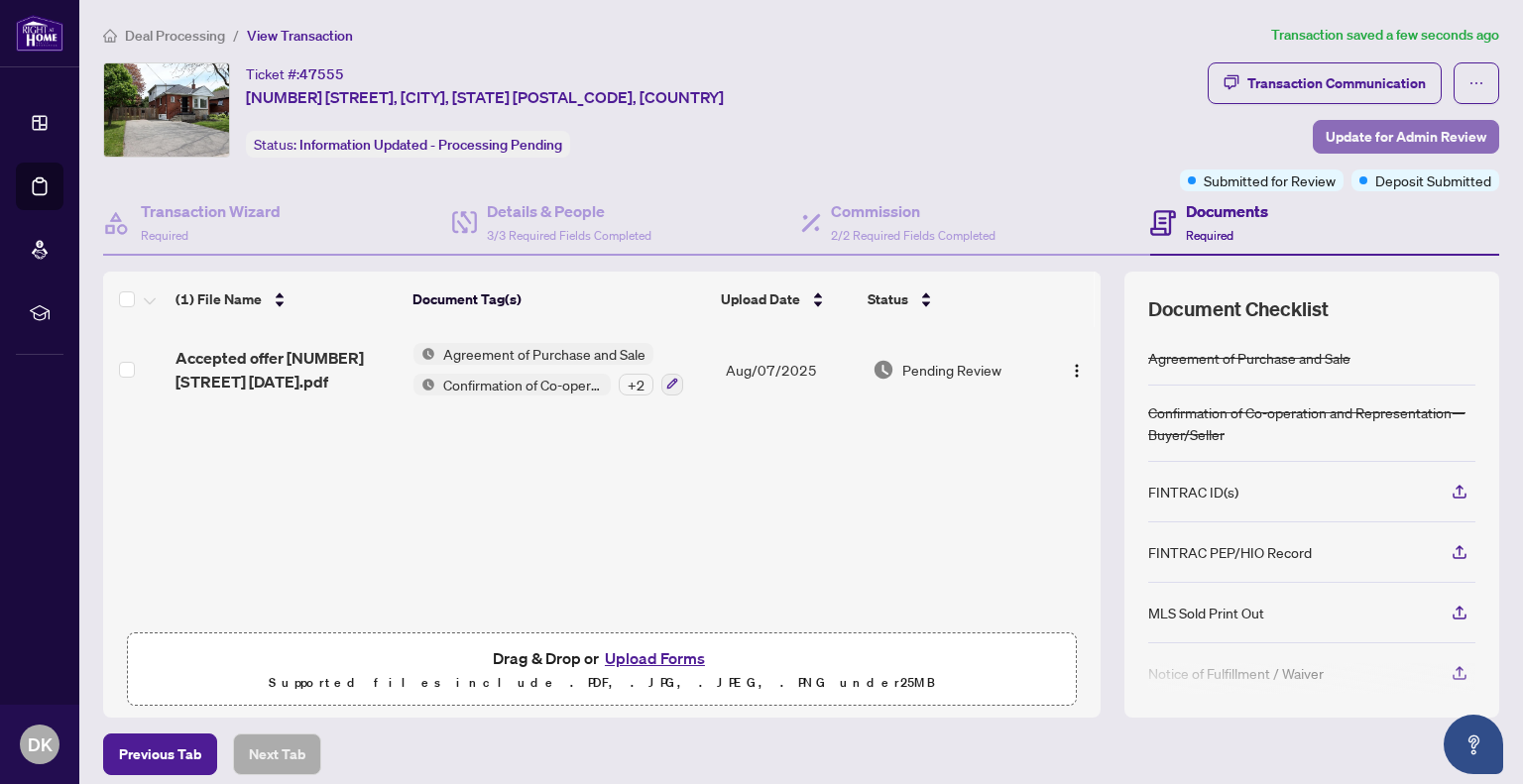 click on "Update for Admin Review" at bounding box center [1406, 137] 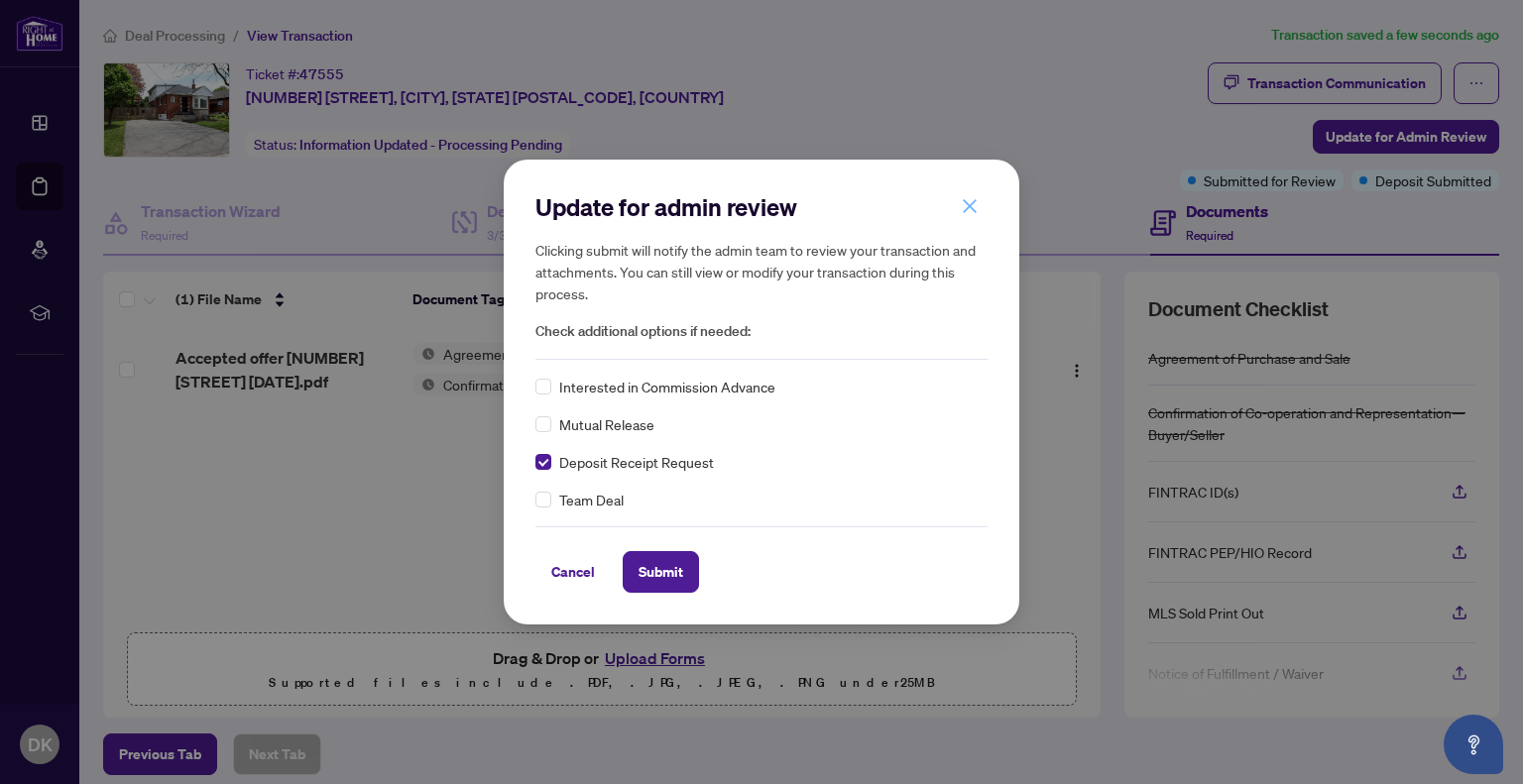 click 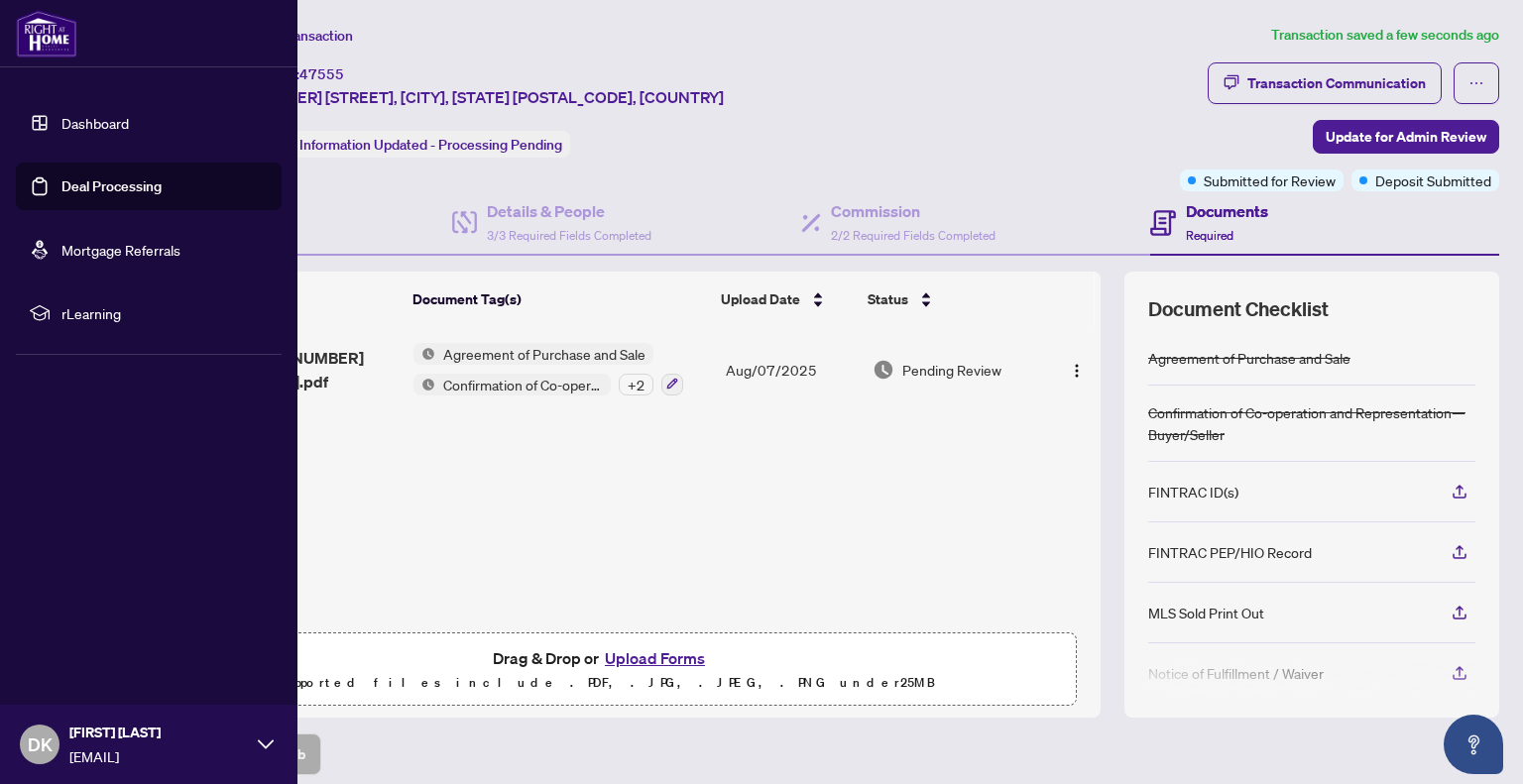 click on "Dashboard" at bounding box center [95, 123] 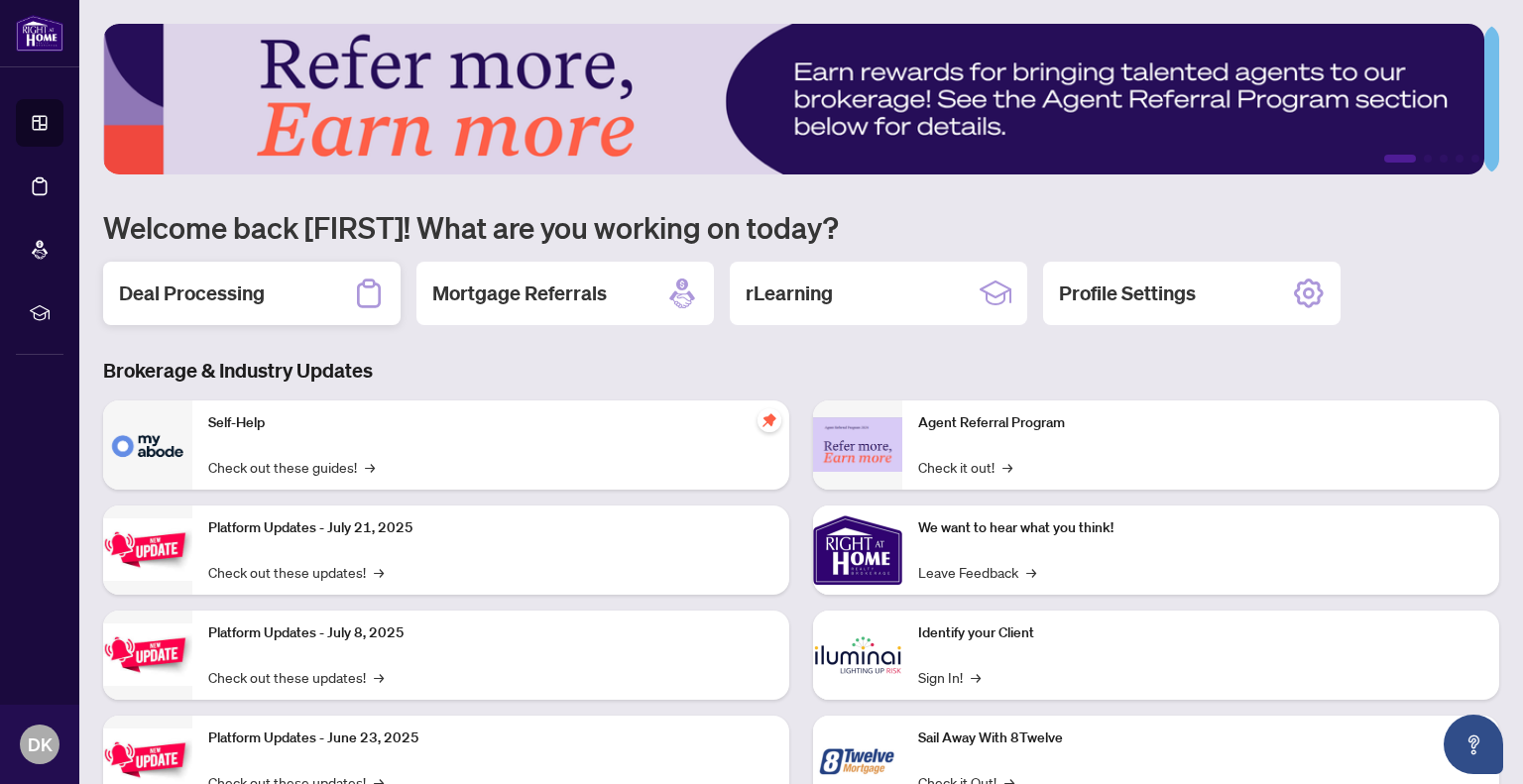 click on "Deal Processing" at bounding box center [191, 293] 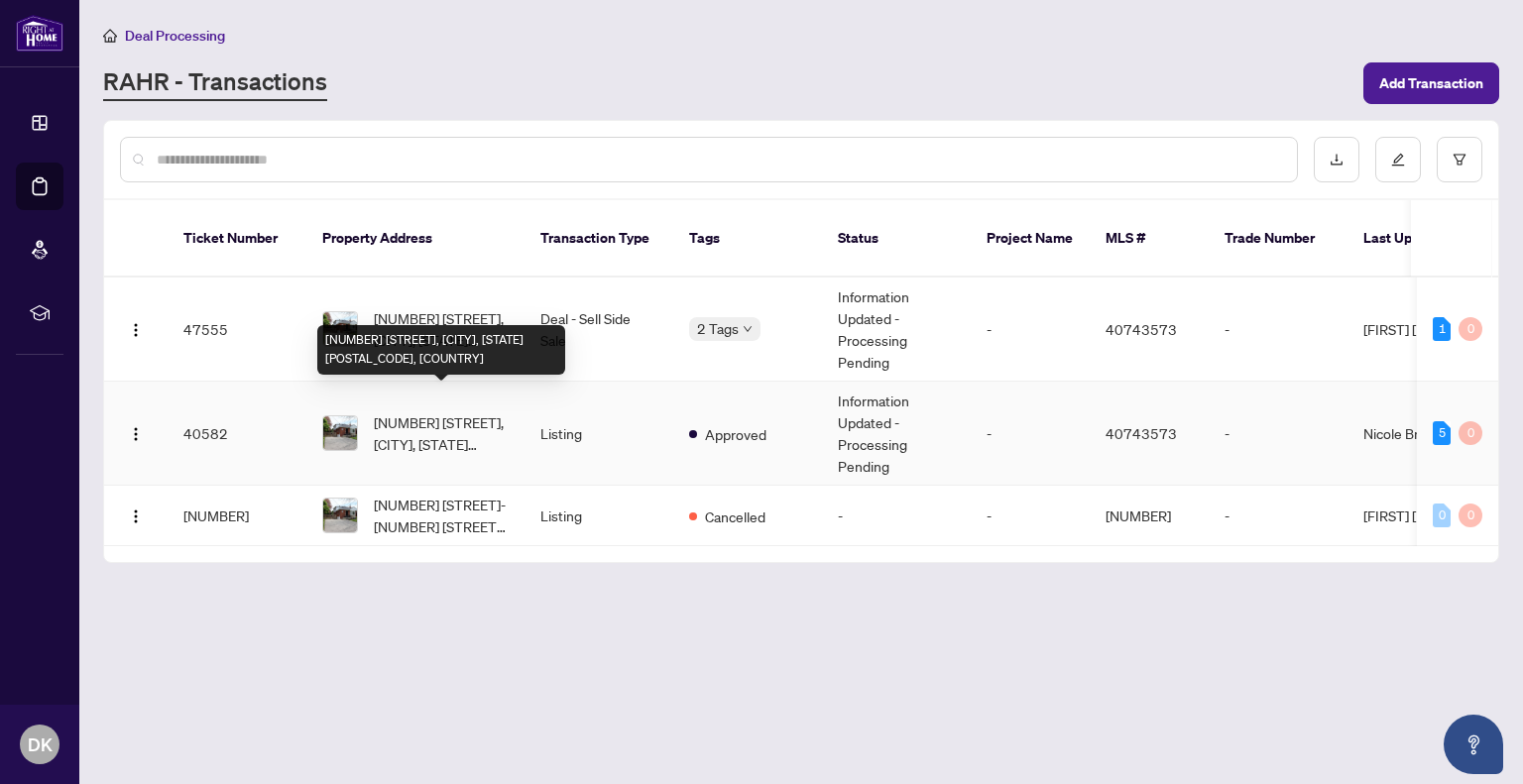 click on "[NUMBER] [STREET], [CITY], [STATE] [POSTAL_CODE], [COUNTRY]" at bounding box center (441, 433) 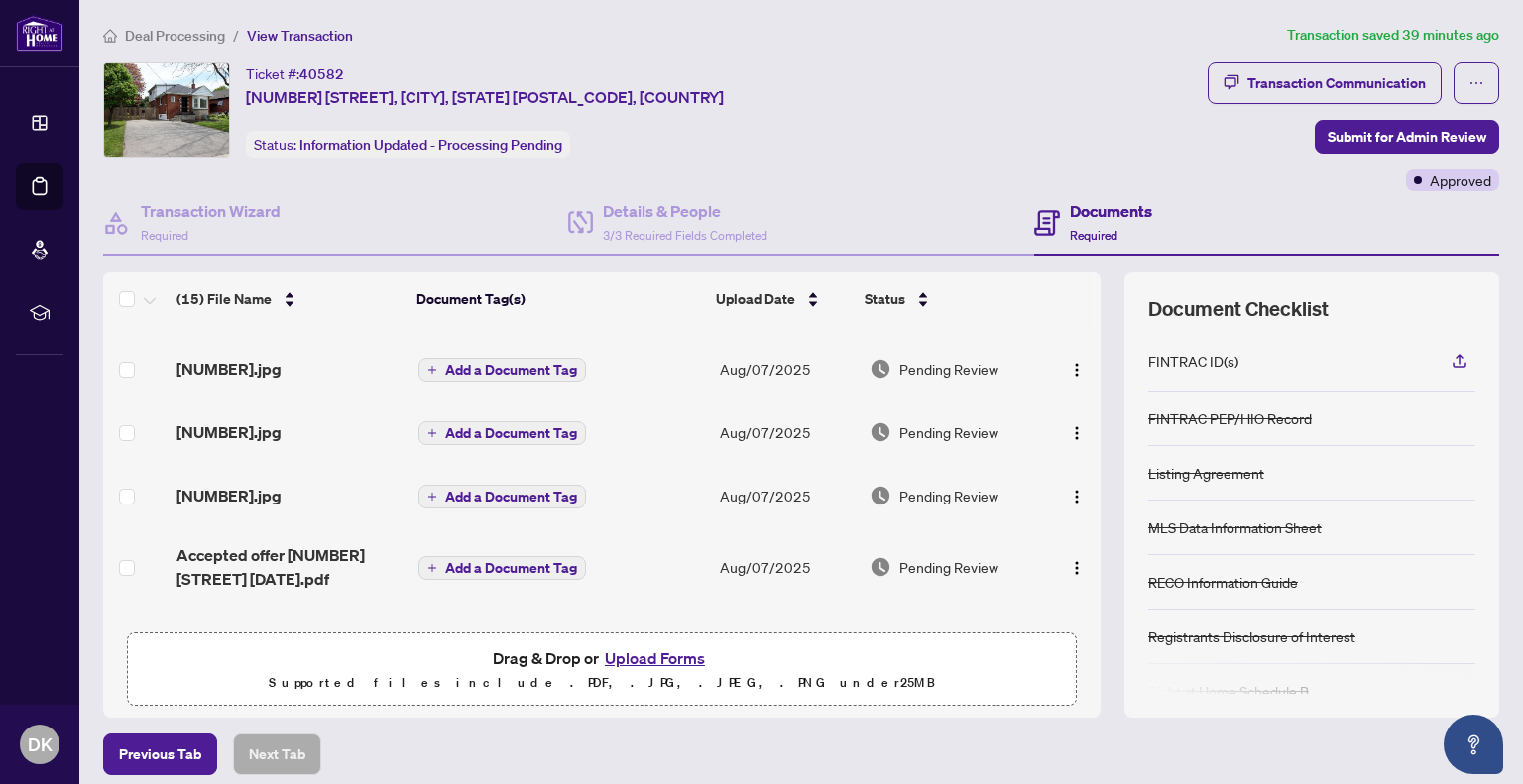 scroll, scrollTop: 0, scrollLeft: 0, axis: both 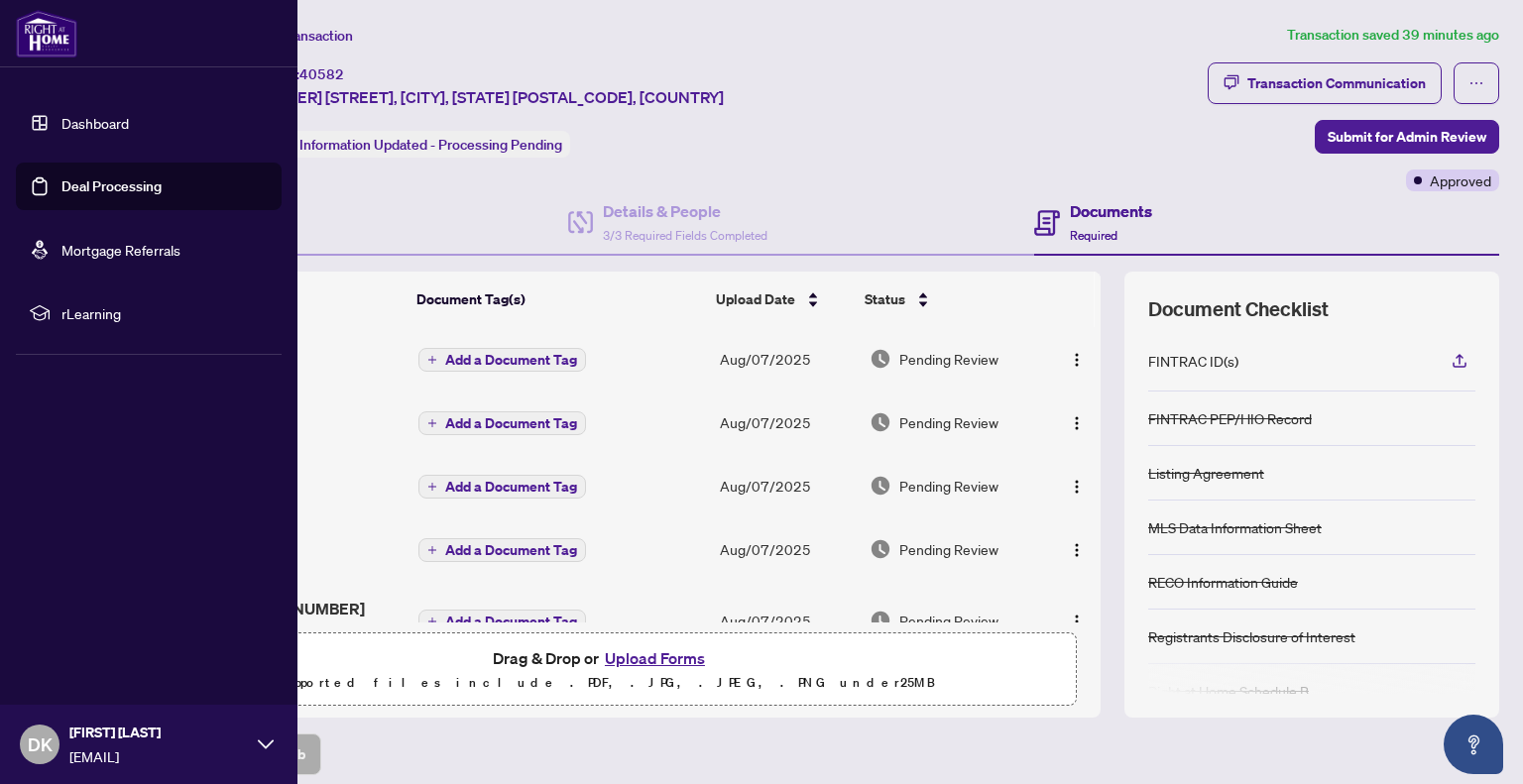 click on "Dashboard" at bounding box center [95, 123] 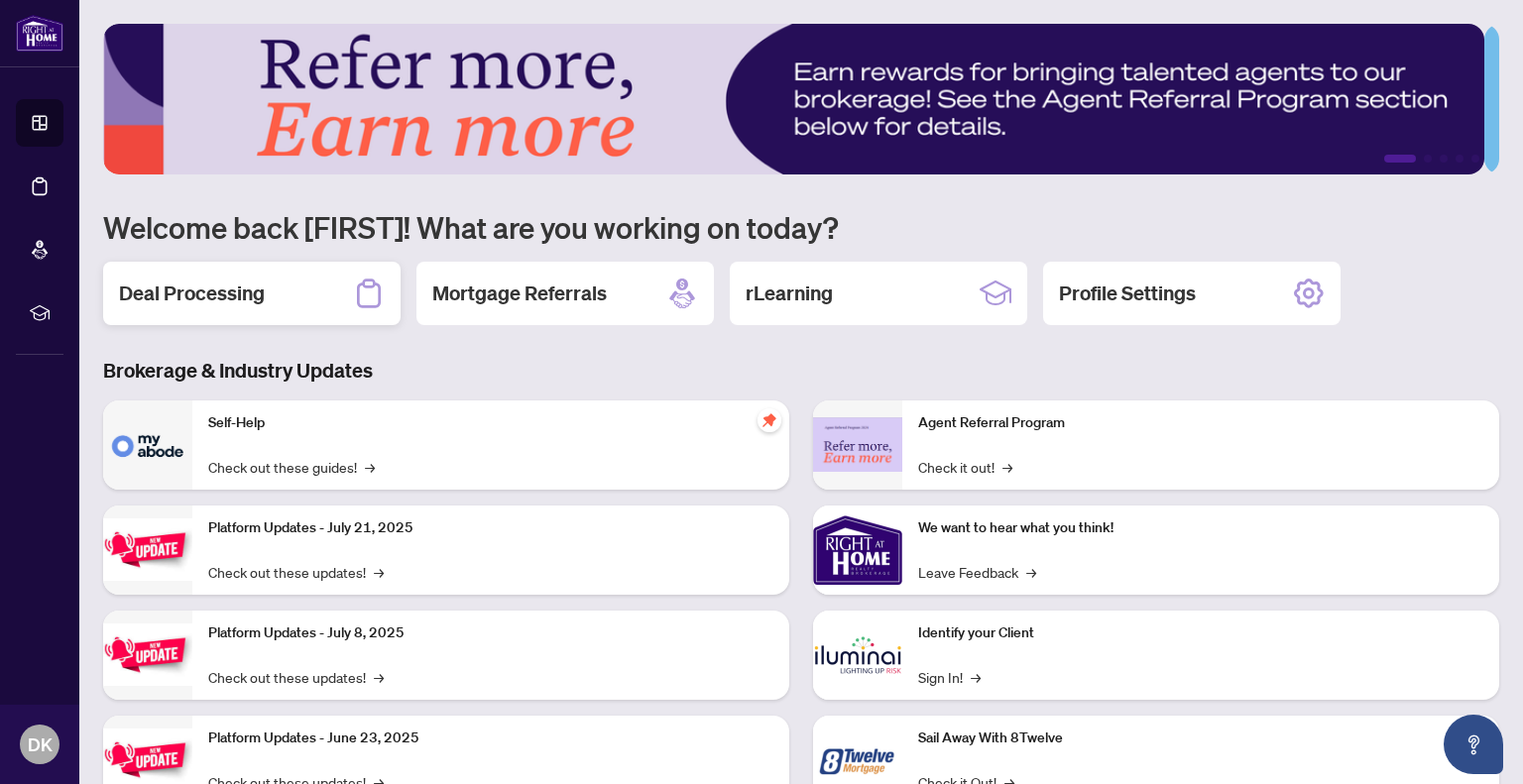 click on "Deal Processing" at bounding box center [191, 293] 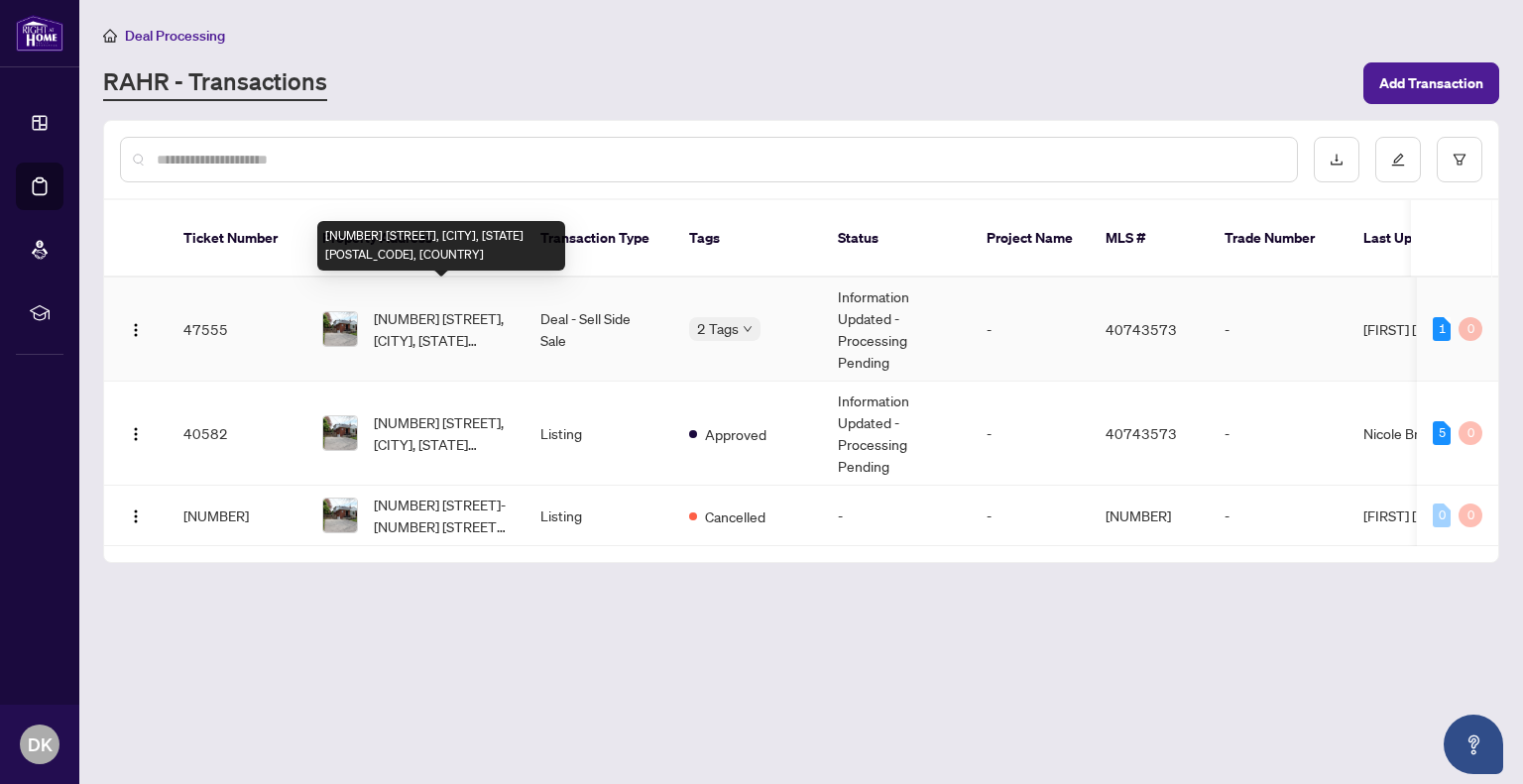 click on "[NUMBER] [STREET], [CITY], [STATE] [POSTAL_CODE], [COUNTRY]" at bounding box center [441, 329] 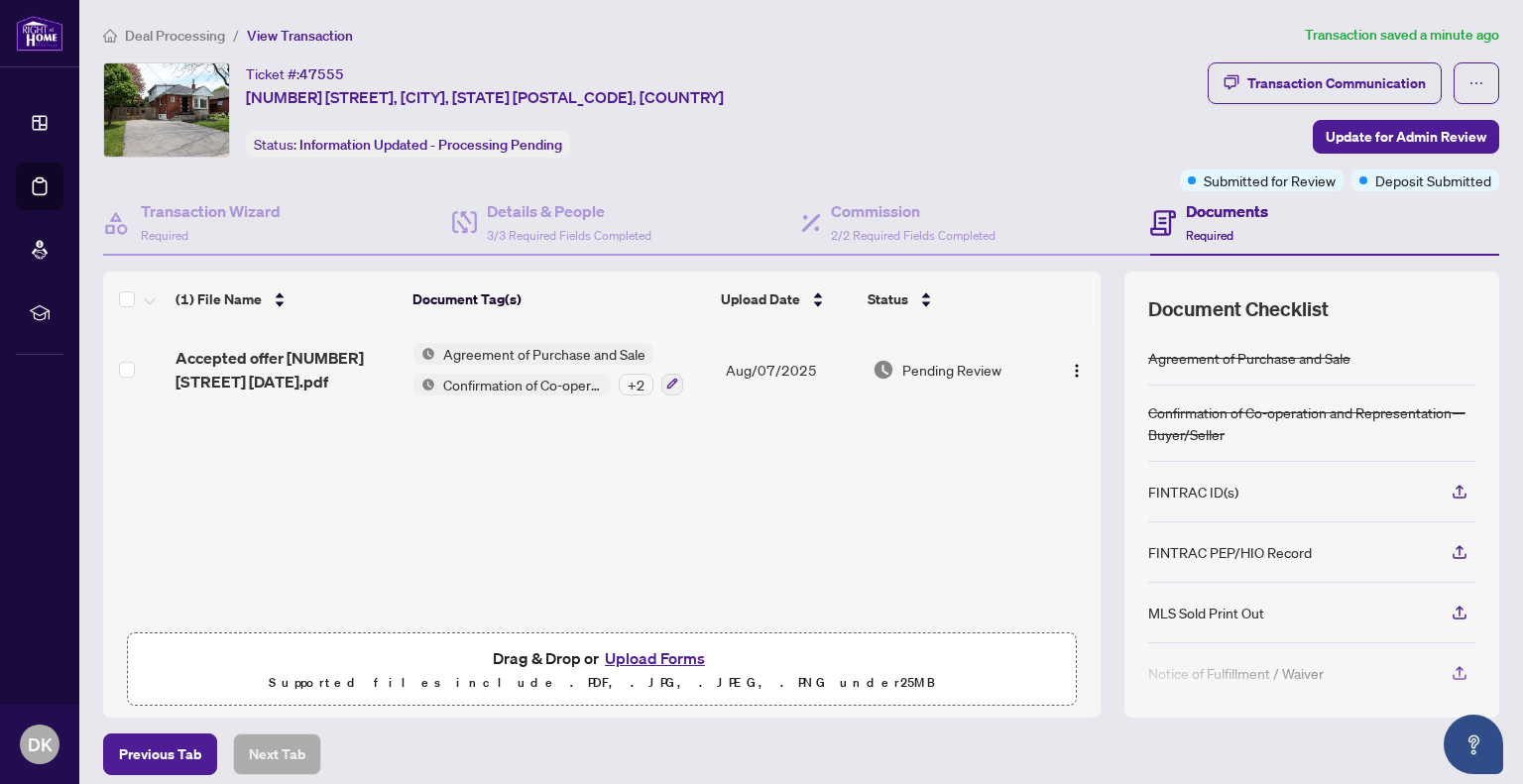 click on "Upload Forms" at bounding box center [654, 658] 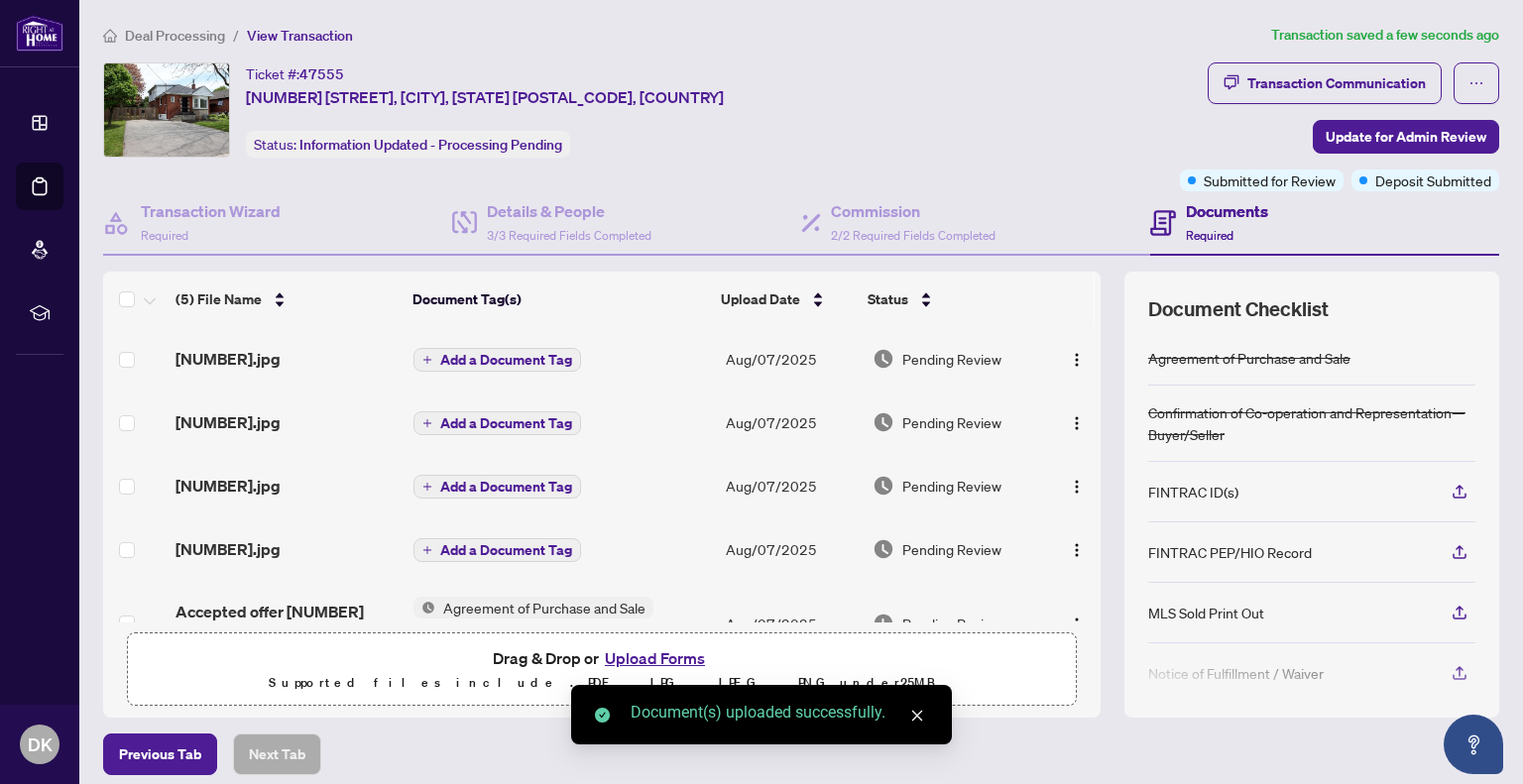 click on "Add a Document Tag" at bounding box center [506, 550] 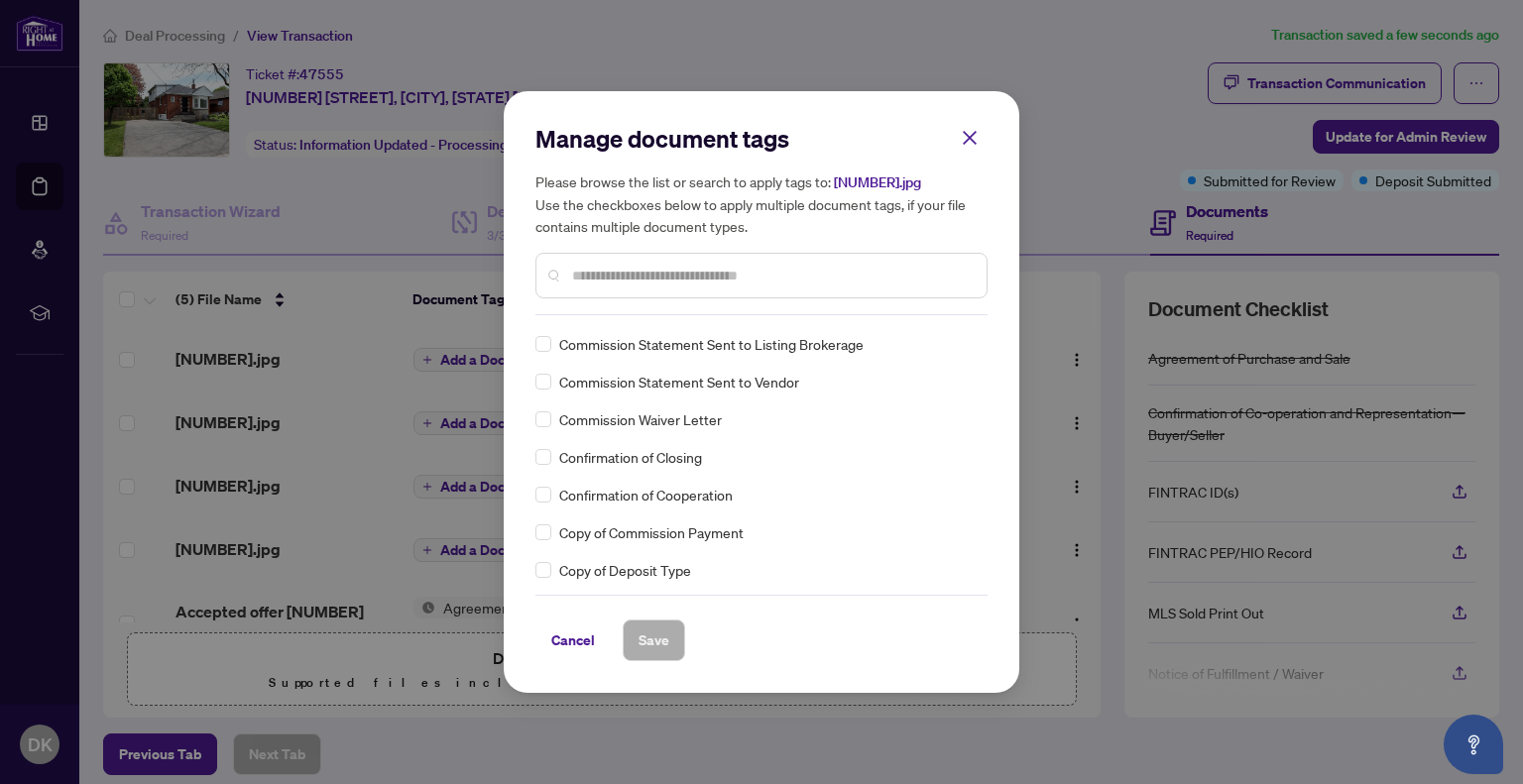 scroll, scrollTop: 1090, scrollLeft: 0, axis: vertical 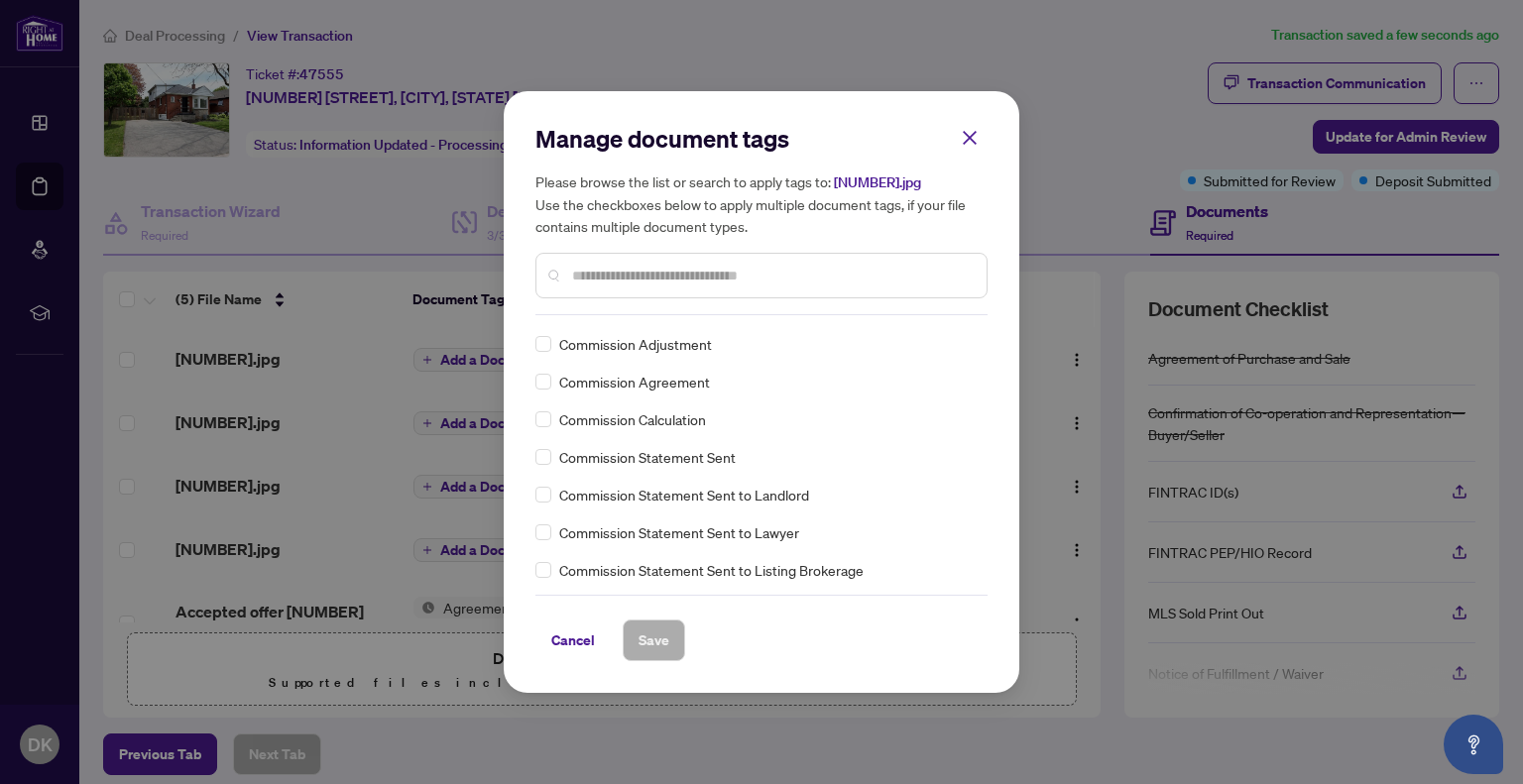 click 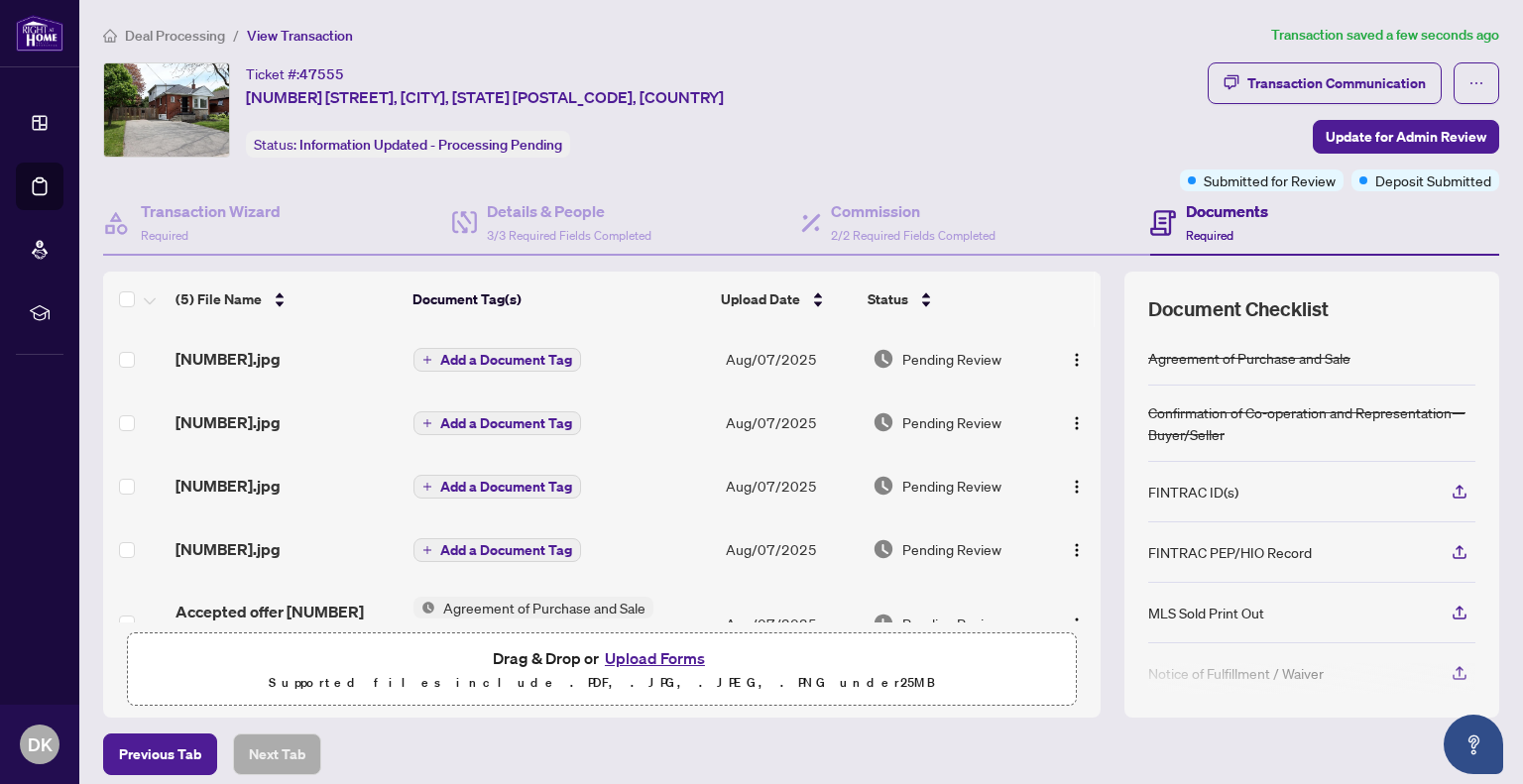 scroll, scrollTop: 48, scrollLeft: 0, axis: vertical 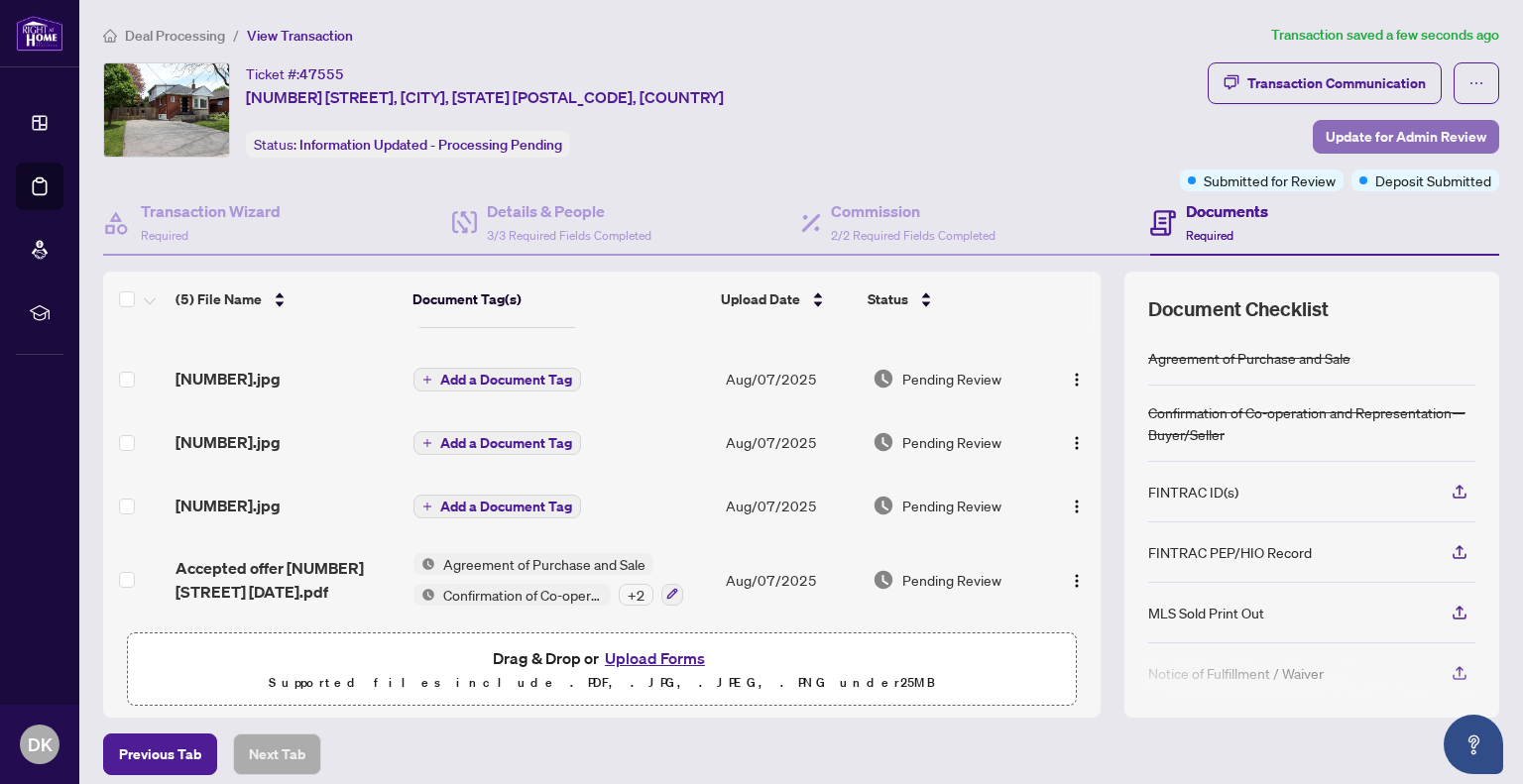 click on "Update for Admin Review" at bounding box center (1406, 137) 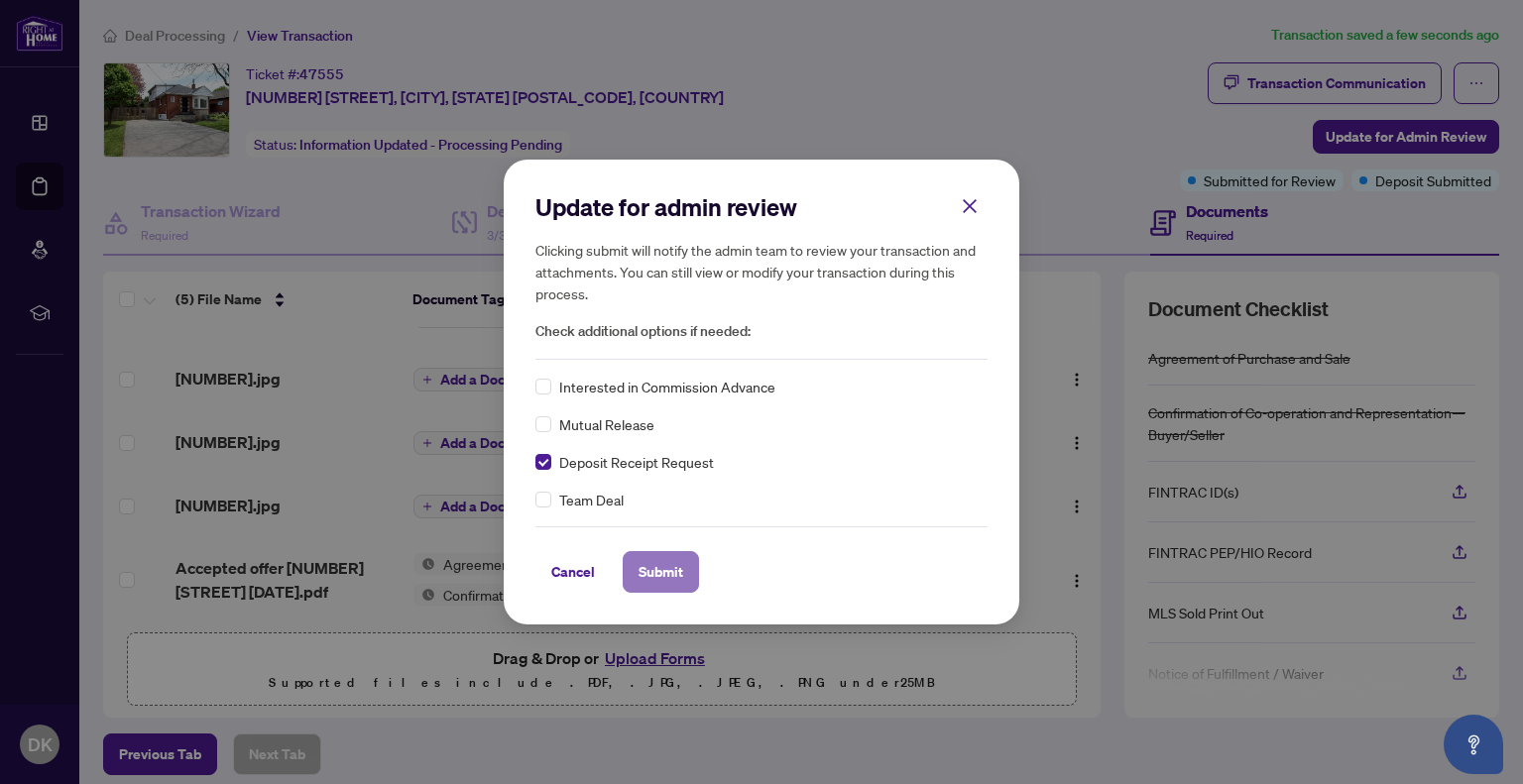 click on "Submit" at bounding box center (660, 572) 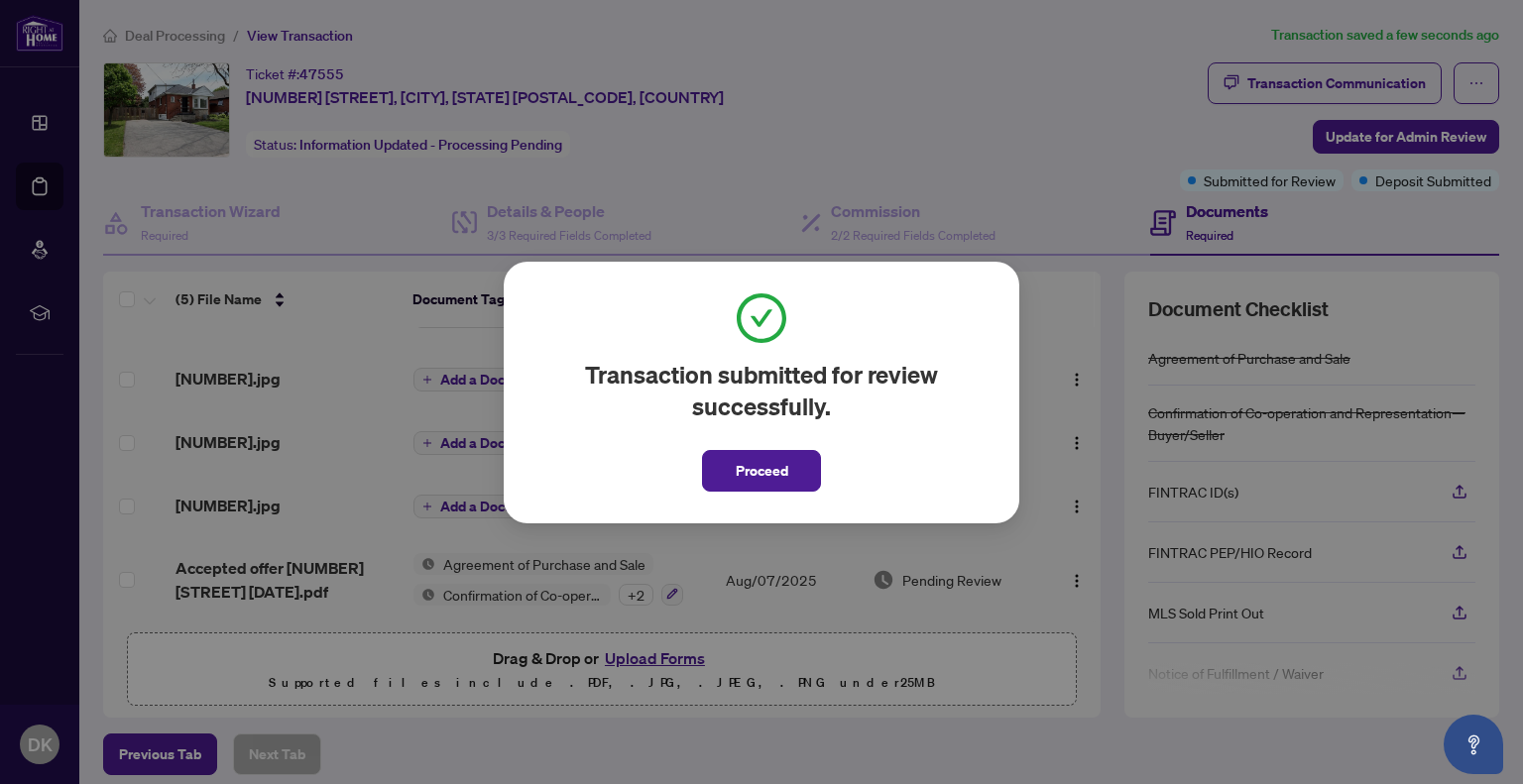 click on "Transaction submitted for review successfully. Proceed Cancel OK" at bounding box center (762, 392) 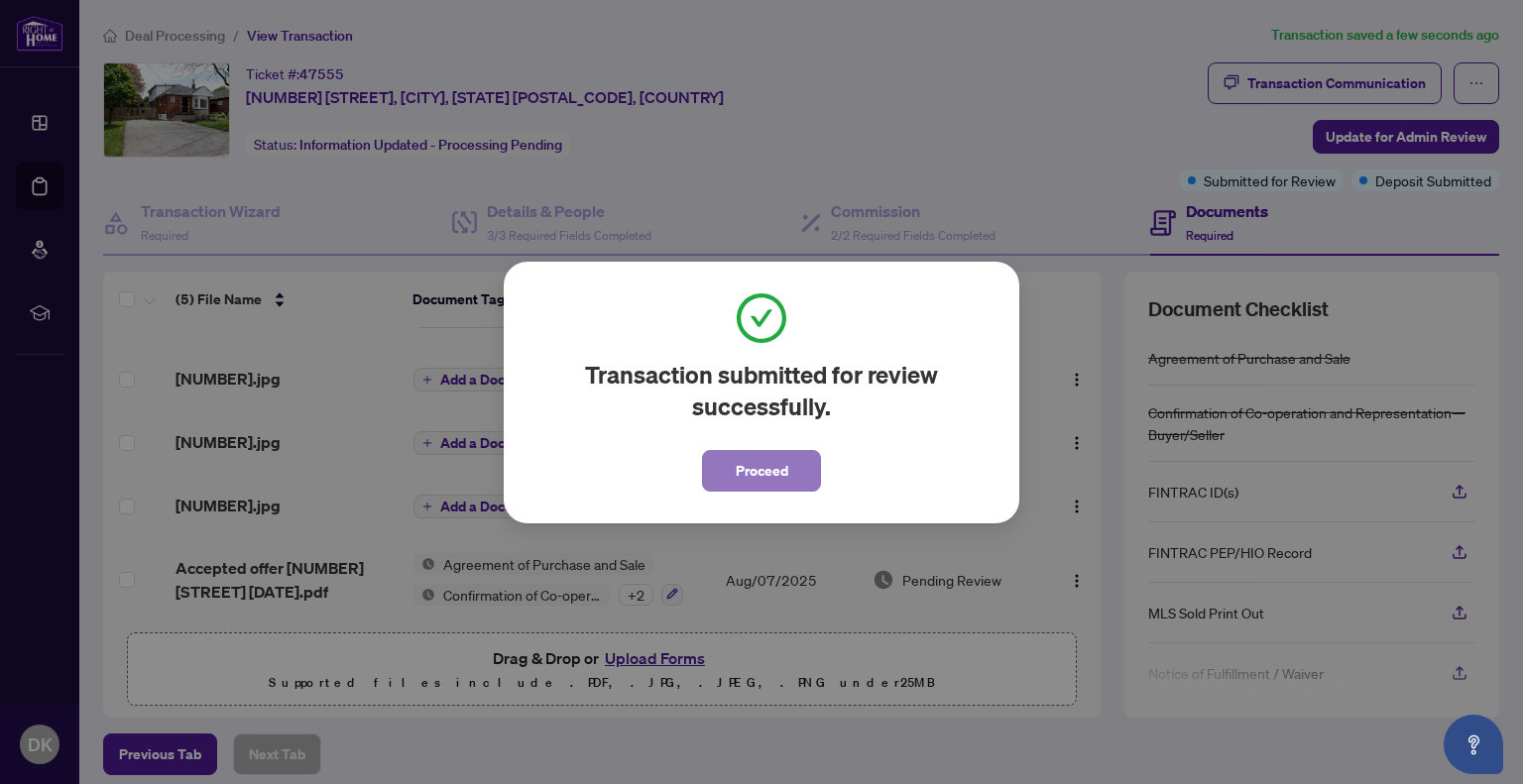 click on "Proceed" at bounding box center [762, 471] 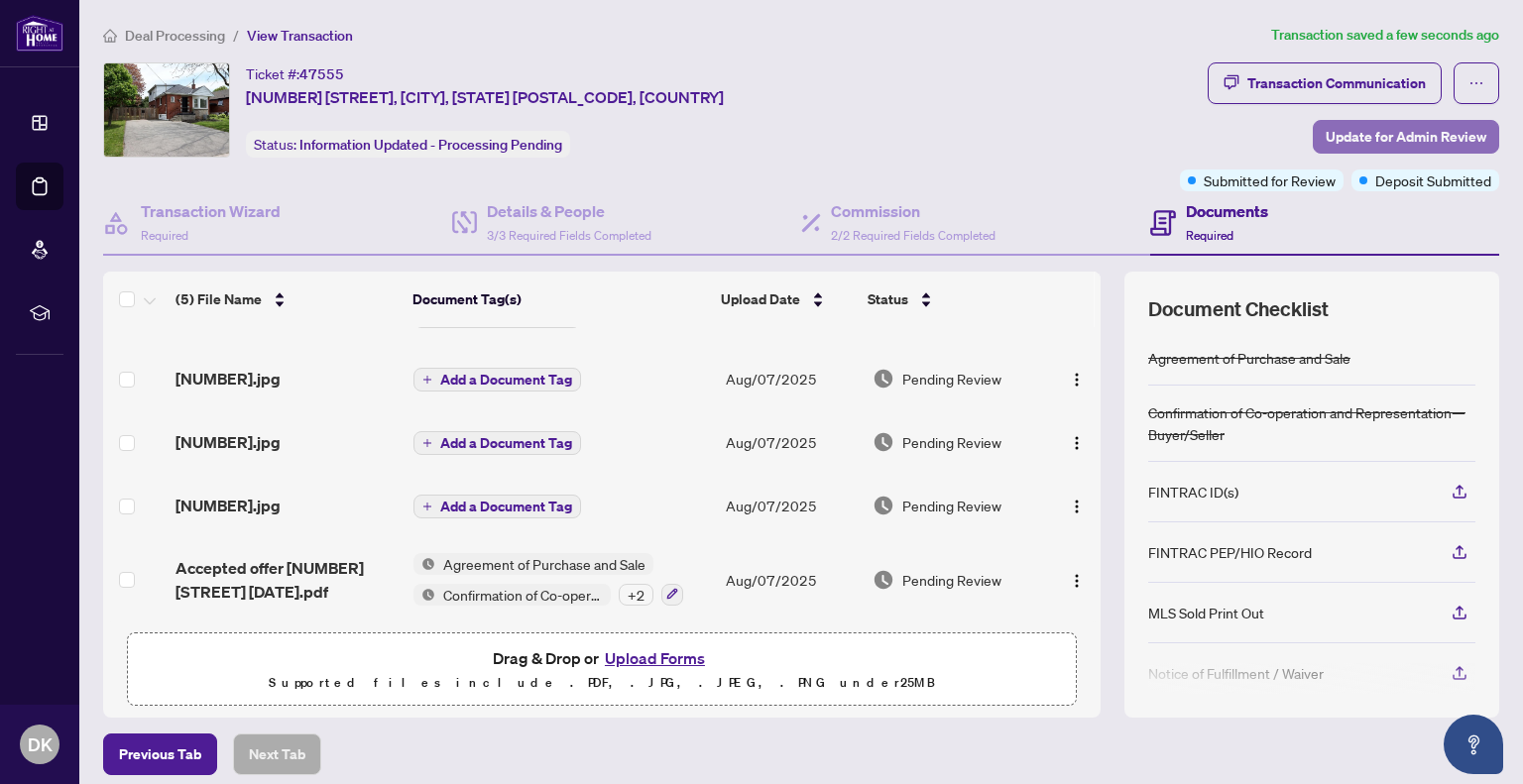 click on "Update for Admin Review" at bounding box center (1406, 137) 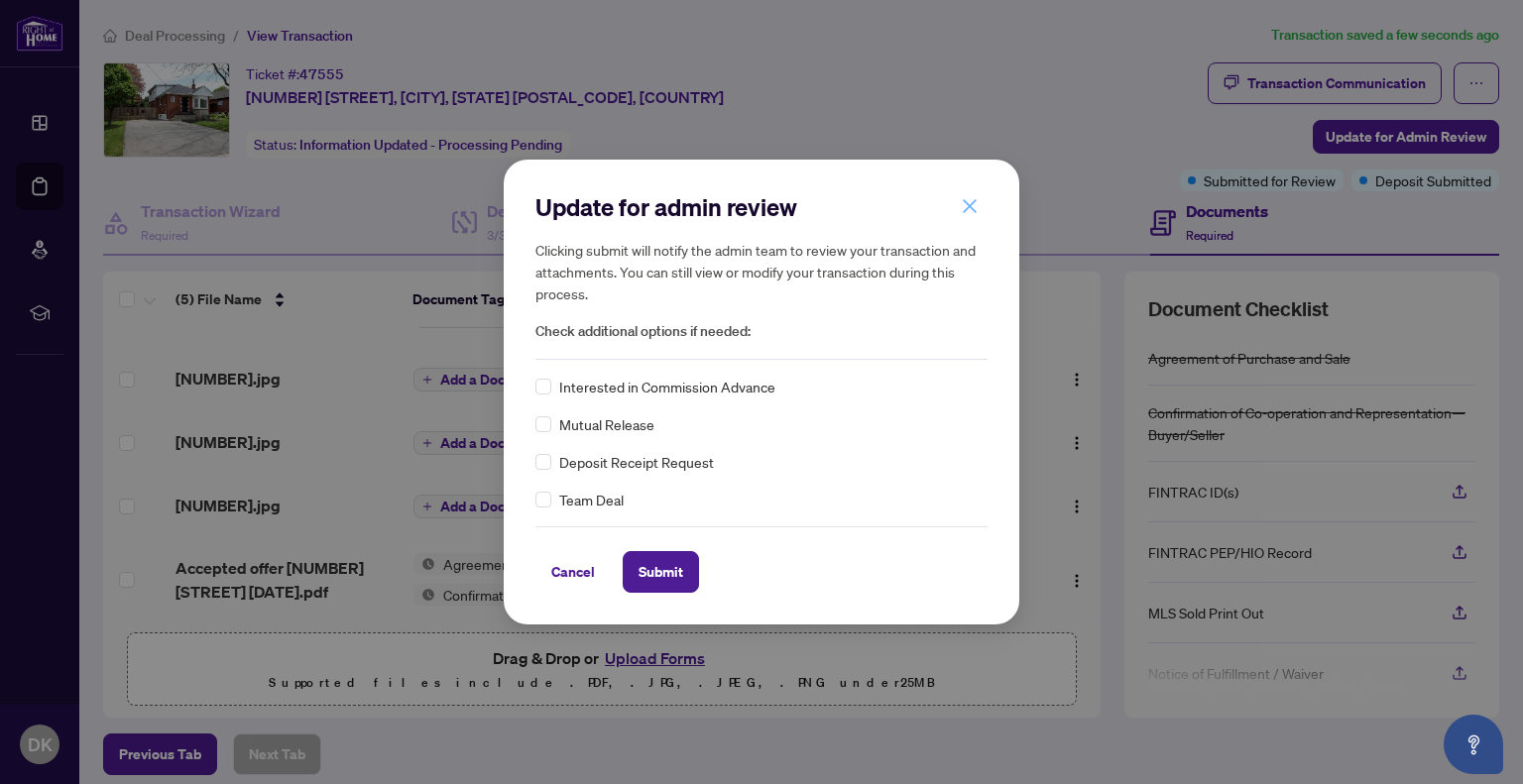 click at bounding box center [970, 206] 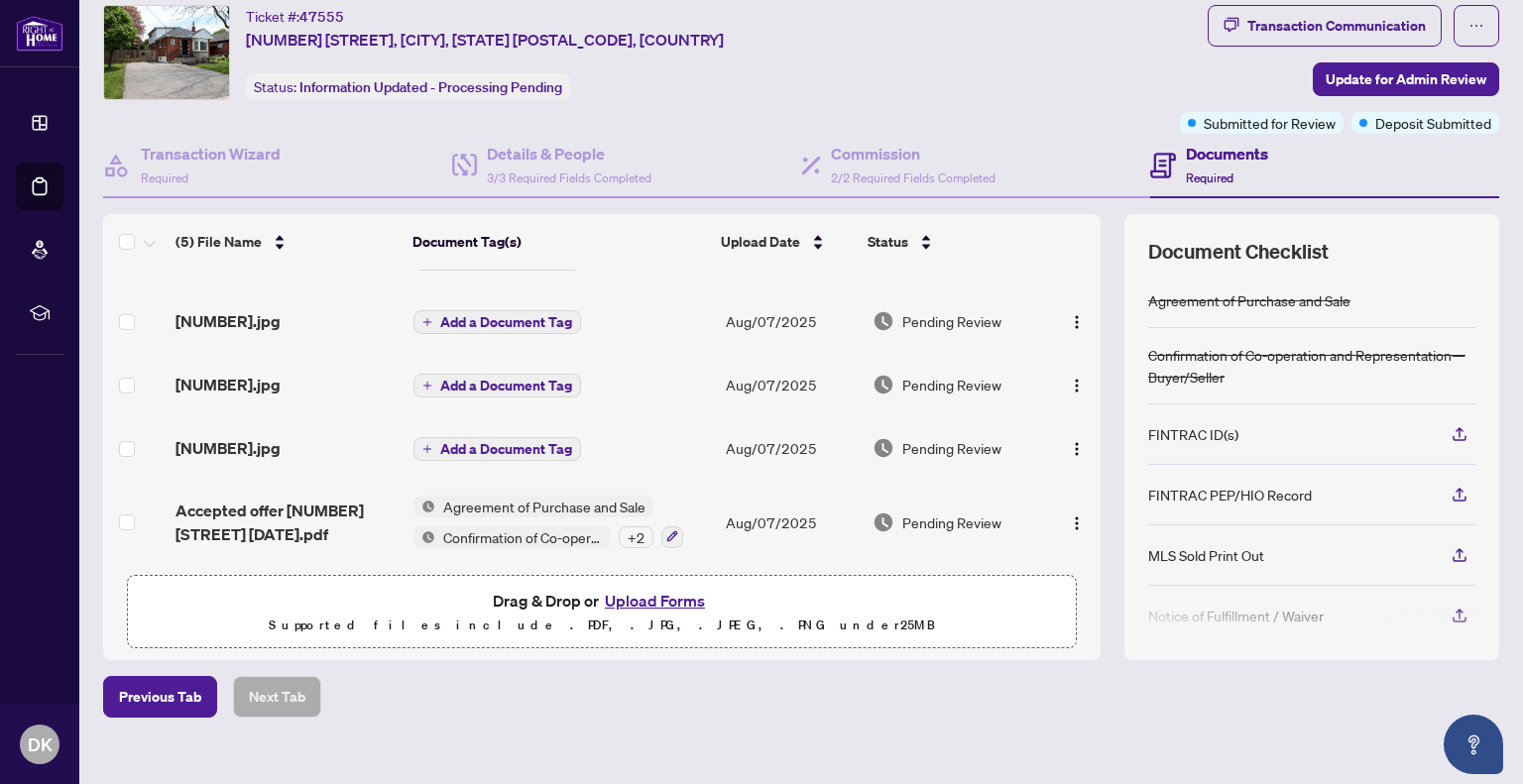 scroll, scrollTop: 80, scrollLeft: 0, axis: vertical 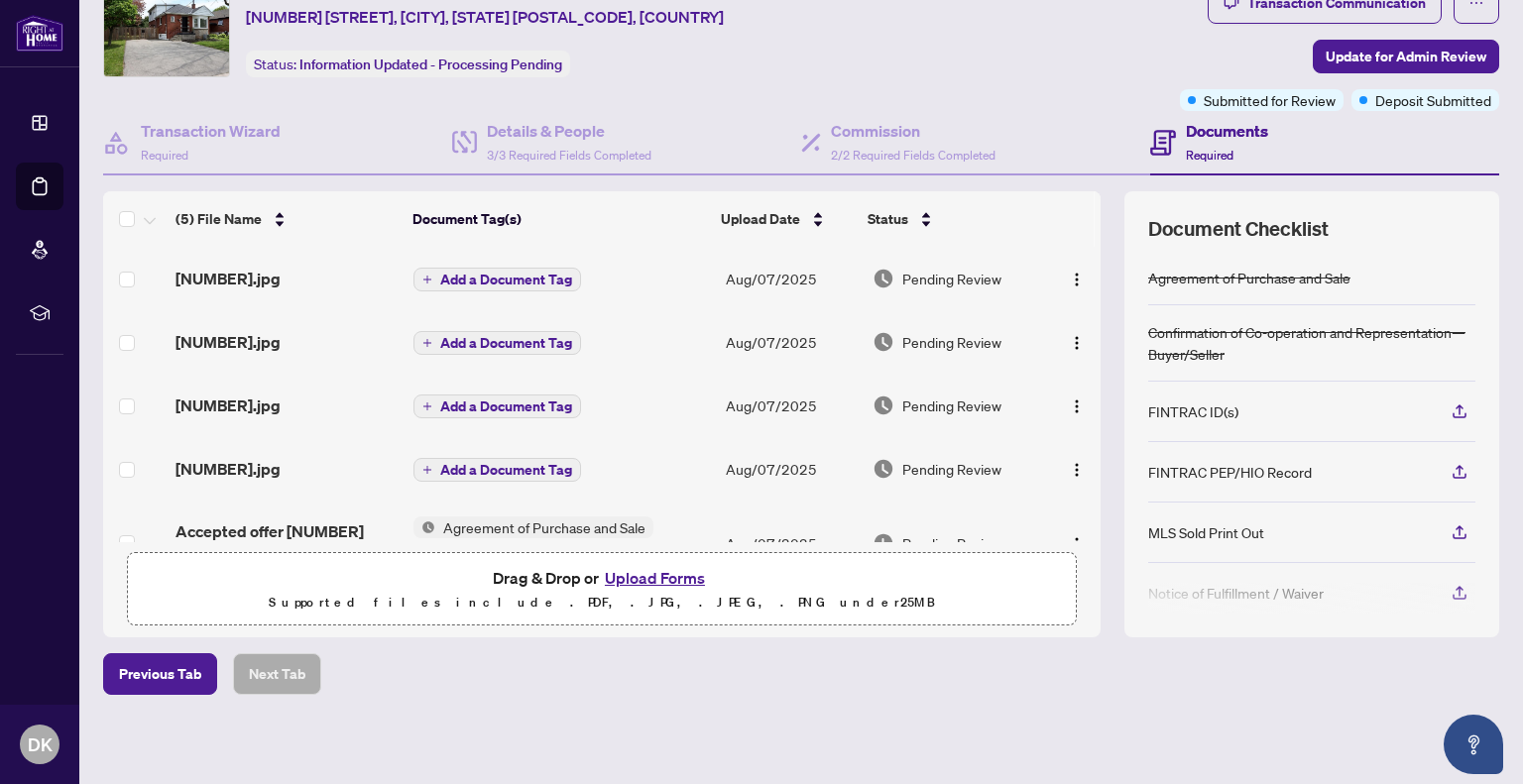 click on "Ticket #:  [NUMBER] [NUMBER] [STREET], [CITY], [STATE] [POSTAL_CODE], [COUNTRY] Status:   Information Updated - Processing Pending" at bounding box center [638, 30] 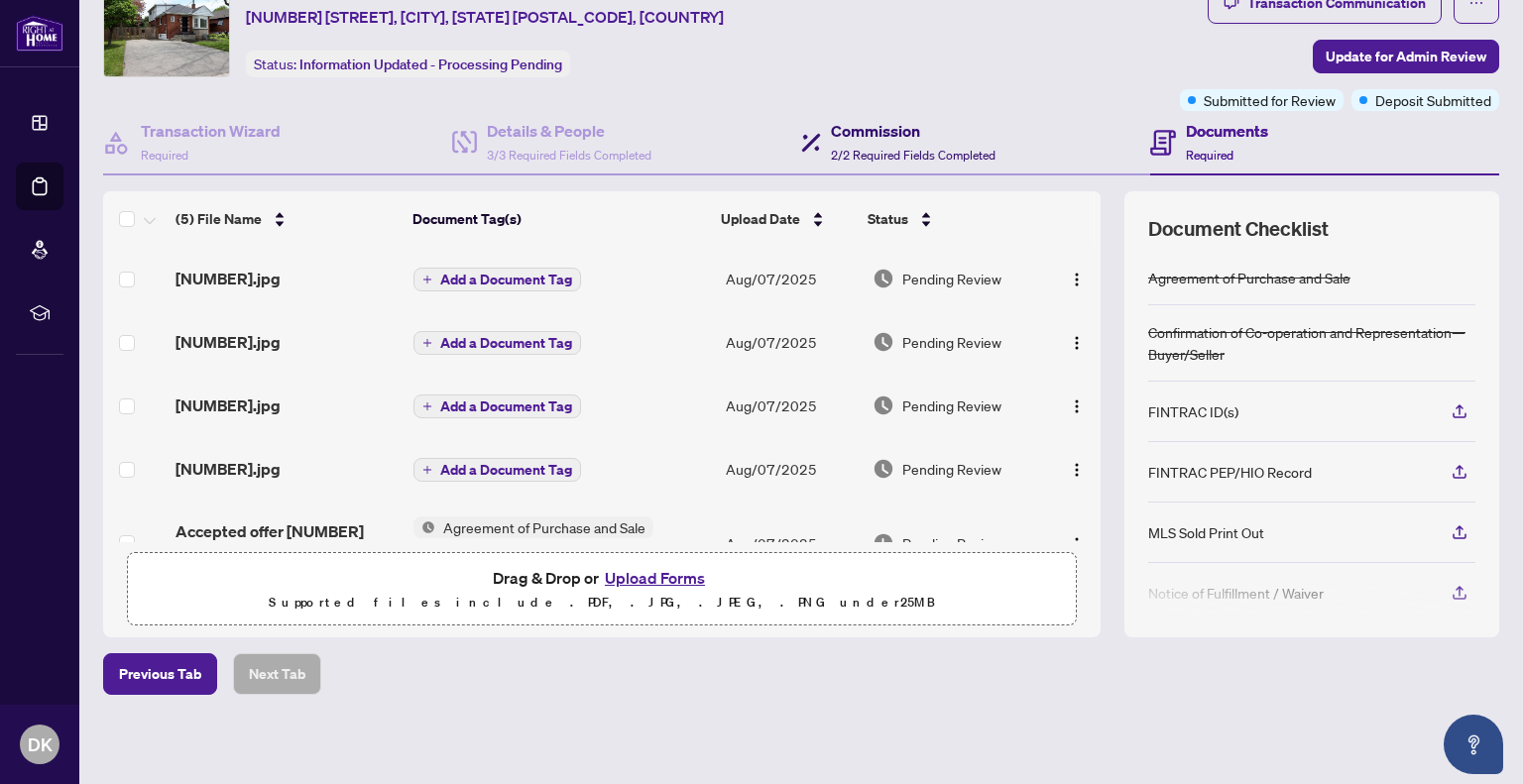 click on "2/2 Required Fields Completed" at bounding box center [913, 155] 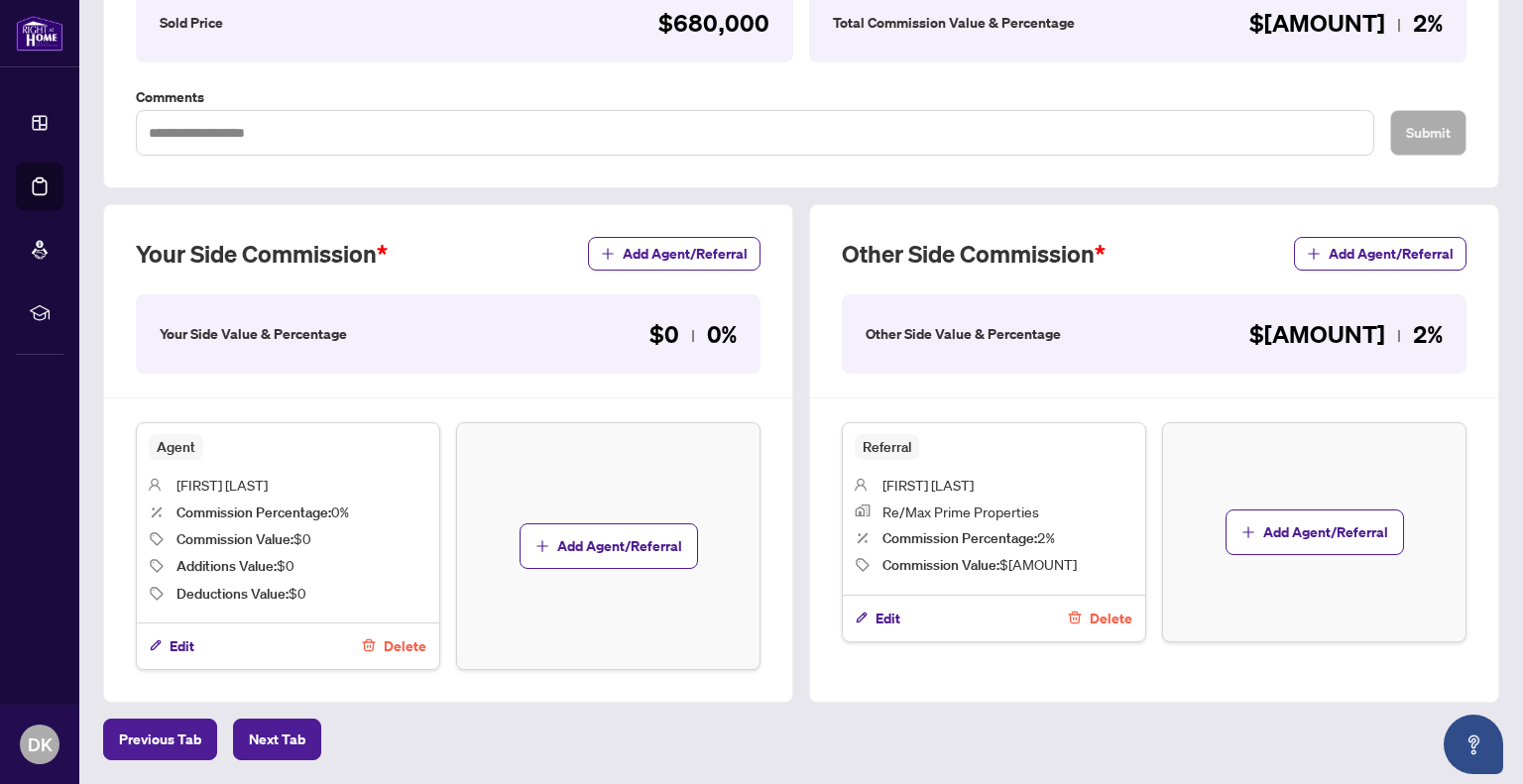 scroll, scrollTop: 378, scrollLeft: 0, axis: vertical 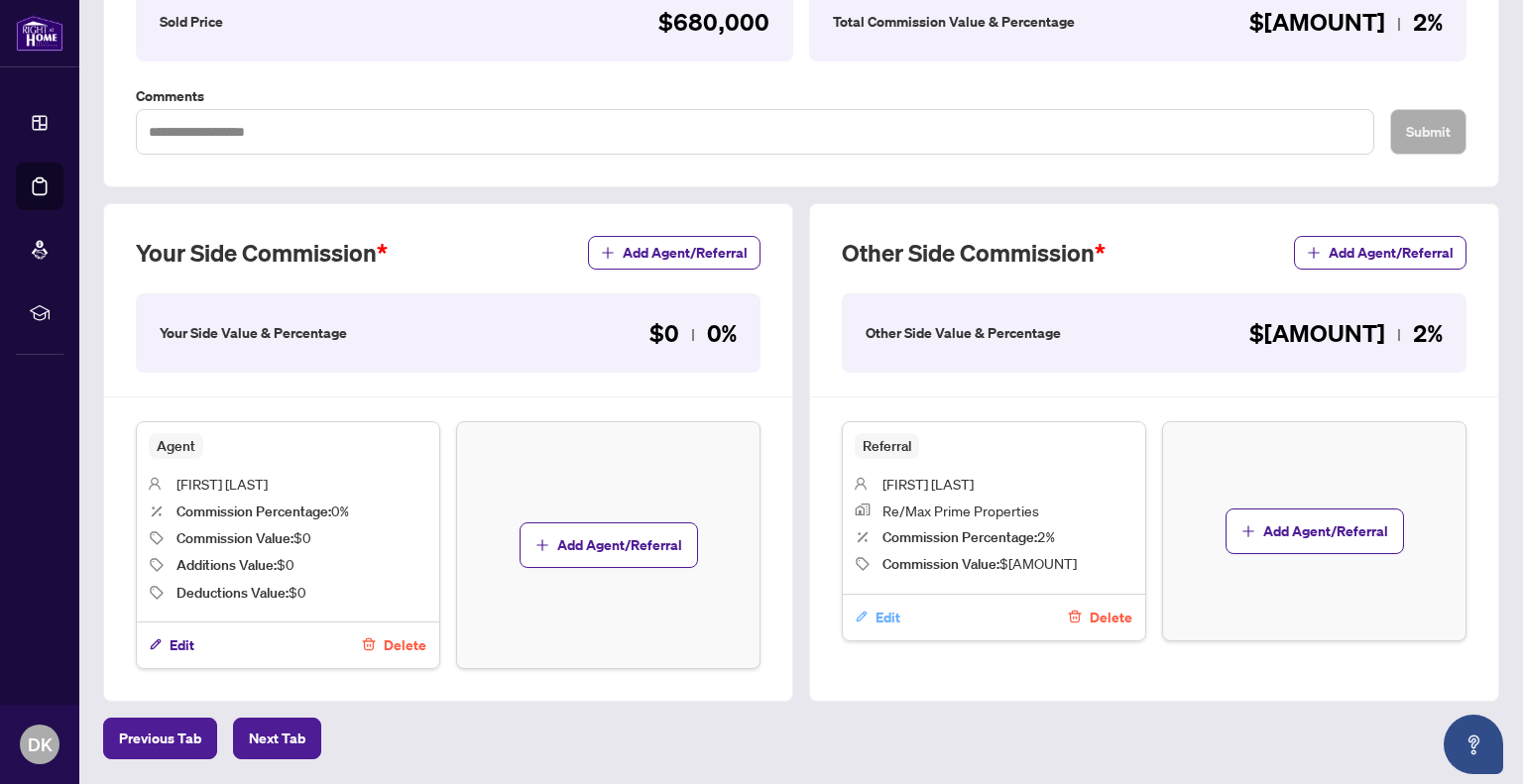 click on "Edit" at bounding box center [878, 617] 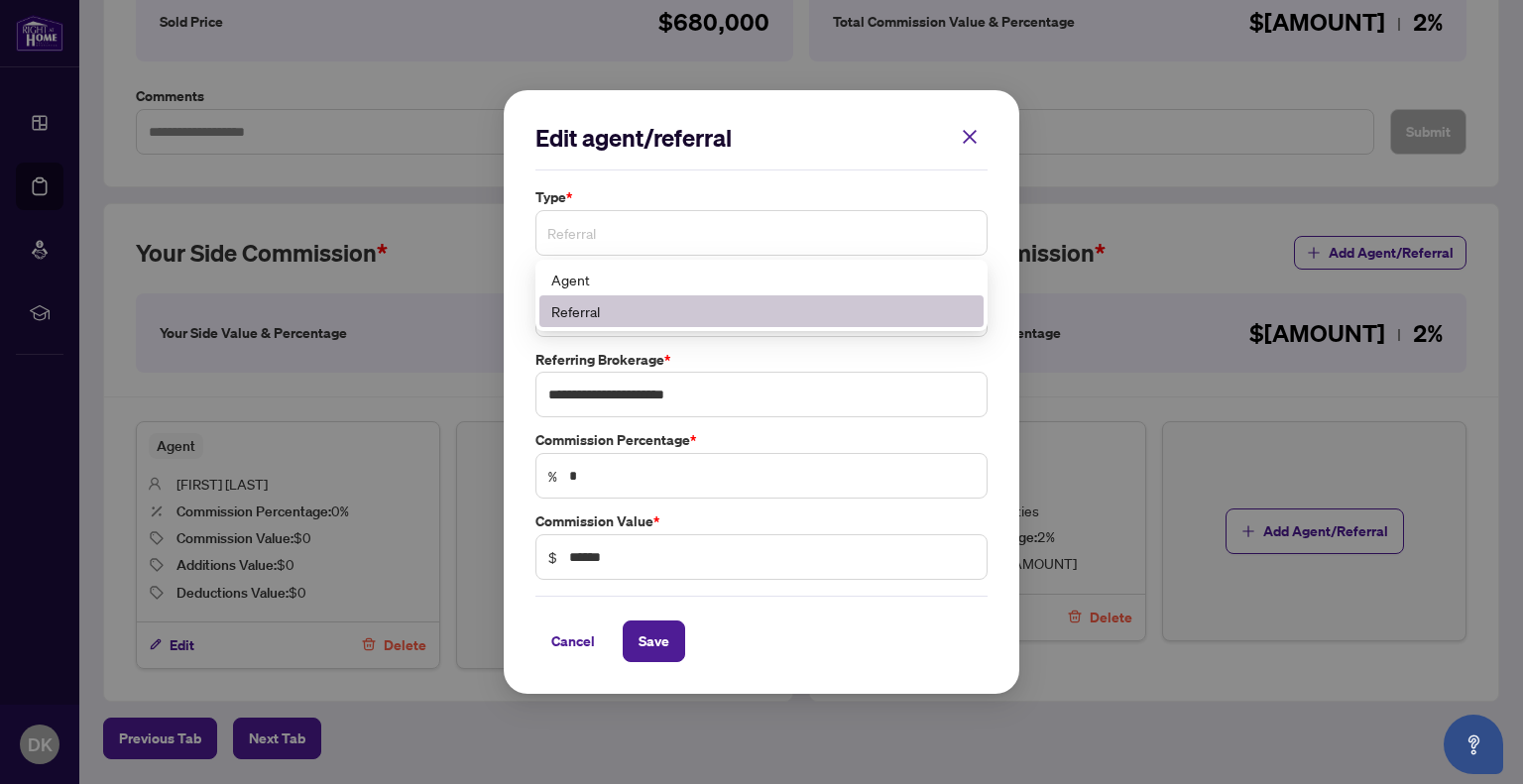 click on "Referral" at bounding box center (762, 233) 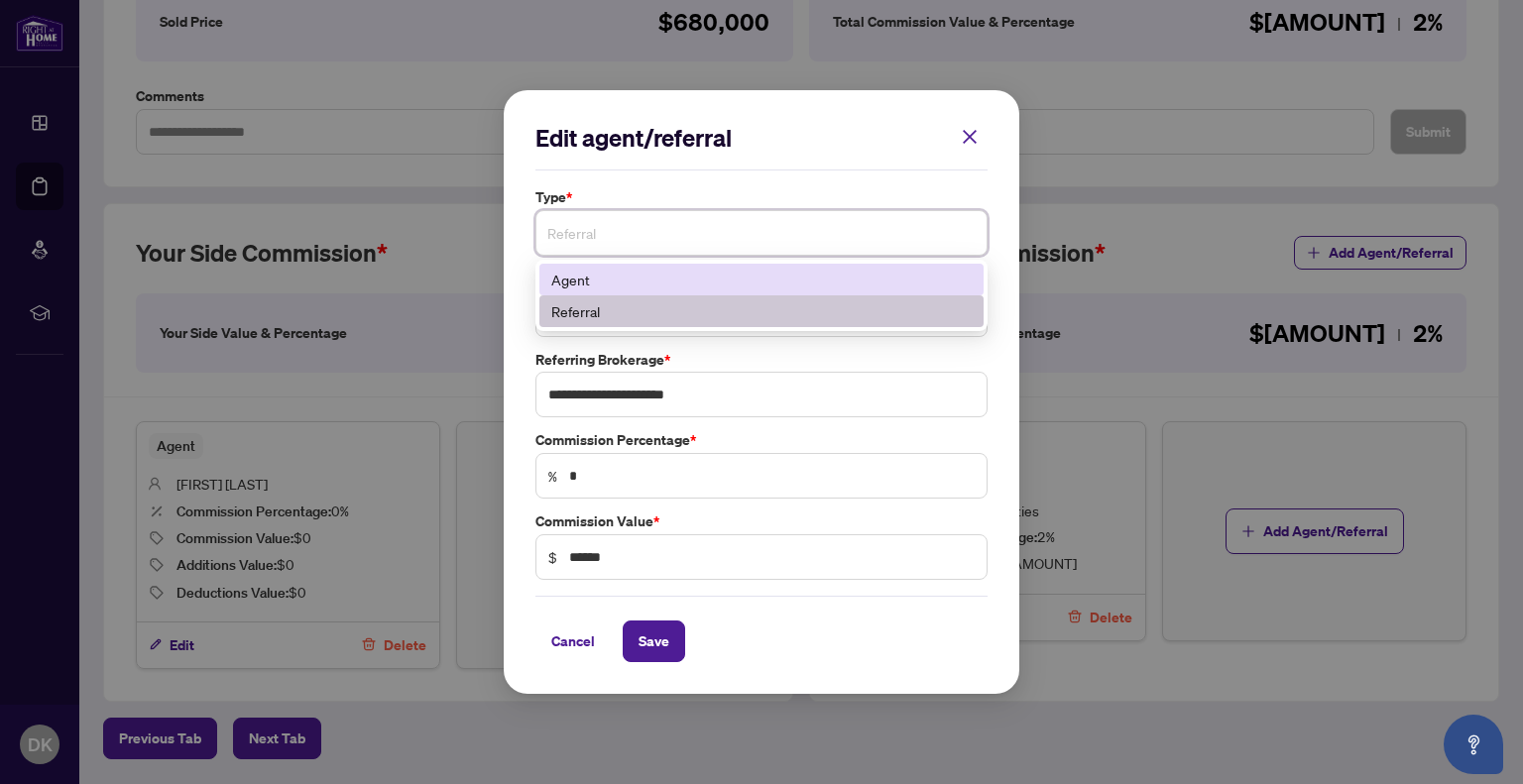 click on "Agent" at bounding box center (762, 280) 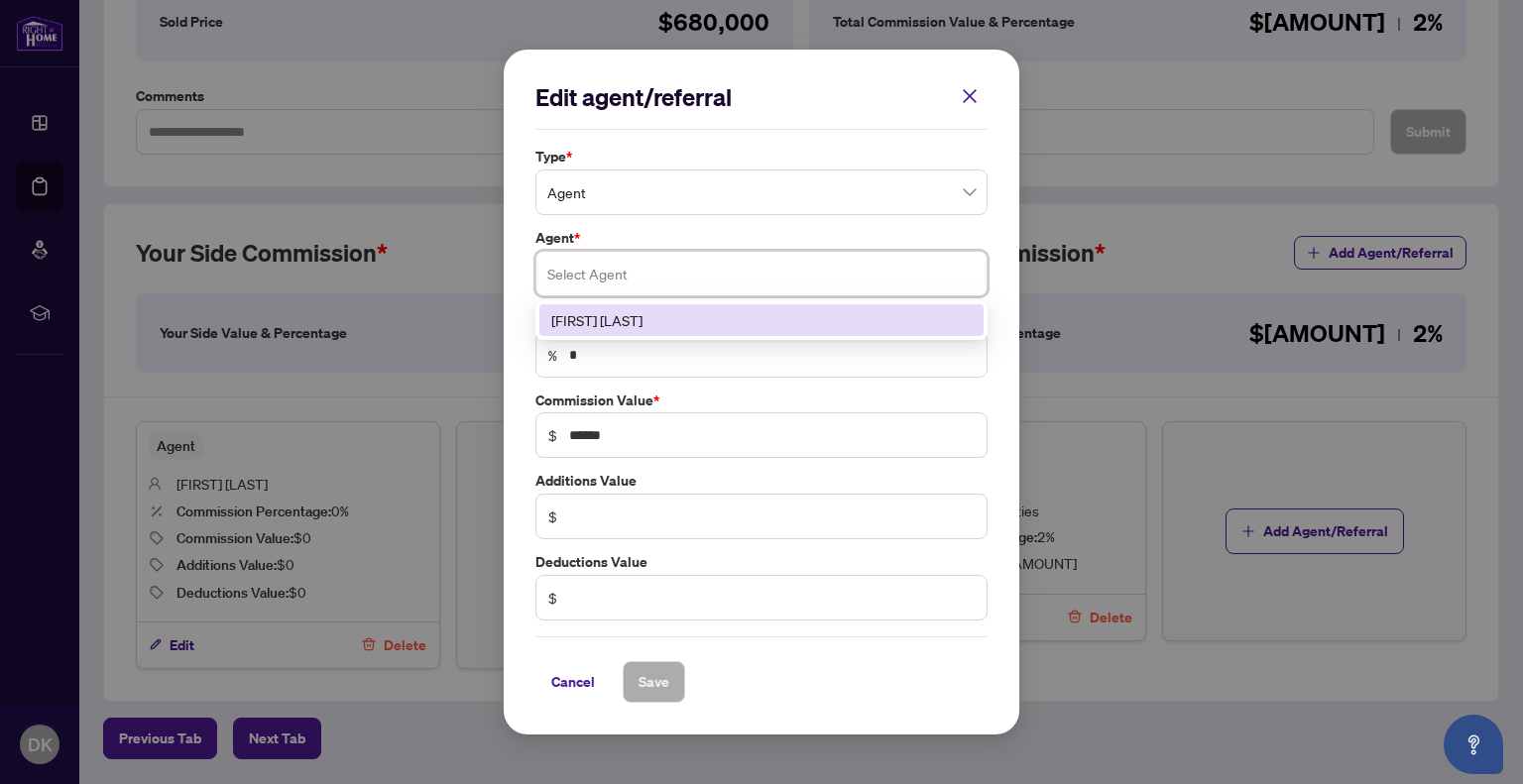 click at bounding box center [762, 274] 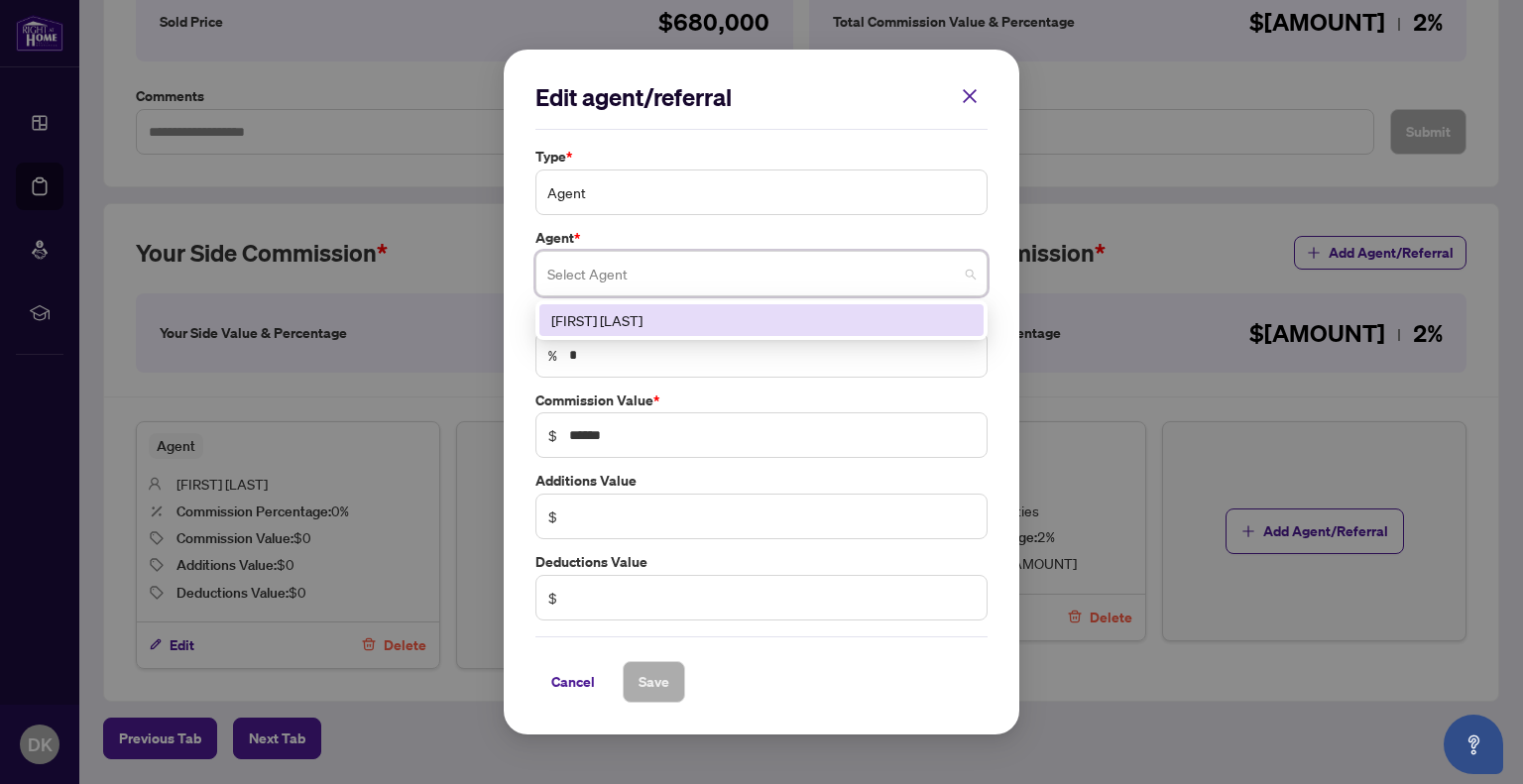 click on "Agent" at bounding box center (762, 192) 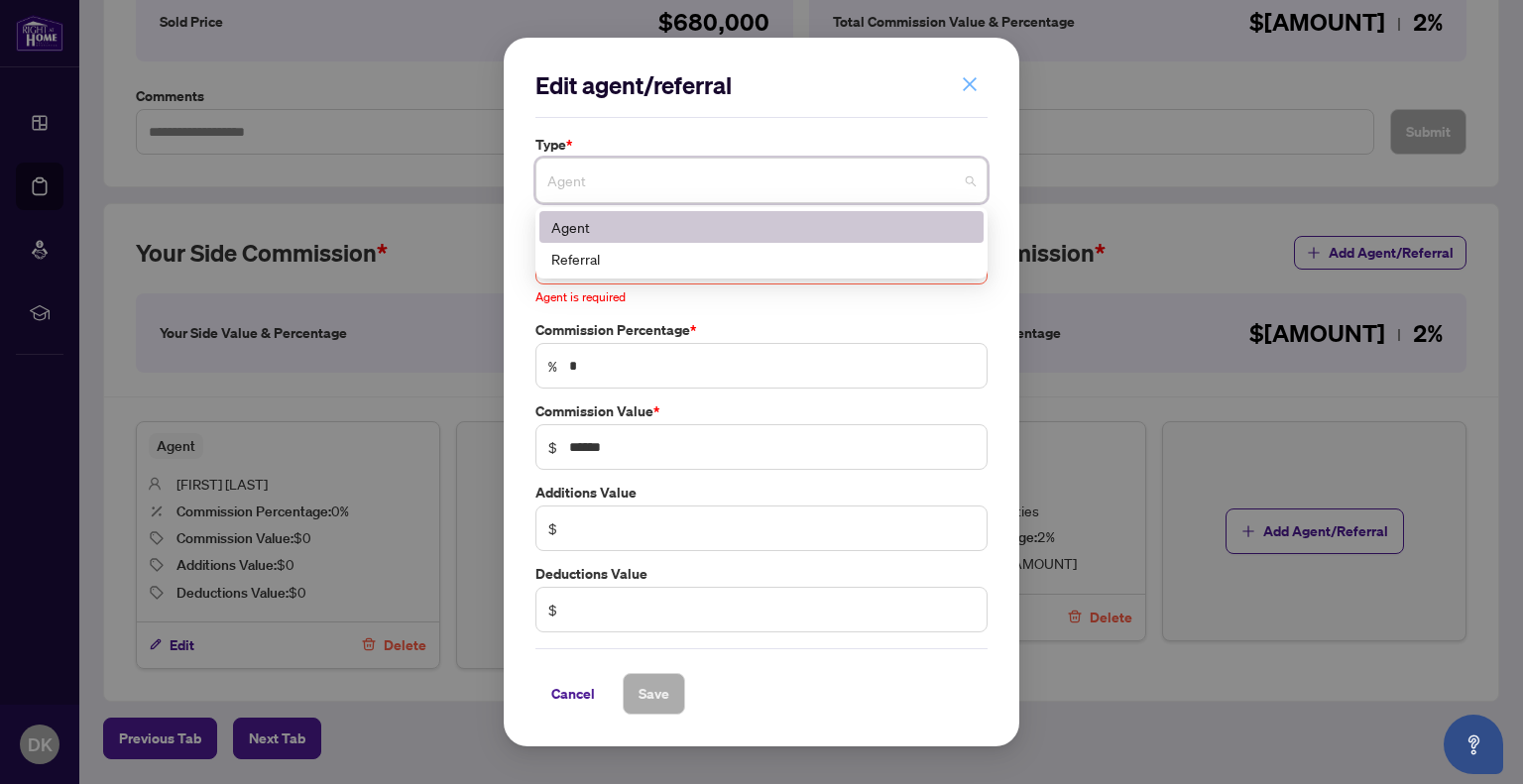 click 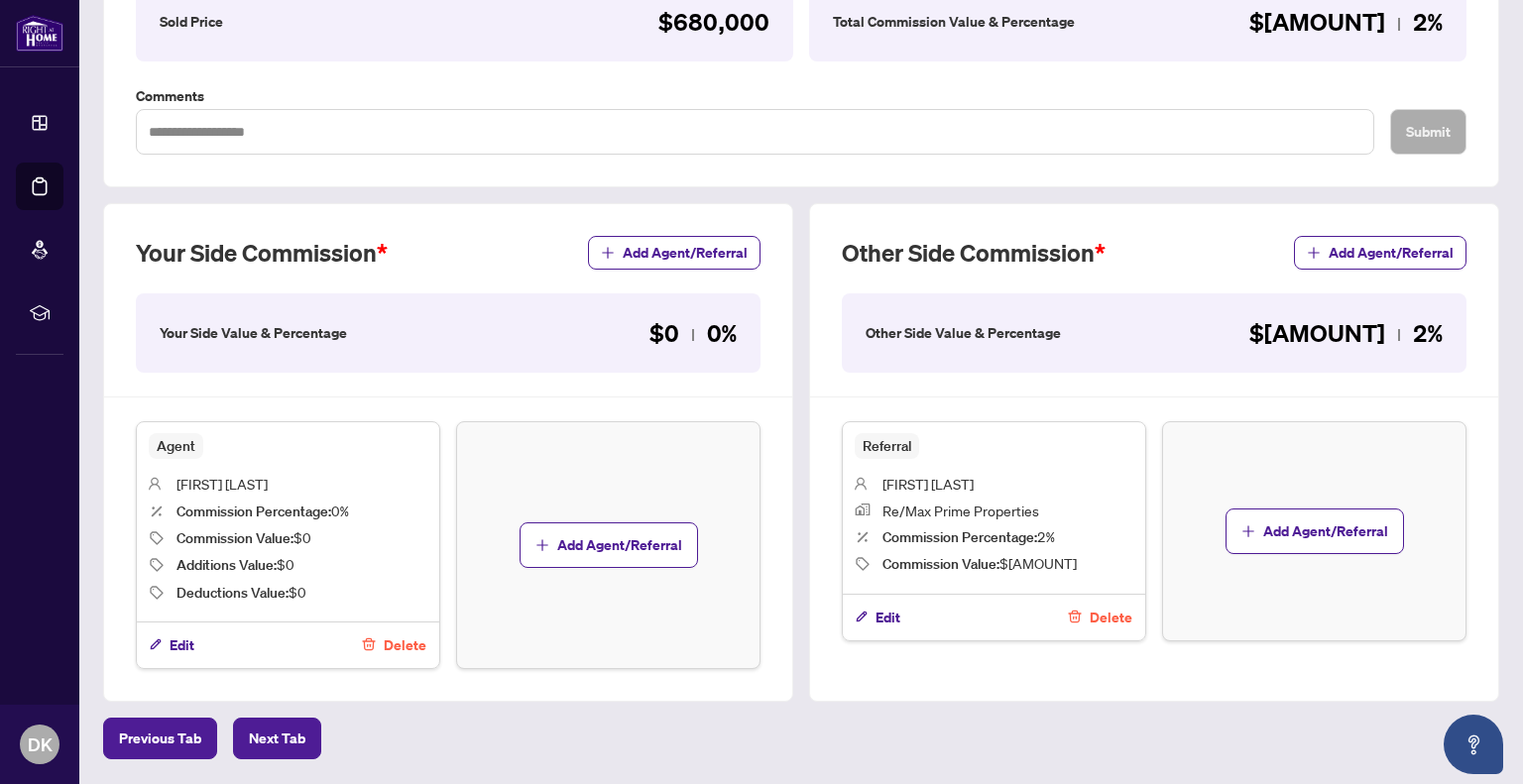 click on "Delete" at bounding box center [1111, 617] 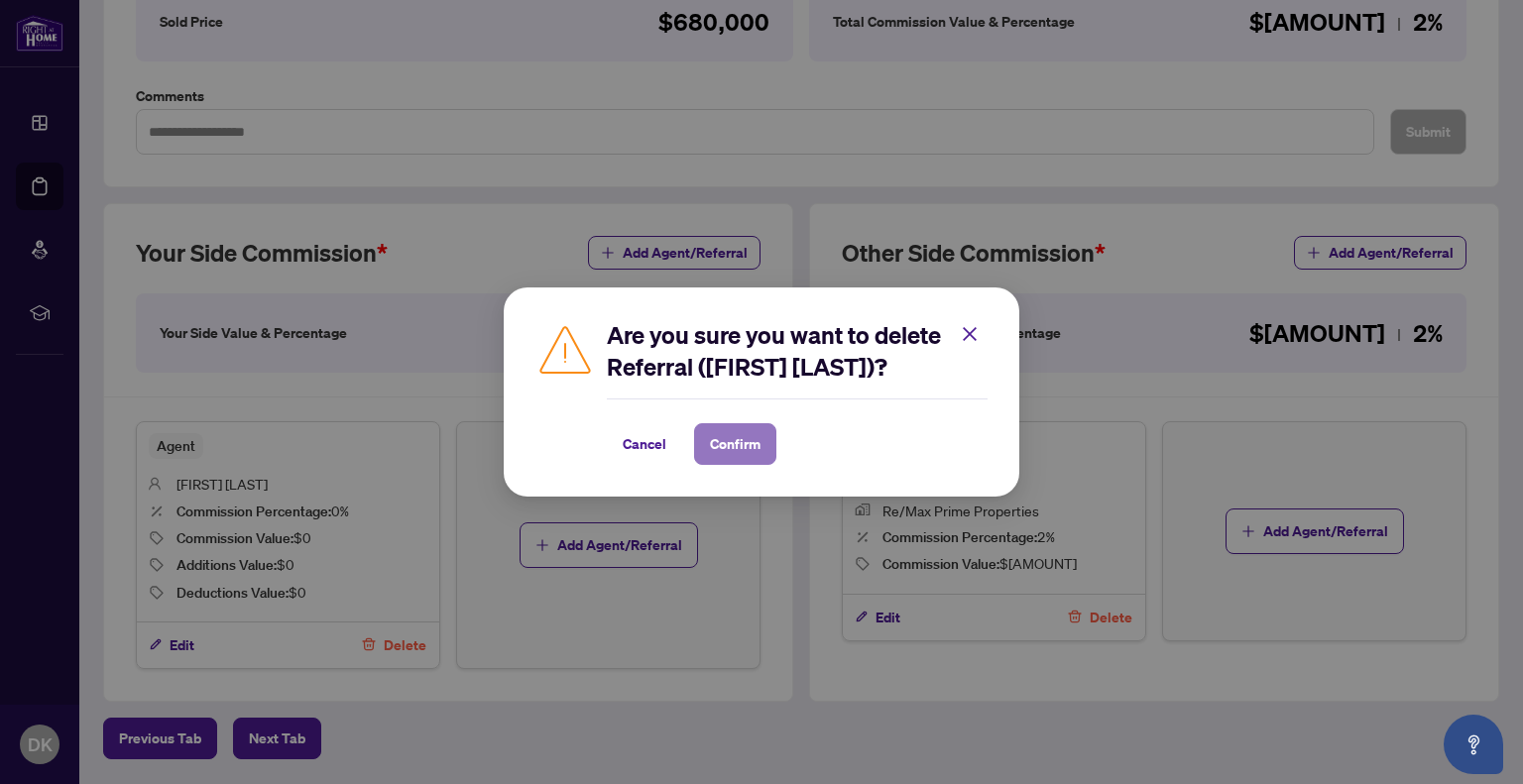 click on "Confirm" at bounding box center (735, 444) 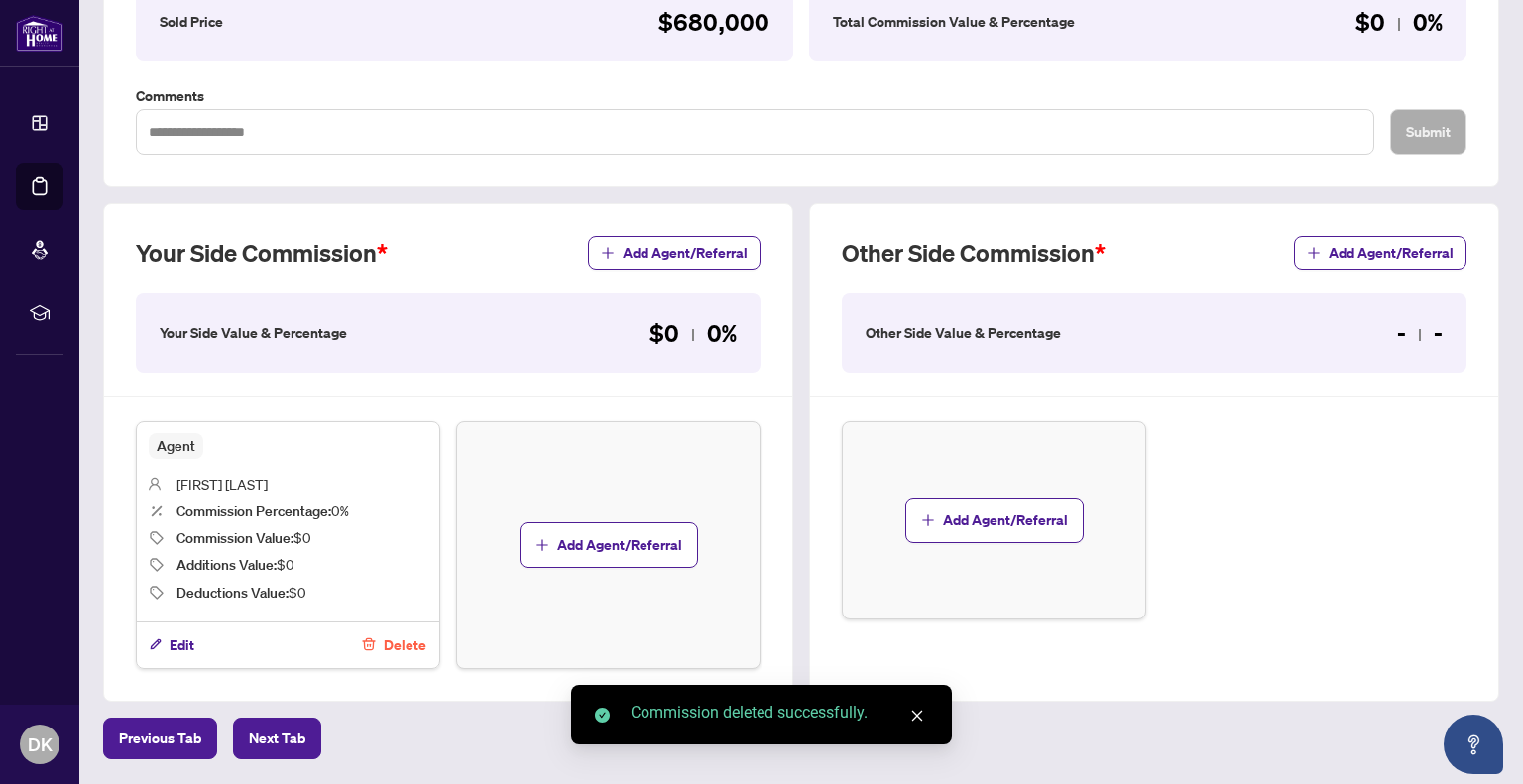scroll, scrollTop: 435, scrollLeft: 0, axis: vertical 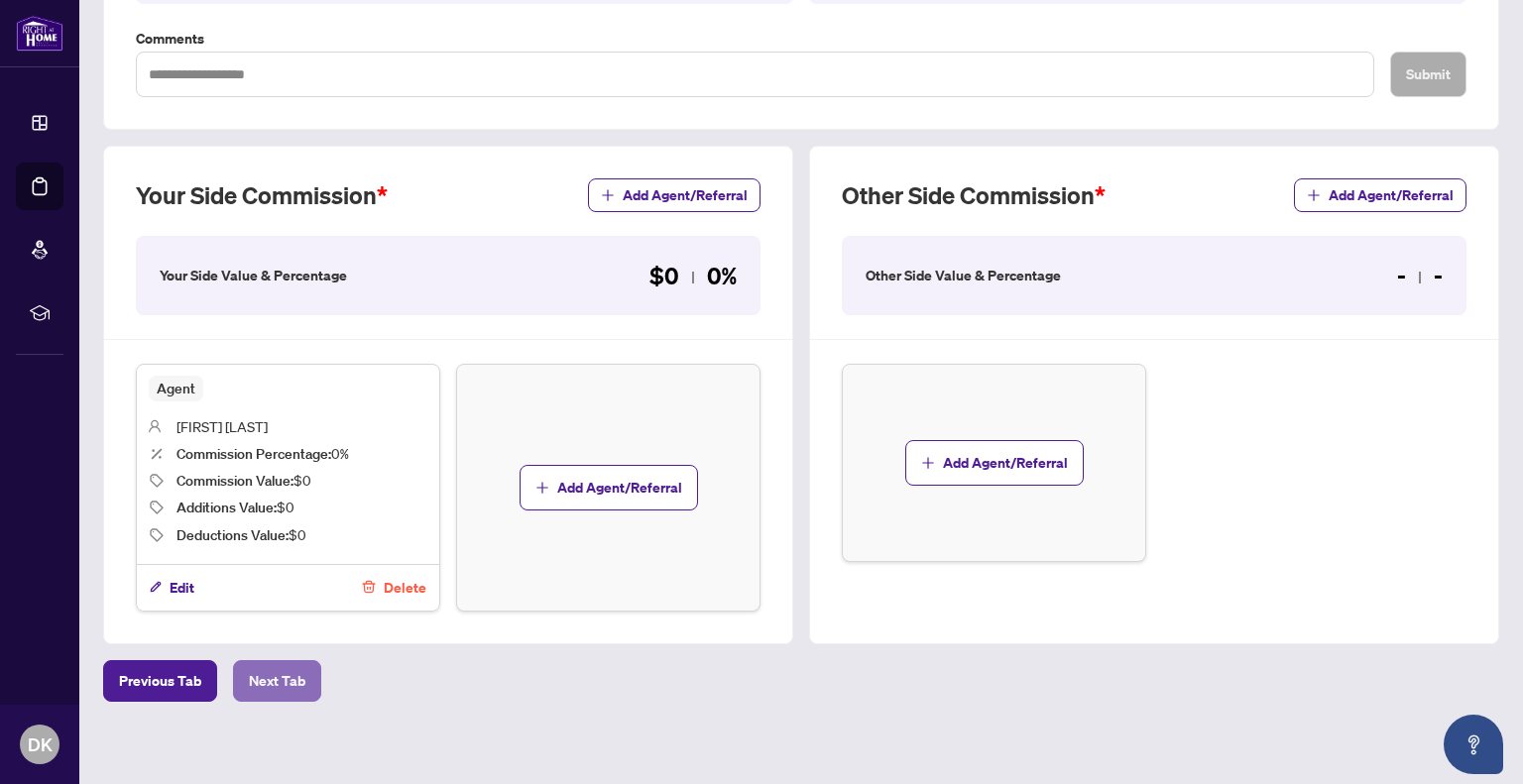 click on "Next Tab" at bounding box center [277, 681] 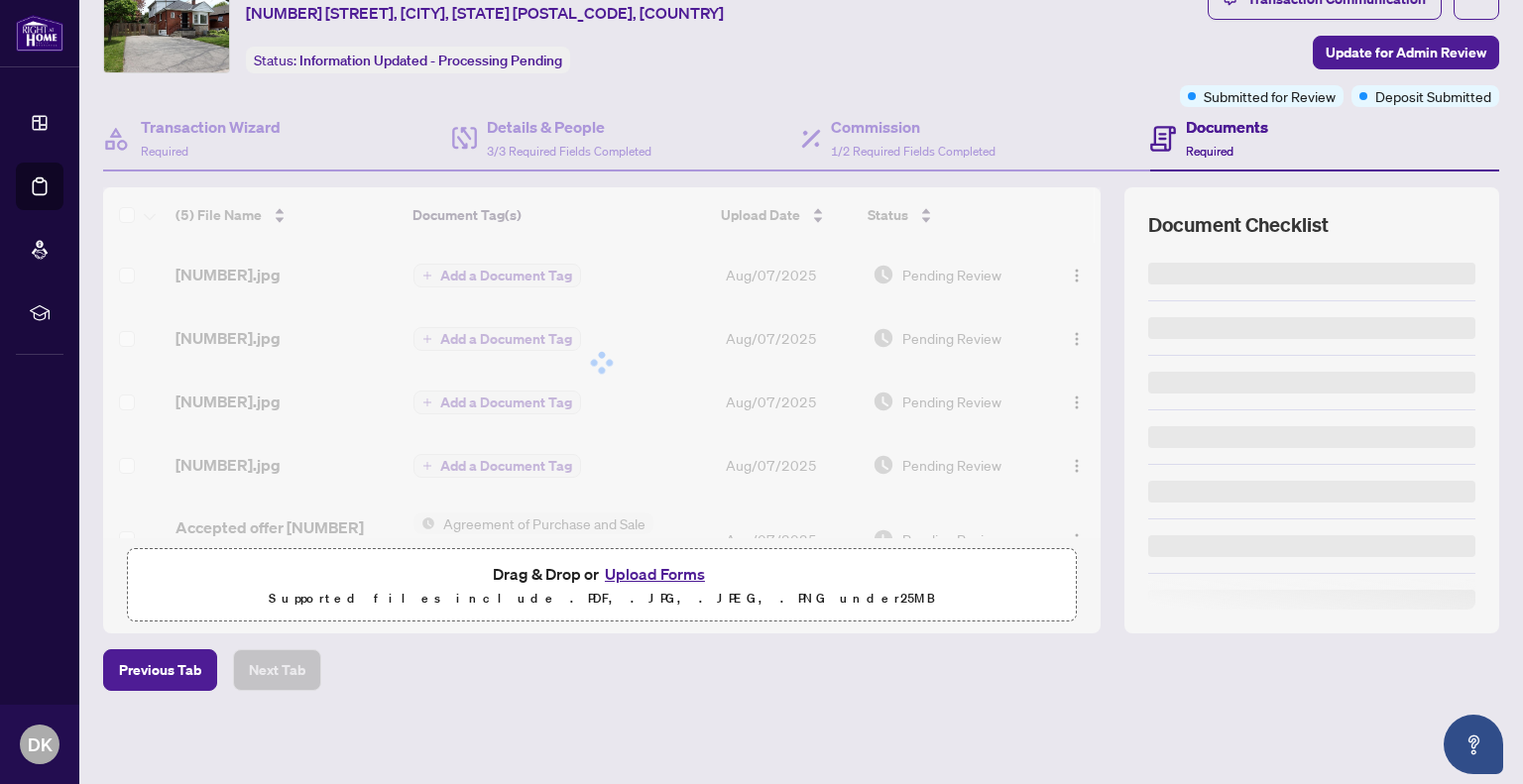 scroll, scrollTop: 0, scrollLeft: 0, axis: both 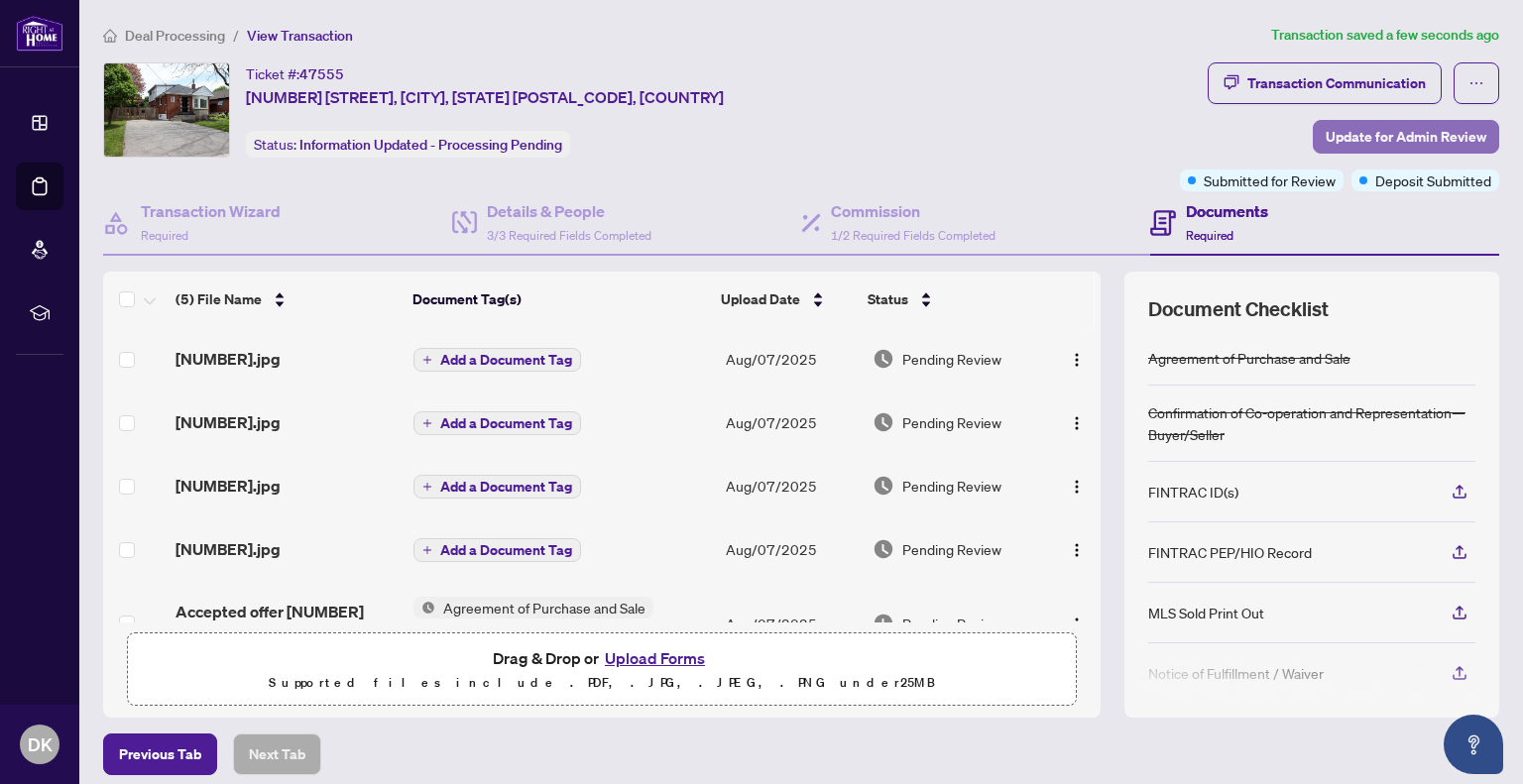 click on "Update for Admin Review" at bounding box center [1406, 137] 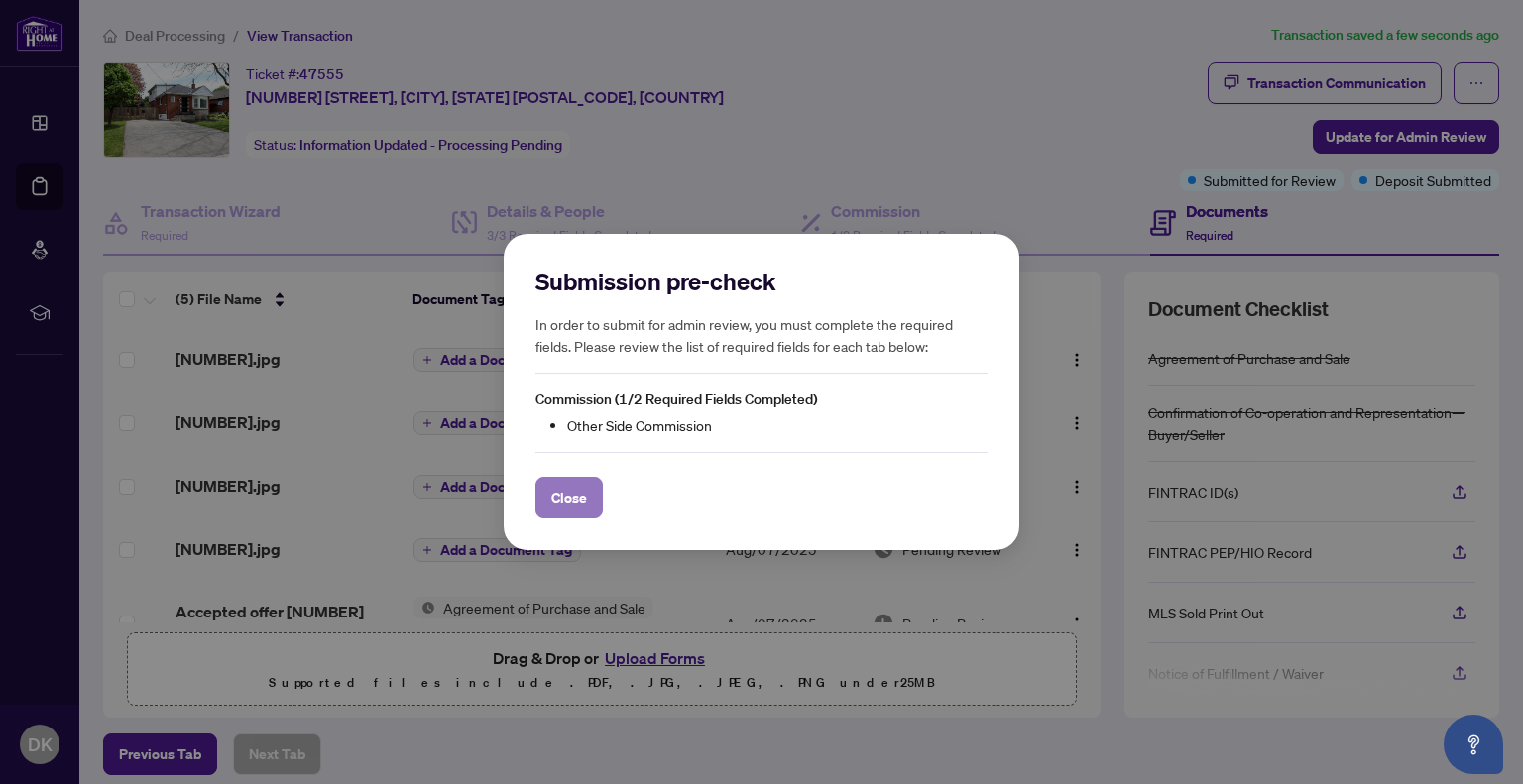 click on "Close" at bounding box center [569, 498] 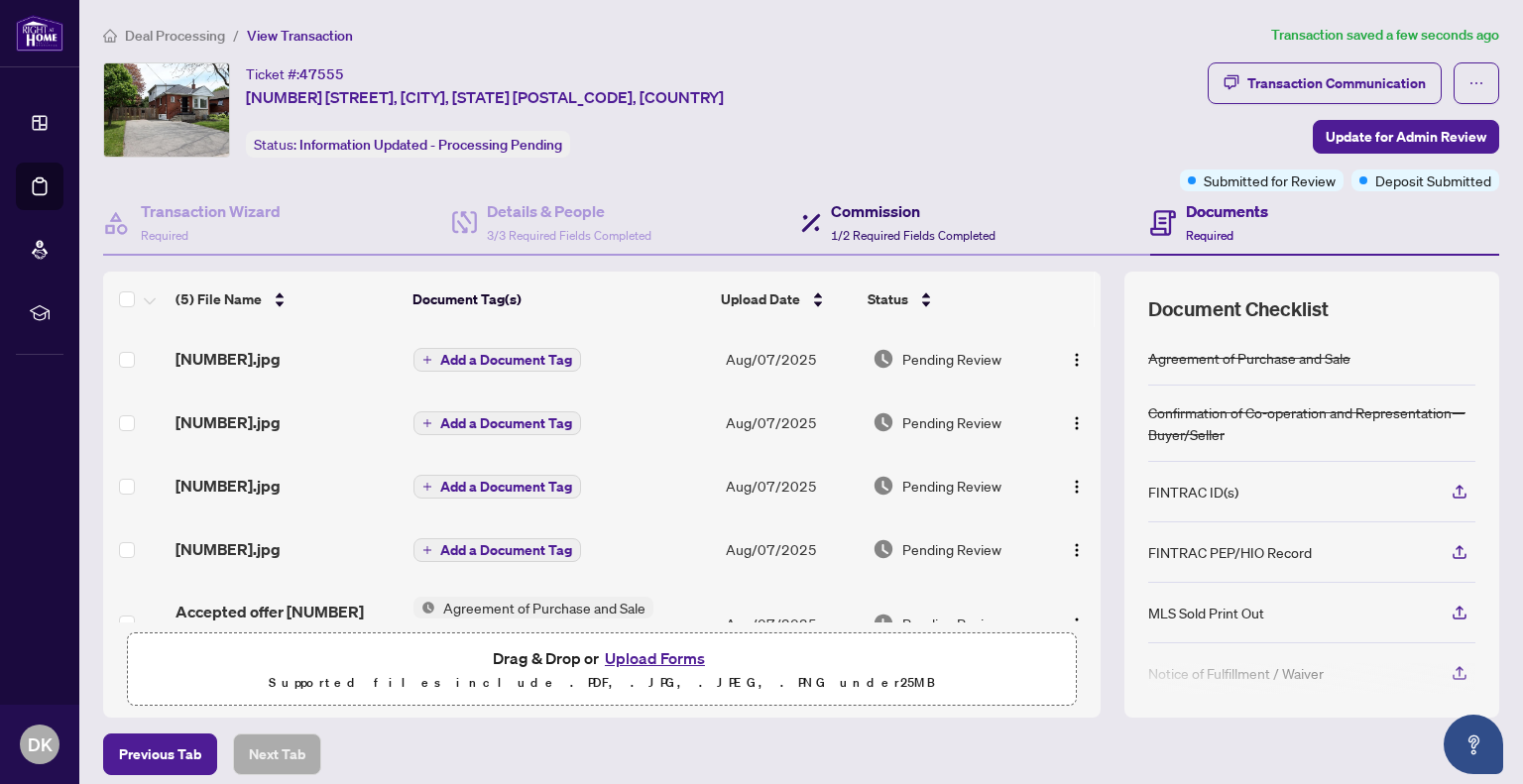 click on "1/2 Required Fields Completed" at bounding box center [913, 235] 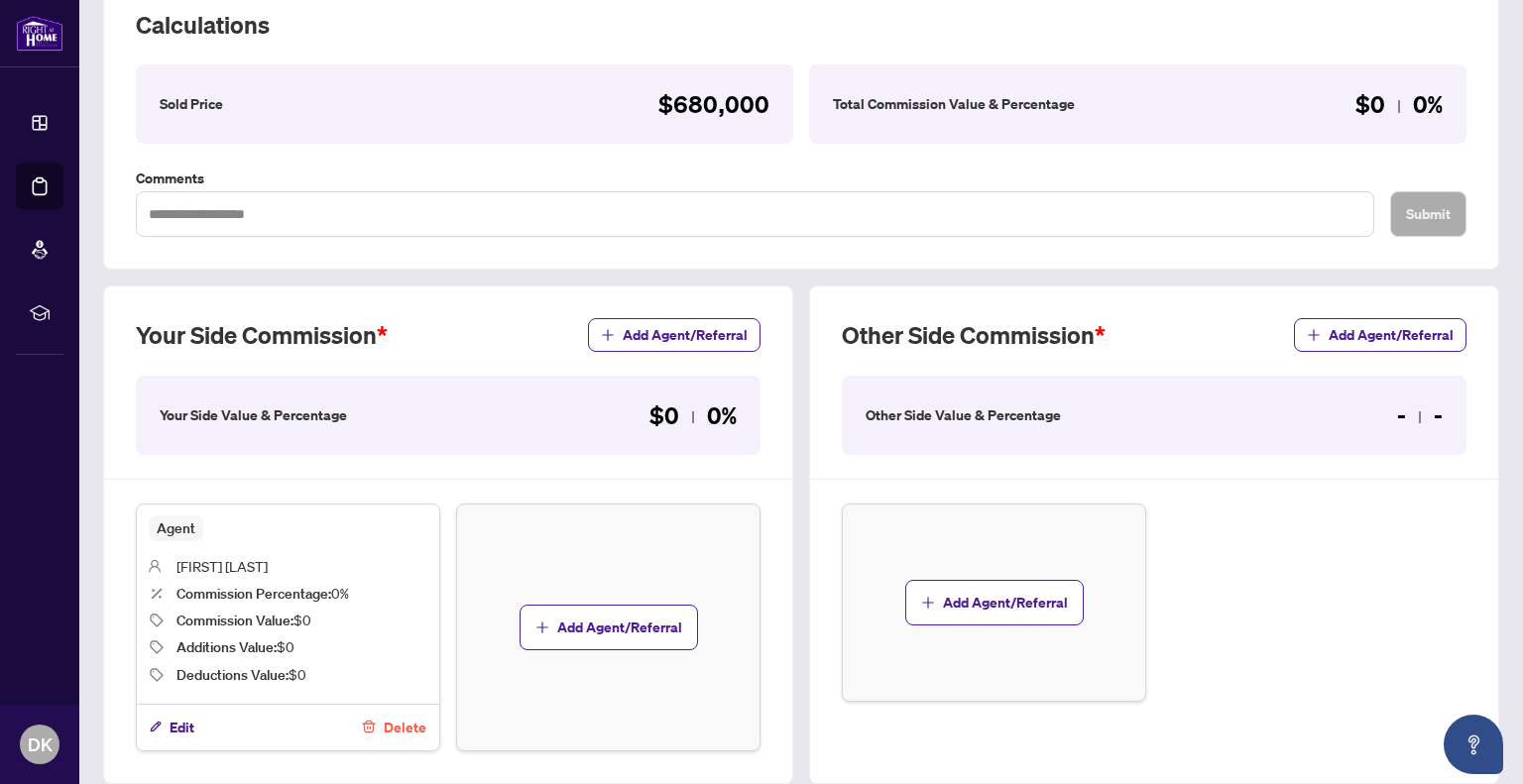 scroll, scrollTop: 297, scrollLeft: 0, axis: vertical 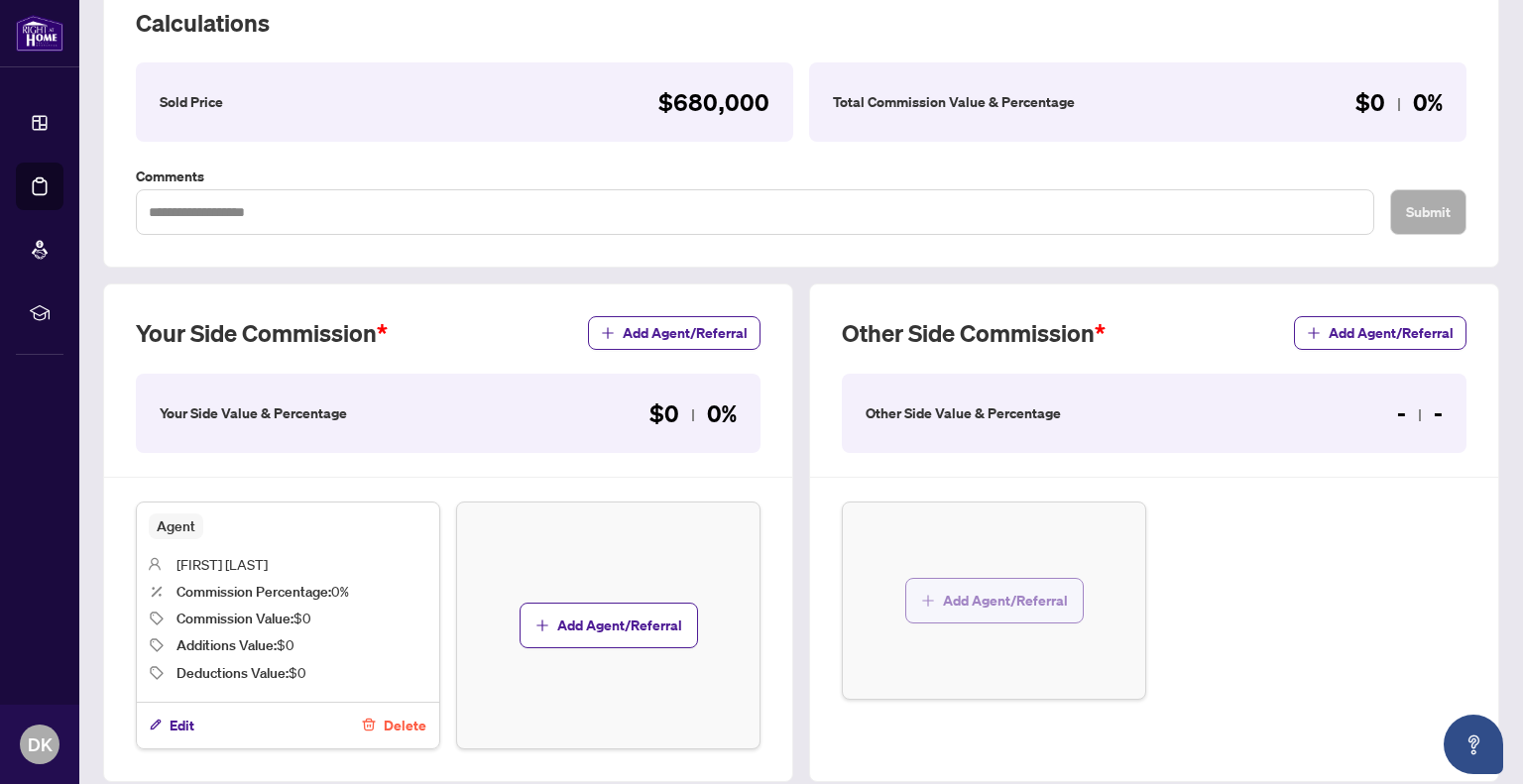 click on "Add Agent/Referral" at bounding box center (1005, 601) 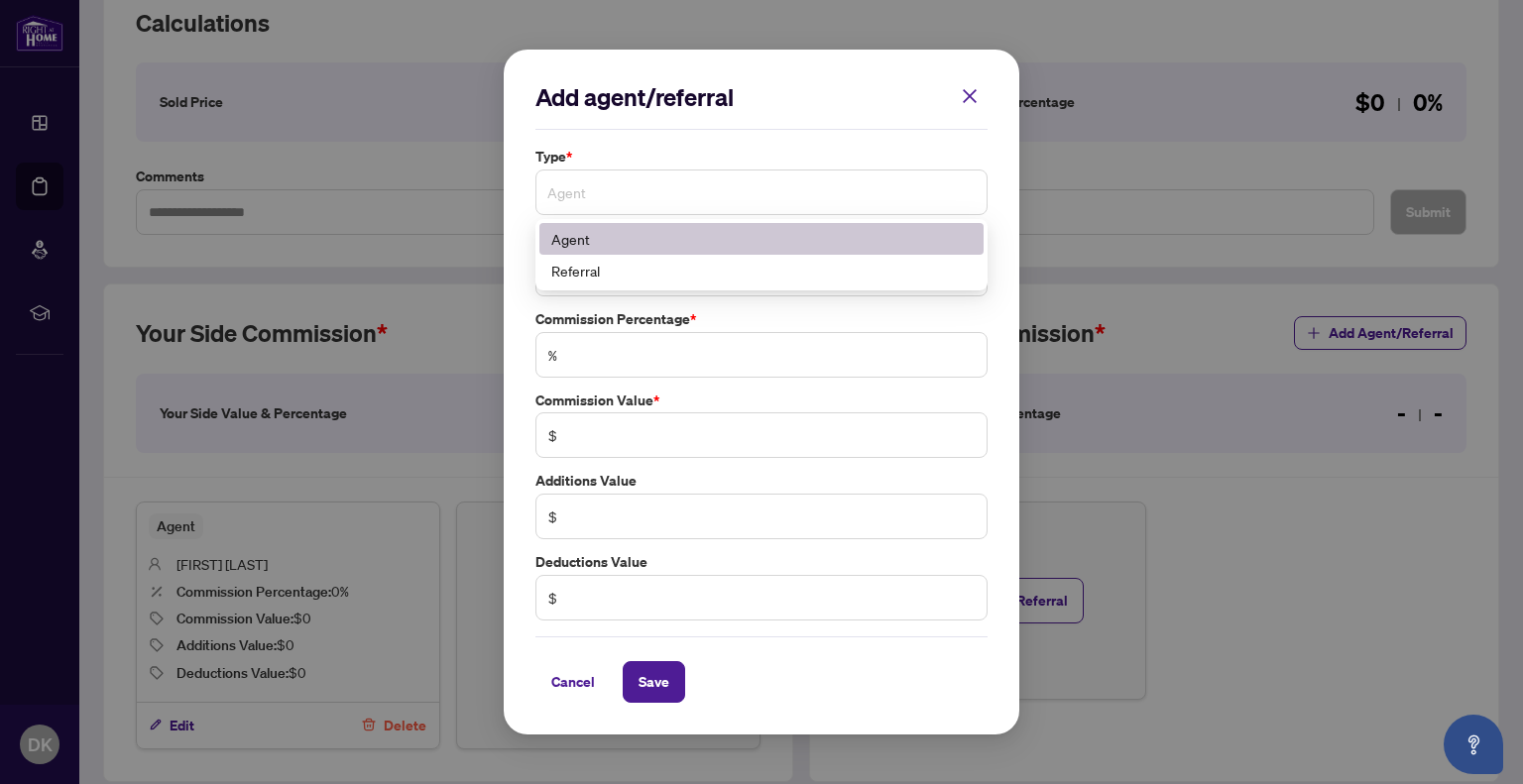 click on "Agent" at bounding box center (762, 192) 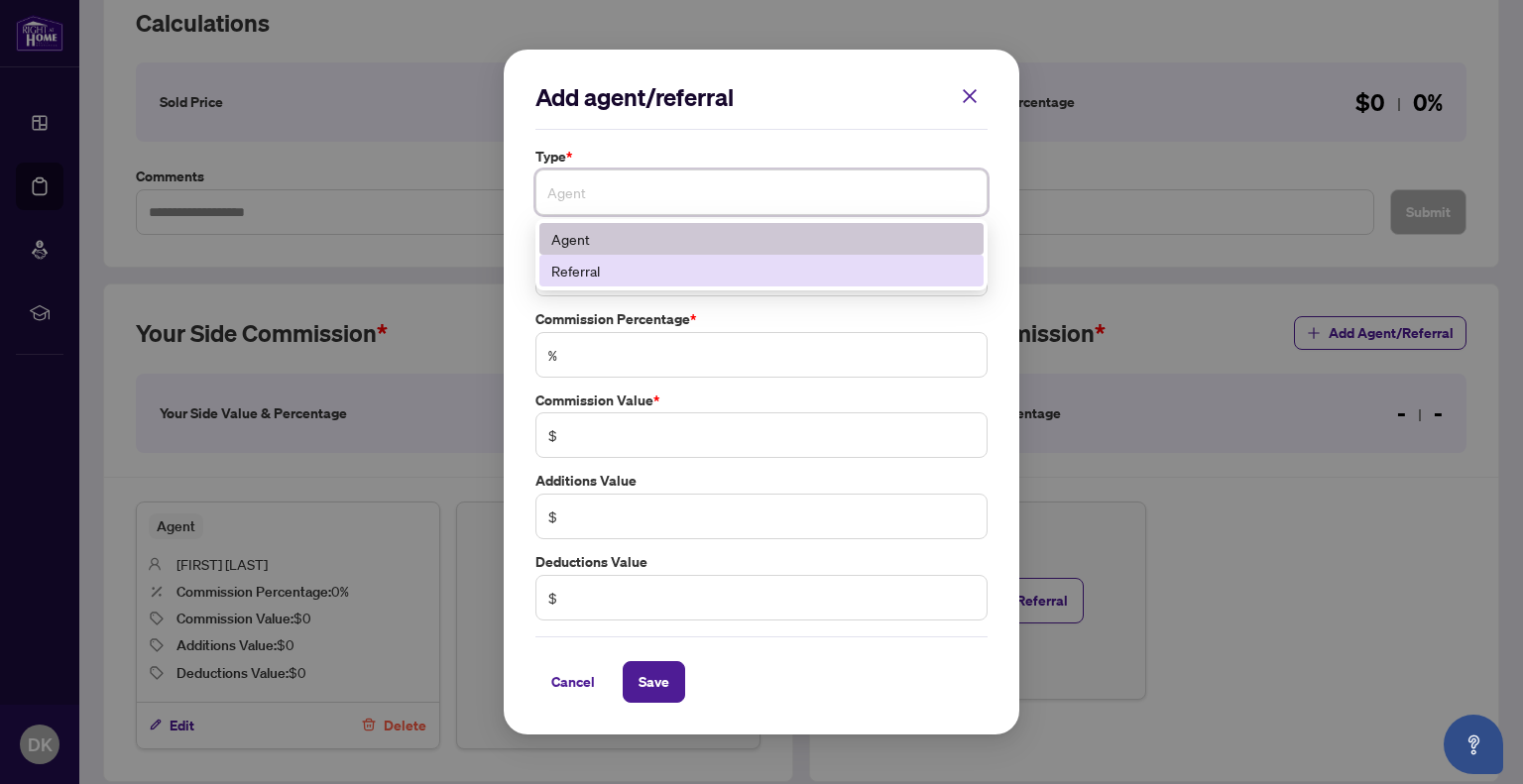 click on "Referral" at bounding box center (762, 271) 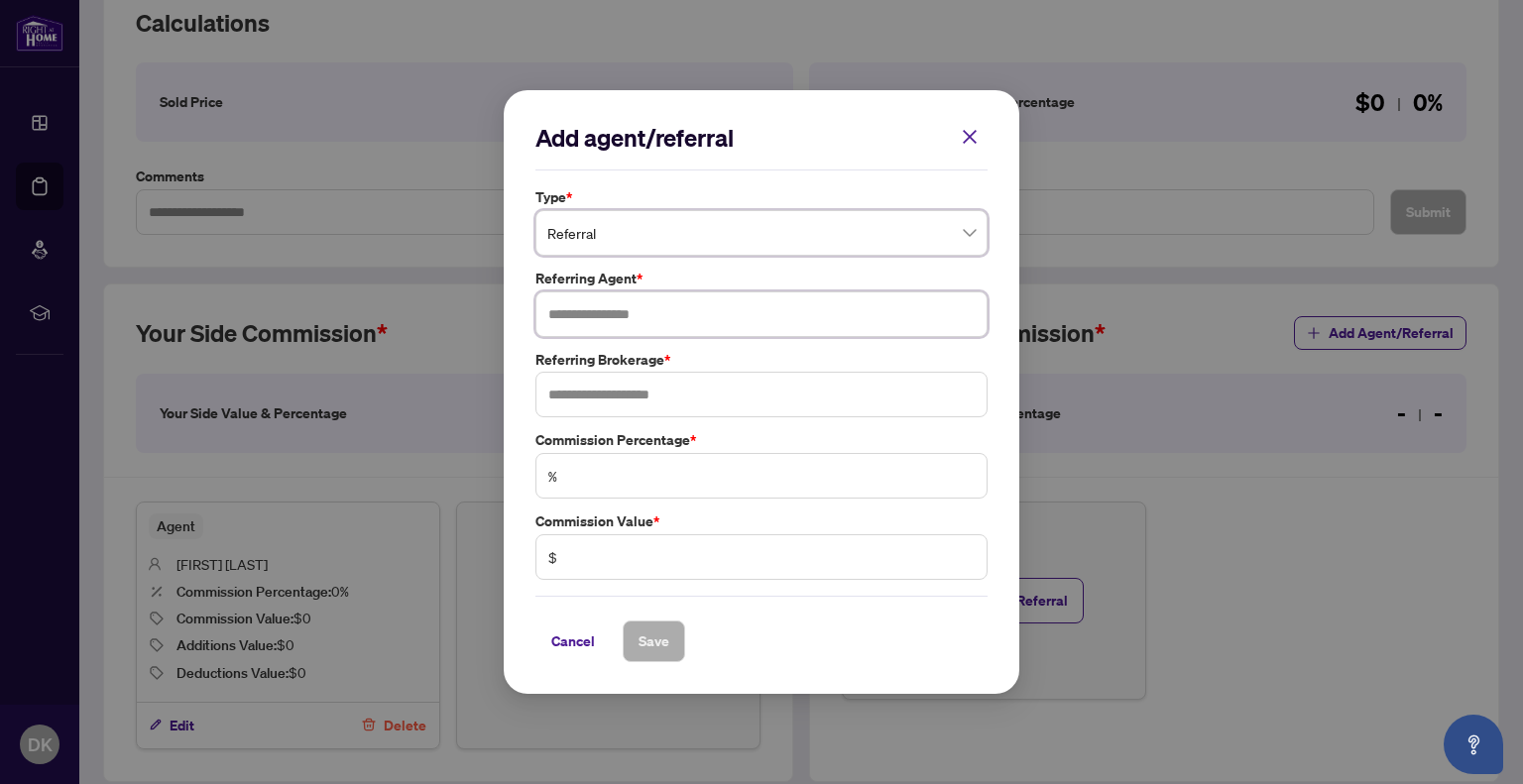 click at bounding box center (762, 314) 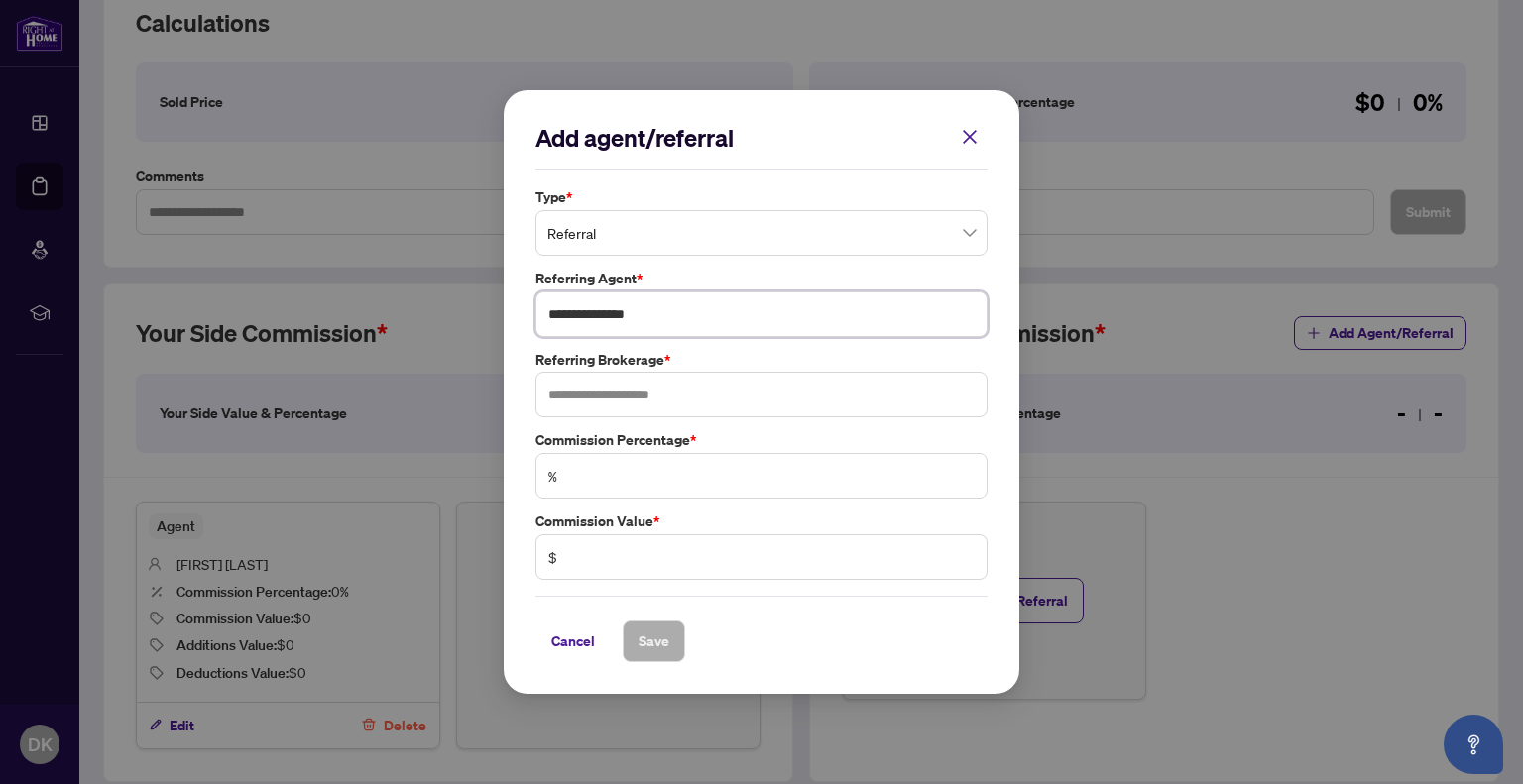type on "**********" 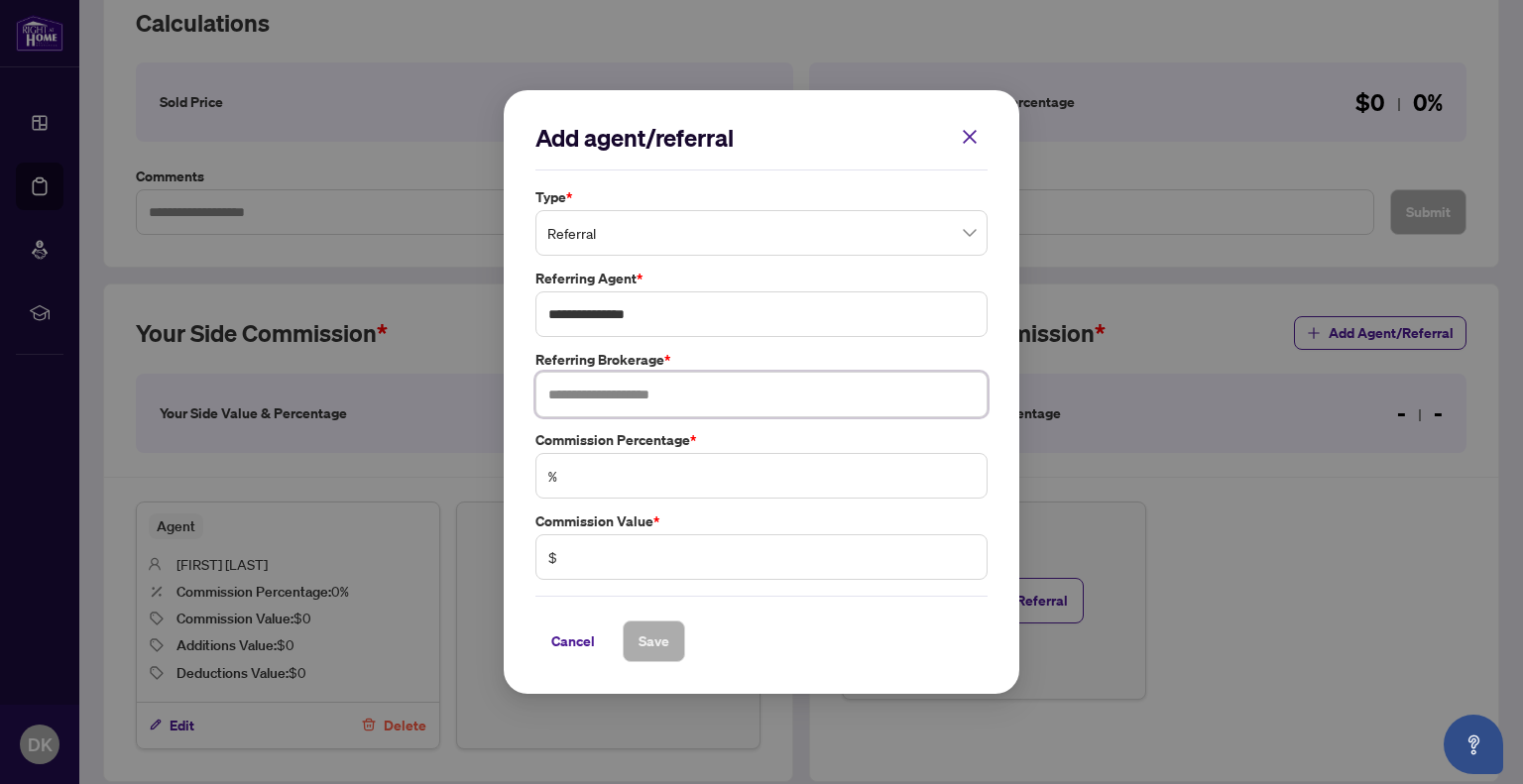 click at bounding box center (762, 394) 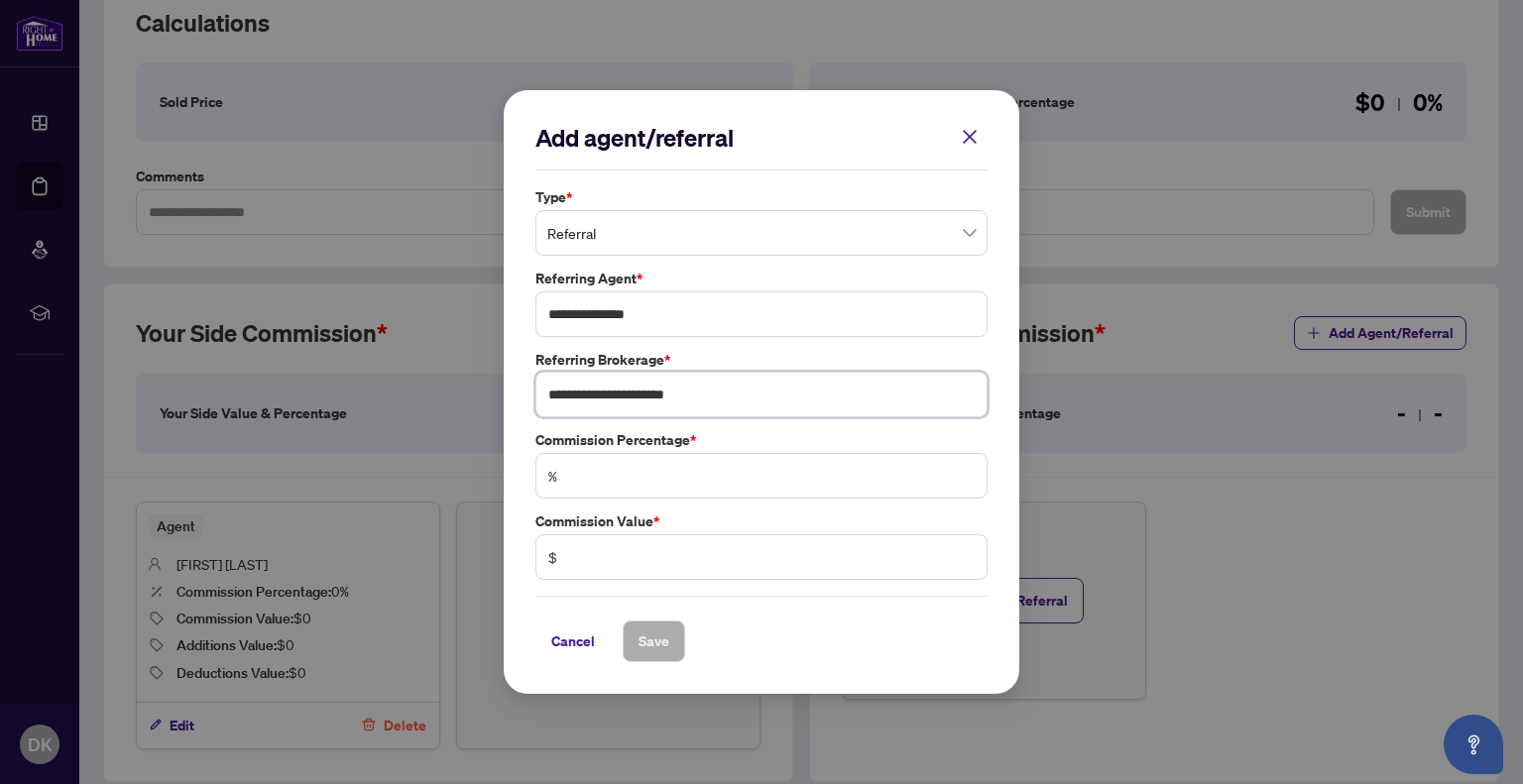 type on "**********" 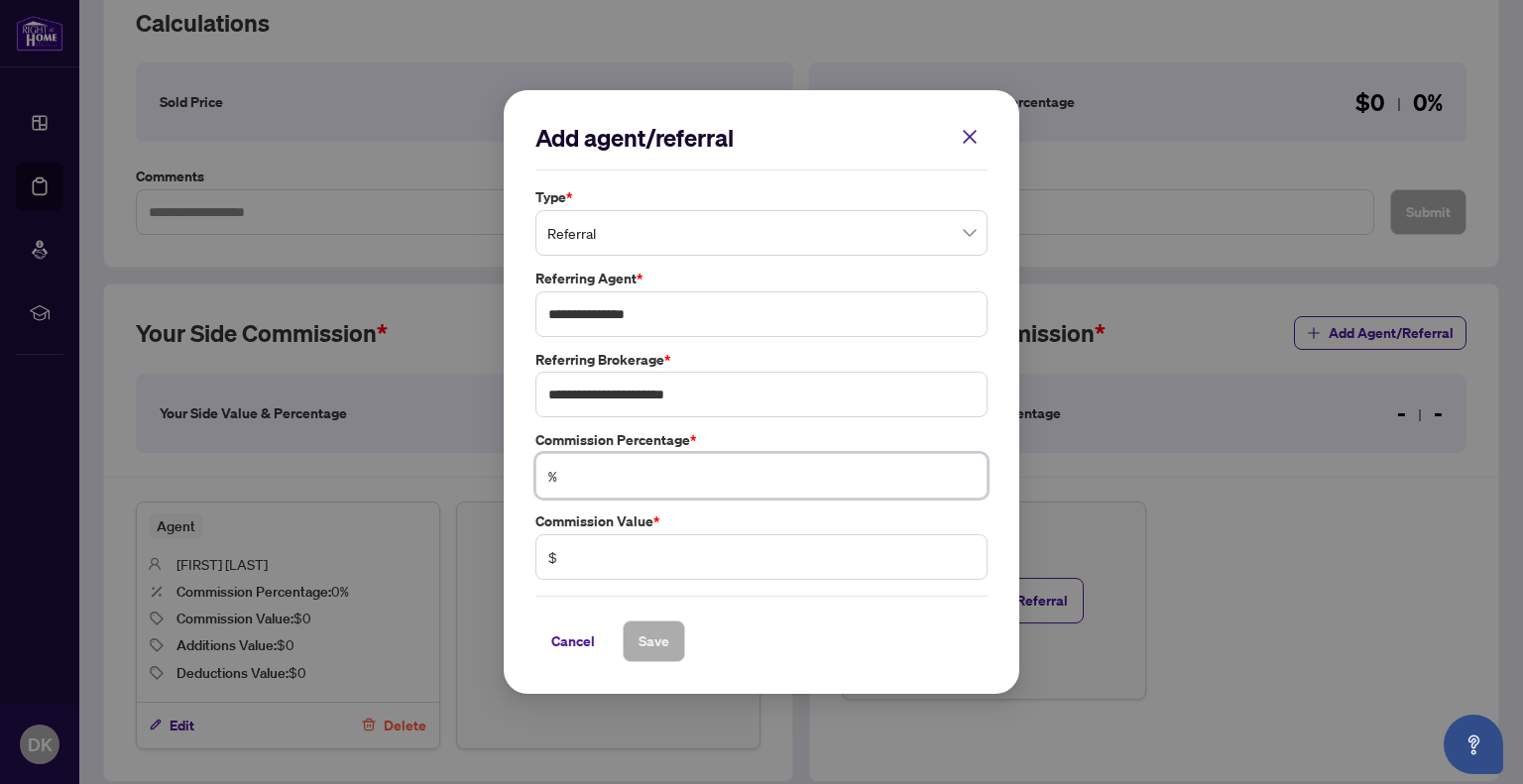 click at bounding box center [771, 476] 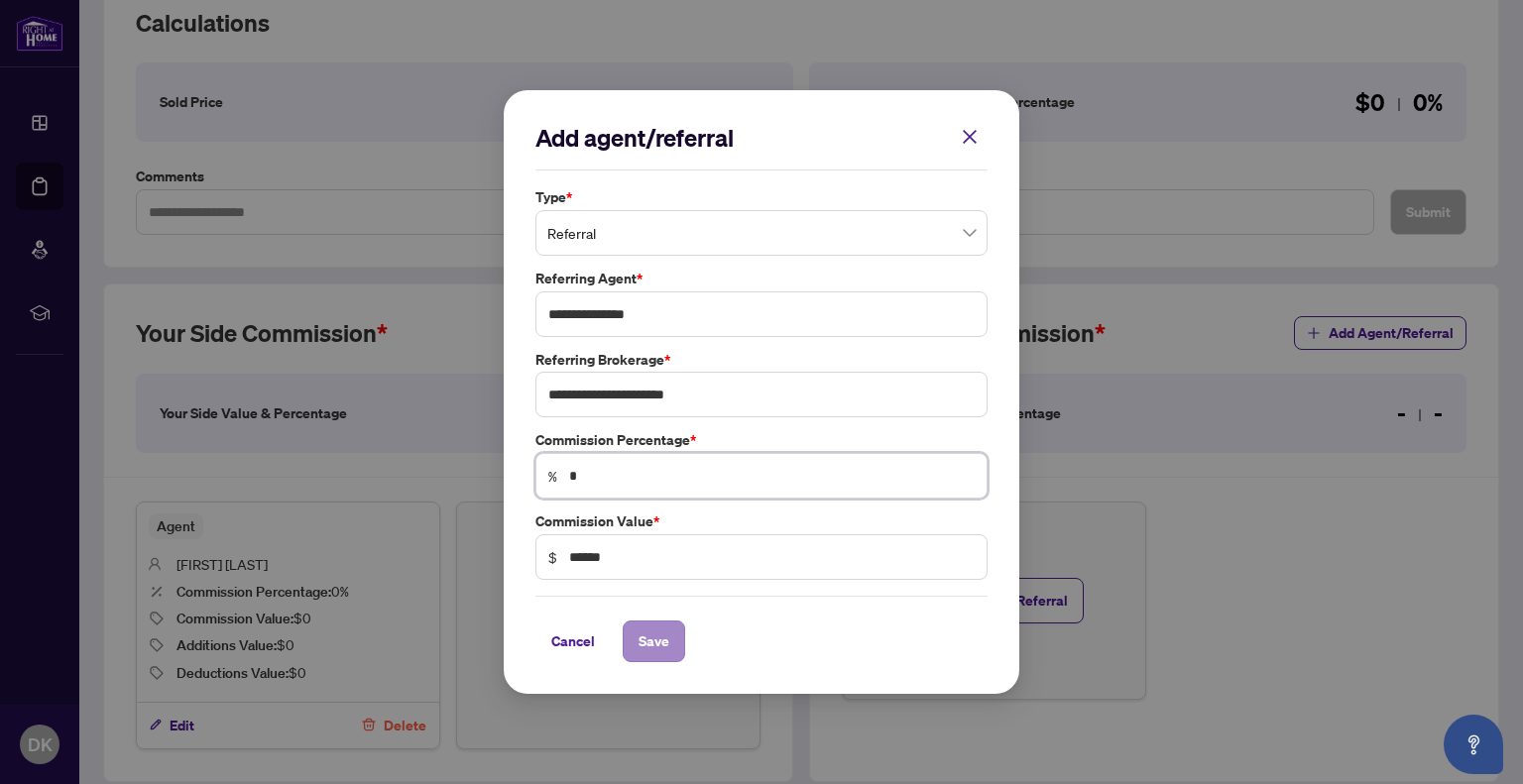 type on "*" 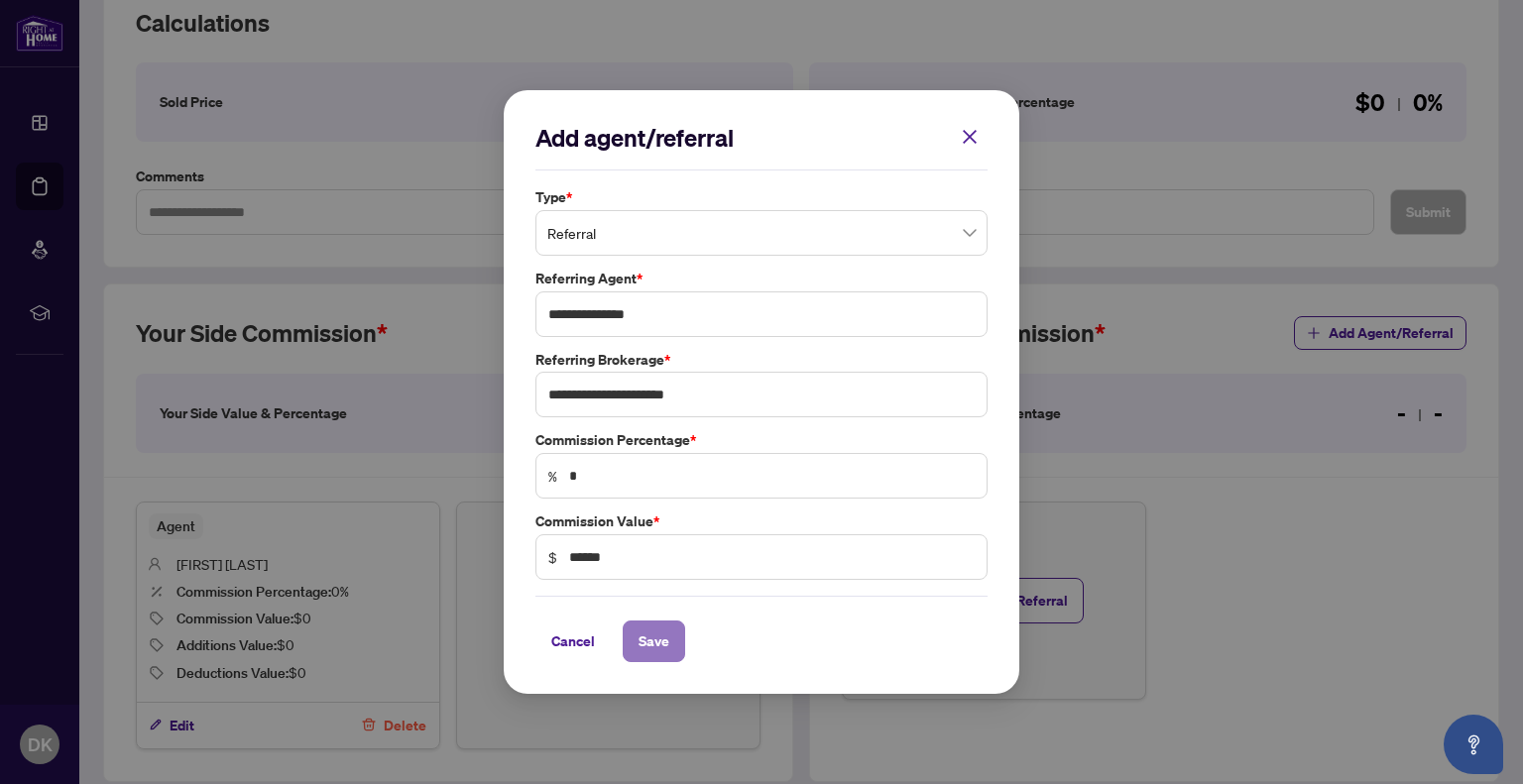 click on "Save" at bounding box center (653, 641) 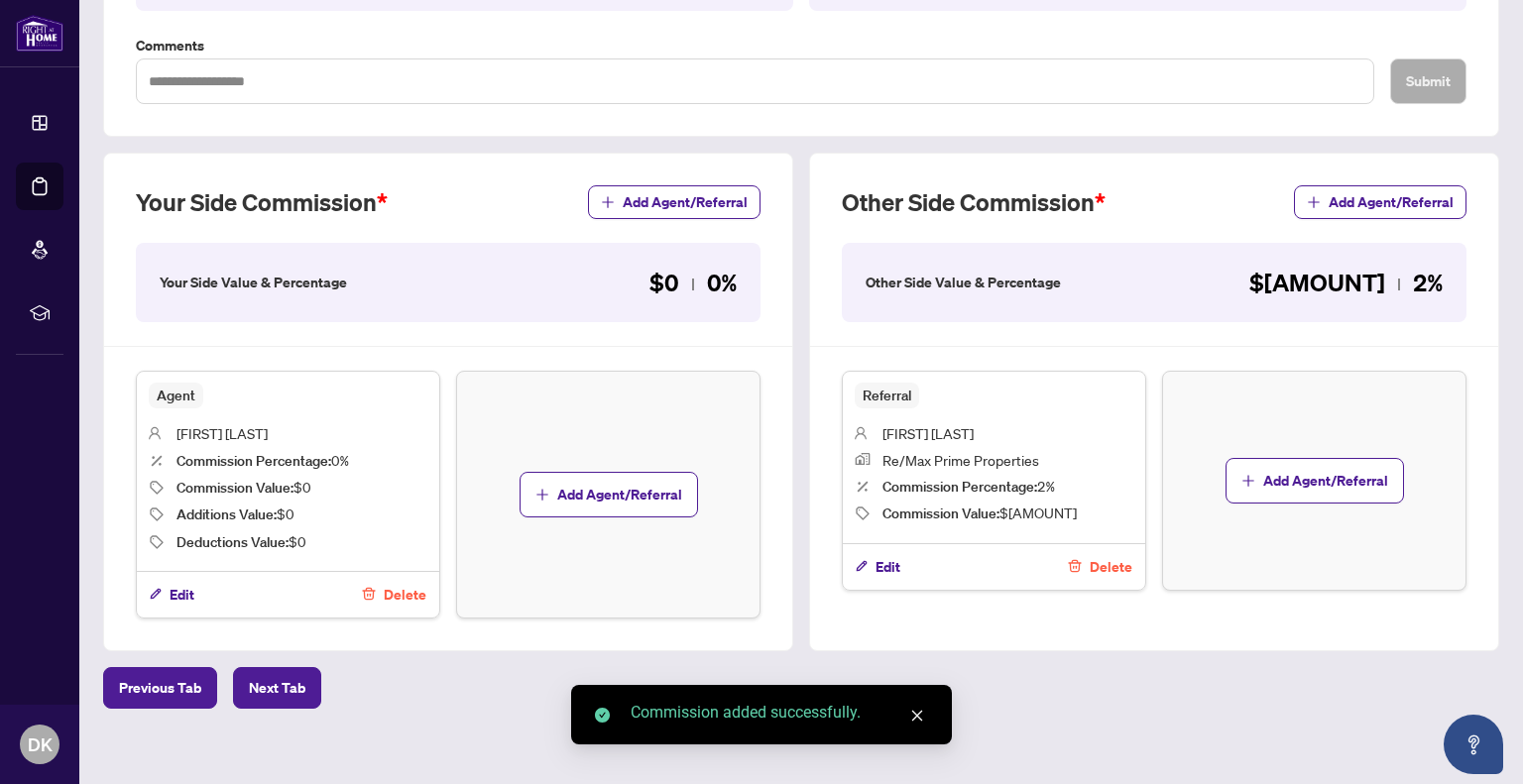 scroll, scrollTop: 435, scrollLeft: 0, axis: vertical 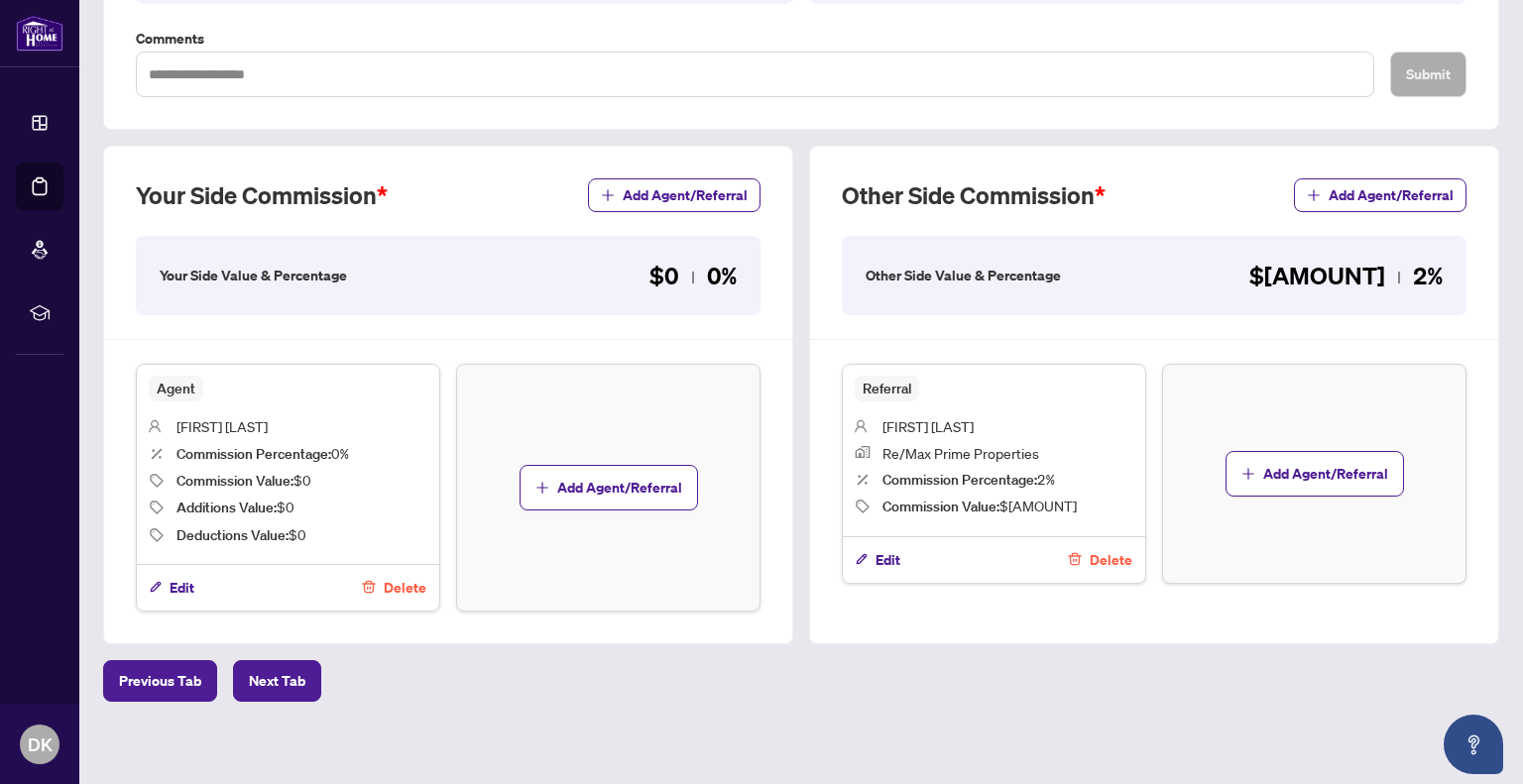 click on "Previous Tab Next Tab" at bounding box center [801, 681] 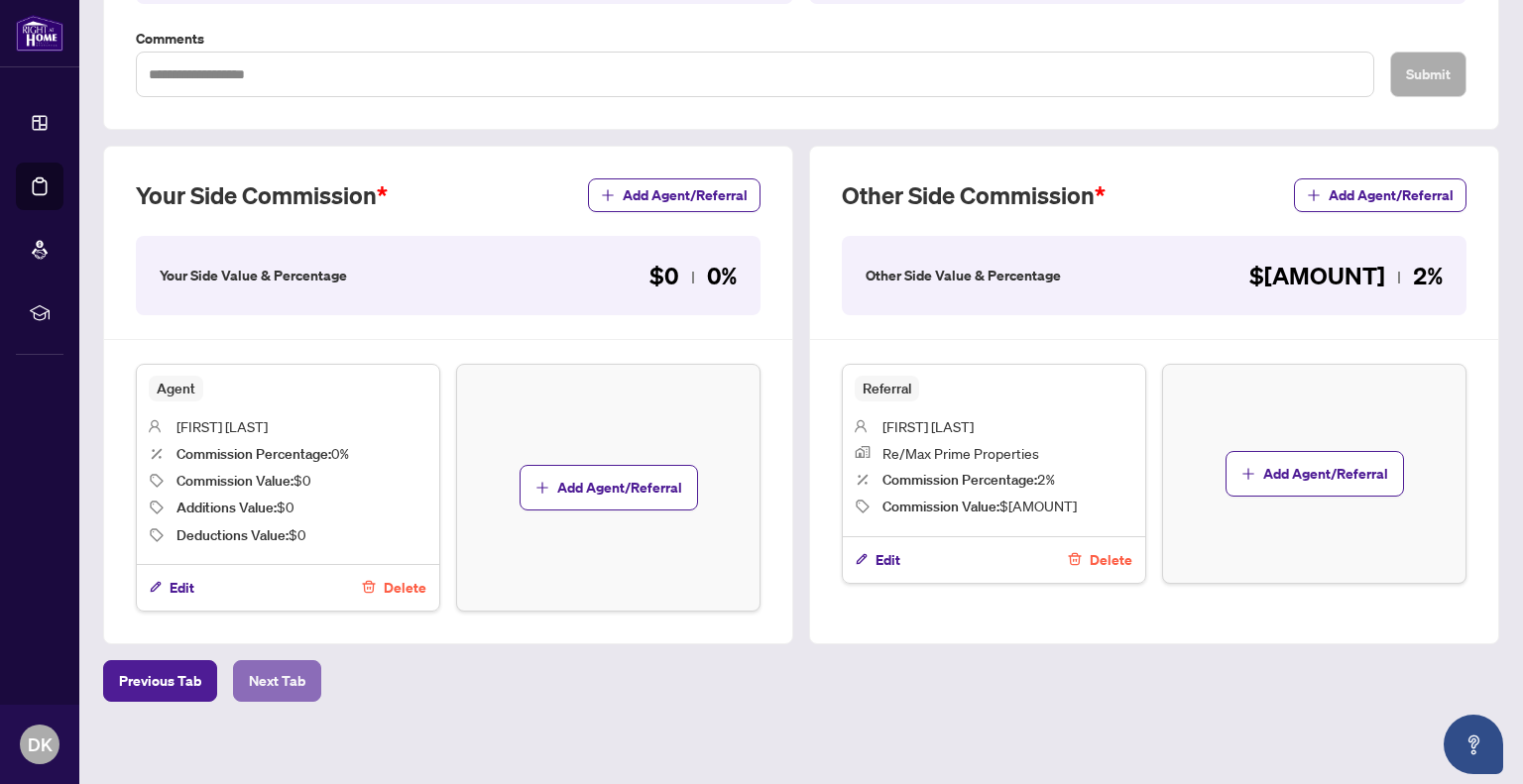 click on "Next Tab" at bounding box center [277, 681] 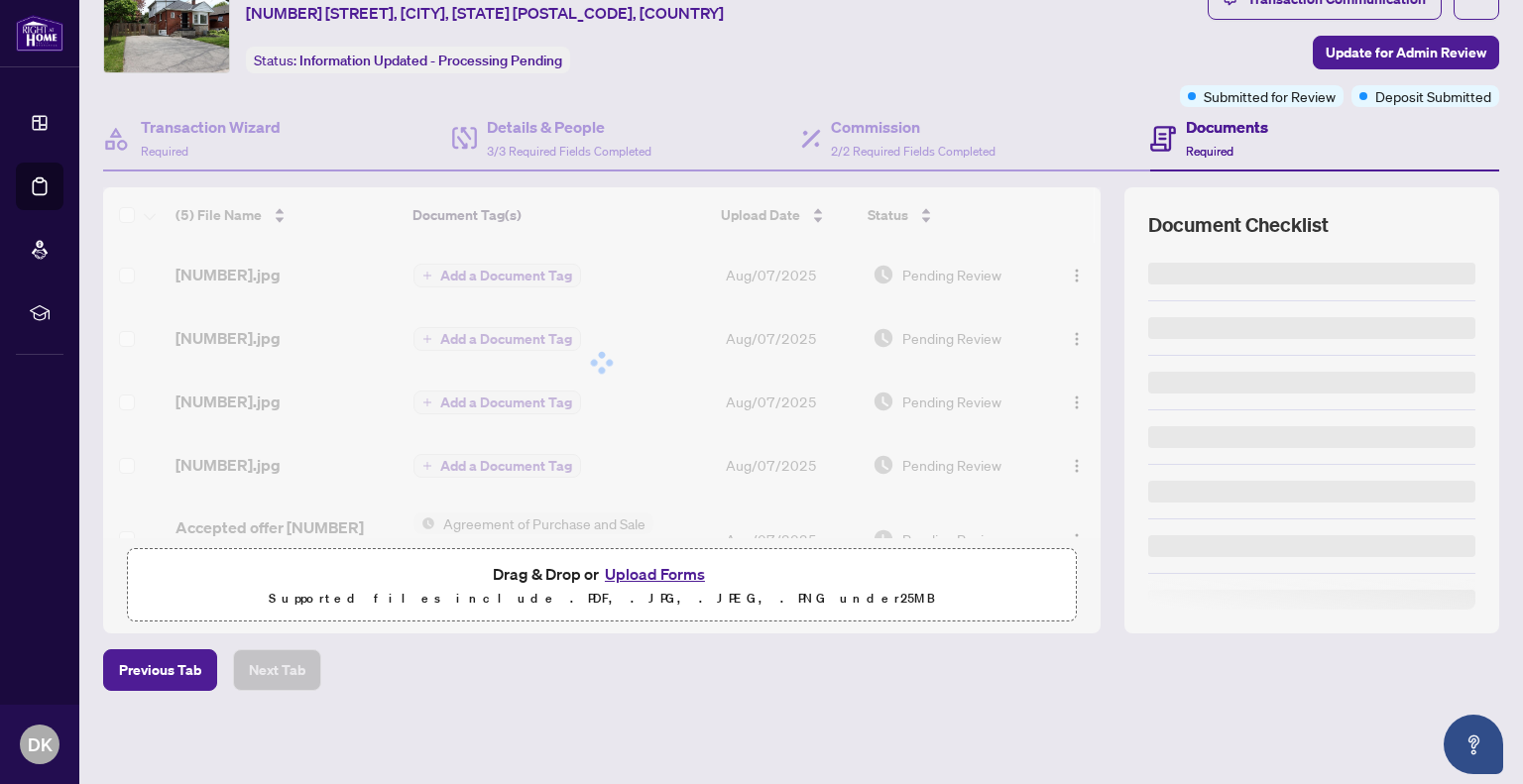 scroll, scrollTop: 0, scrollLeft: 0, axis: both 